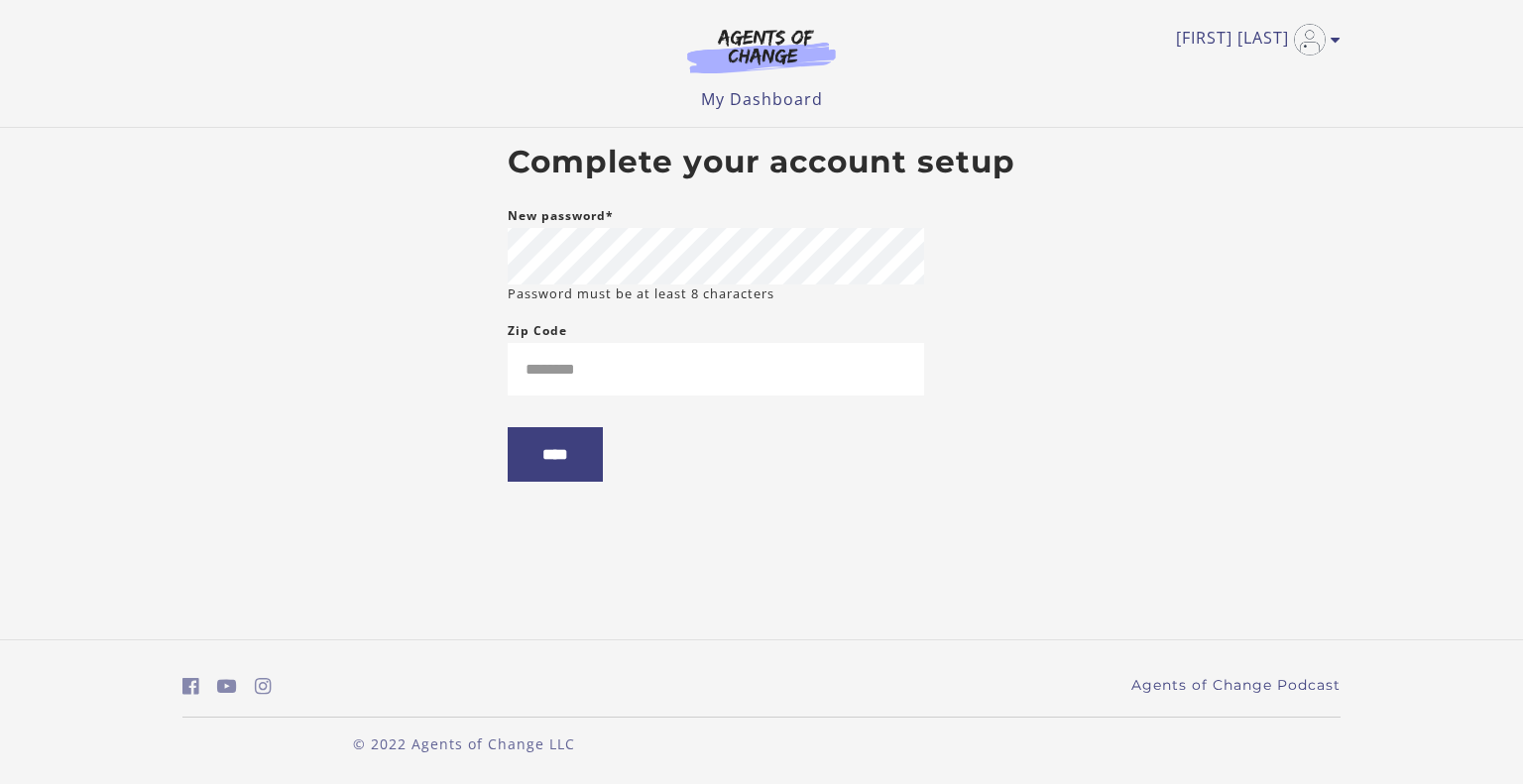 scroll, scrollTop: 0, scrollLeft: 0, axis: both 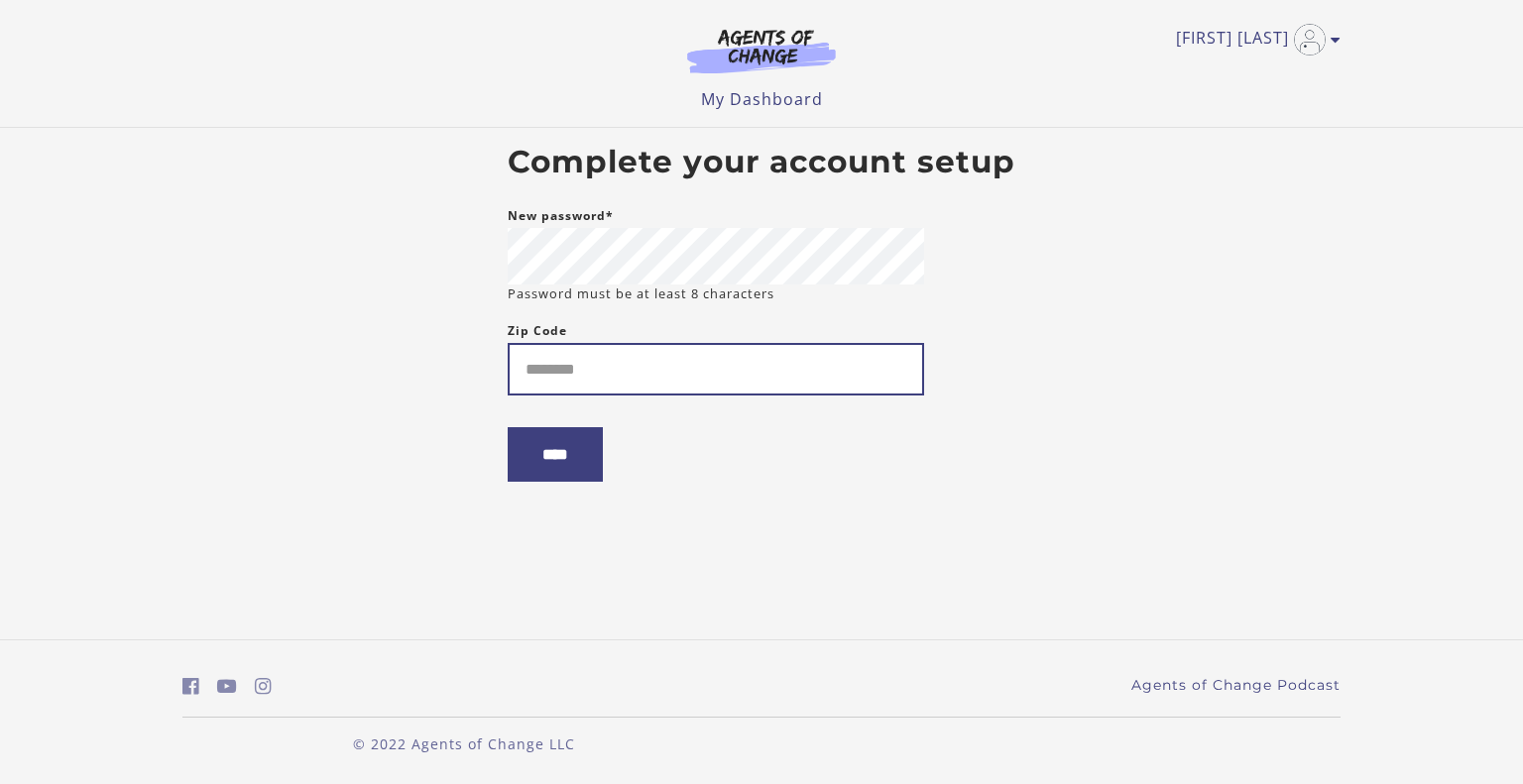 click on "Zip Code" at bounding box center [716, 369] 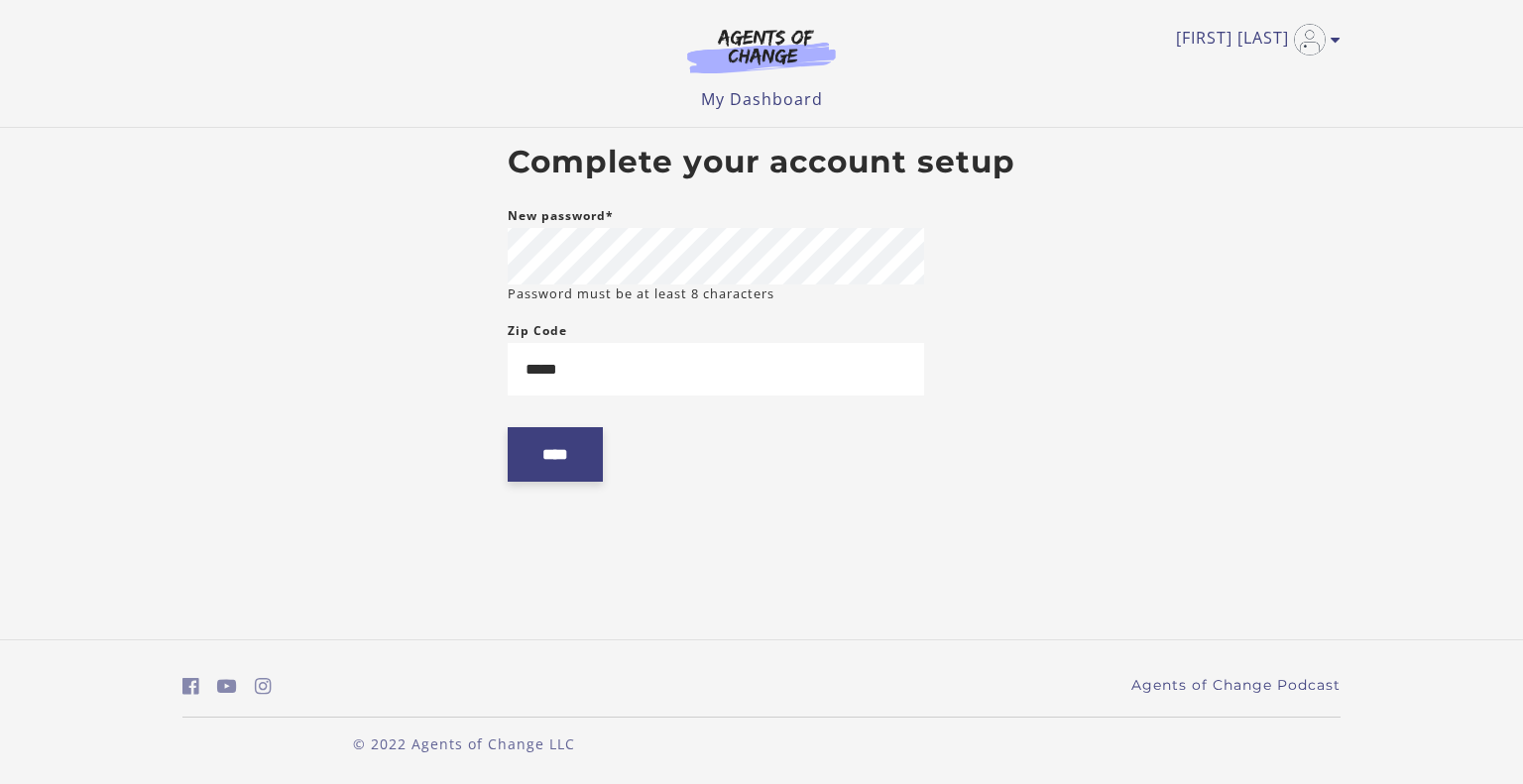 click on "****" at bounding box center [555, 454] 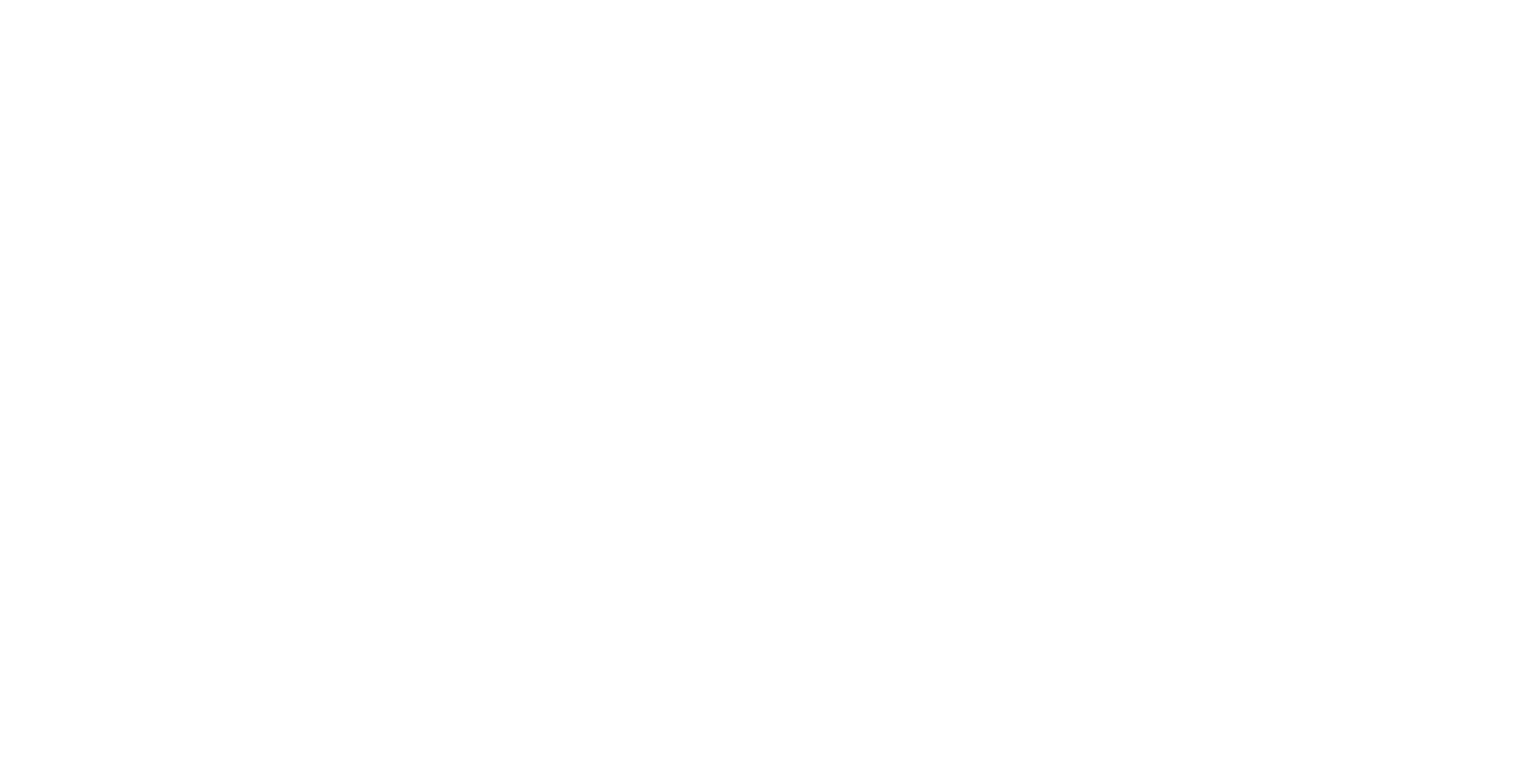 scroll, scrollTop: 0, scrollLeft: 0, axis: both 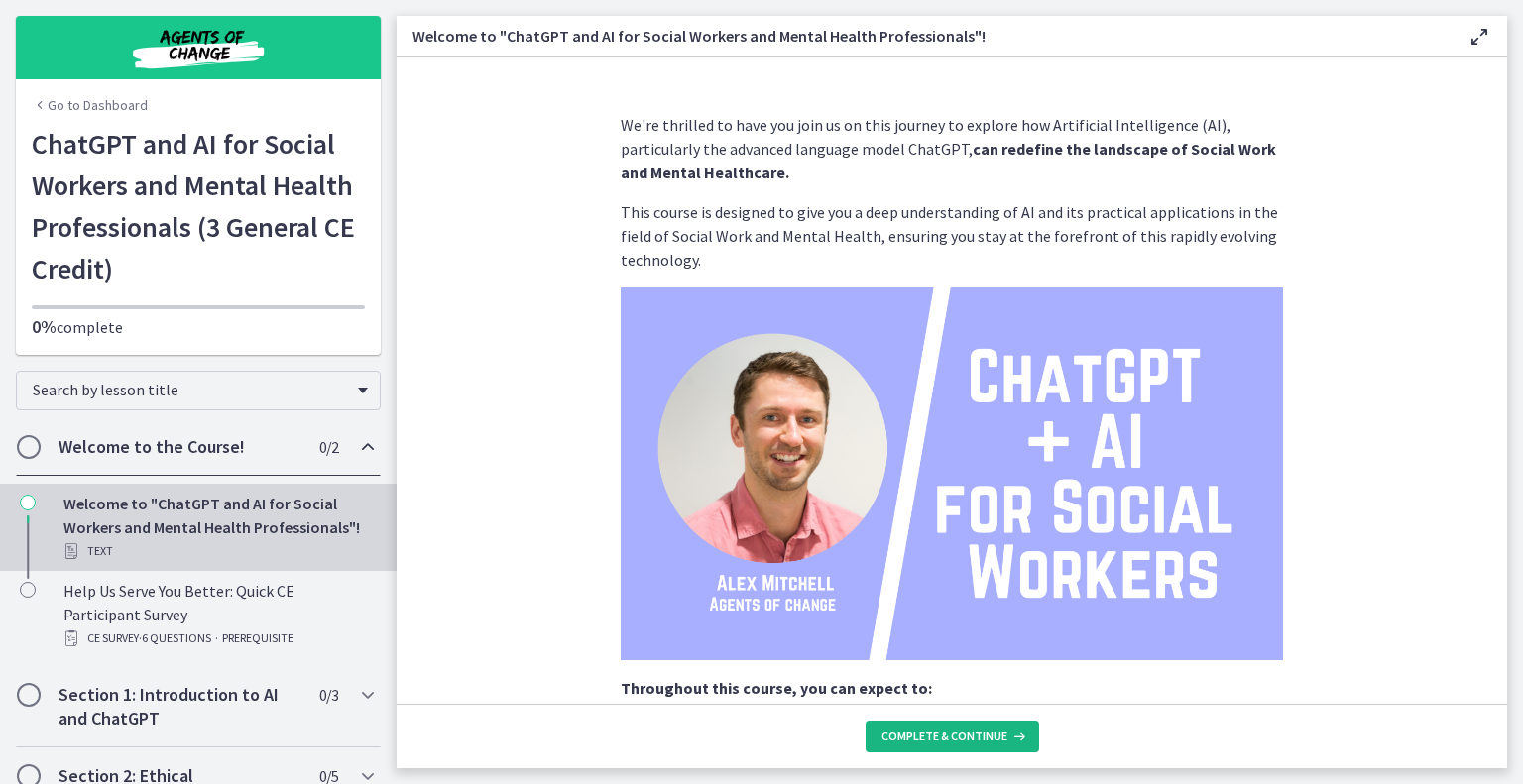 click on "Complete & continue" at bounding box center (944, 736) 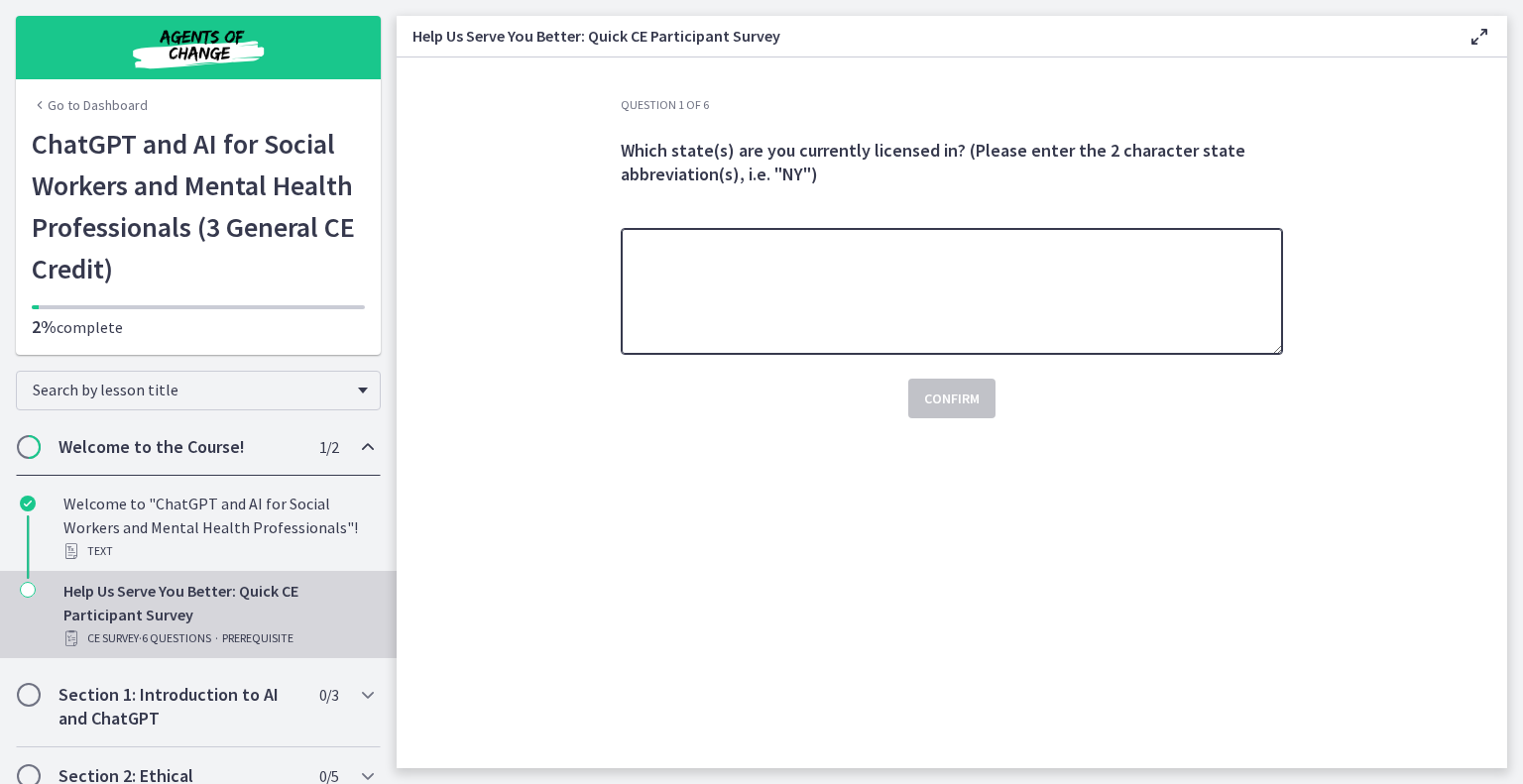 click at bounding box center [952, 291] 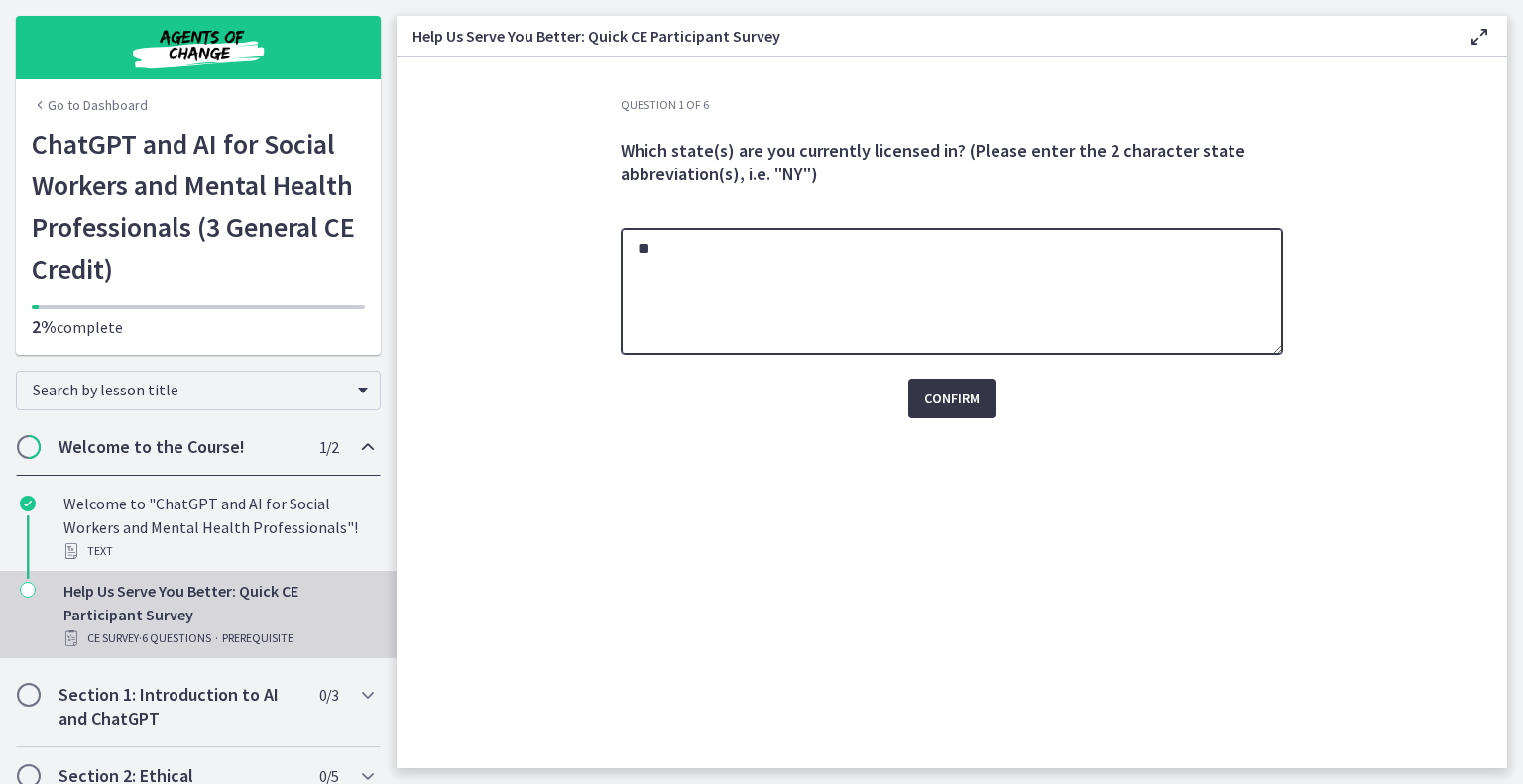 type on "**" 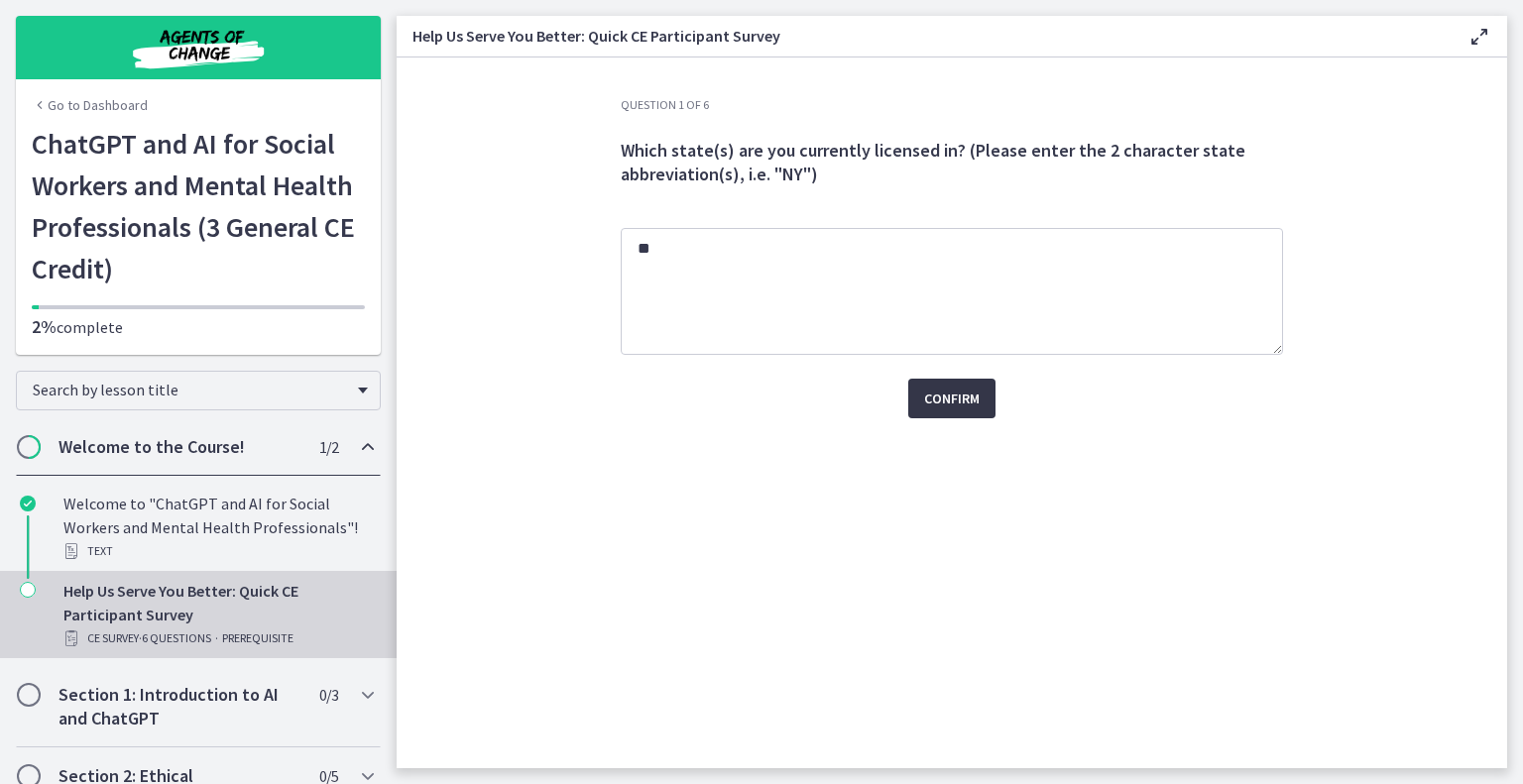 click on "Confirm" at bounding box center (952, 398) 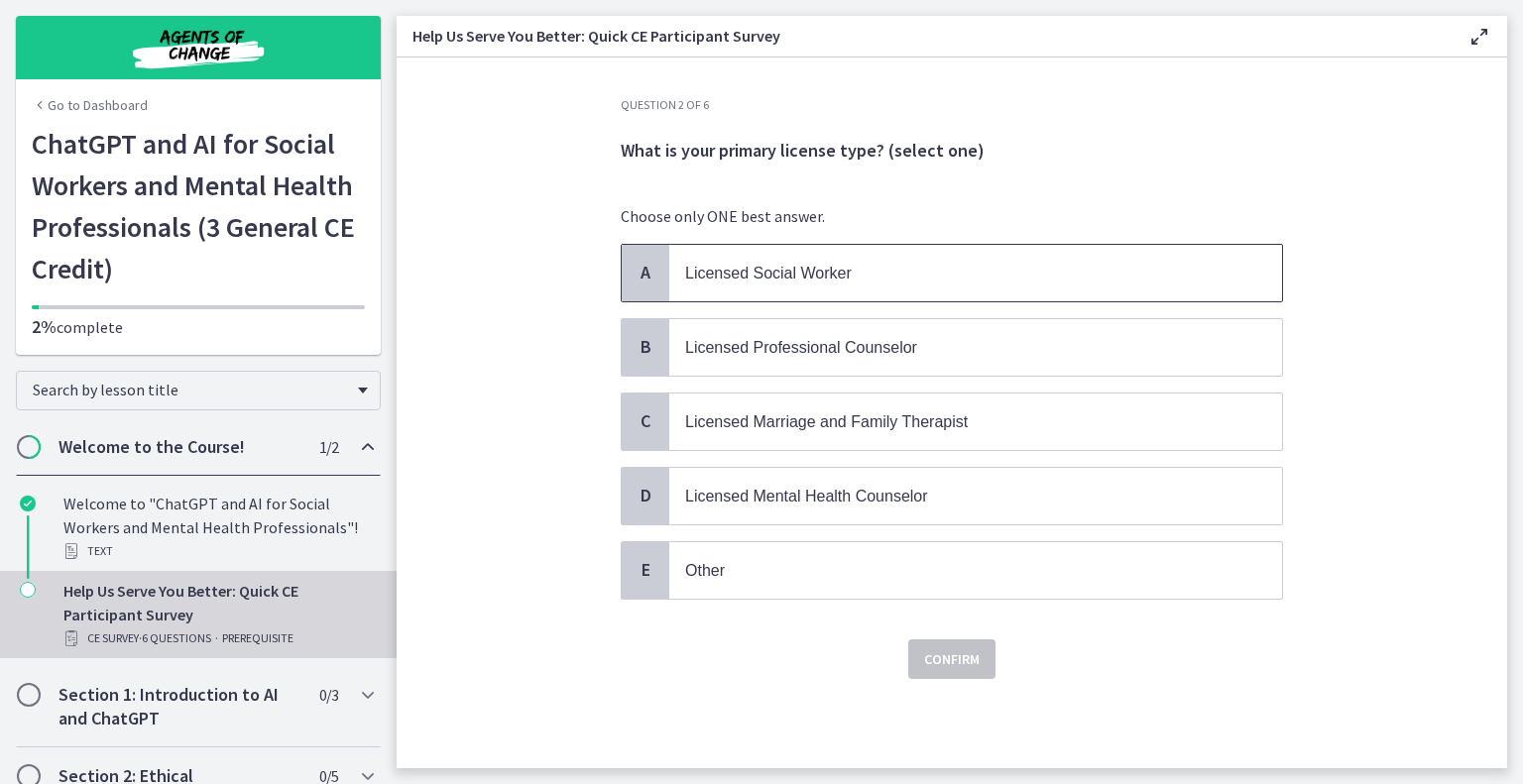 click on "Licensed Social Worker" at bounding box center (768, 273) 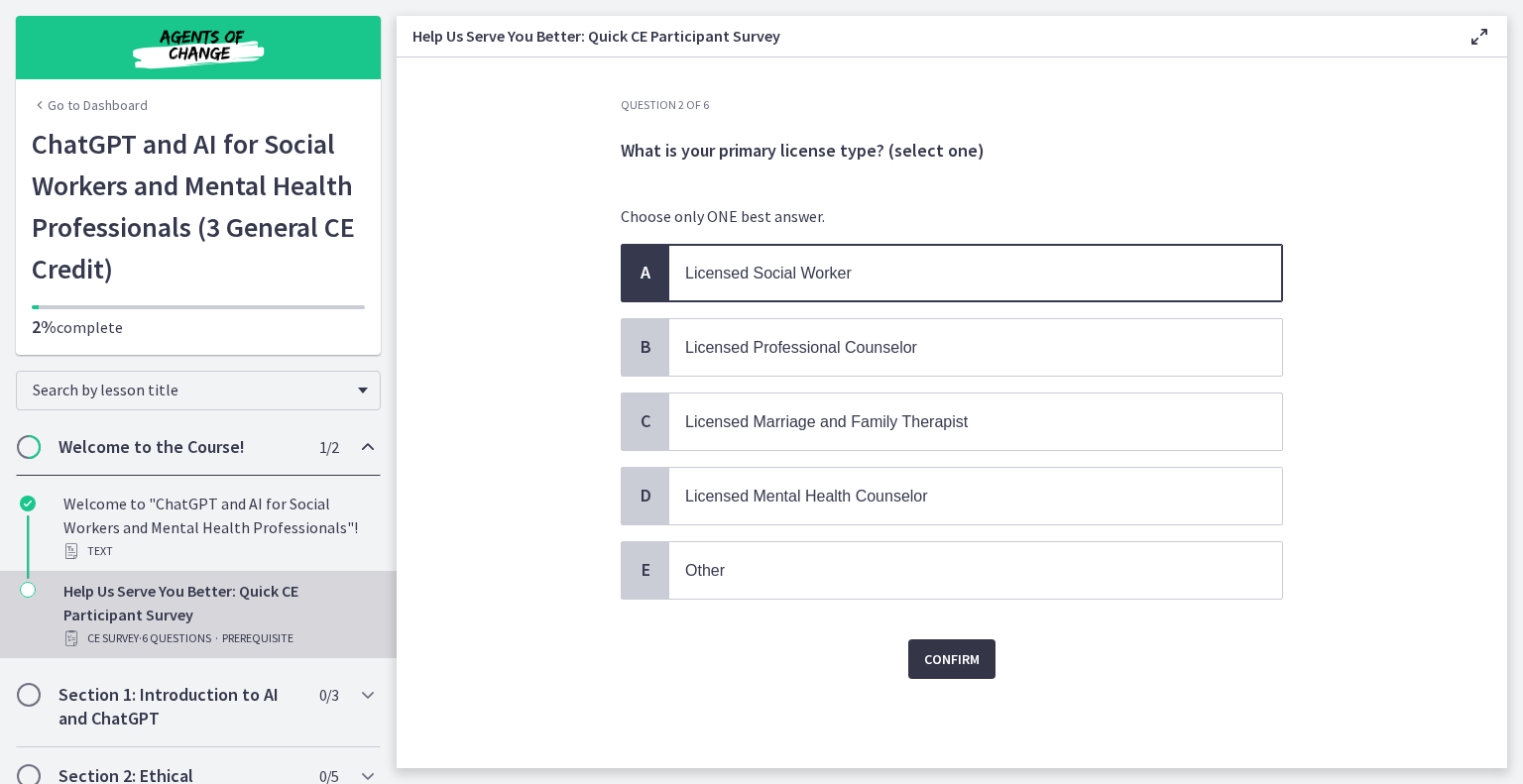 click on "Confirm" at bounding box center (952, 659) 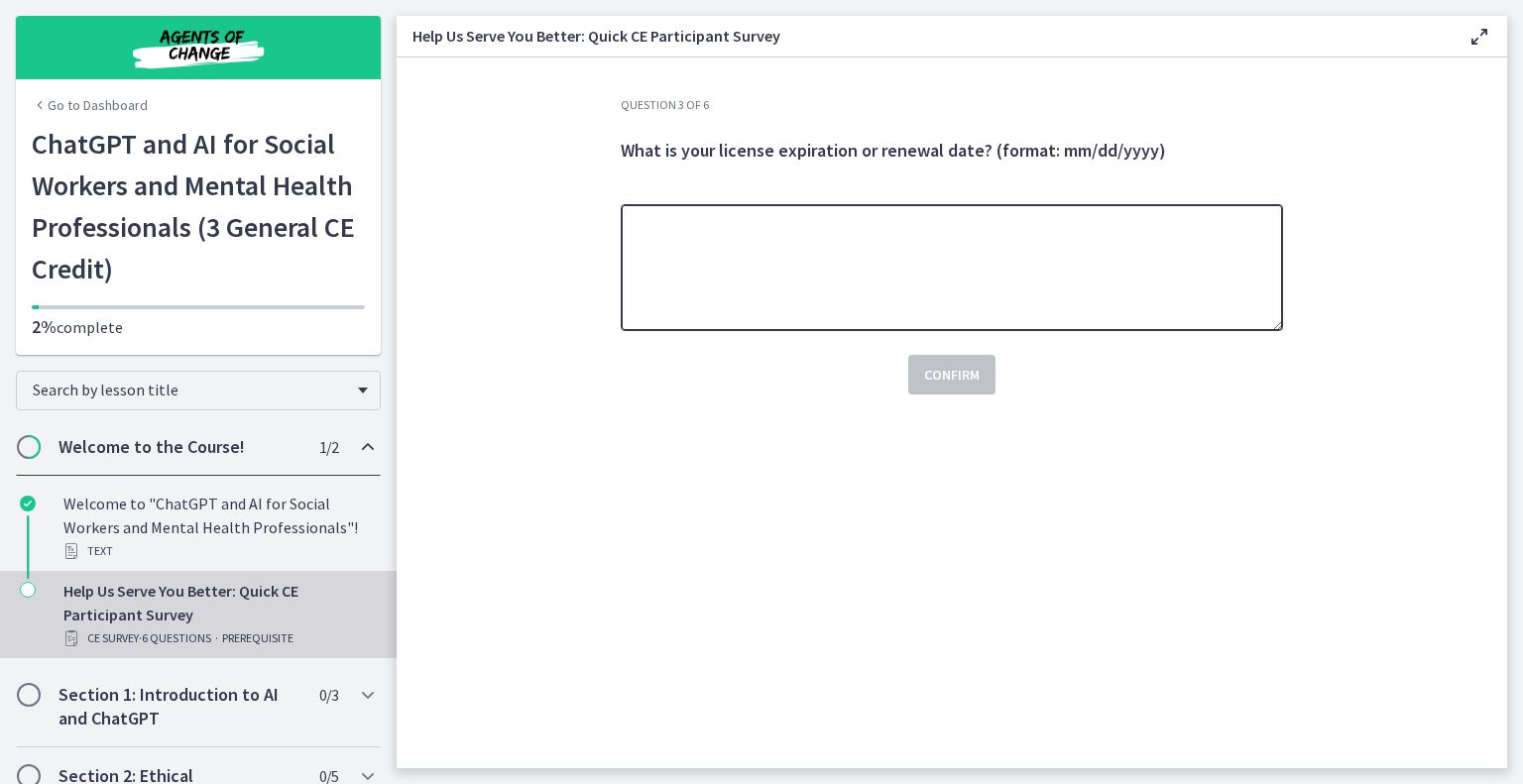 click at bounding box center (952, 268) 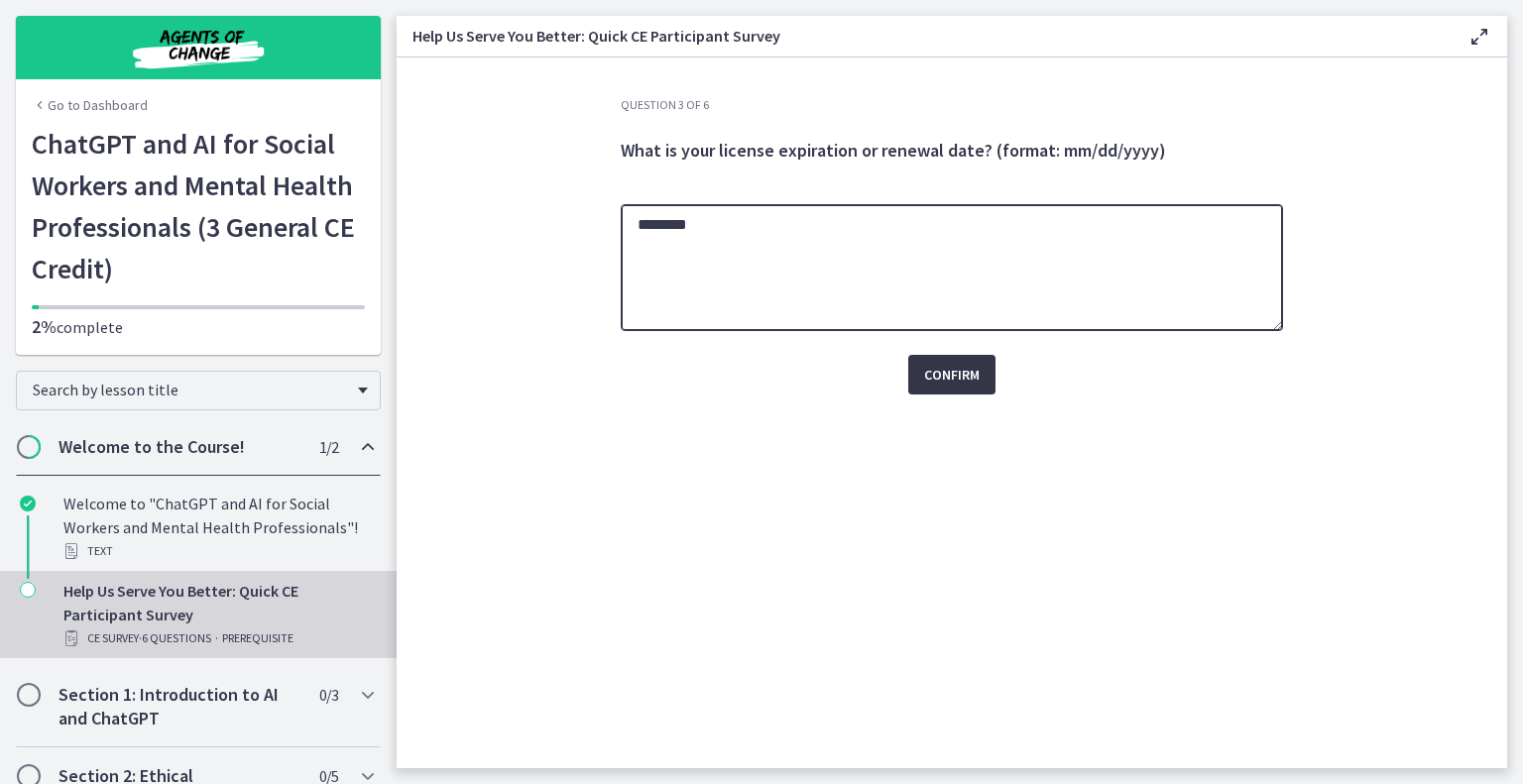 type on "********" 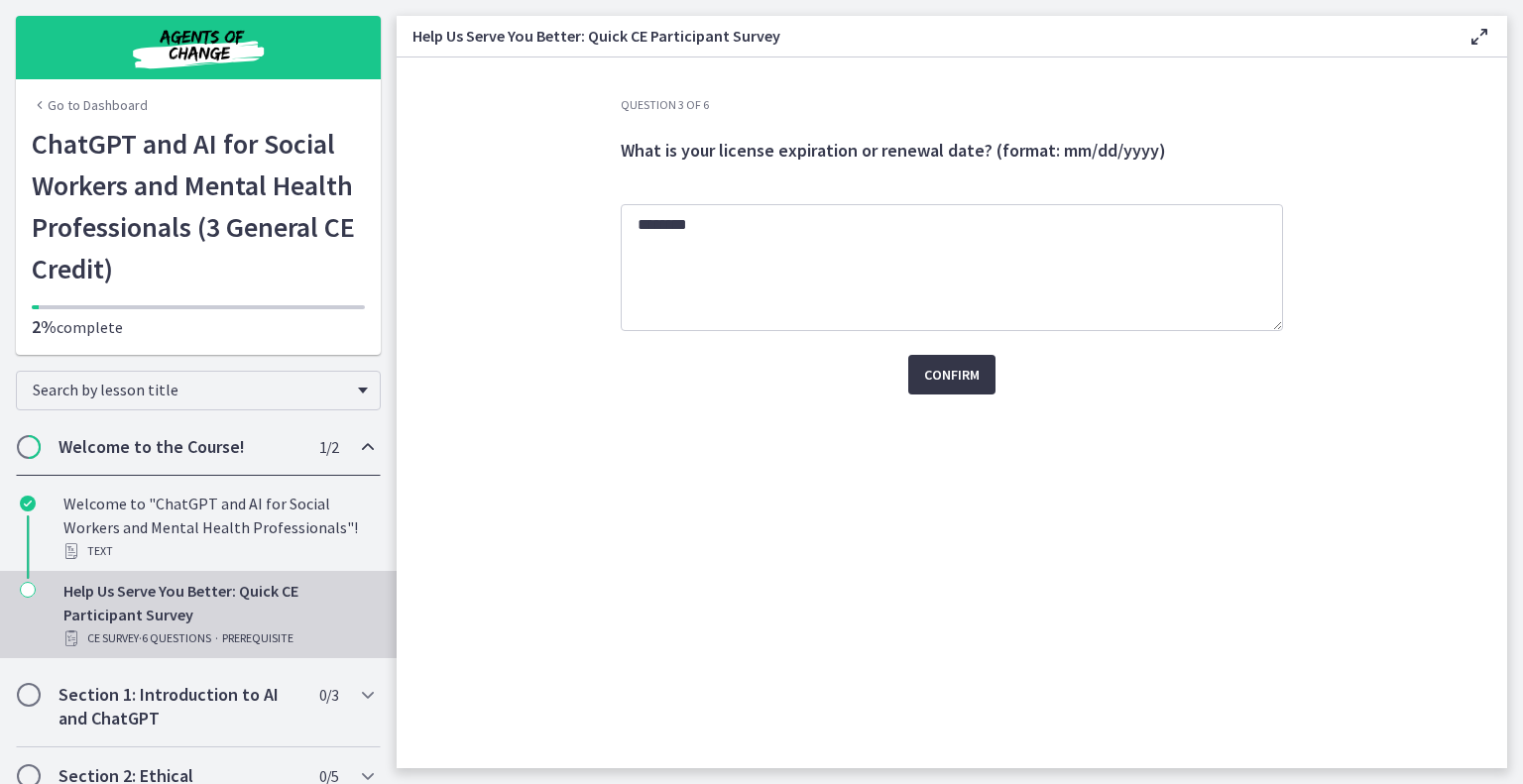 click on "Confirm" at bounding box center [952, 375] 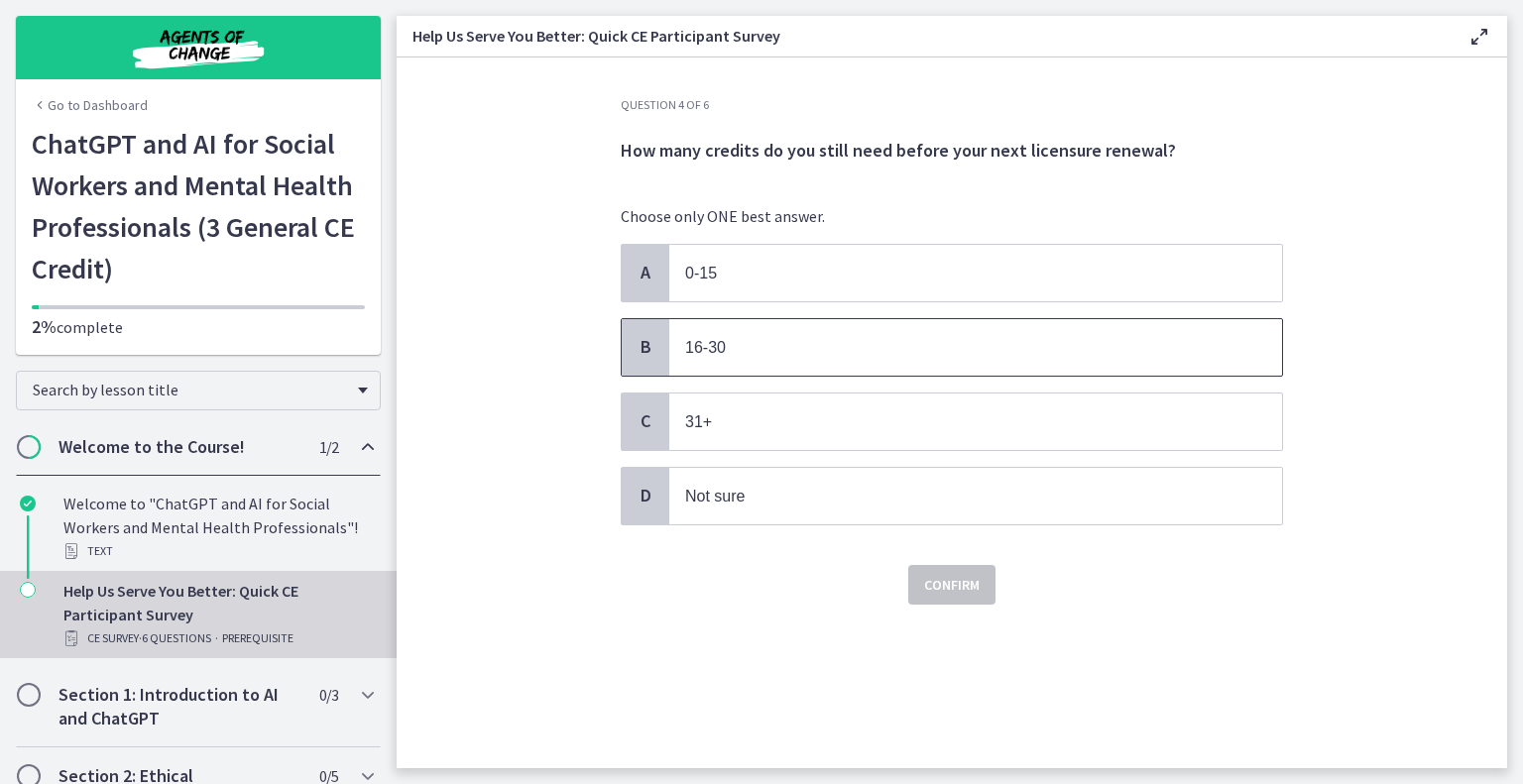 click on "16-30" at bounding box center (956, 347) 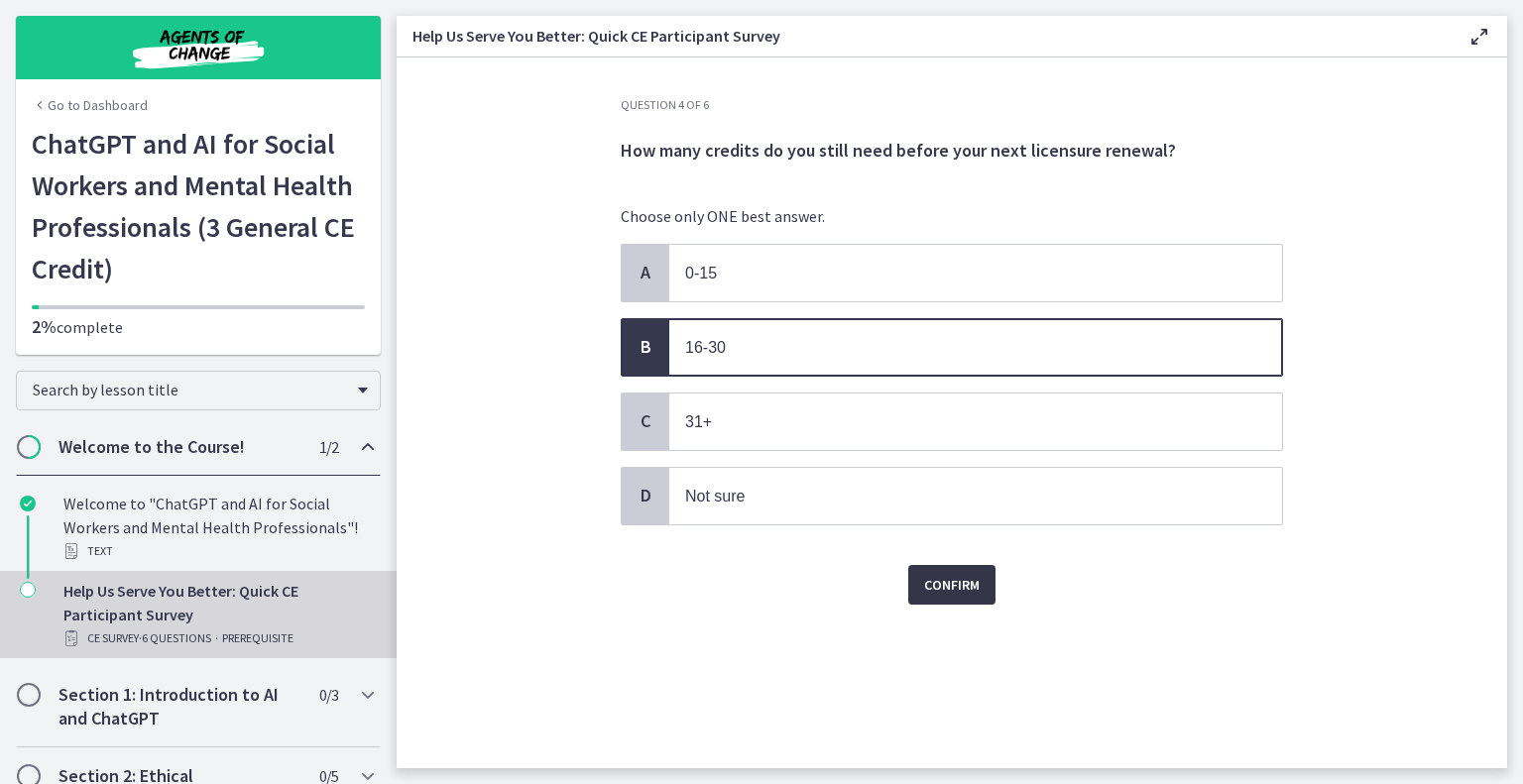 click on "Confirm" at bounding box center [952, 585] 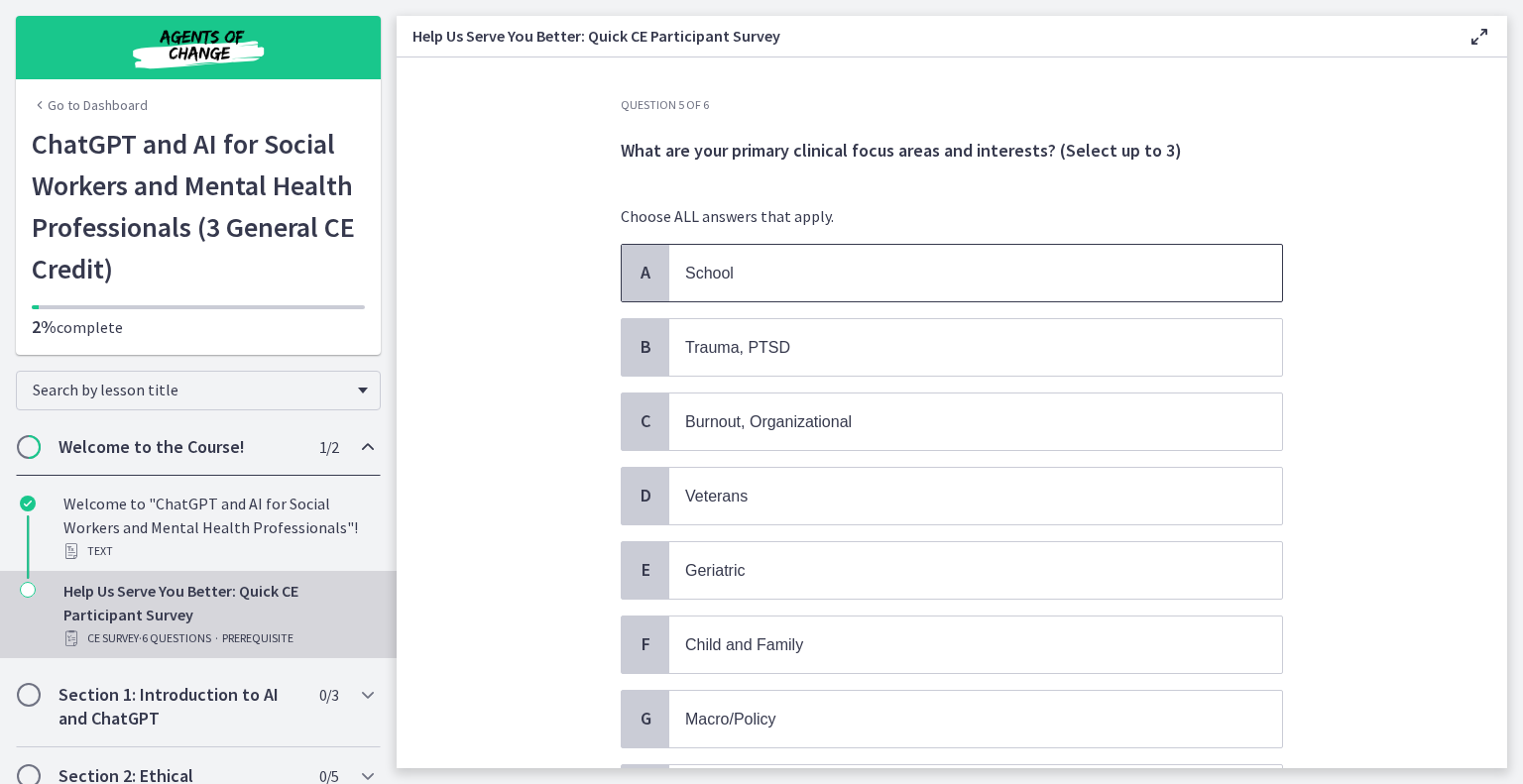 click on "School" at bounding box center [956, 273] 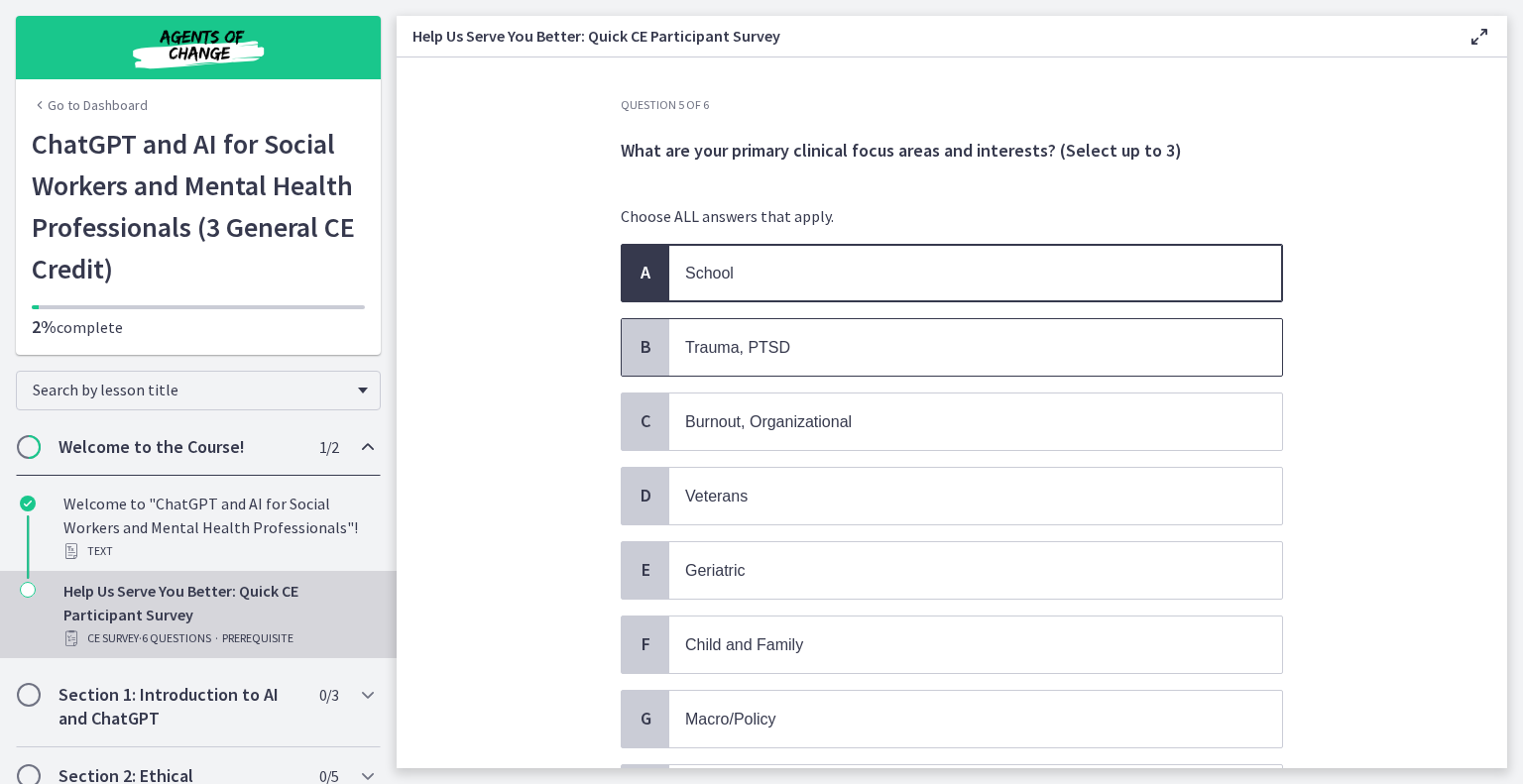 click on "Trauma, PTSD" at bounding box center (738, 347) 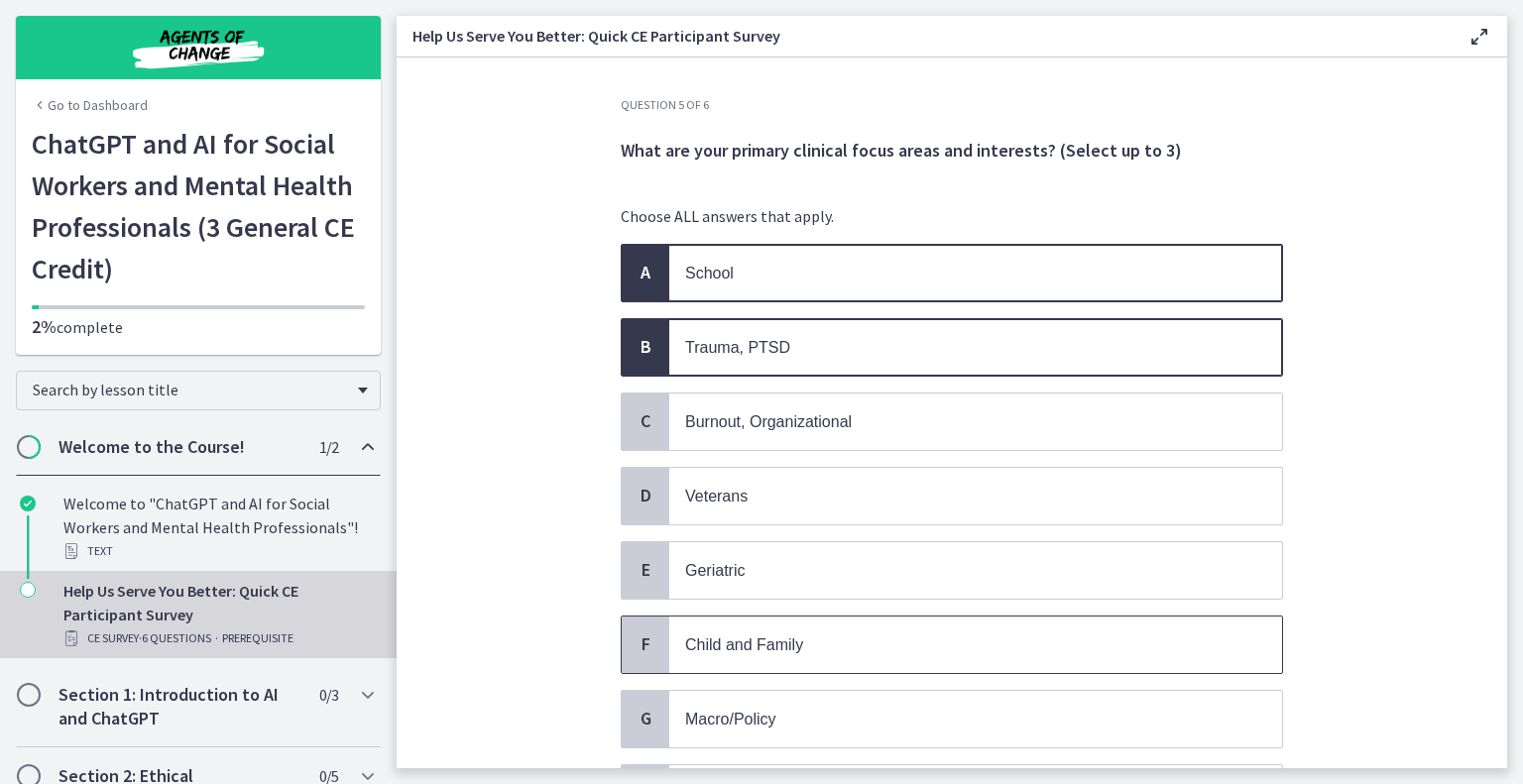 click on "Child and Family" at bounding box center (956, 644) 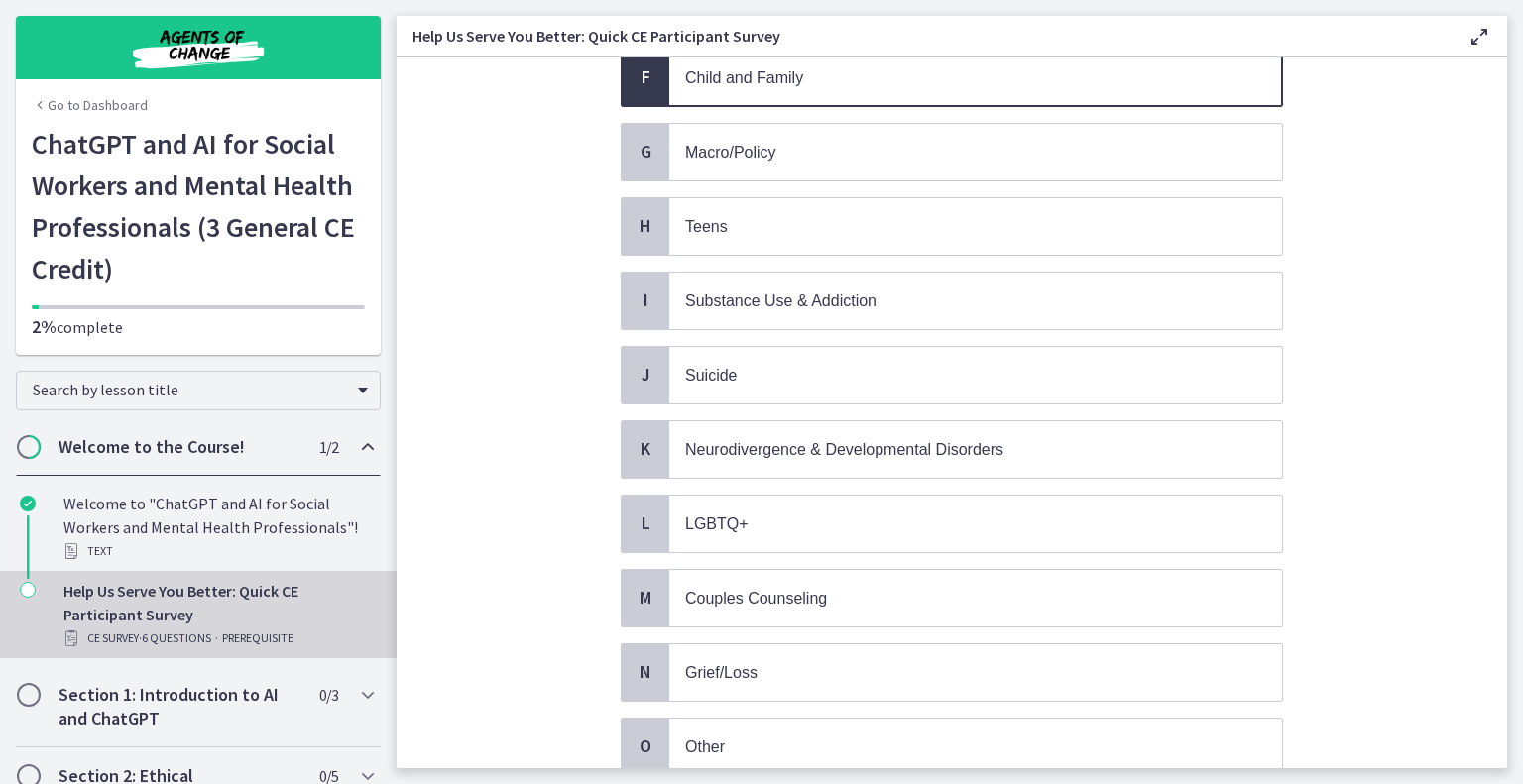 scroll, scrollTop: 587, scrollLeft: 0, axis: vertical 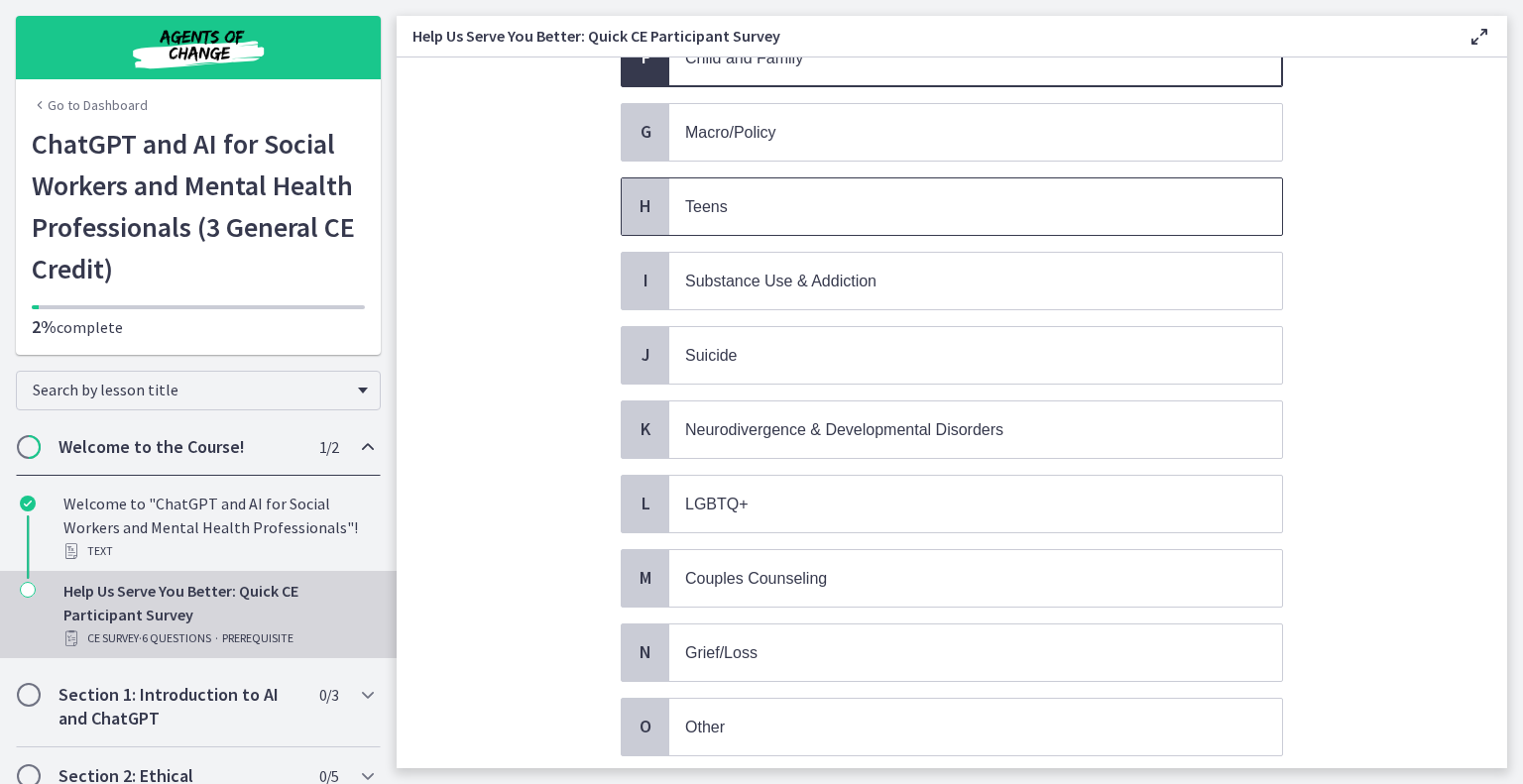 click on "Teens" at bounding box center (956, 206) 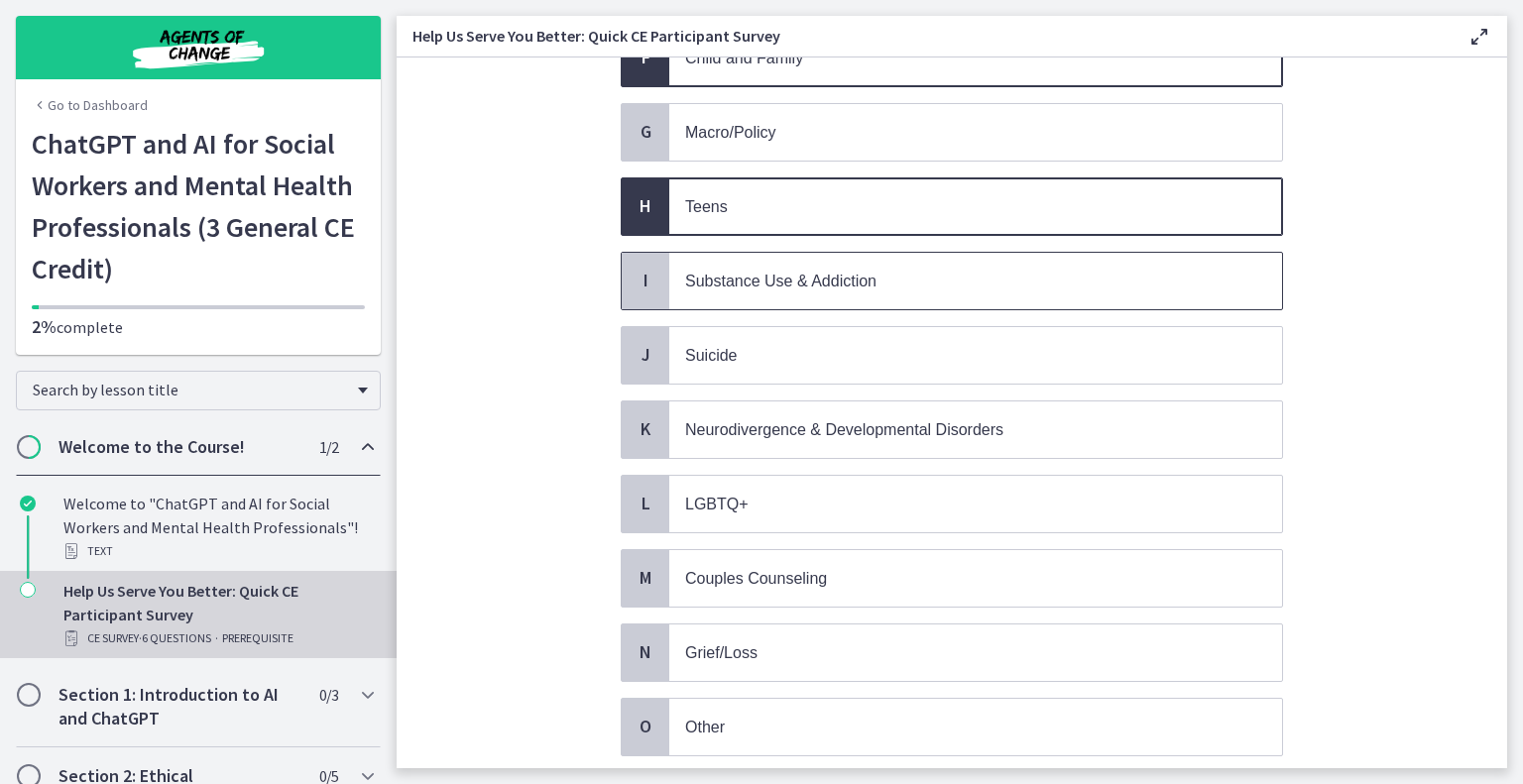click on "Substance Use & Addiction" at bounding box center [780, 280] 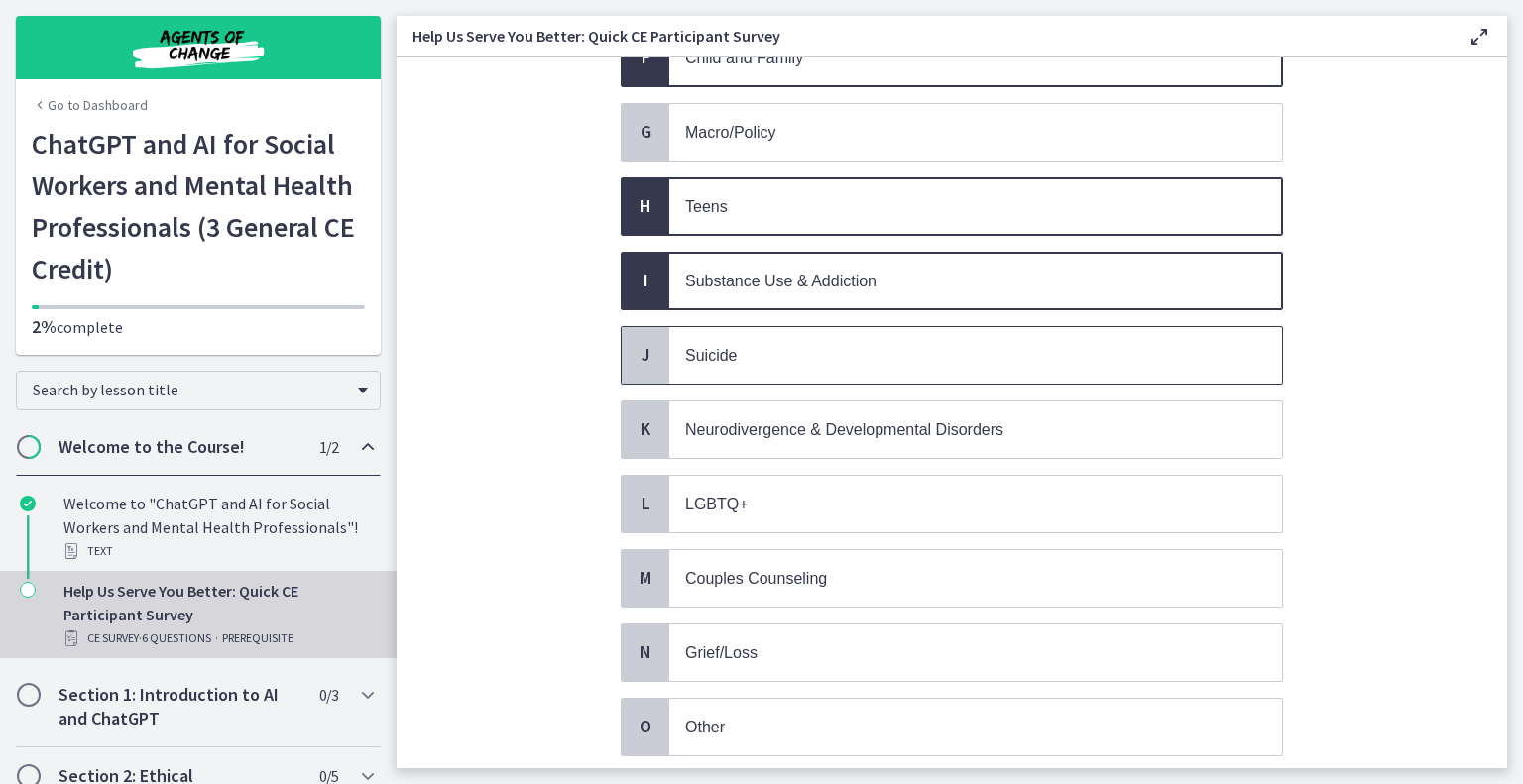 click on "Suicide" at bounding box center (711, 355) 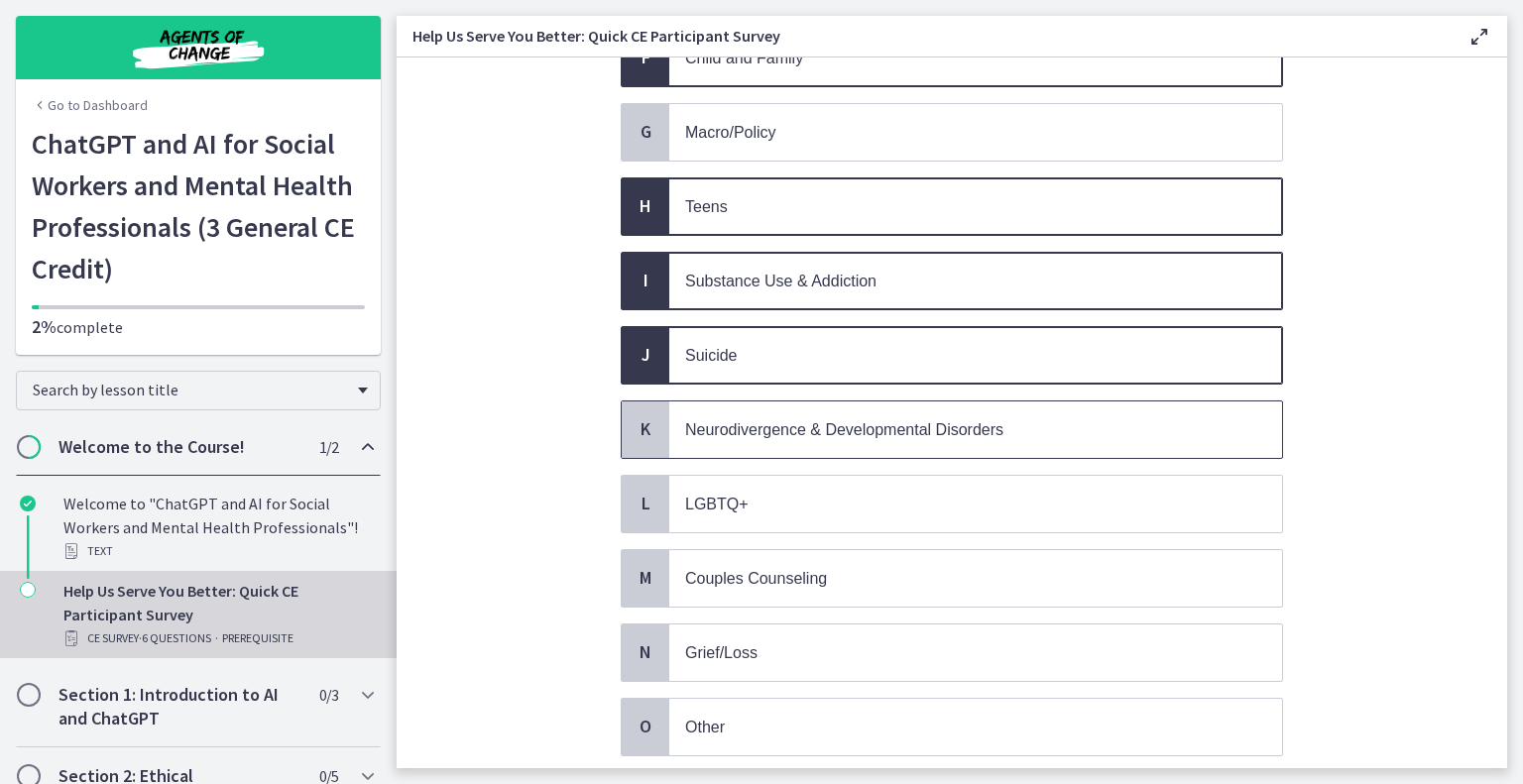 click on "Neurodivergence & Developmental Disorders" at bounding box center [844, 429] 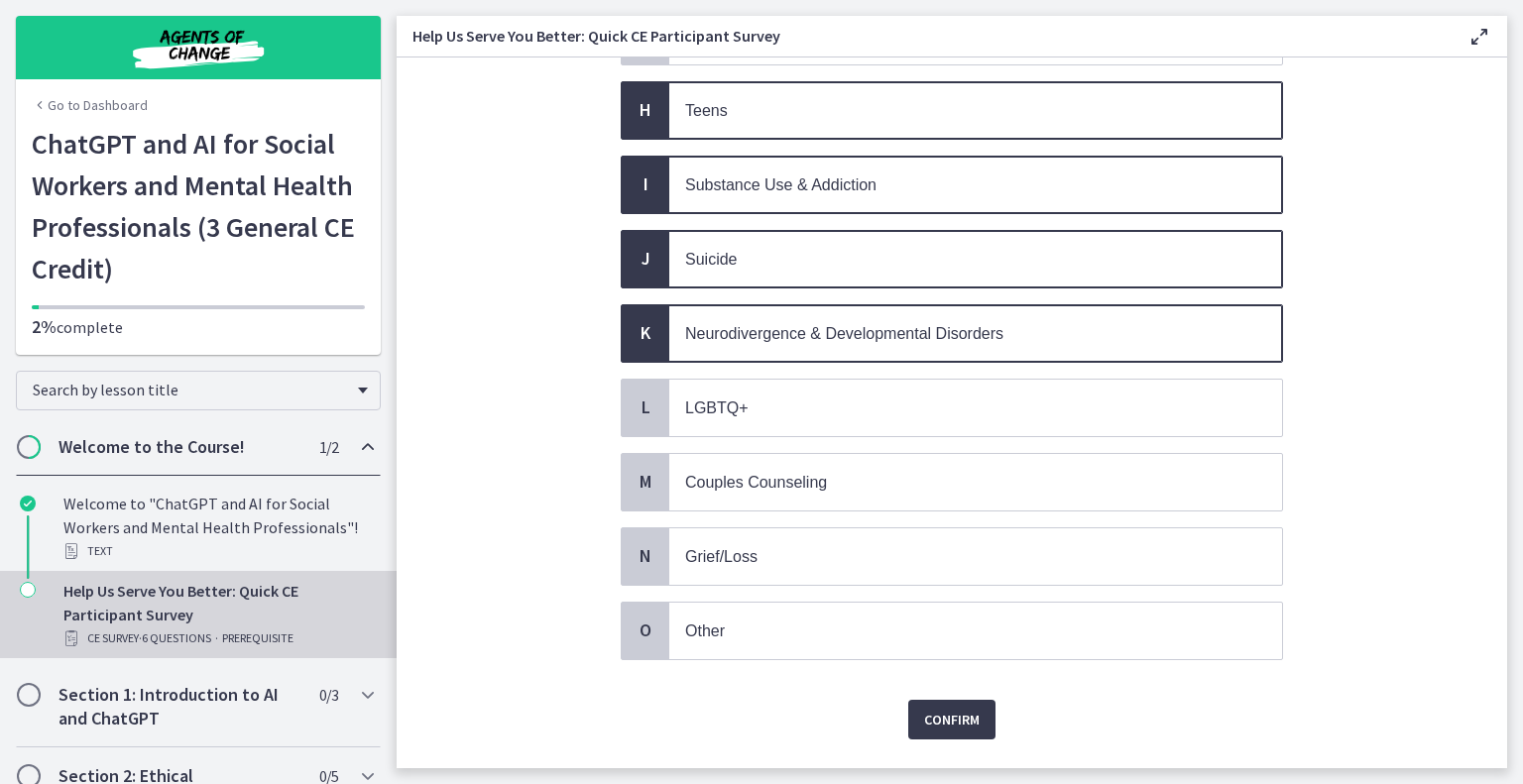 scroll, scrollTop: 712, scrollLeft: 0, axis: vertical 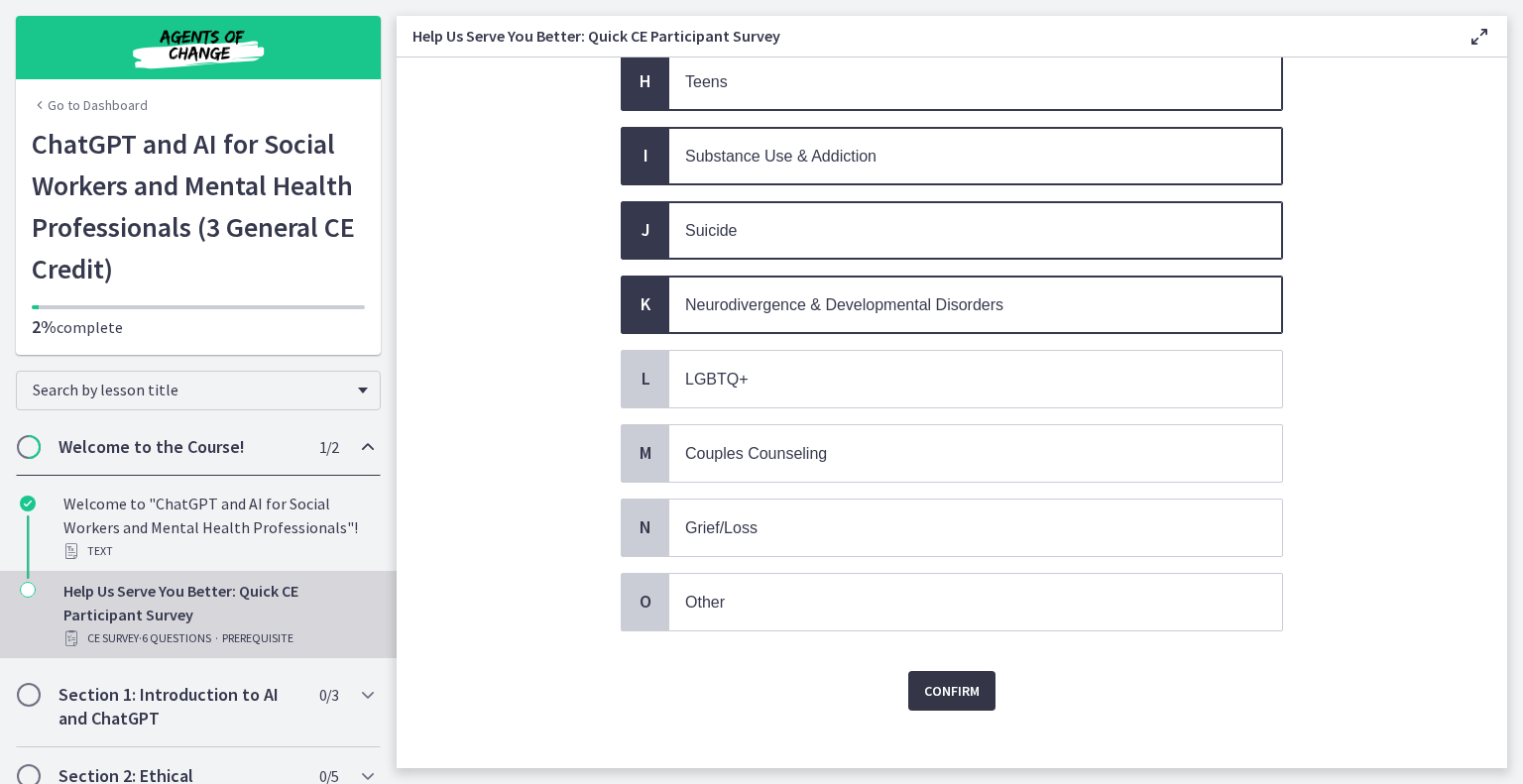 drag, startPoint x: 948, startPoint y: 668, endPoint x: 912, endPoint y: 669, distance: 36.013886 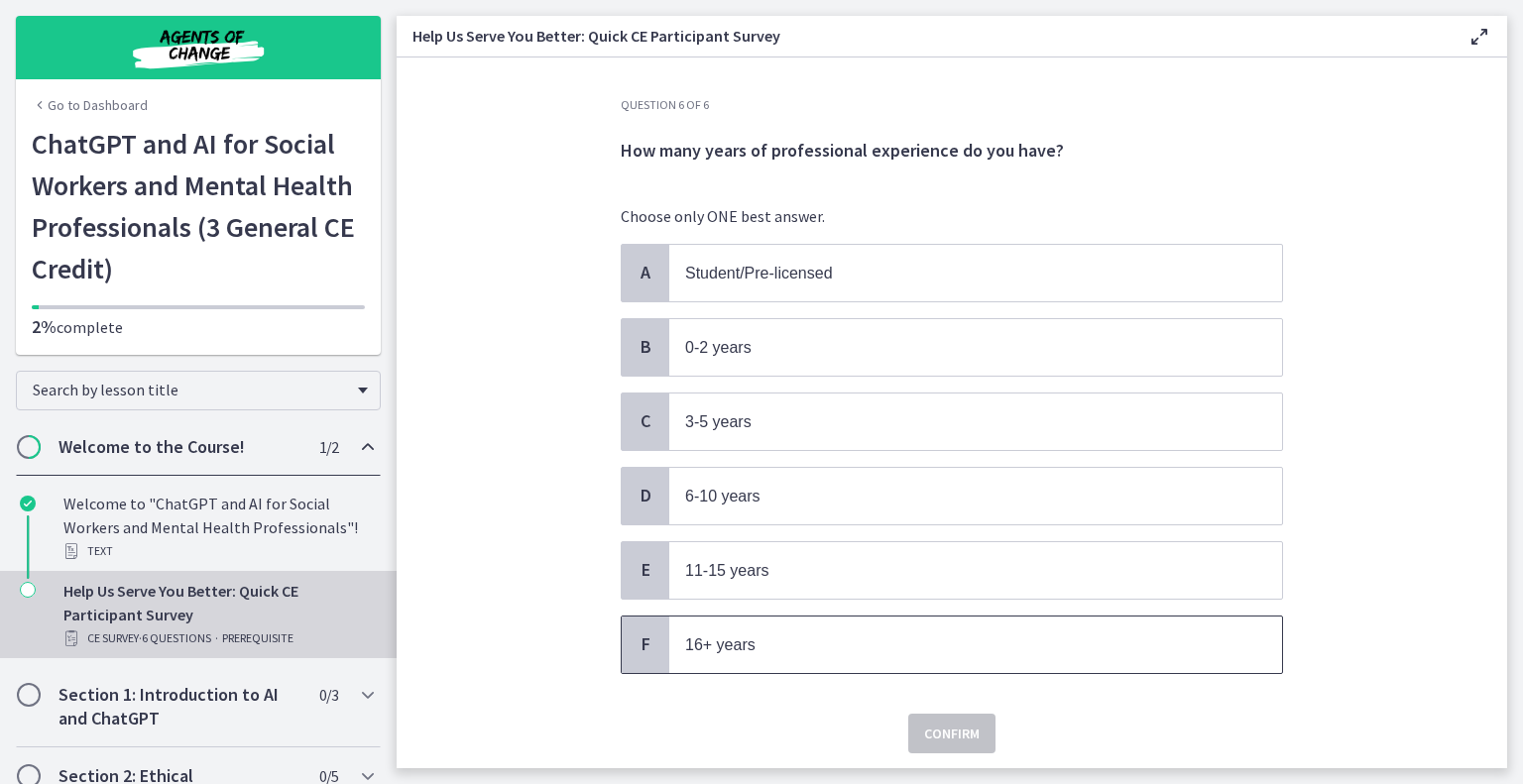 click on "16+ years" at bounding box center (956, 644) 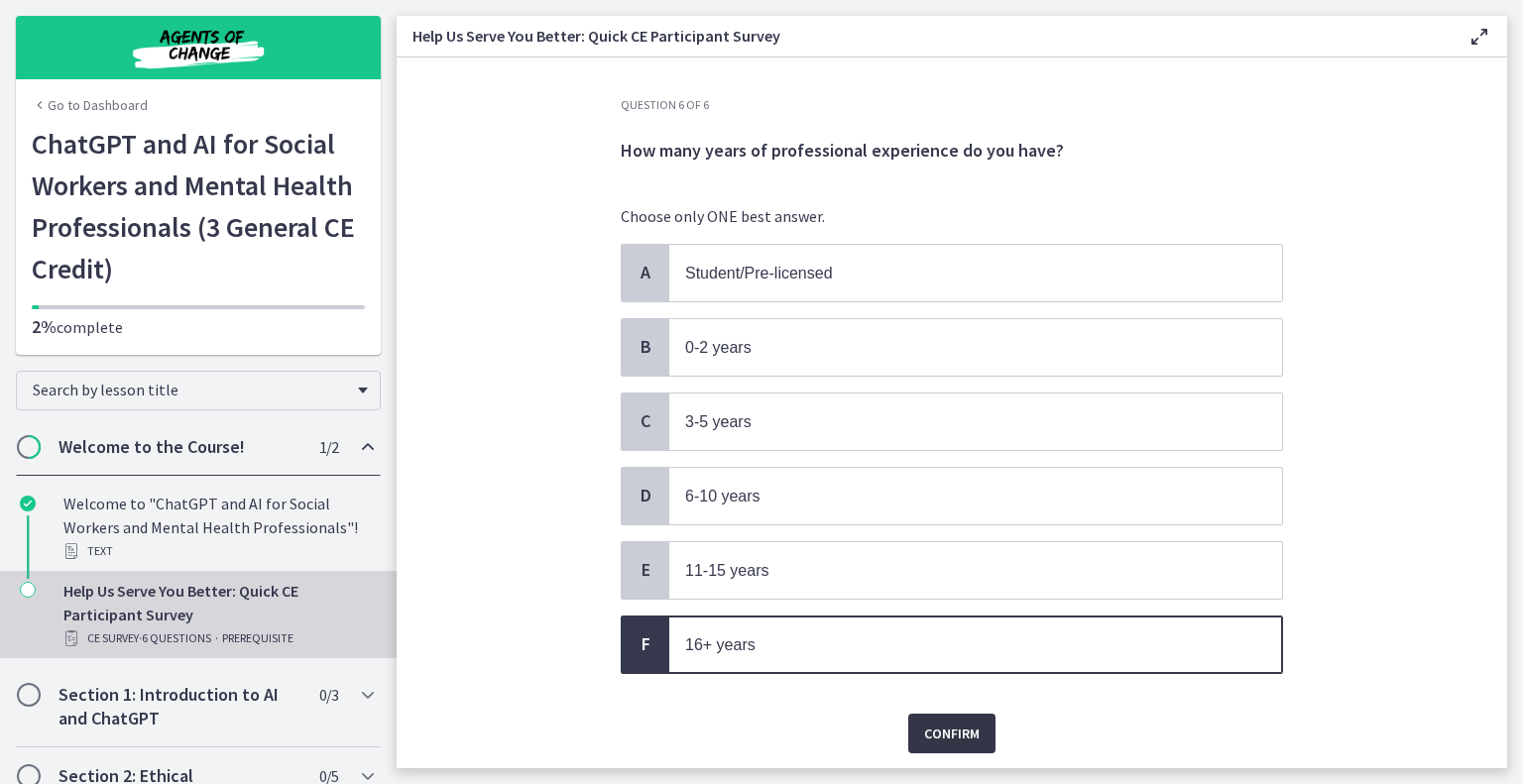 click on "Confirm" at bounding box center [952, 733] 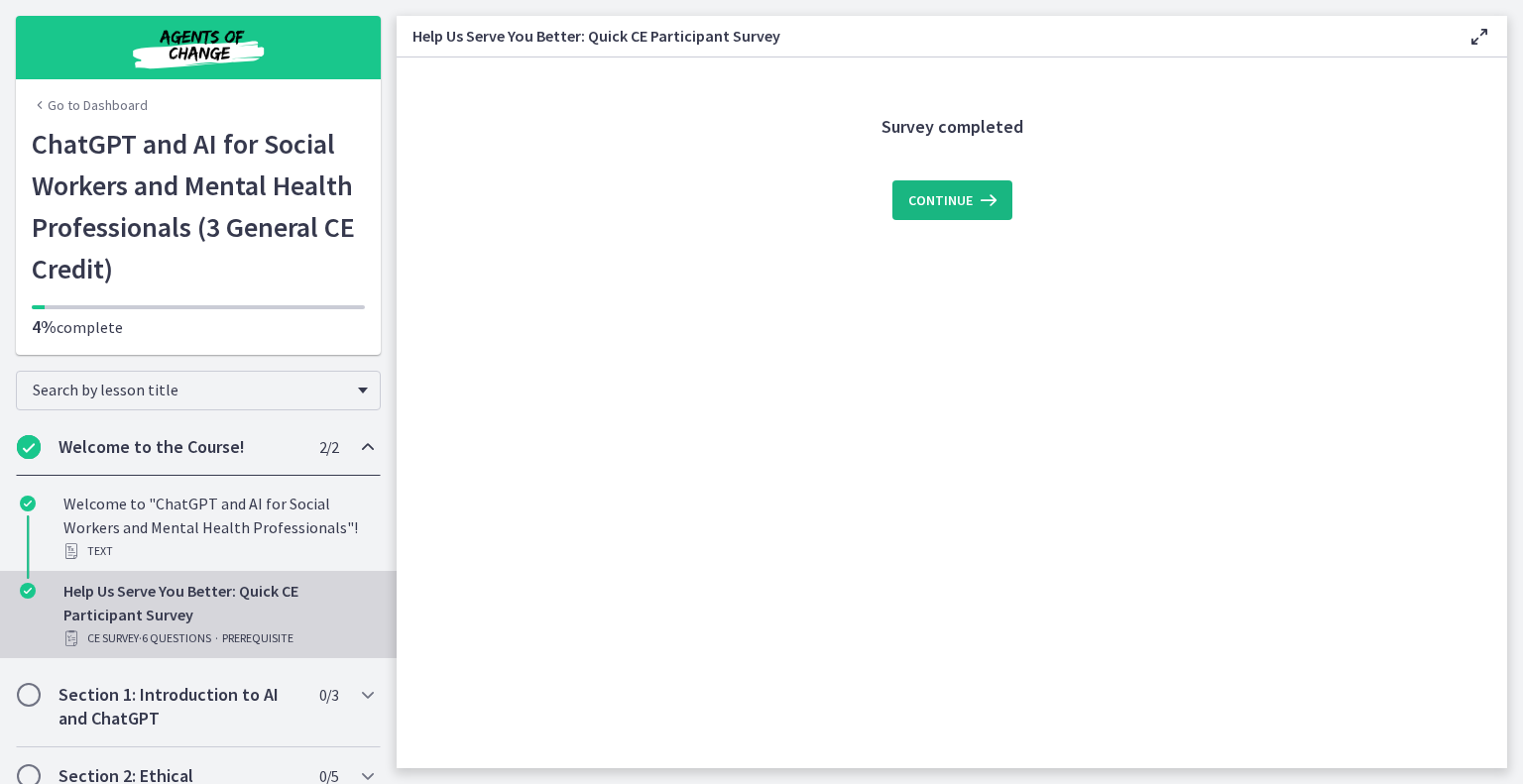 click on "Continue" at bounding box center [940, 200] 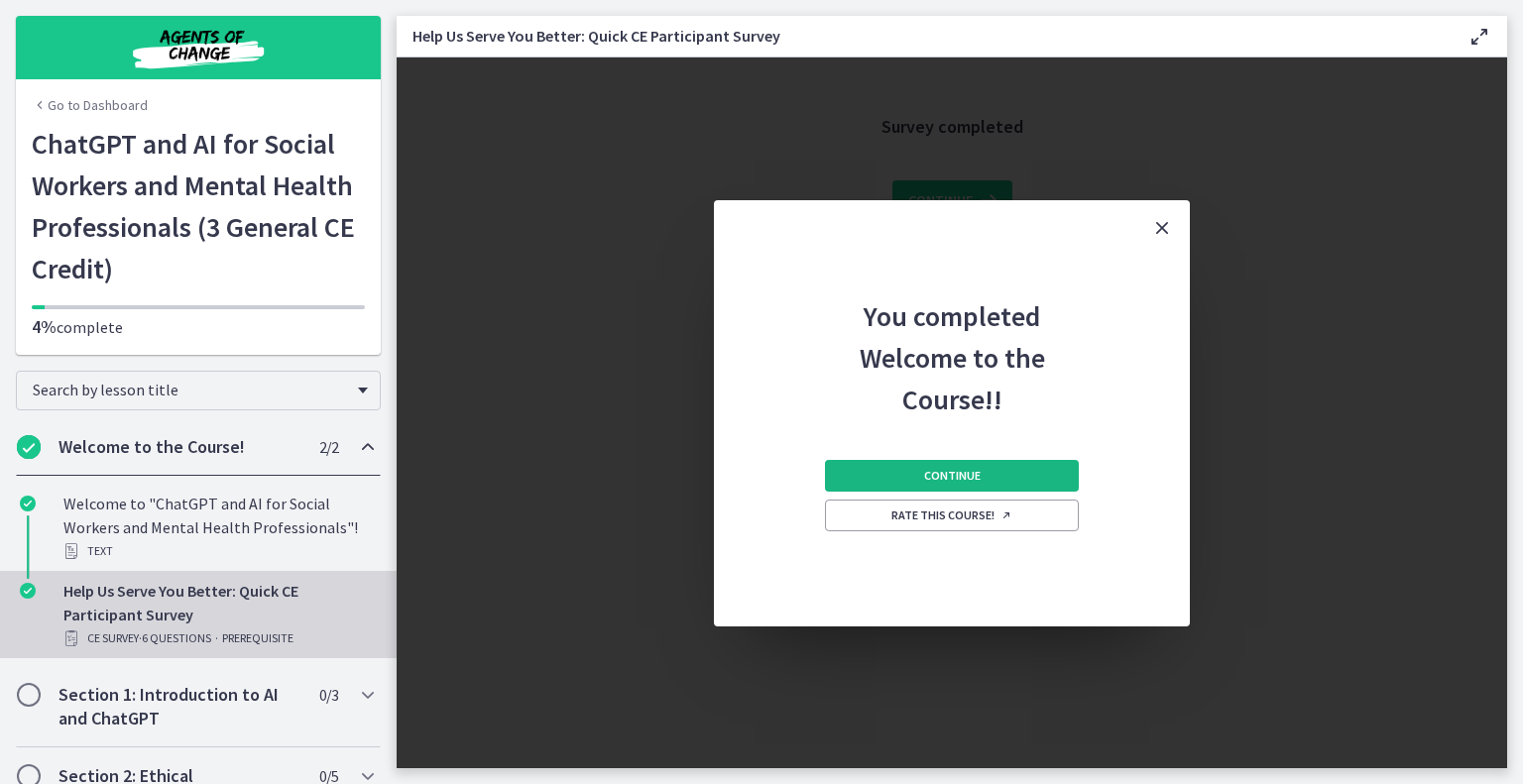 click on "Continue" at bounding box center [952, 476] 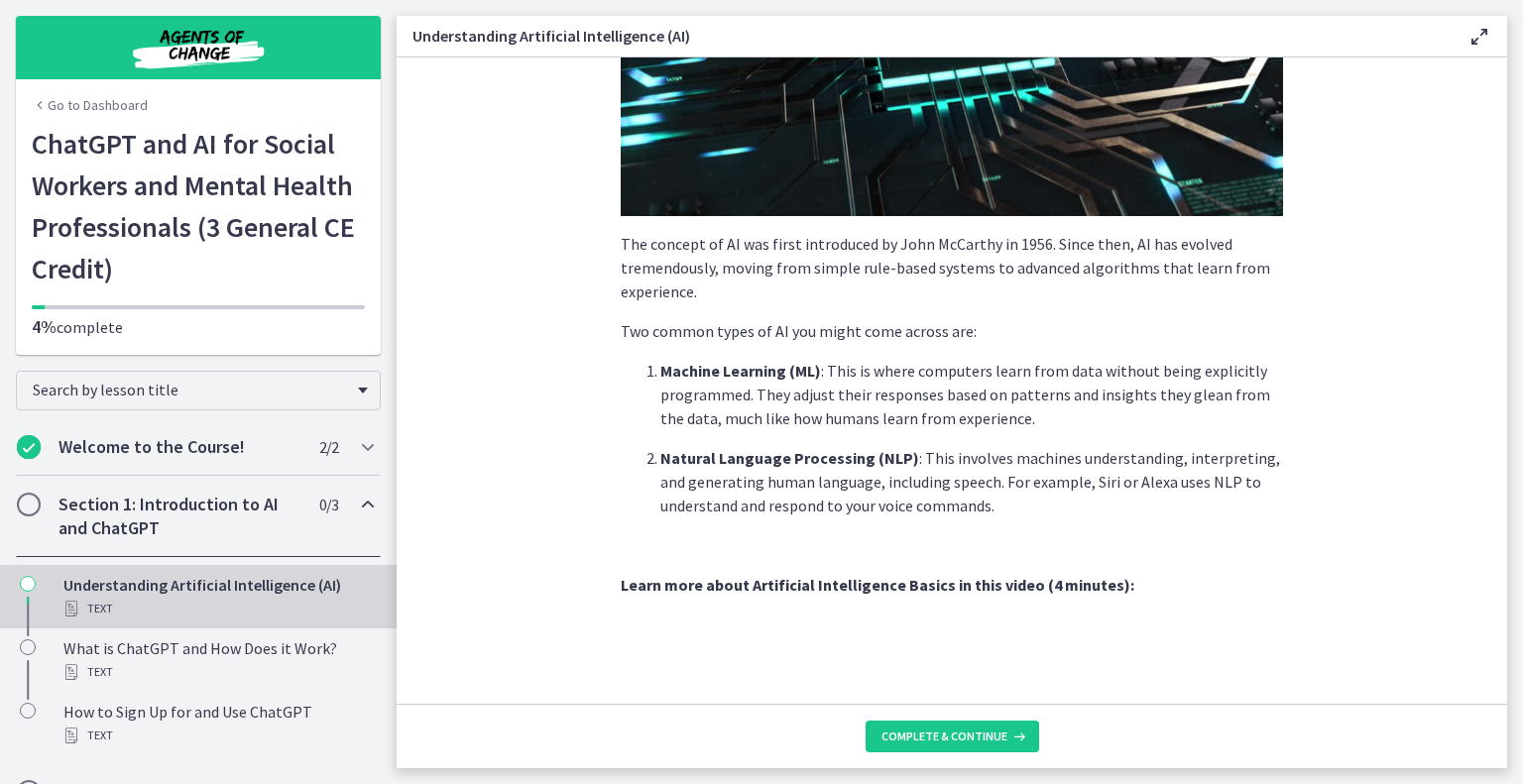 scroll, scrollTop: 420, scrollLeft: 0, axis: vertical 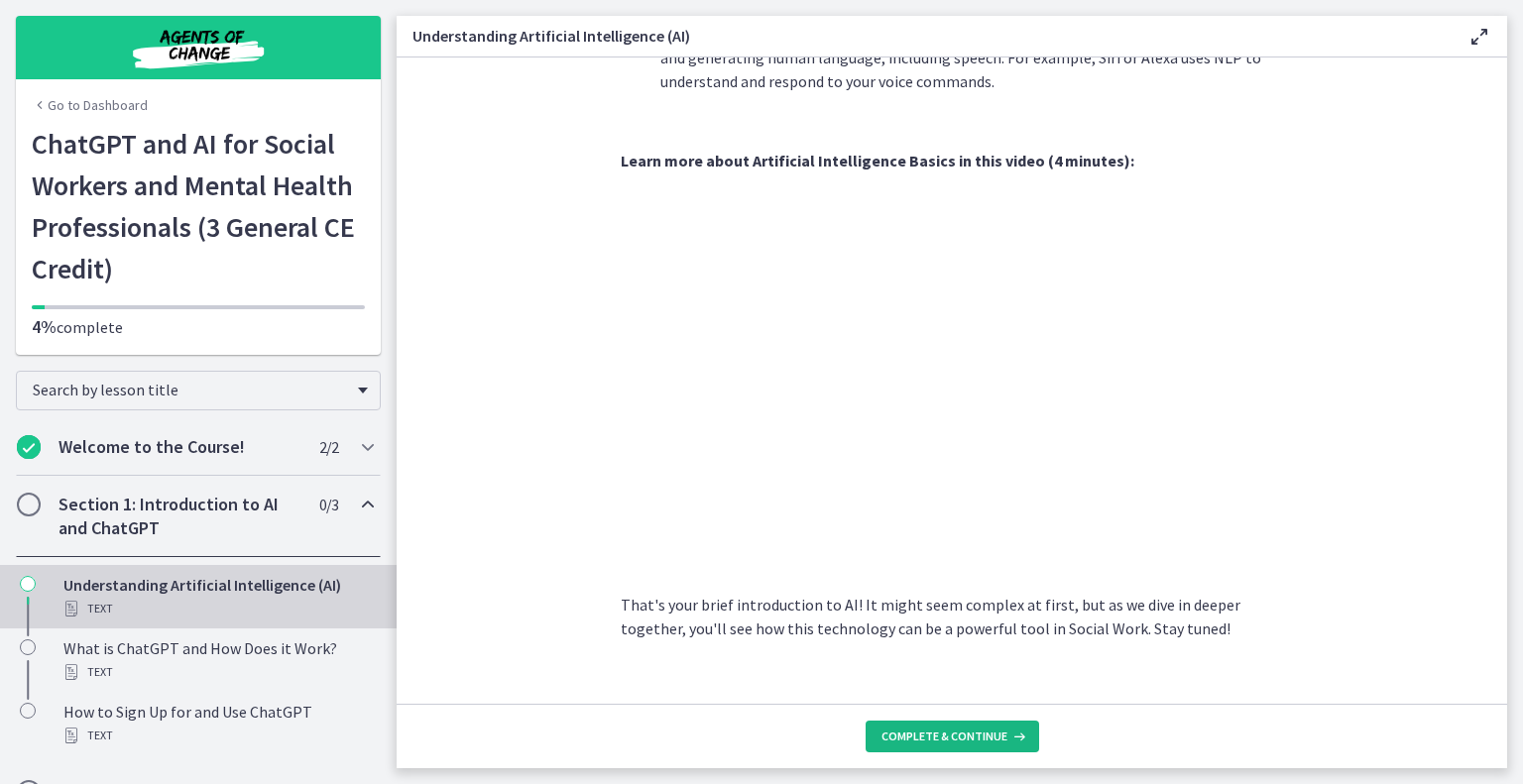 click on "Complete & continue" at bounding box center (944, 736) 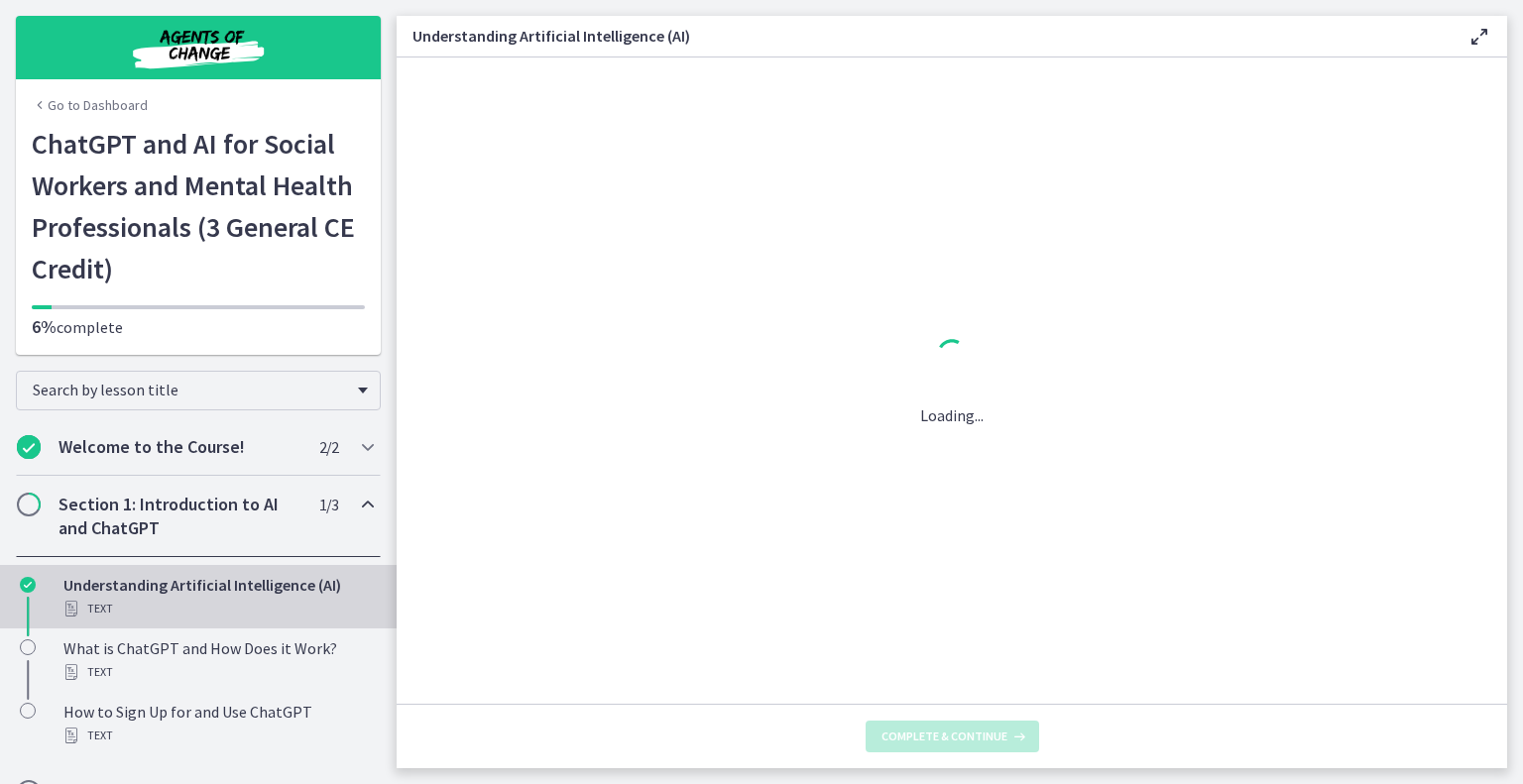 scroll, scrollTop: 0, scrollLeft: 0, axis: both 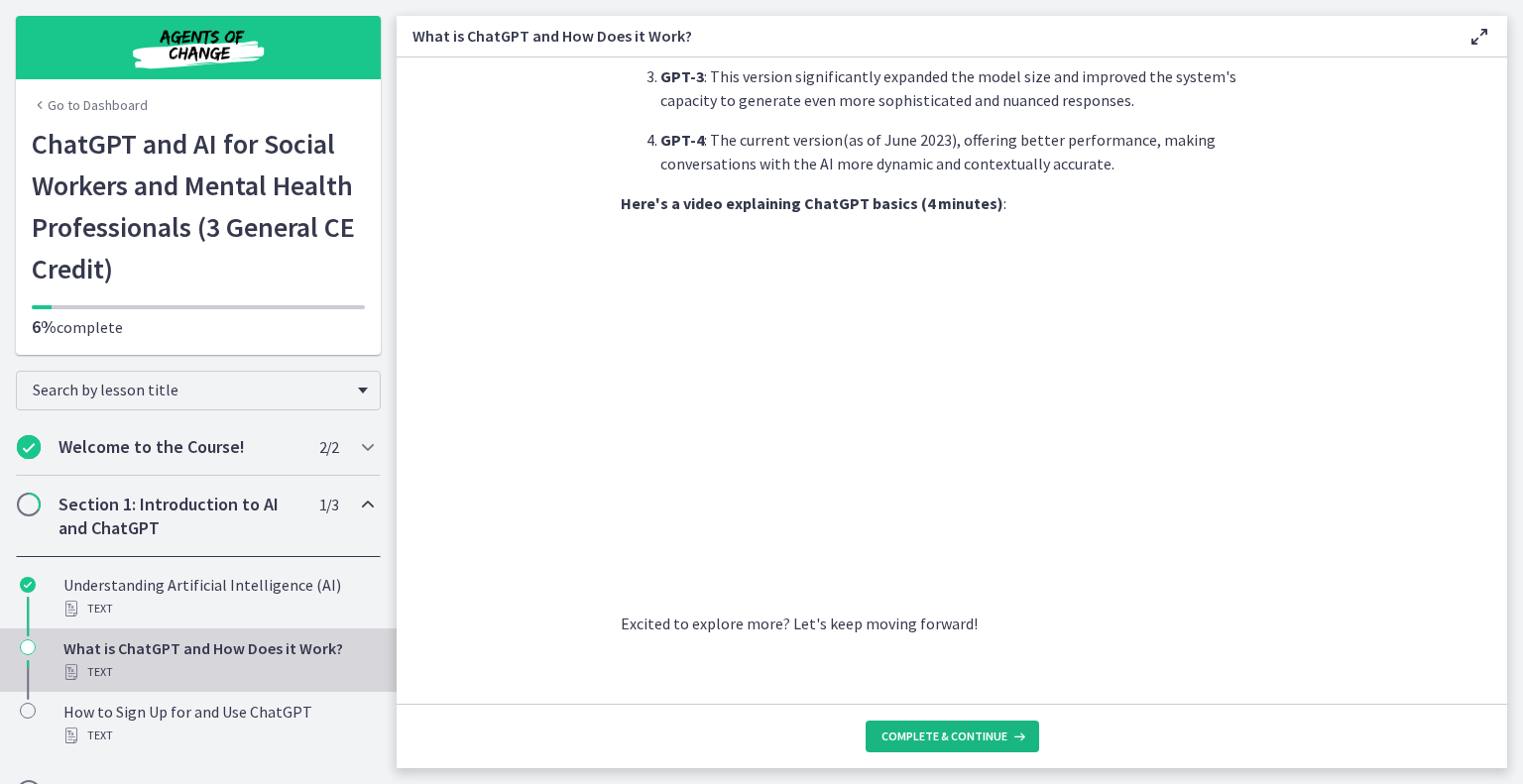 click on "Complete & continue" at bounding box center [944, 736] 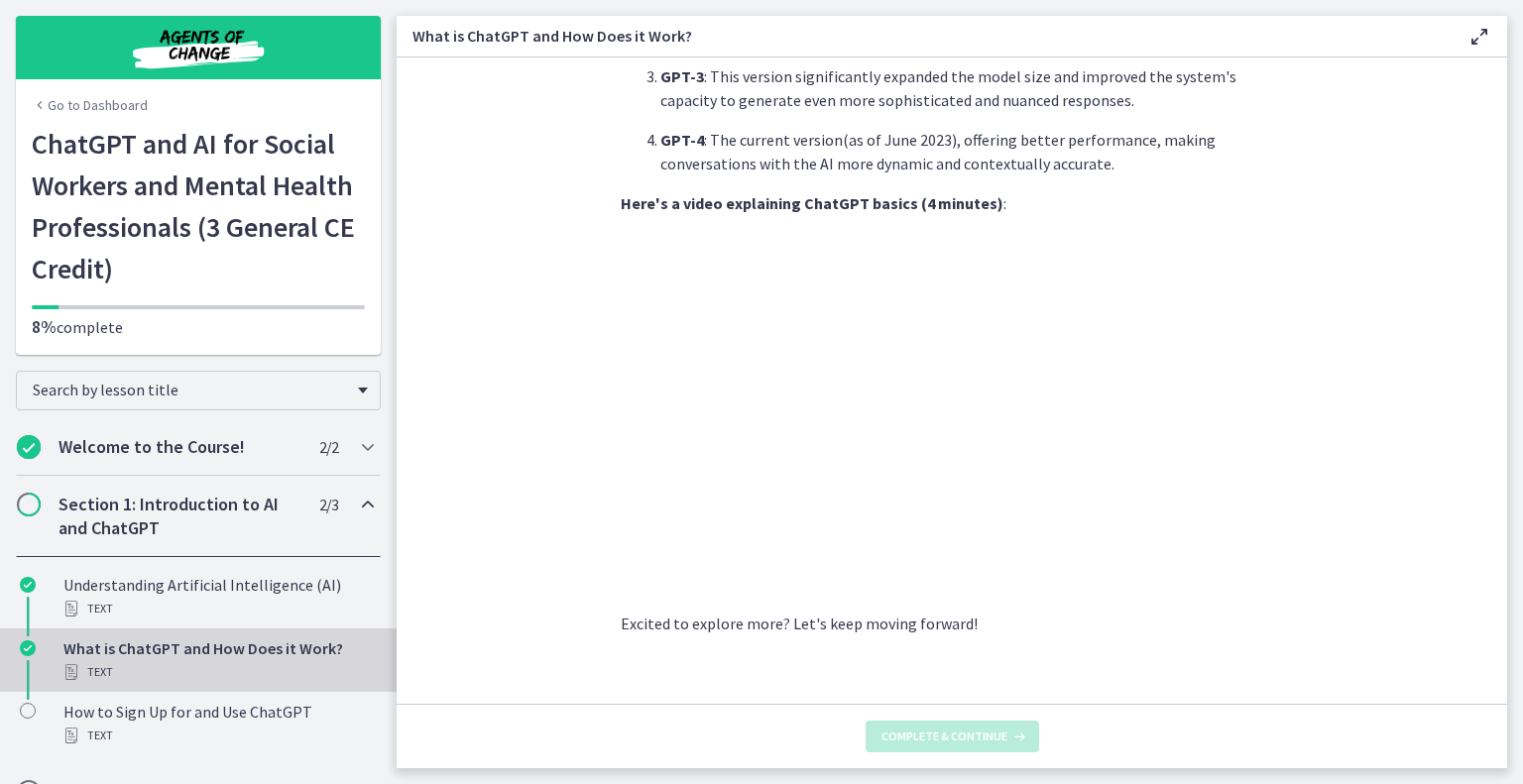 scroll, scrollTop: 0, scrollLeft: 0, axis: both 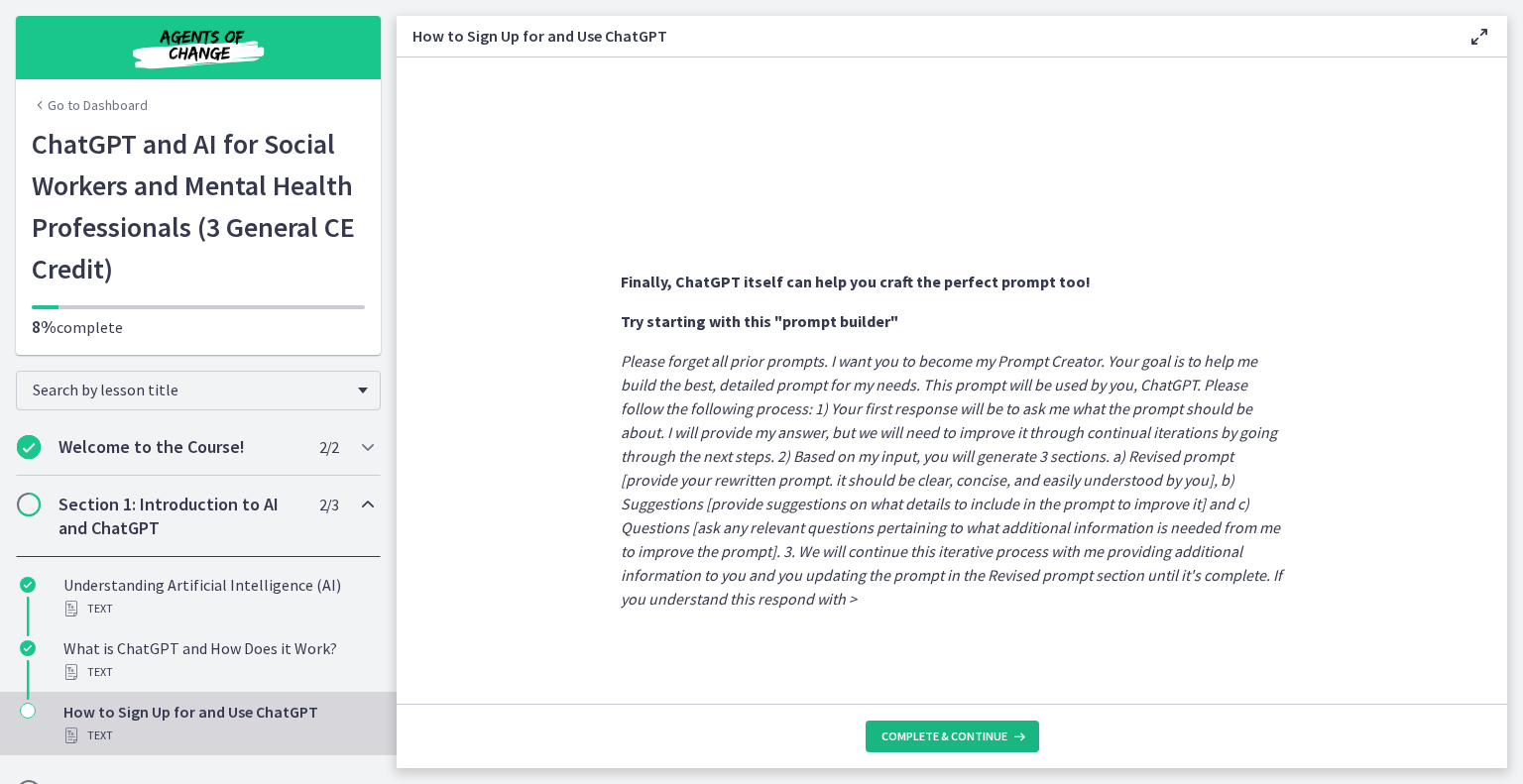 click on "Complete & continue" at bounding box center [944, 736] 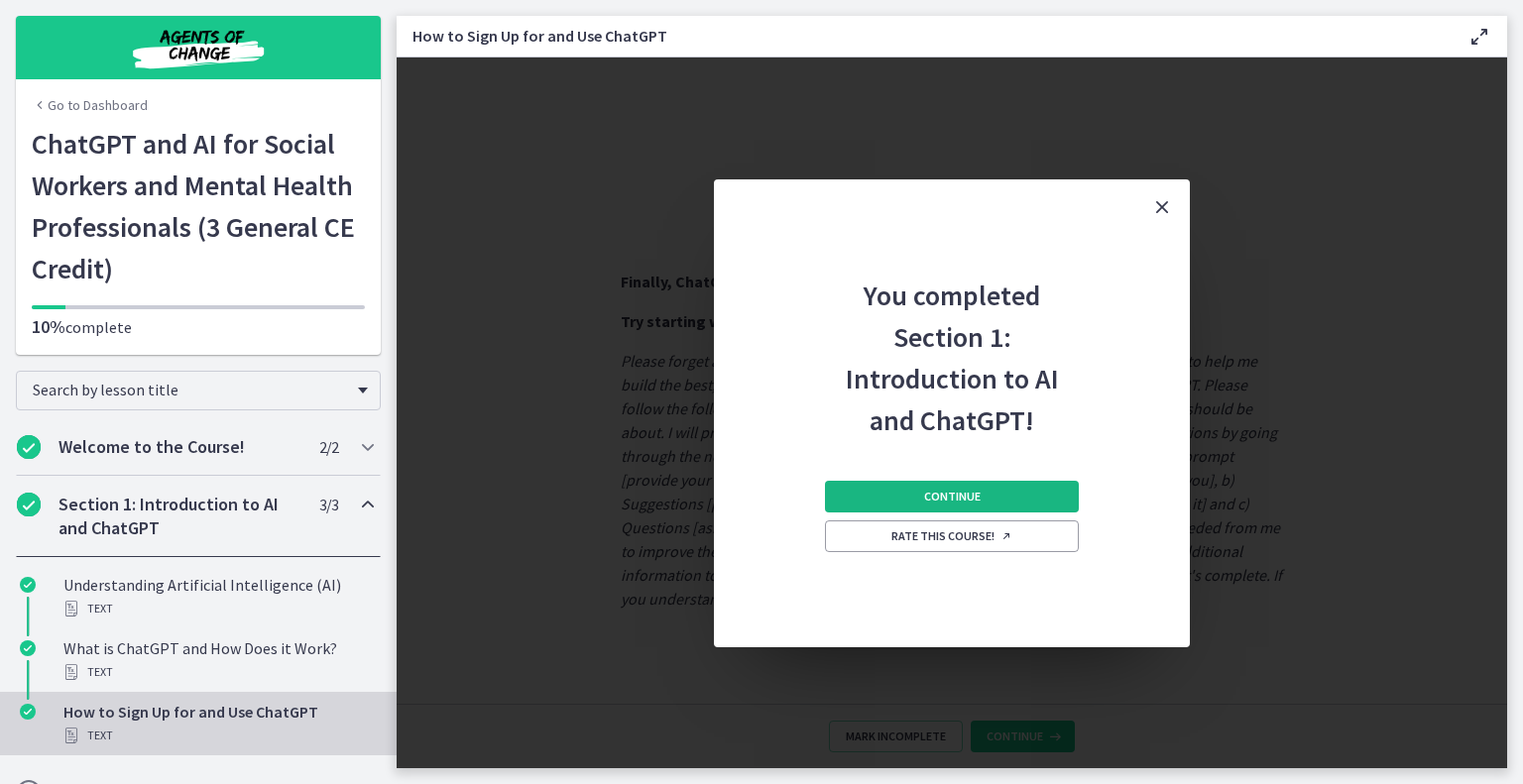 click on "Continue" at bounding box center [952, 497] 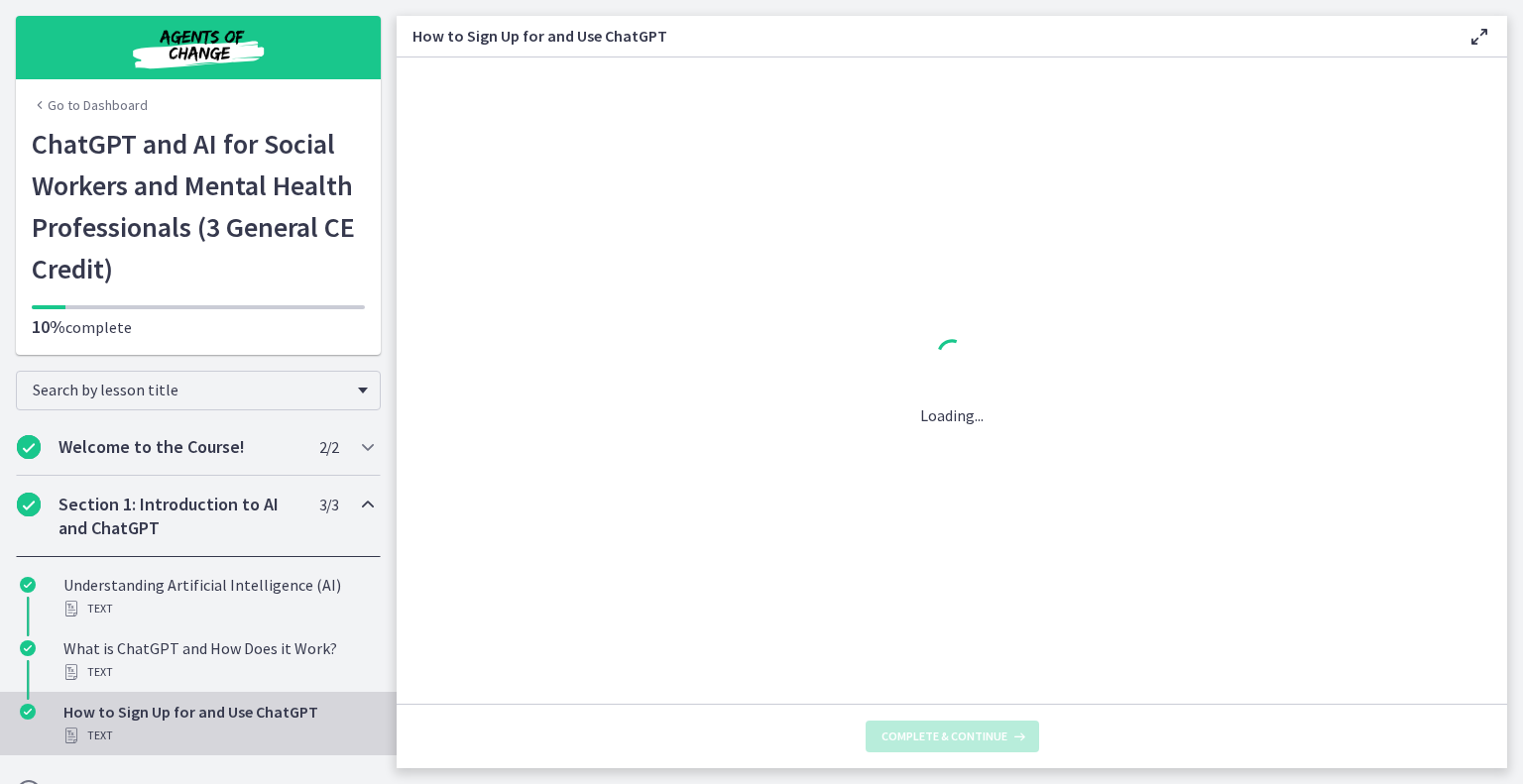 scroll, scrollTop: 0, scrollLeft: 0, axis: both 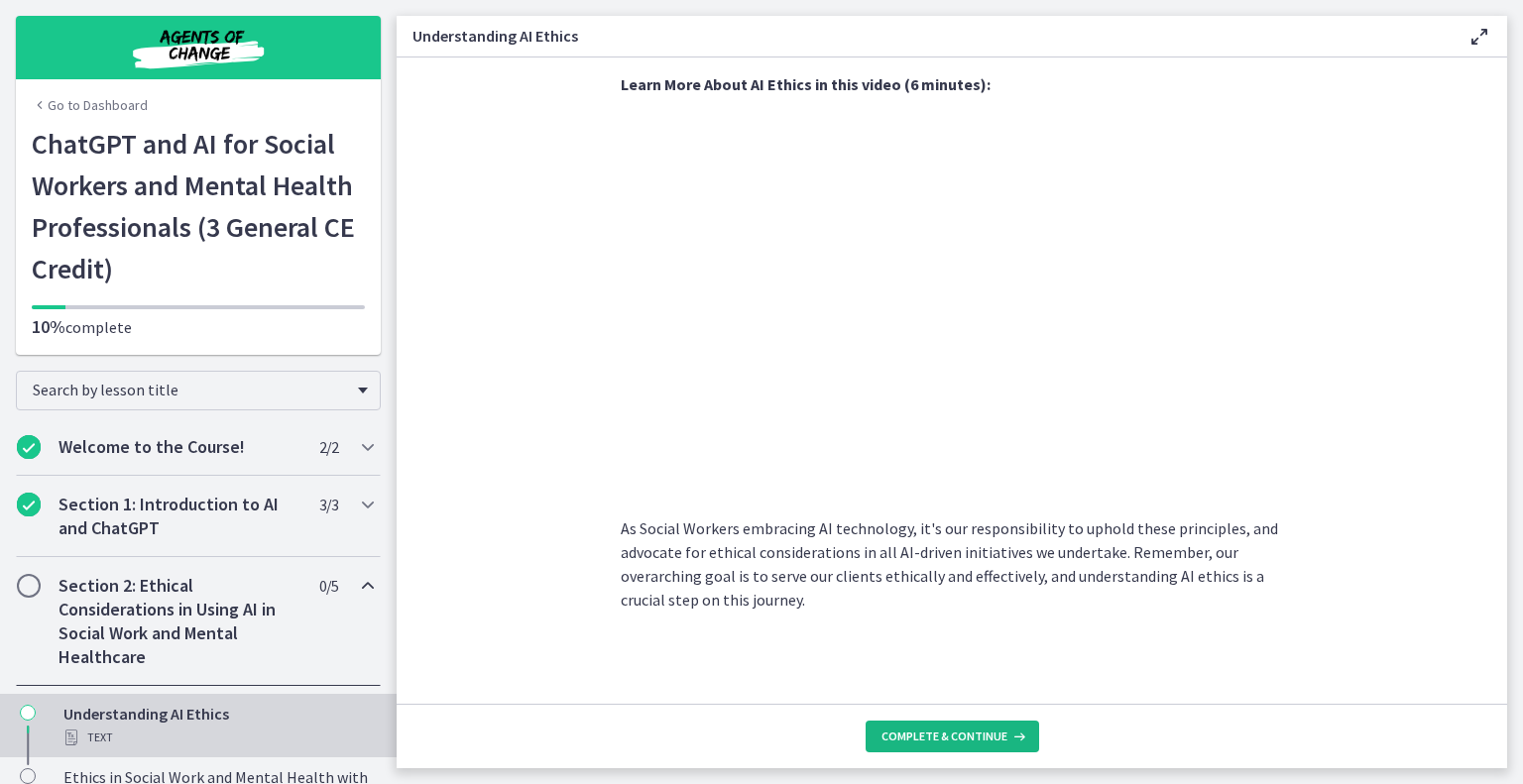 click on "Complete & continue" at bounding box center (944, 736) 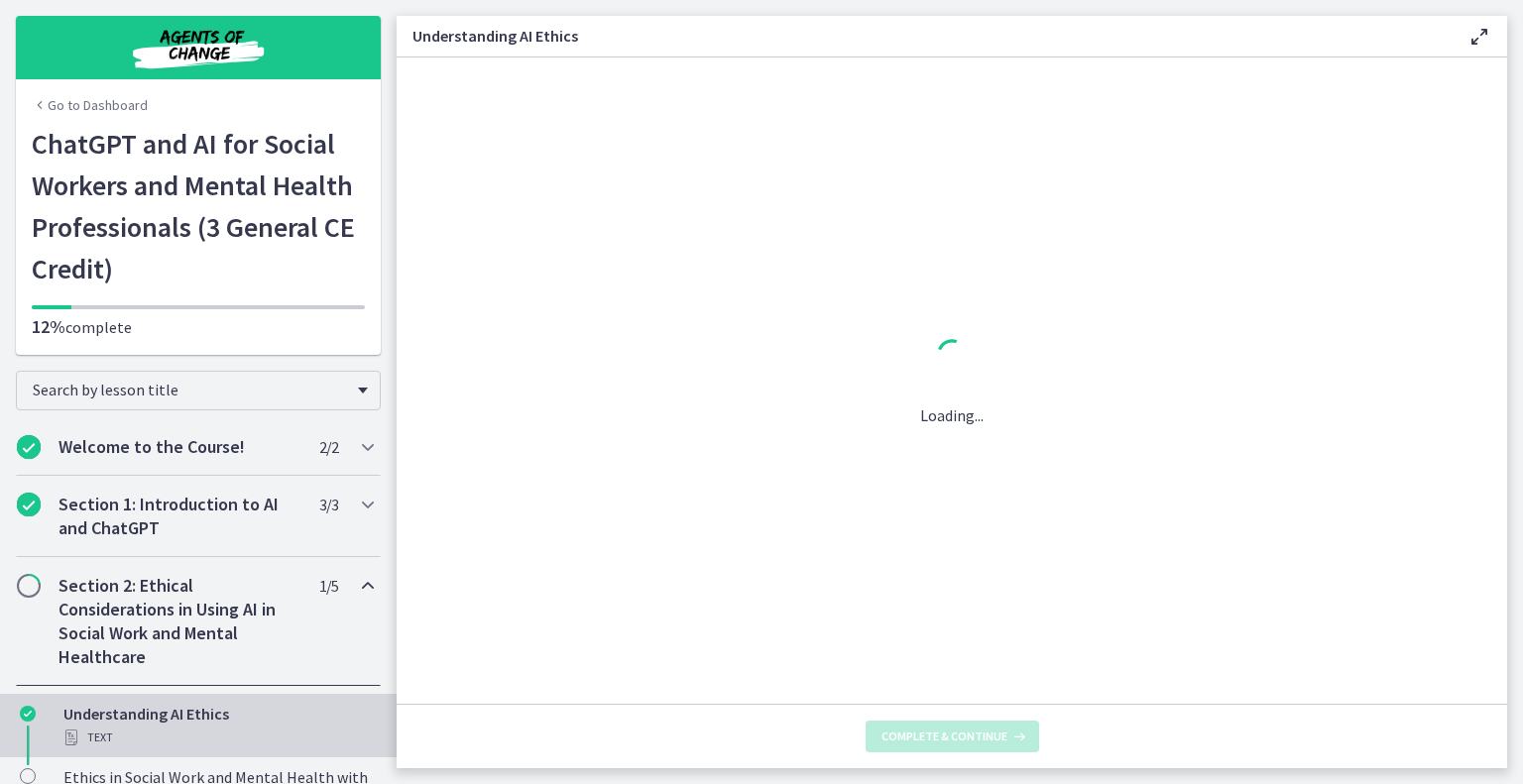 scroll, scrollTop: 0, scrollLeft: 0, axis: both 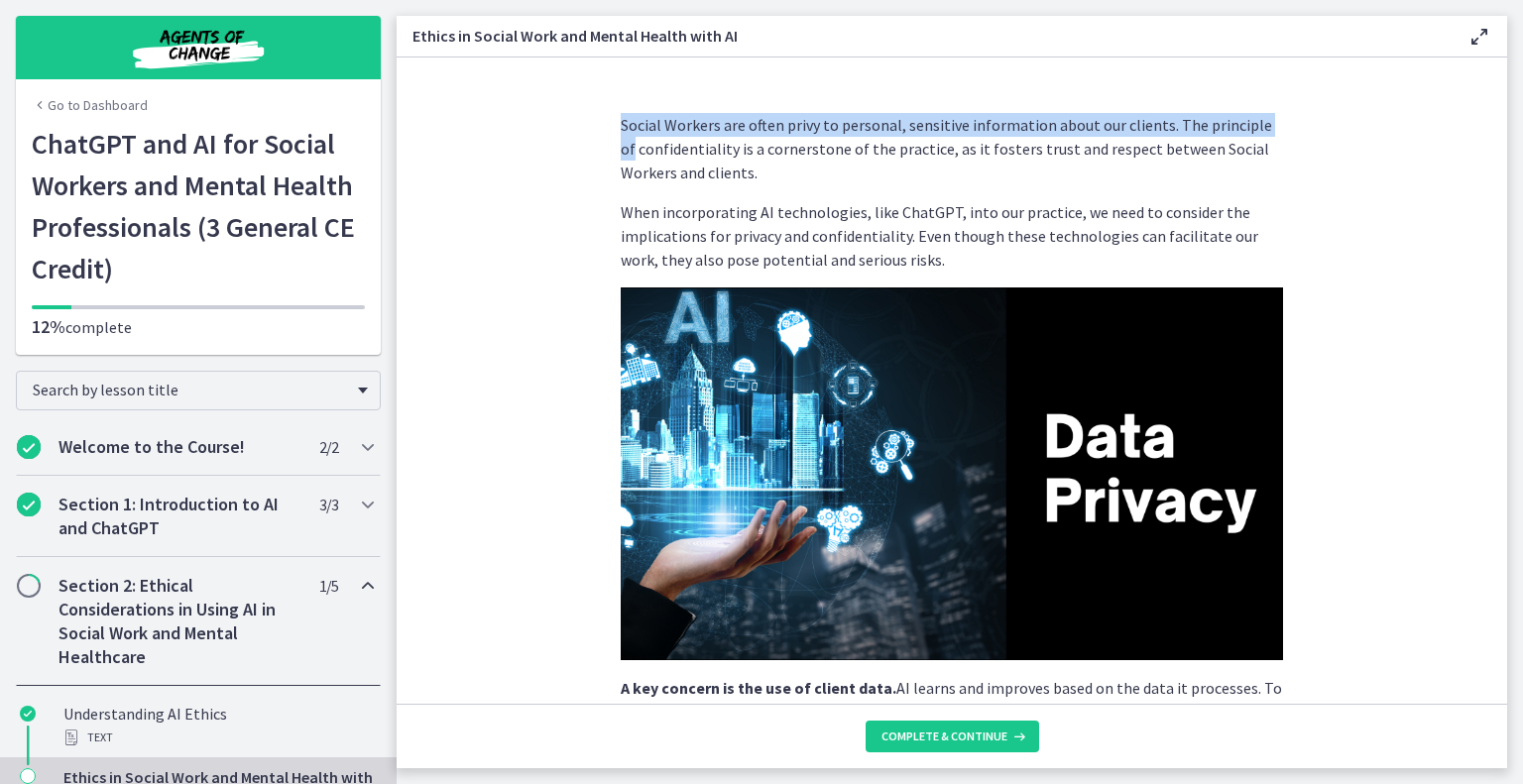 drag, startPoint x: 1491, startPoint y: 94, endPoint x: 1522, endPoint y: 295, distance: 203.3765 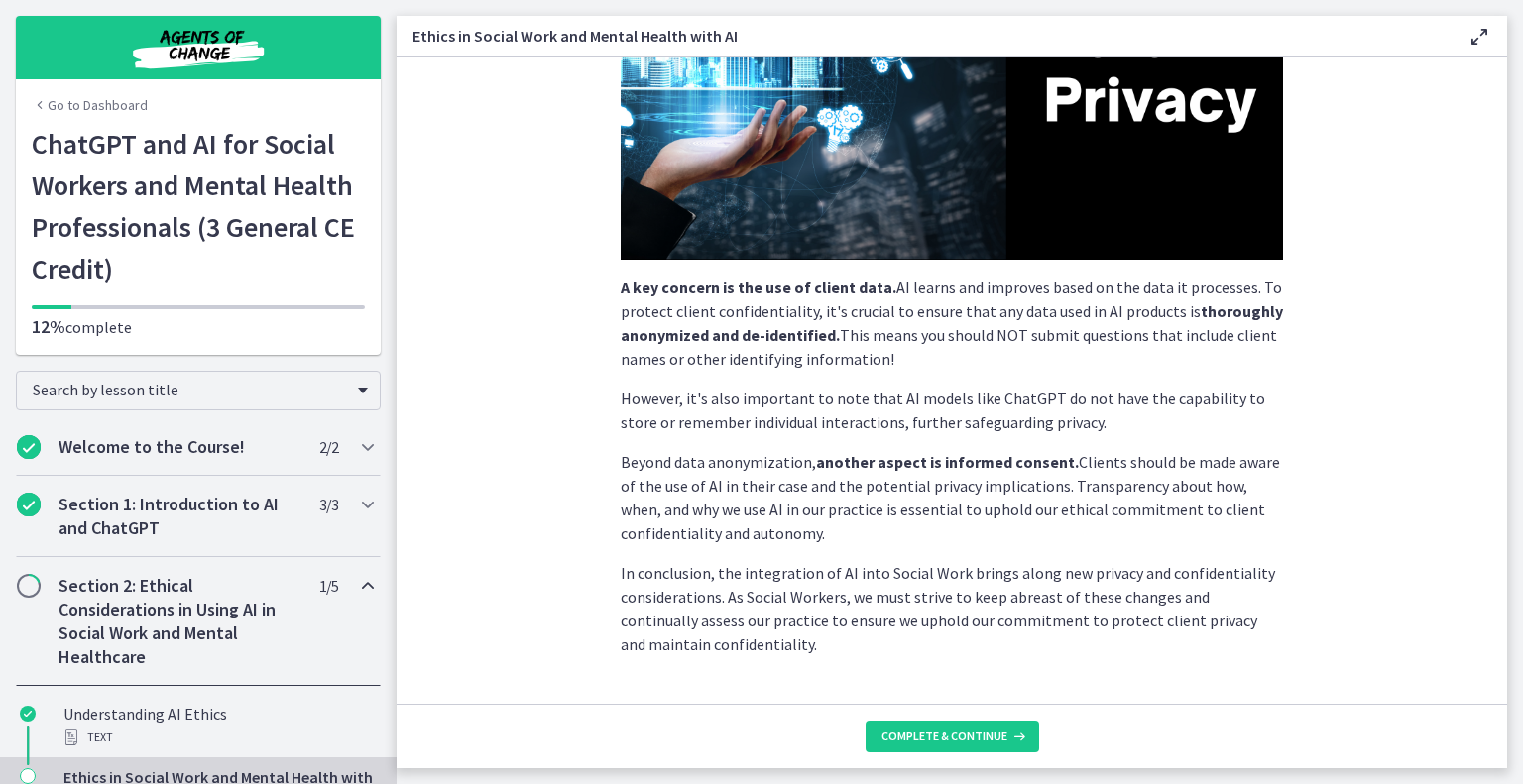 scroll, scrollTop: 447, scrollLeft: 0, axis: vertical 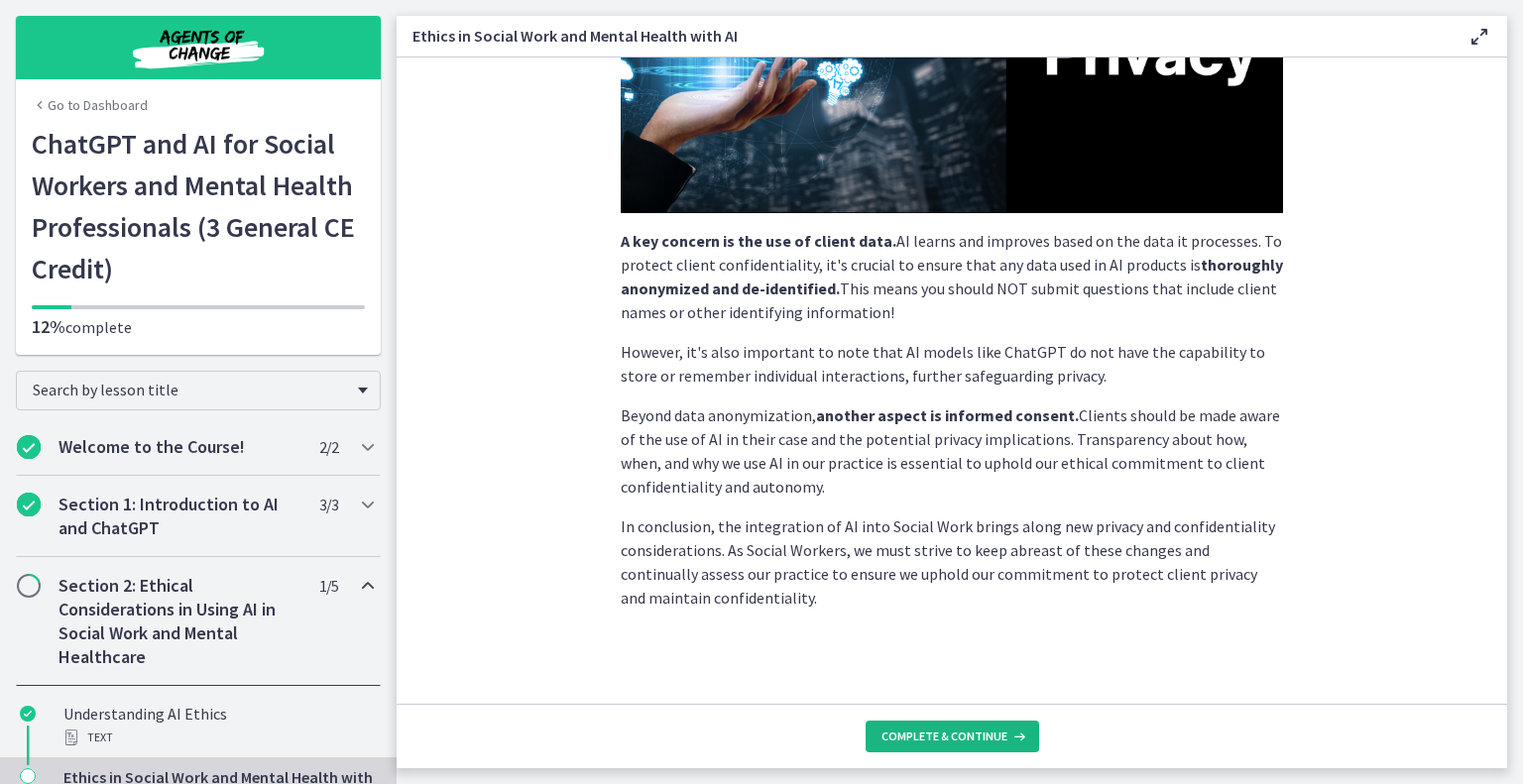 click on "Complete & continue" at bounding box center (944, 736) 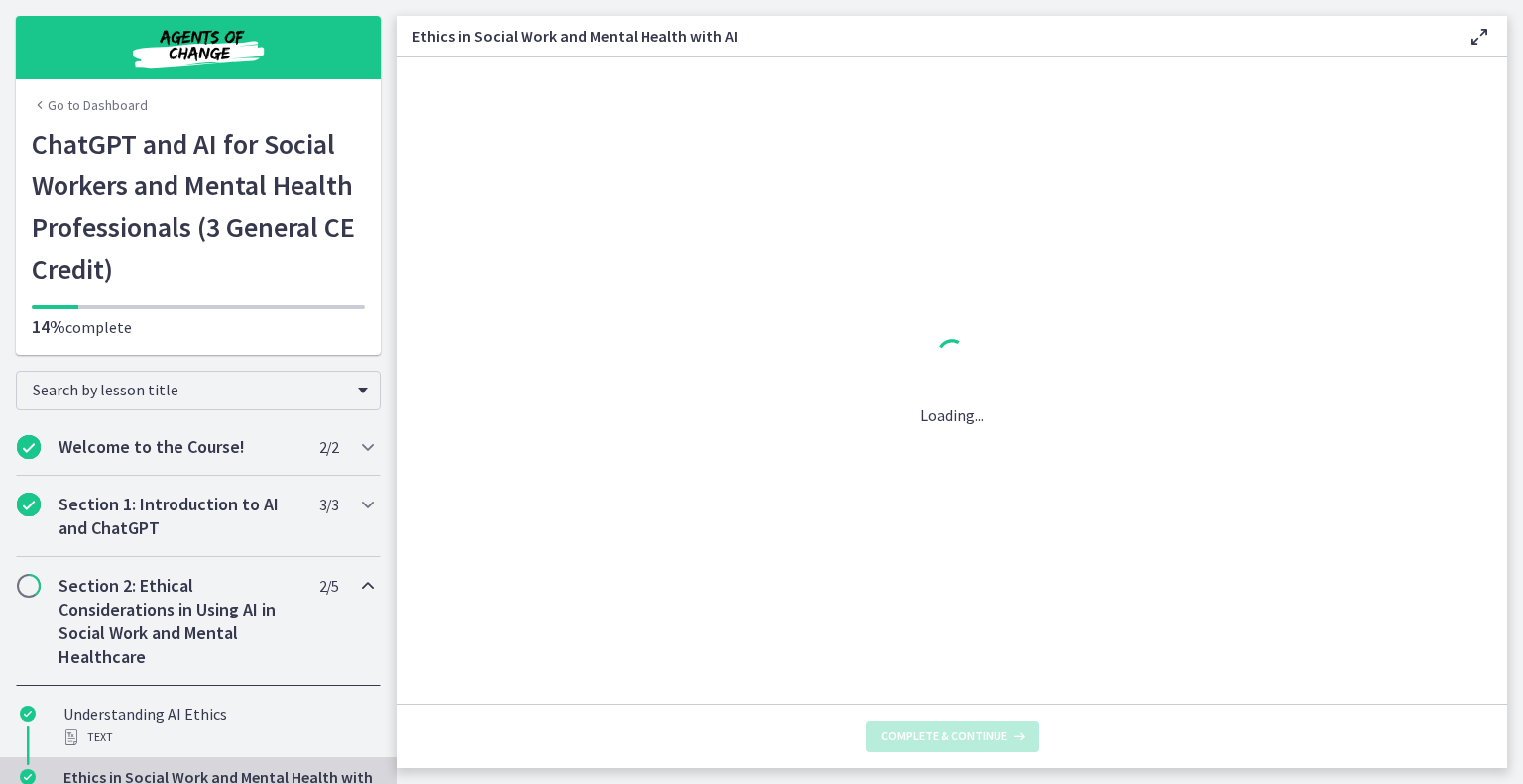 scroll, scrollTop: 0, scrollLeft: 0, axis: both 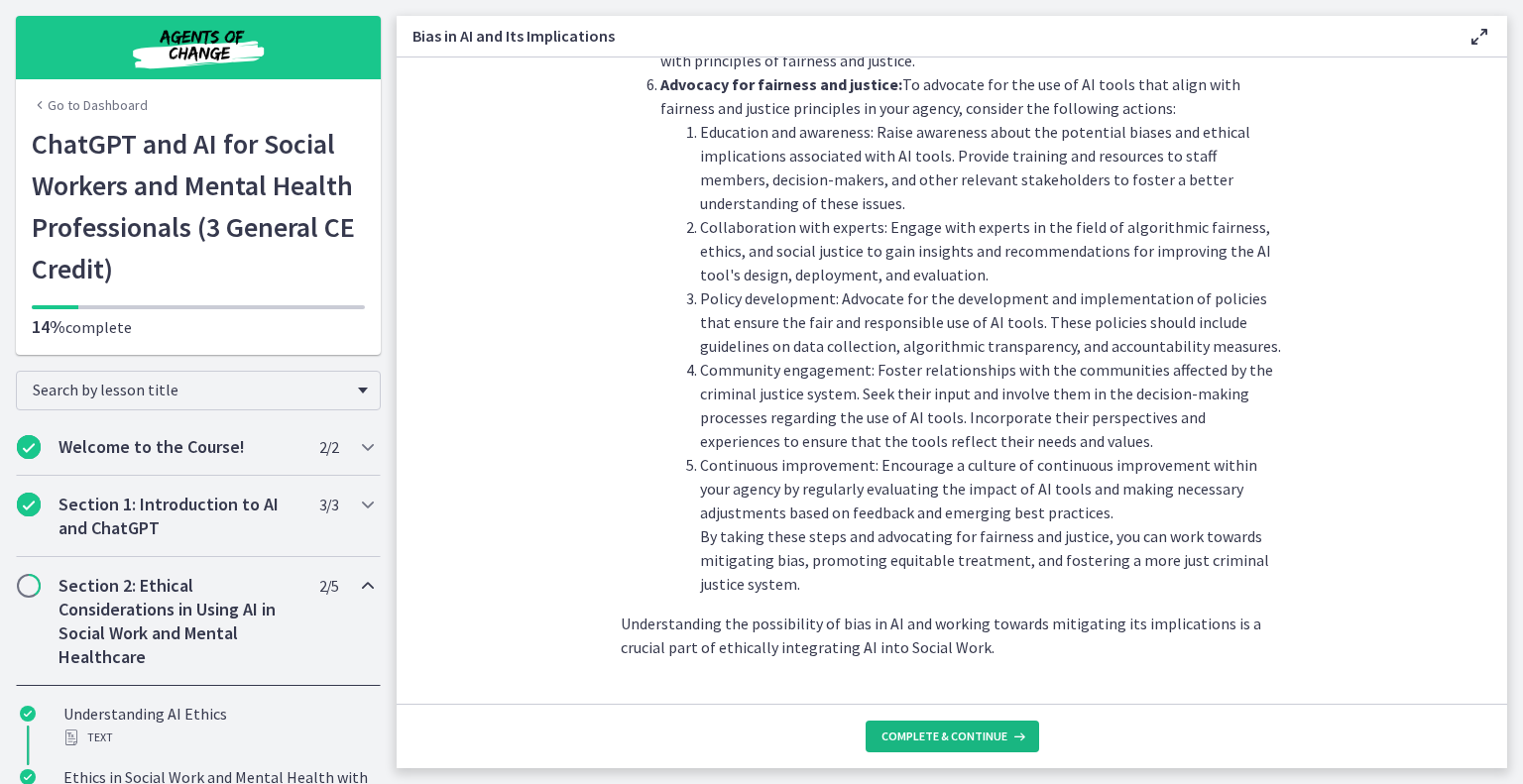 click on "Complete & continue" at bounding box center (944, 736) 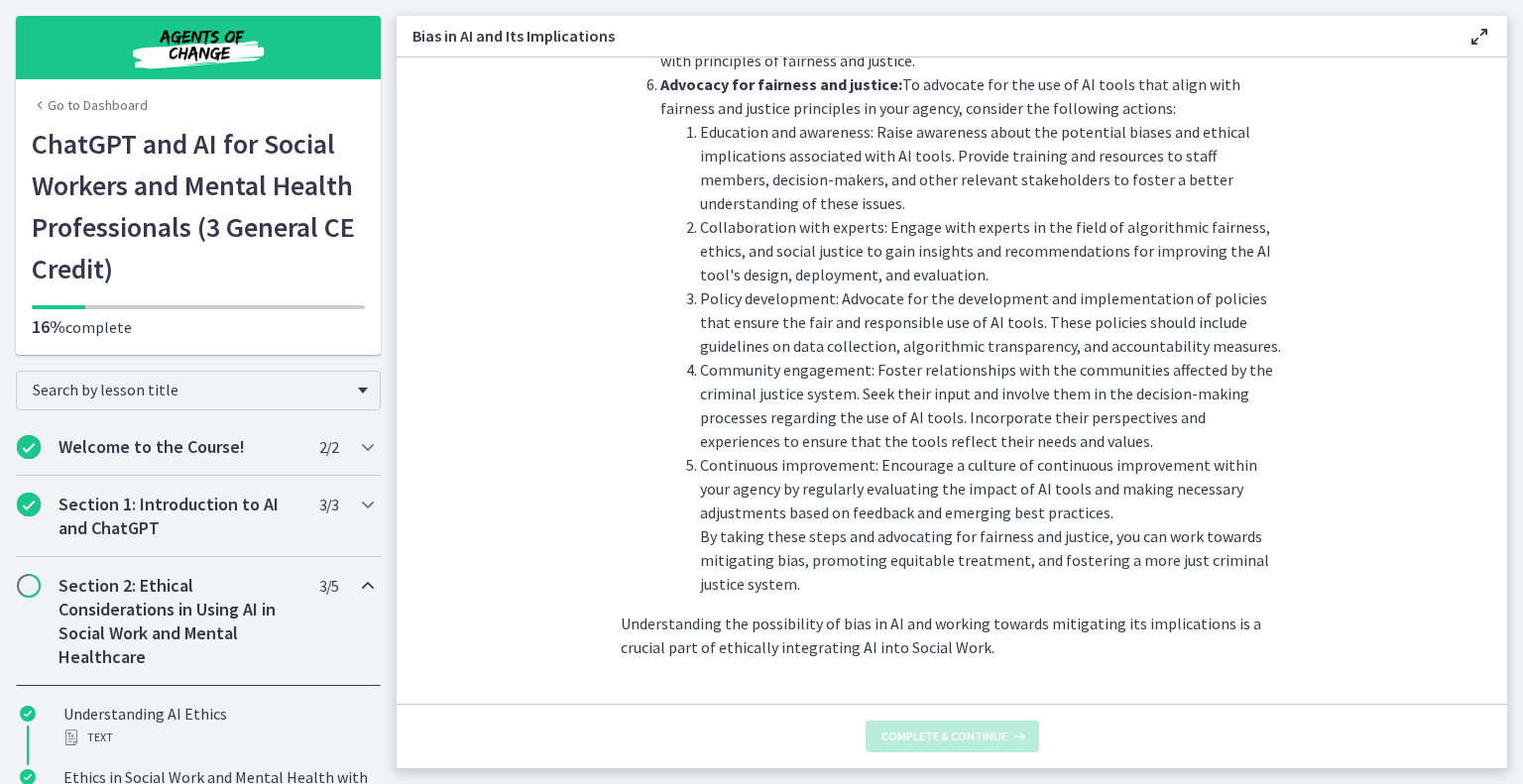 scroll, scrollTop: 0, scrollLeft: 0, axis: both 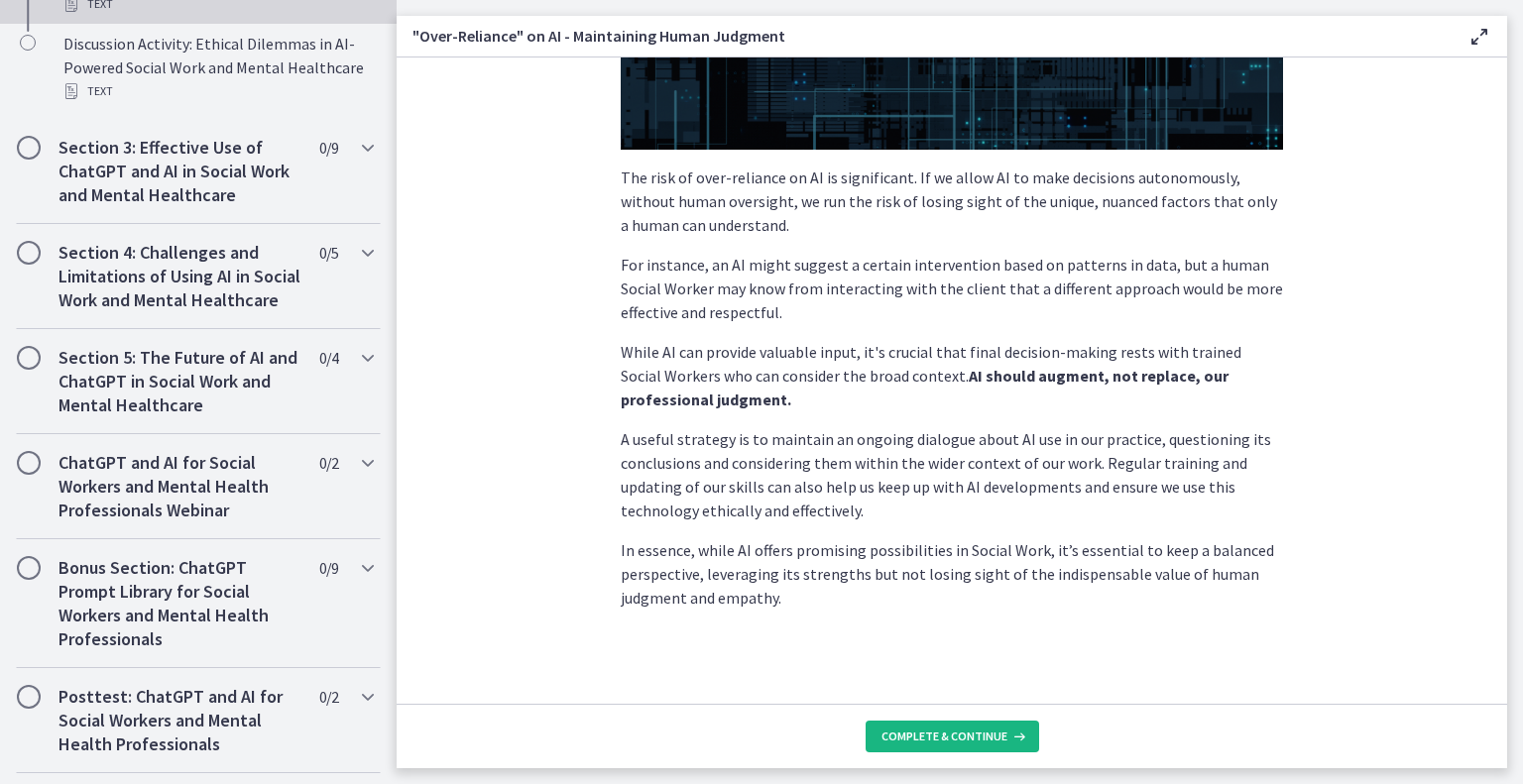 click on "Complete & continue" at bounding box center [952, 736] 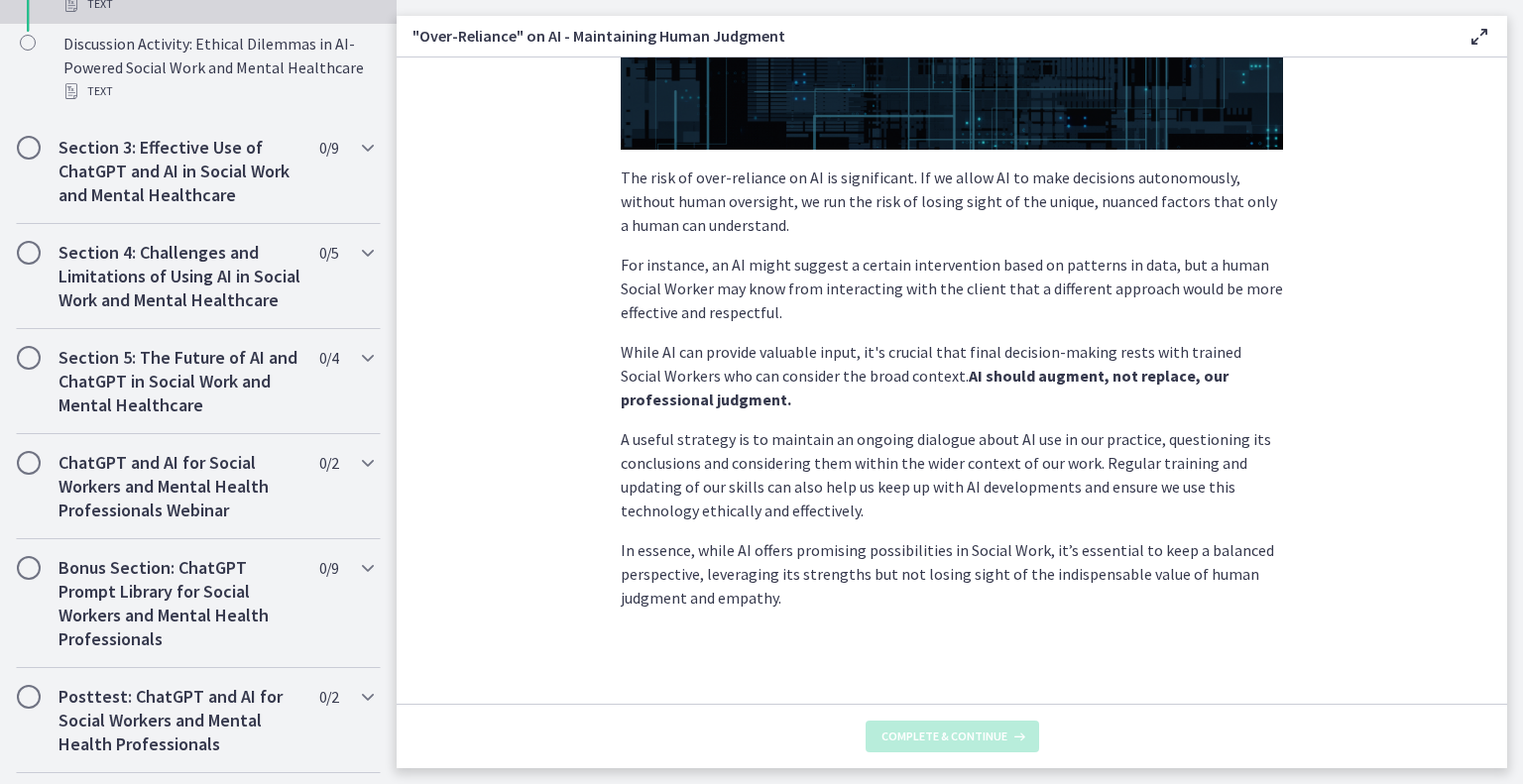 scroll, scrollTop: 0, scrollLeft: 0, axis: both 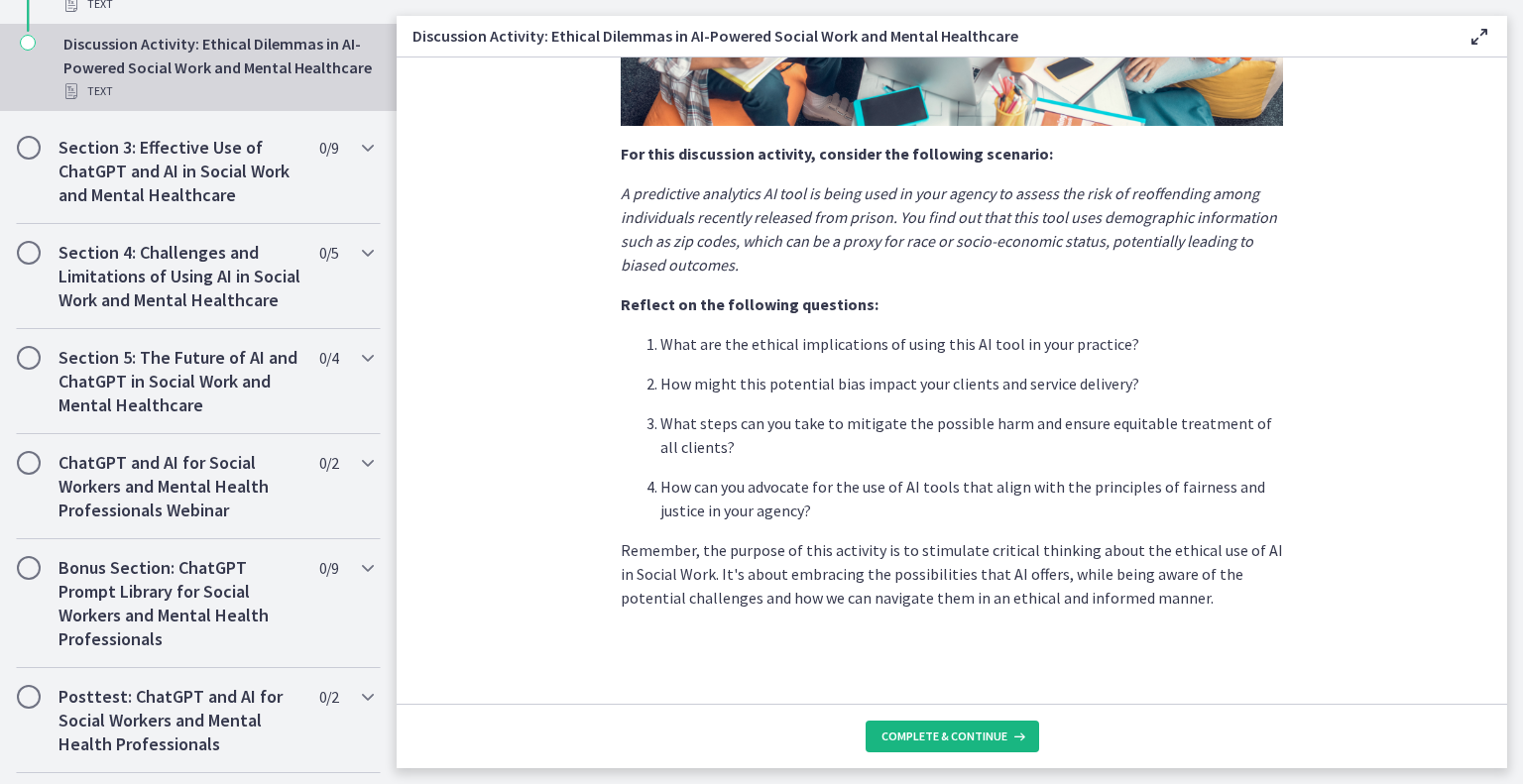 click on "Complete & continue" at bounding box center (944, 736) 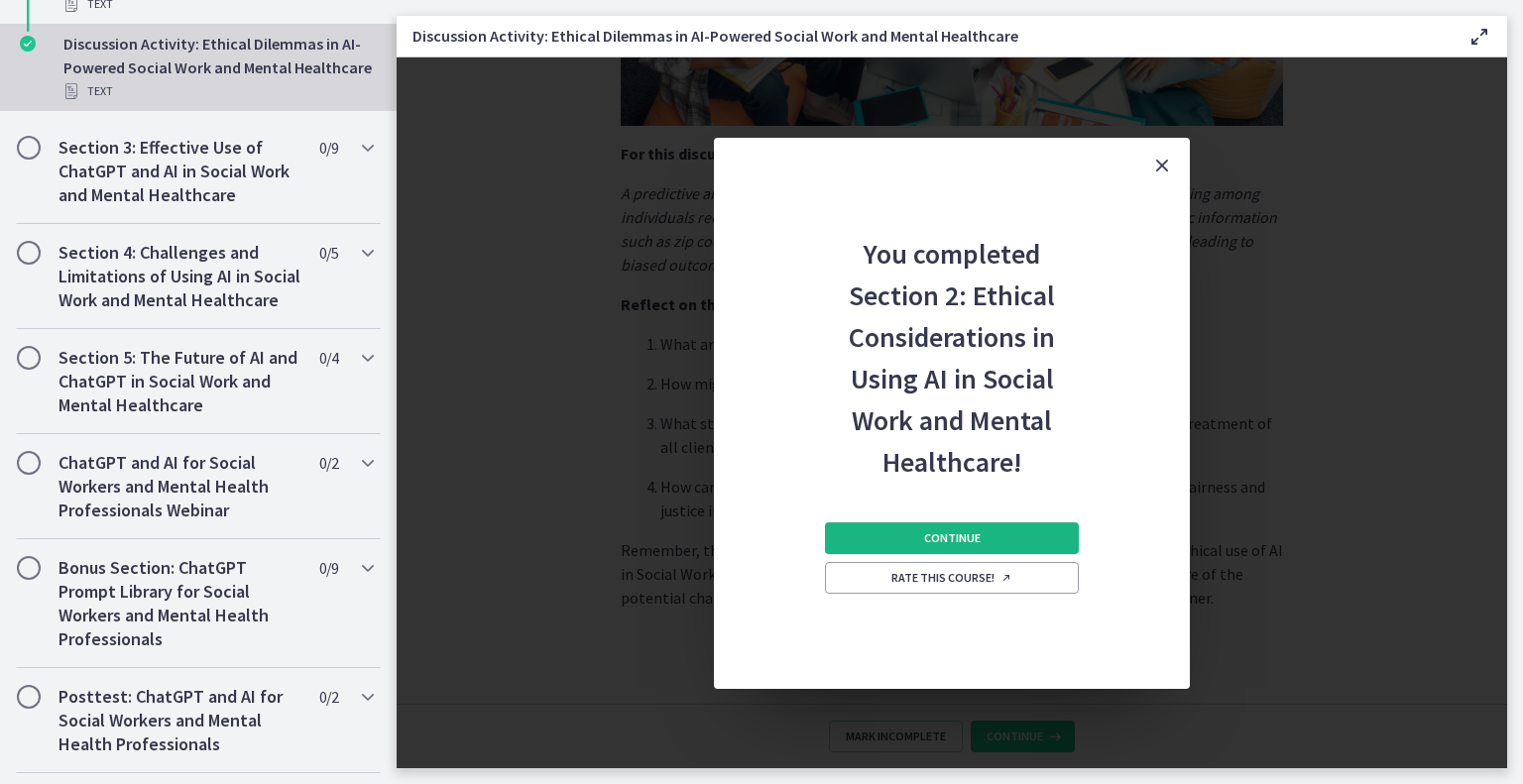 click on "Continue" at bounding box center [952, 538] 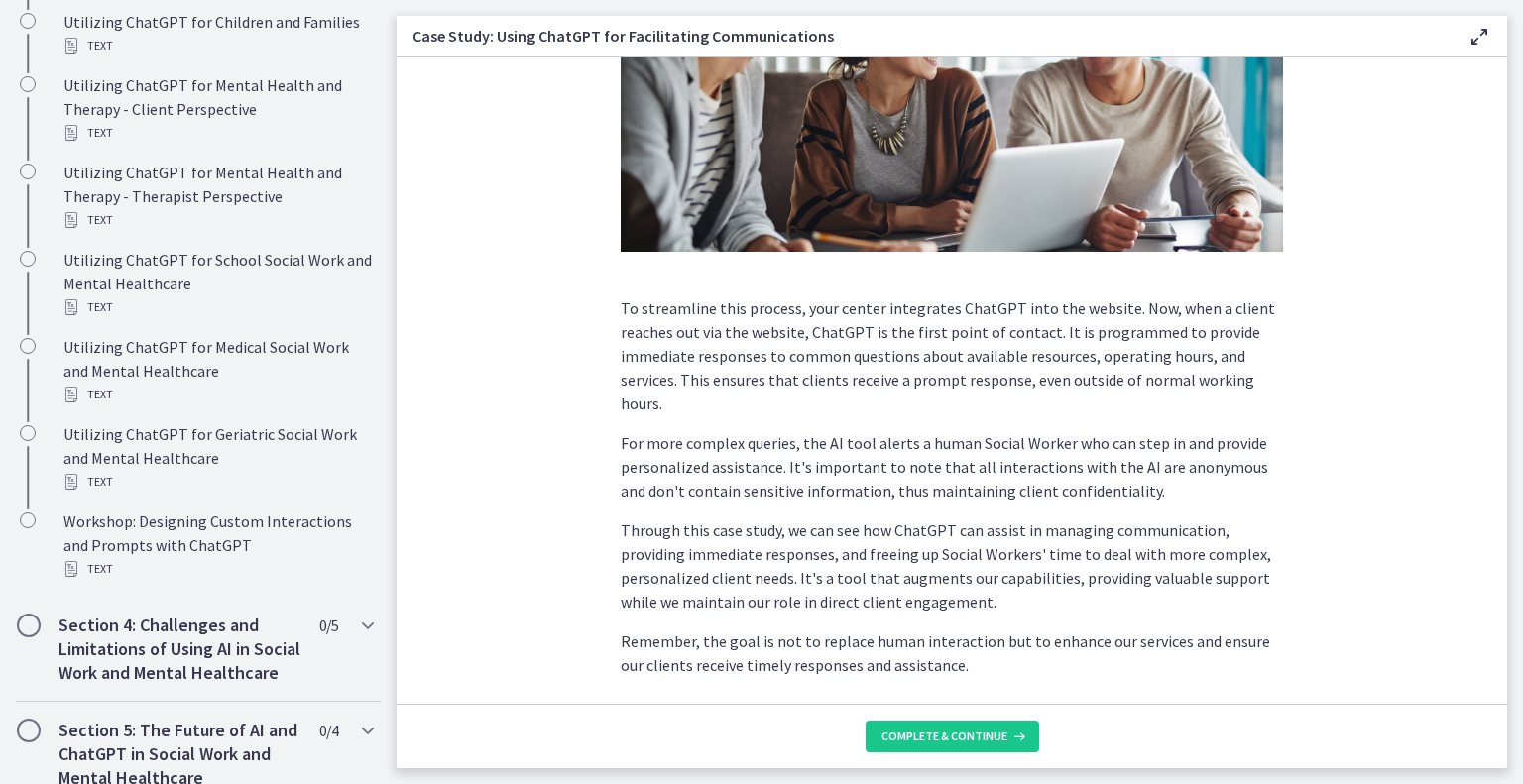 scroll, scrollTop: 452, scrollLeft: 0, axis: vertical 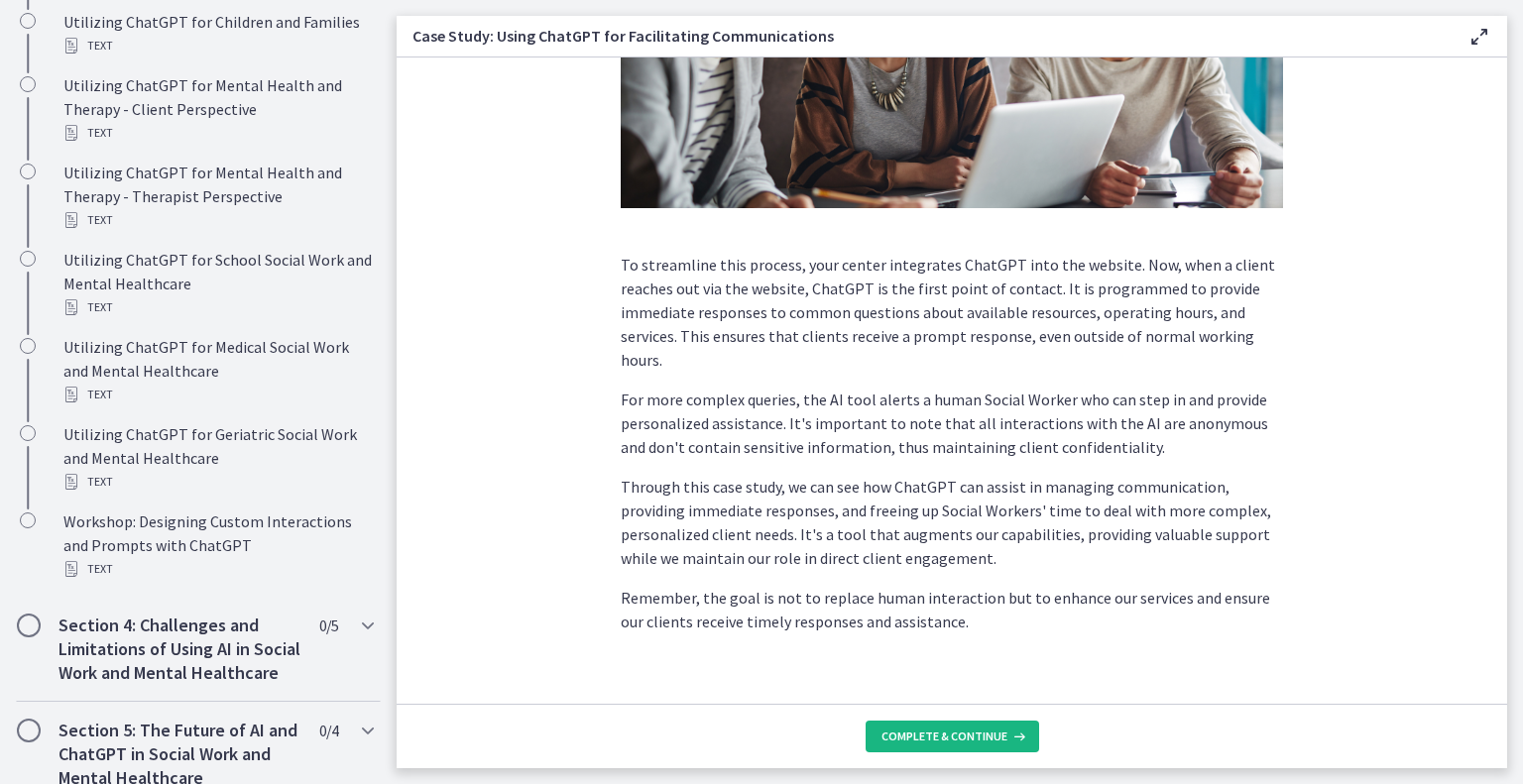click on "Complete & continue" at bounding box center [944, 736] 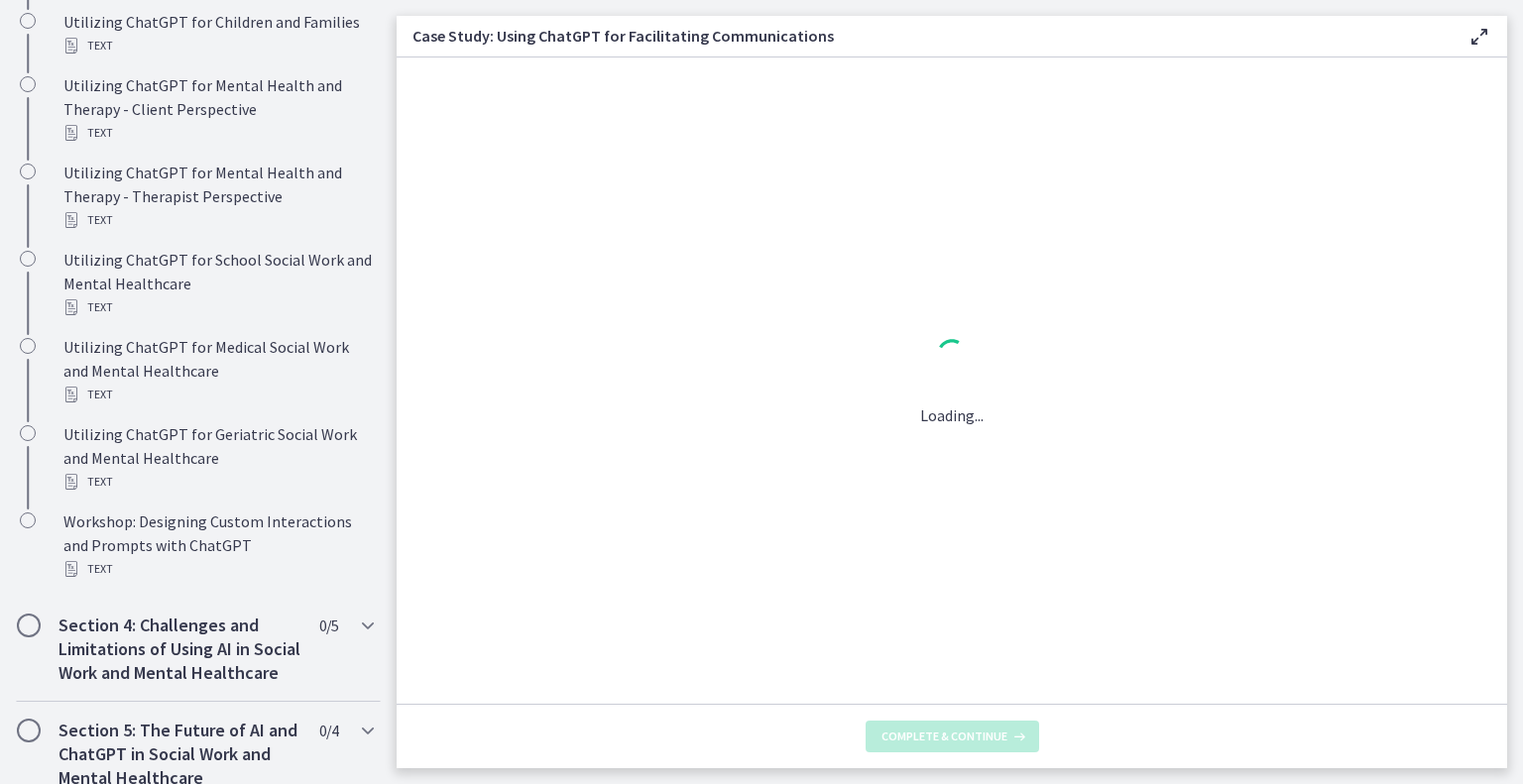 scroll, scrollTop: 0, scrollLeft: 0, axis: both 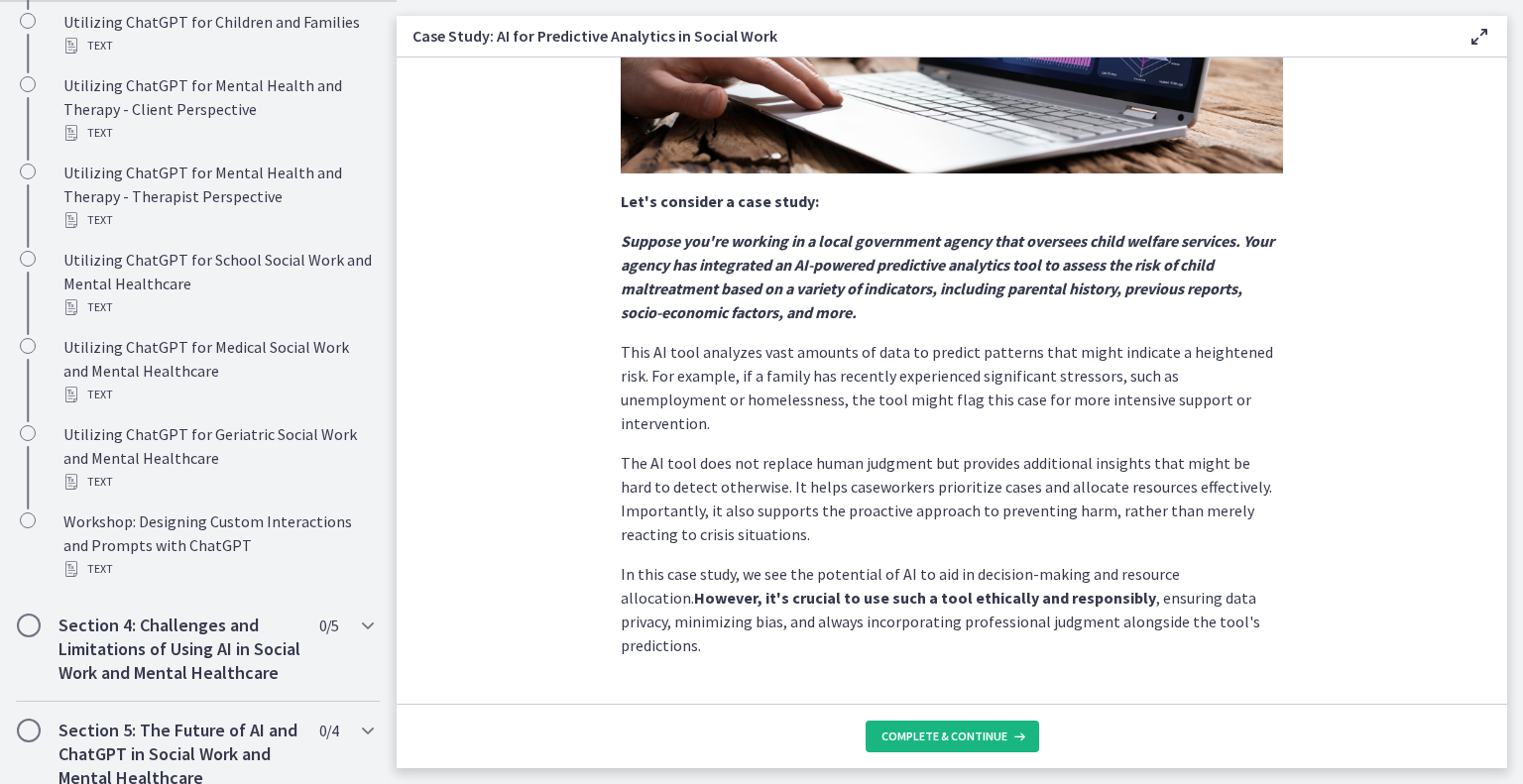 click on "Complete & continue" at bounding box center [944, 736] 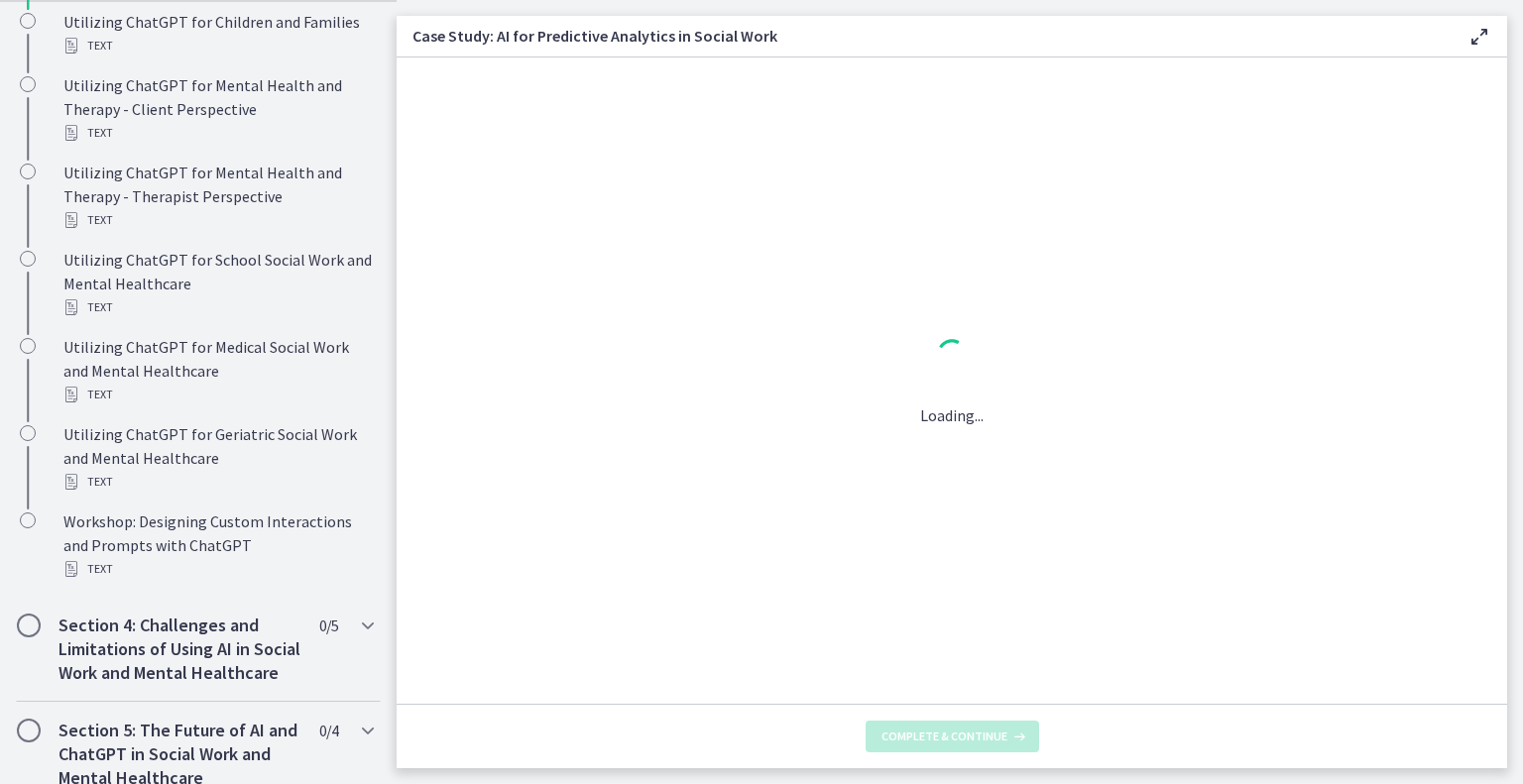 scroll, scrollTop: 0, scrollLeft: 0, axis: both 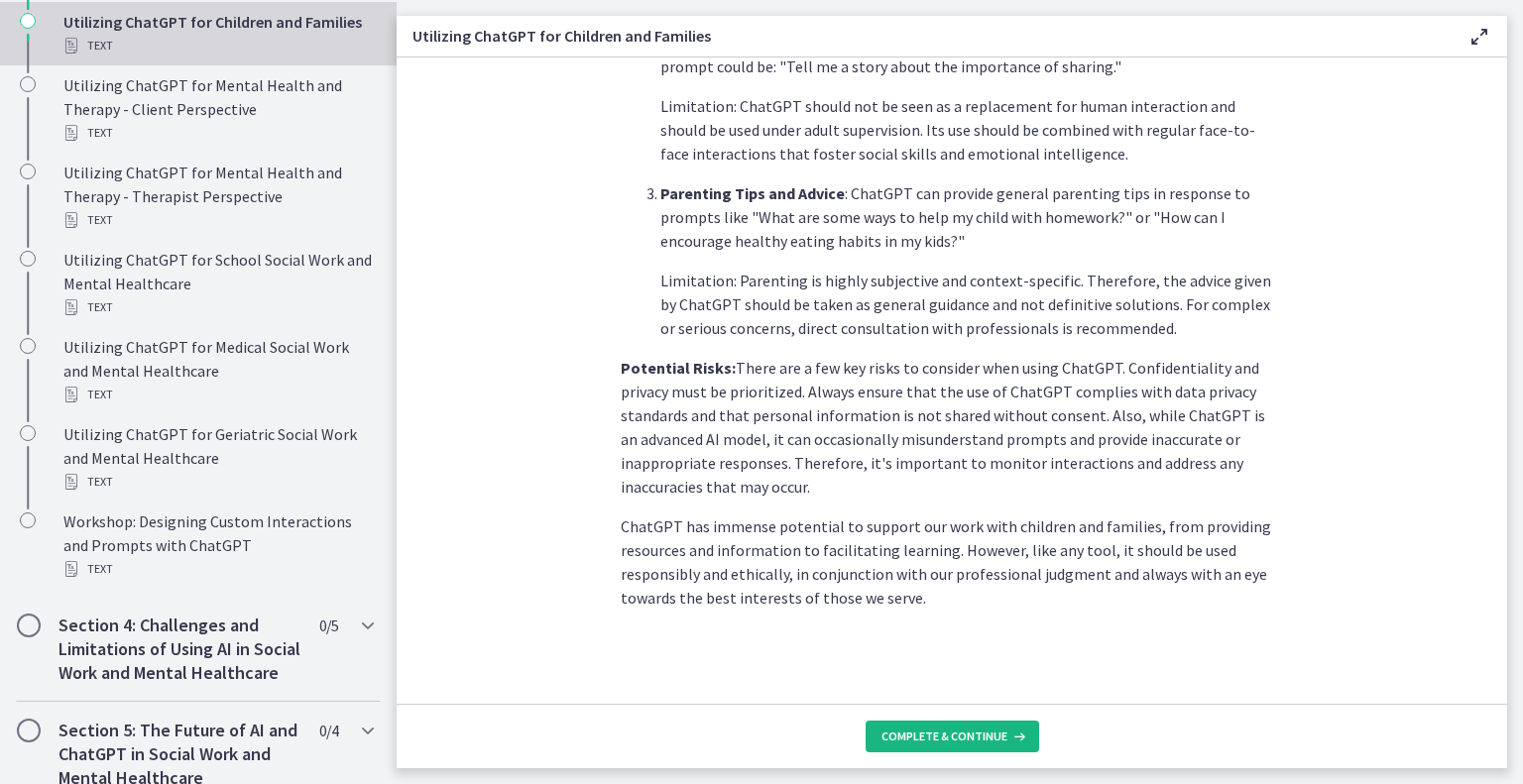 click on "Complete & continue" at bounding box center [944, 736] 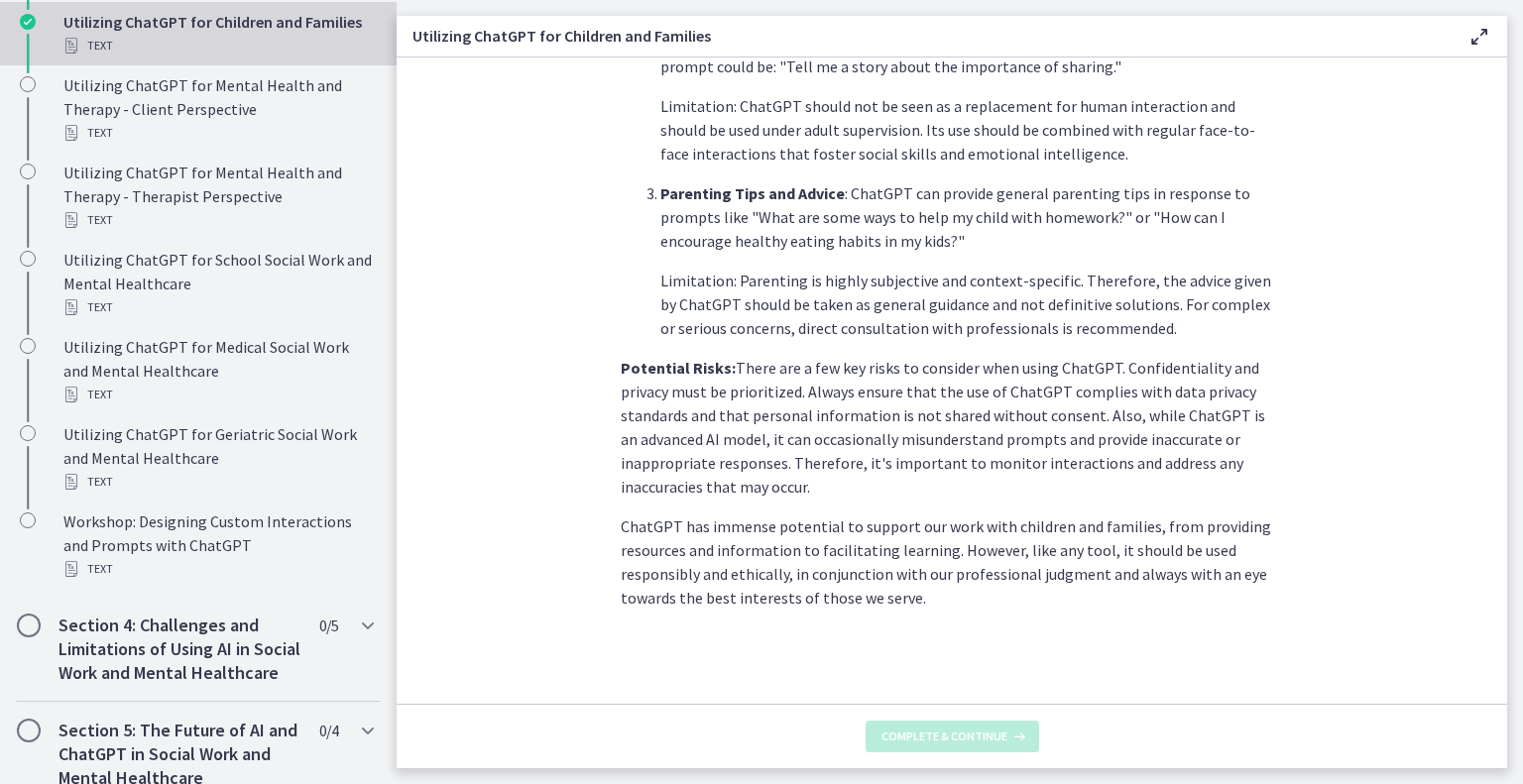 scroll, scrollTop: 0, scrollLeft: 0, axis: both 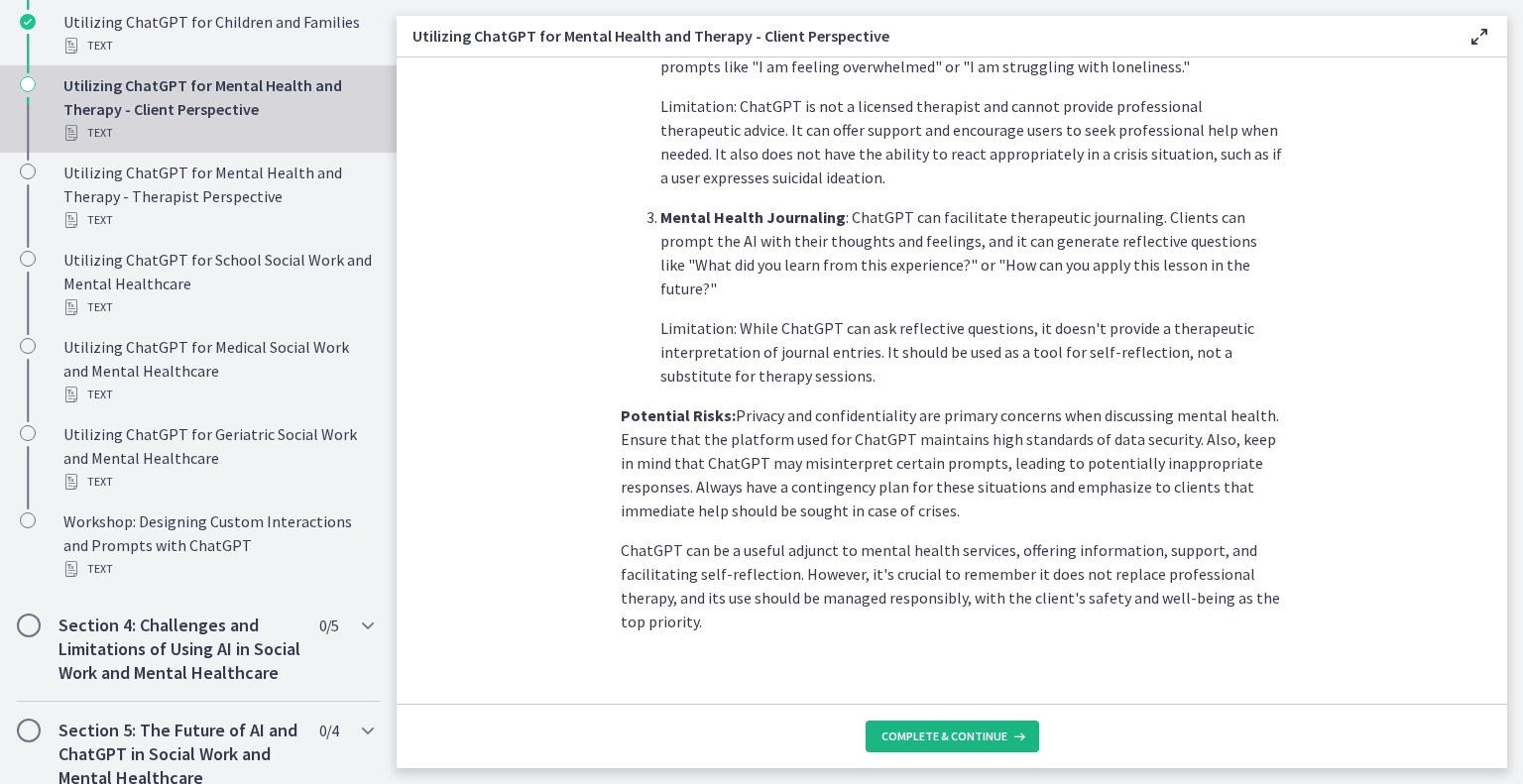 click on "Complete & continue" at bounding box center [944, 736] 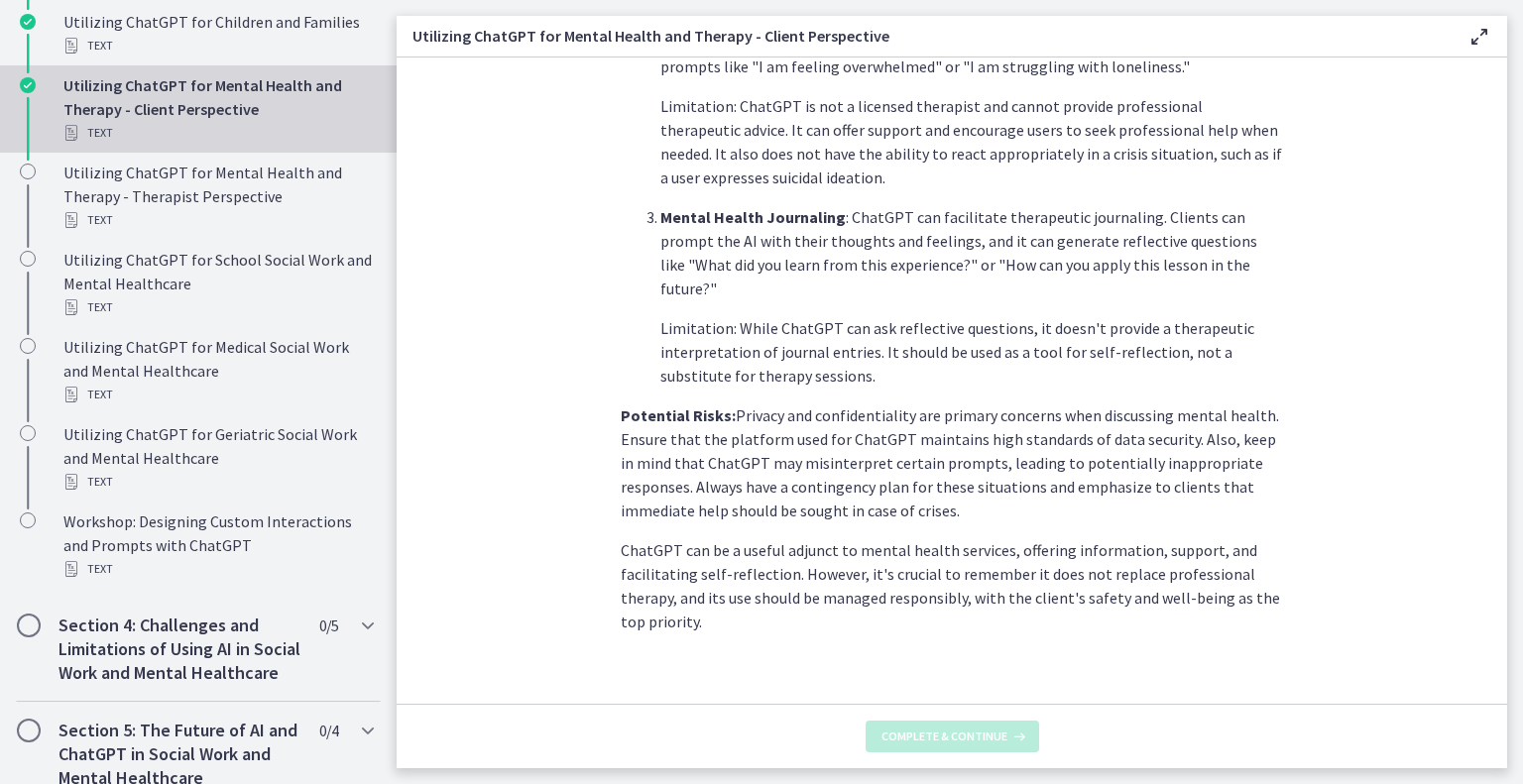 scroll, scrollTop: 0, scrollLeft: 0, axis: both 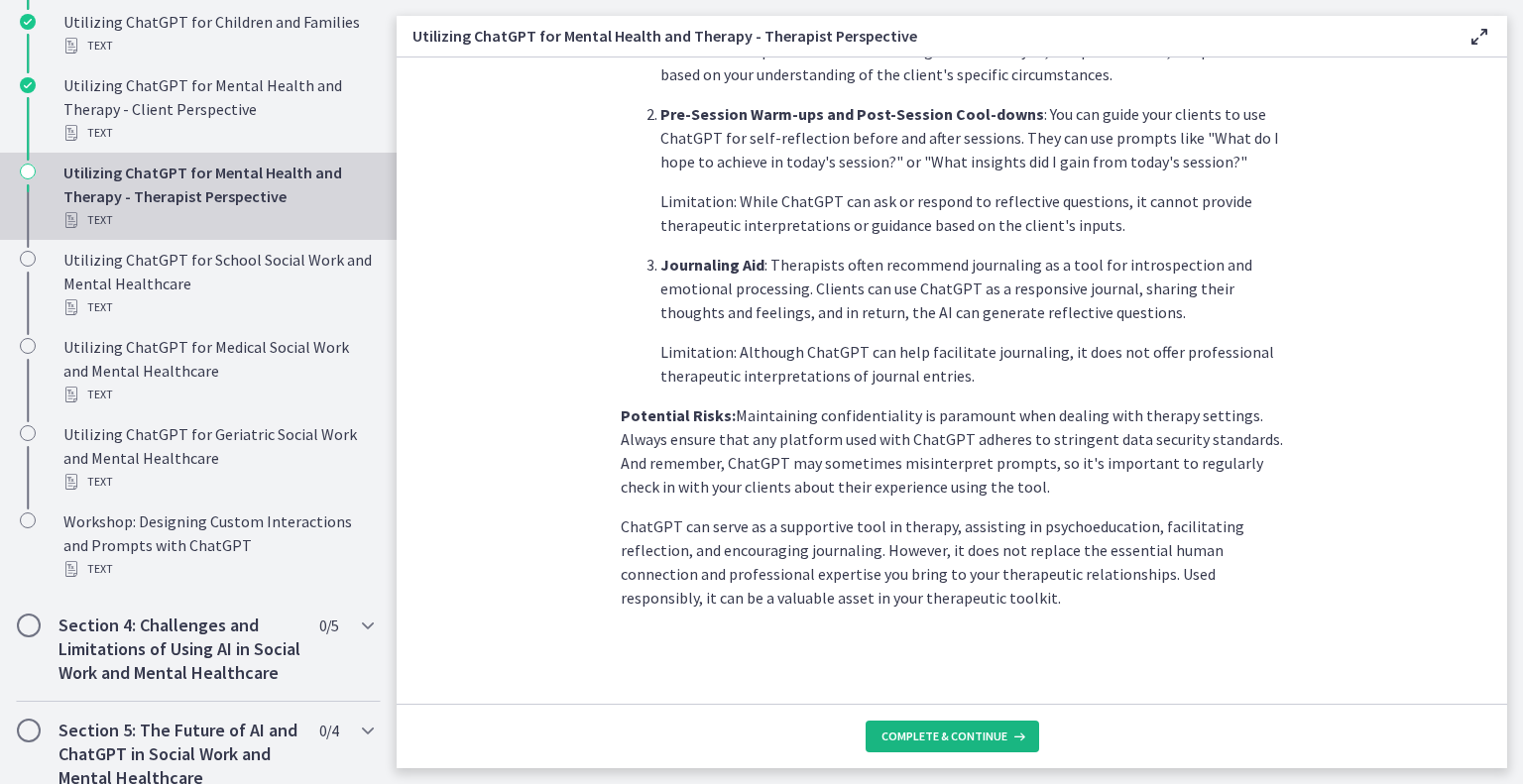 click on "Complete & continue" at bounding box center [944, 736] 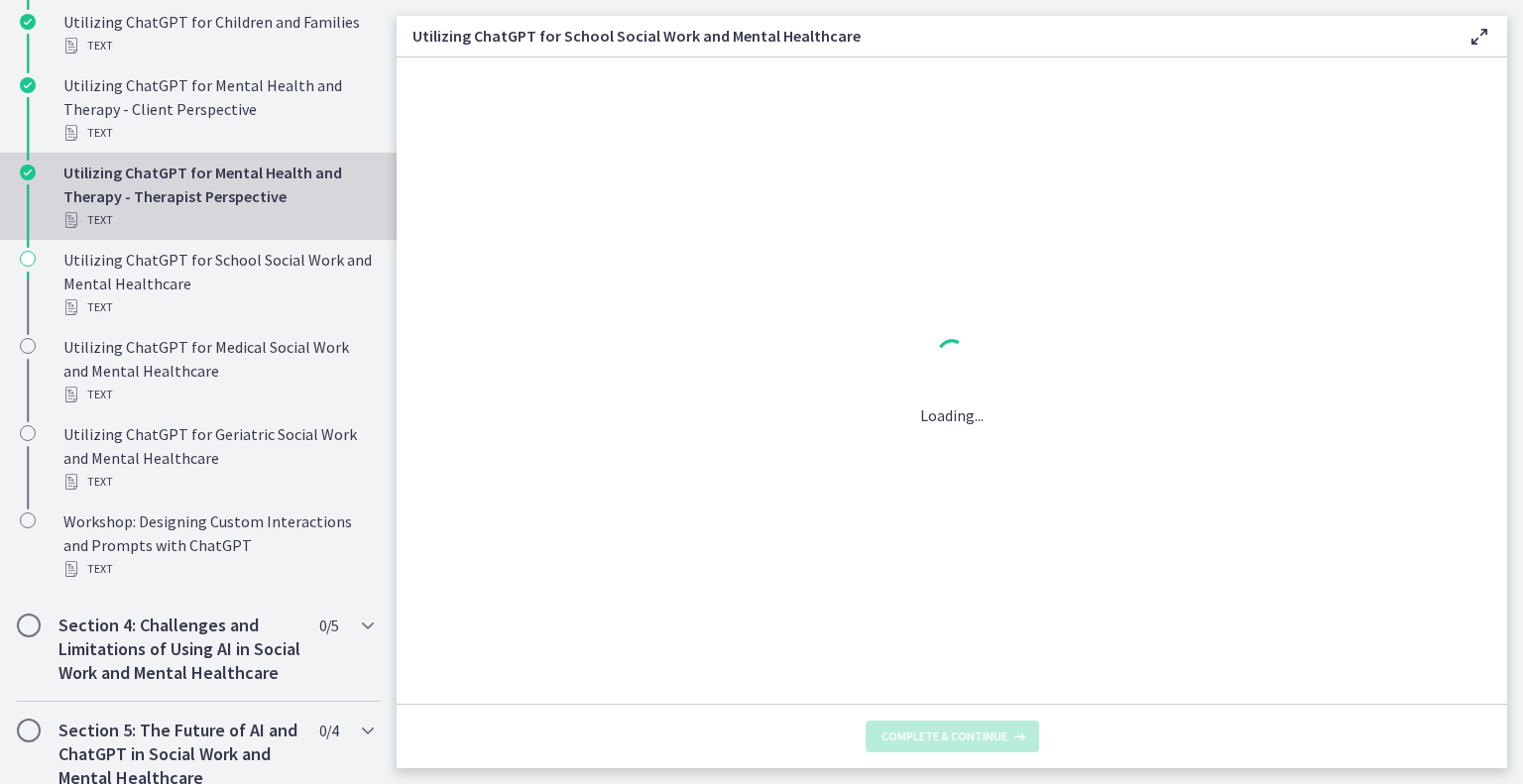 scroll, scrollTop: 0, scrollLeft: 0, axis: both 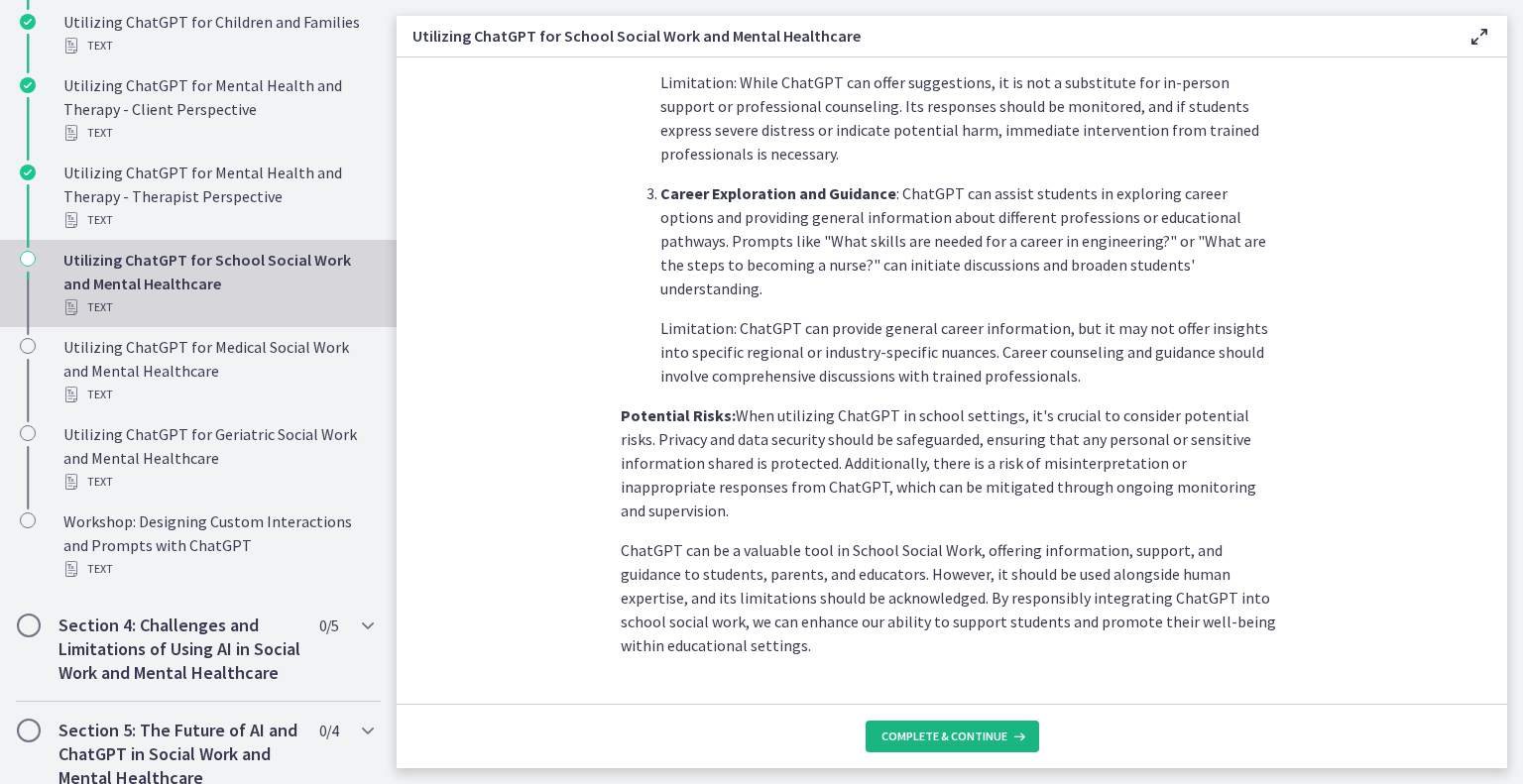 click on "Complete & continue" at bounding box center [952, 736] 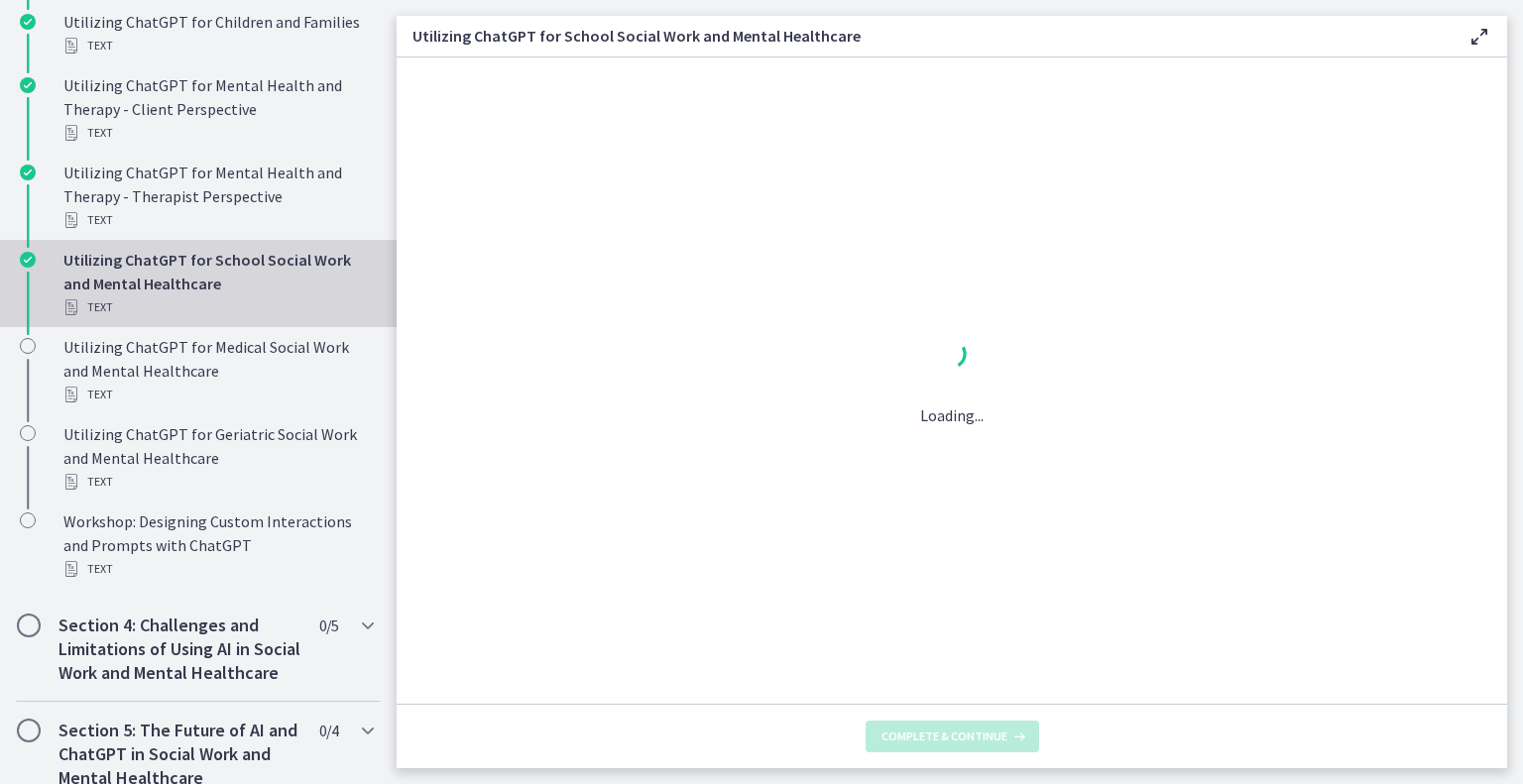scroll, scrollTop: 0, scrollLeft: 0, axis: both 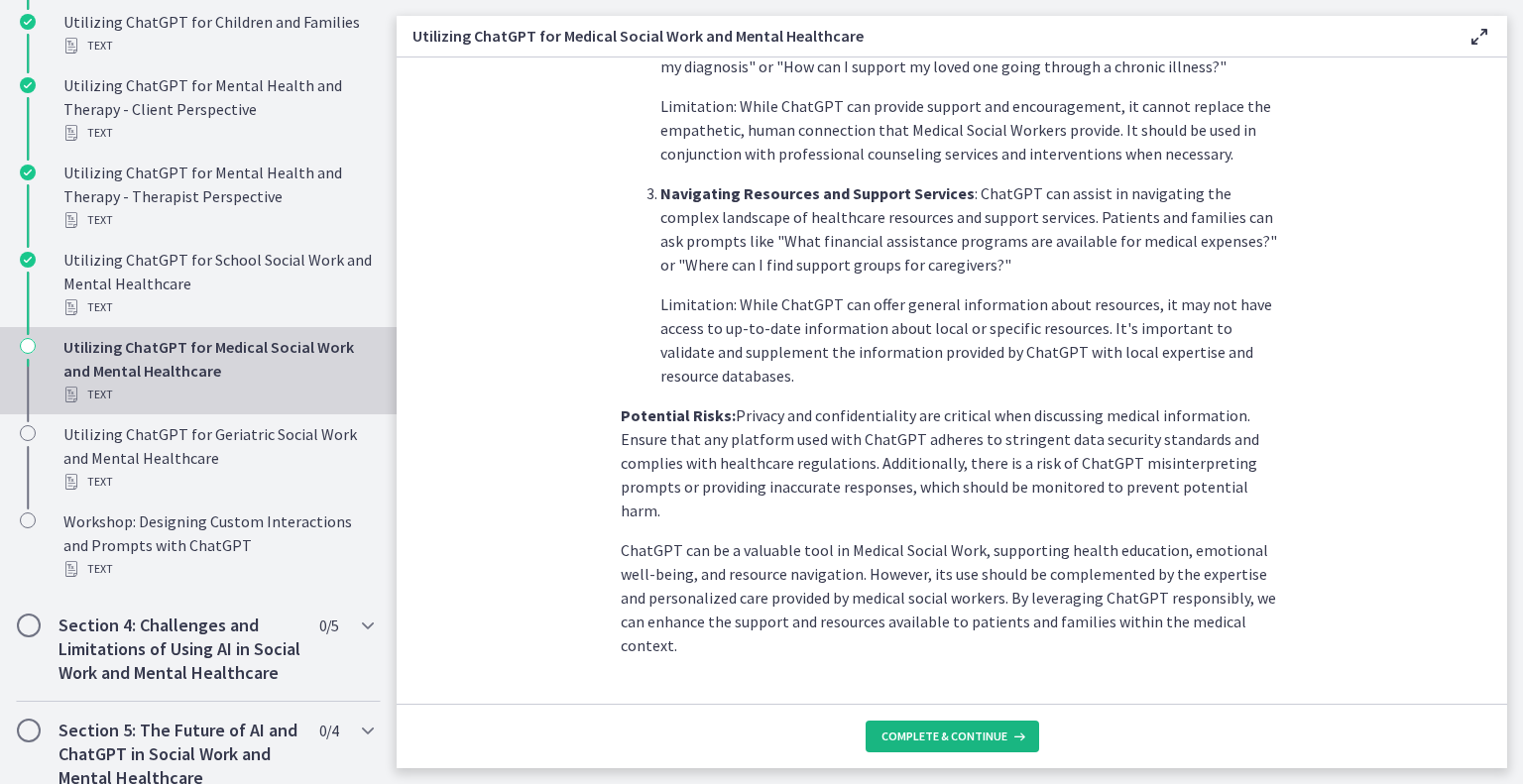click on "Complete & continue" at bounding box center (944, 736) 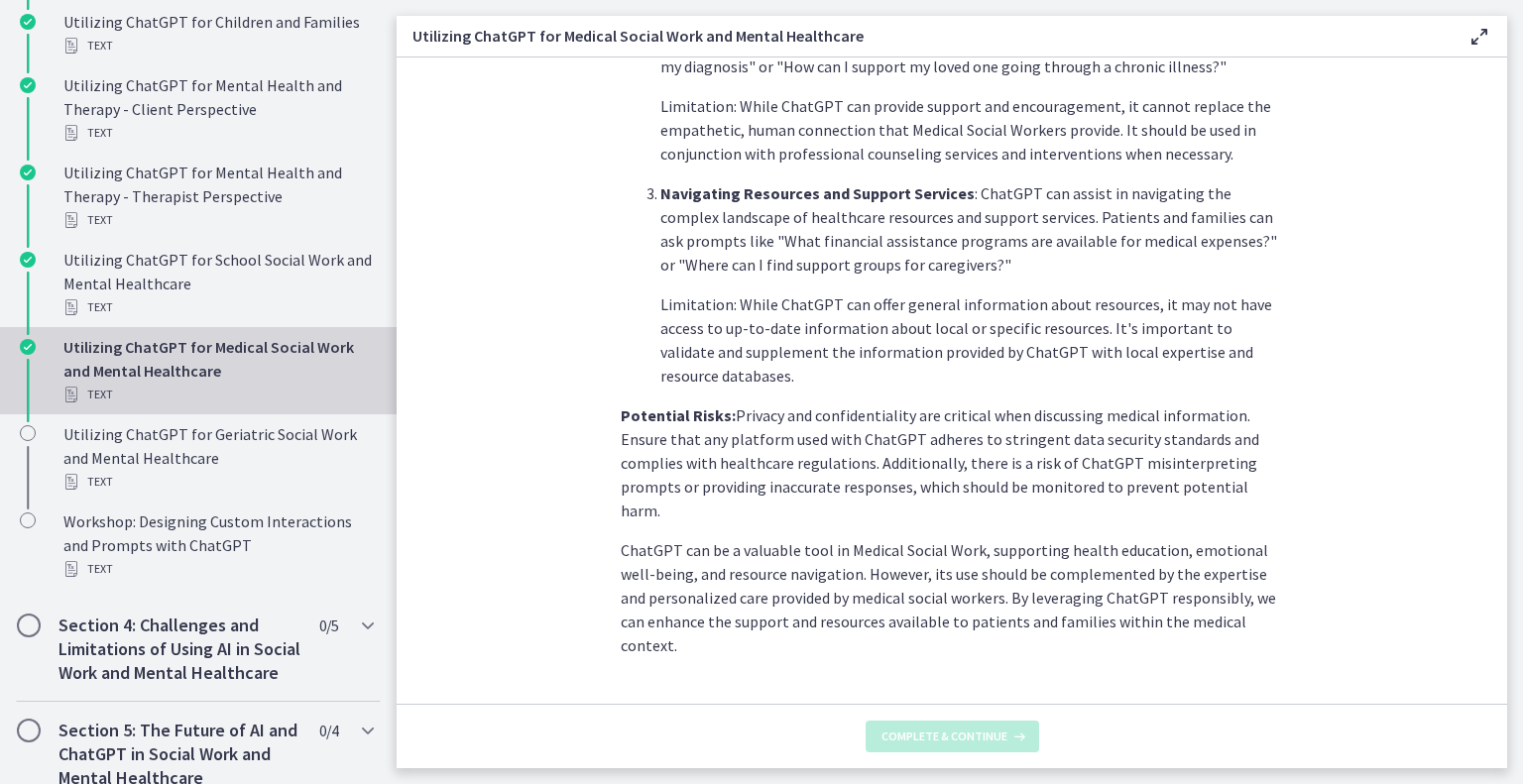 scroll, scrollTop: 0, scrollLeft: 0, axis: both 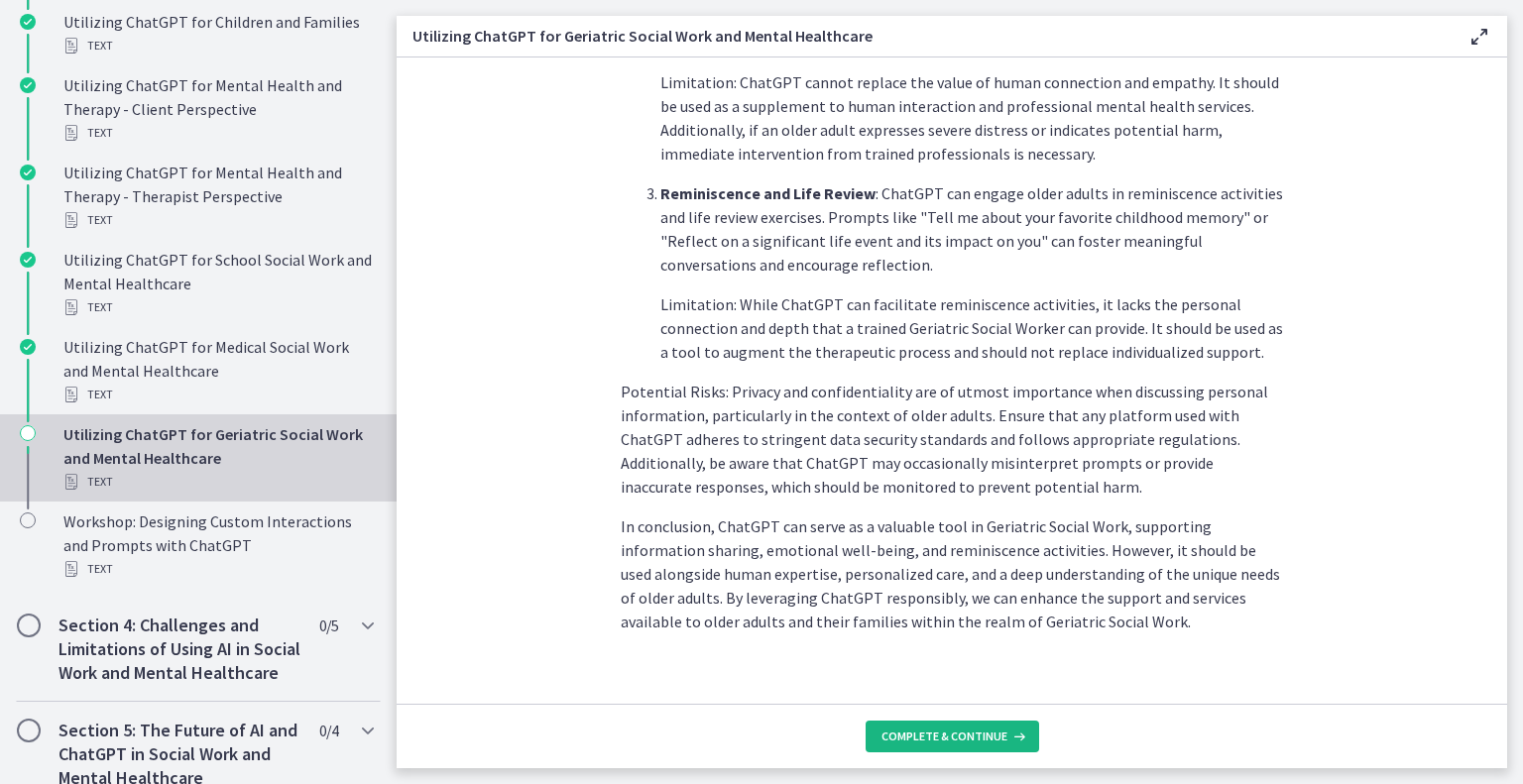 click on "Complete & continue" at bounding box center (944, 736) 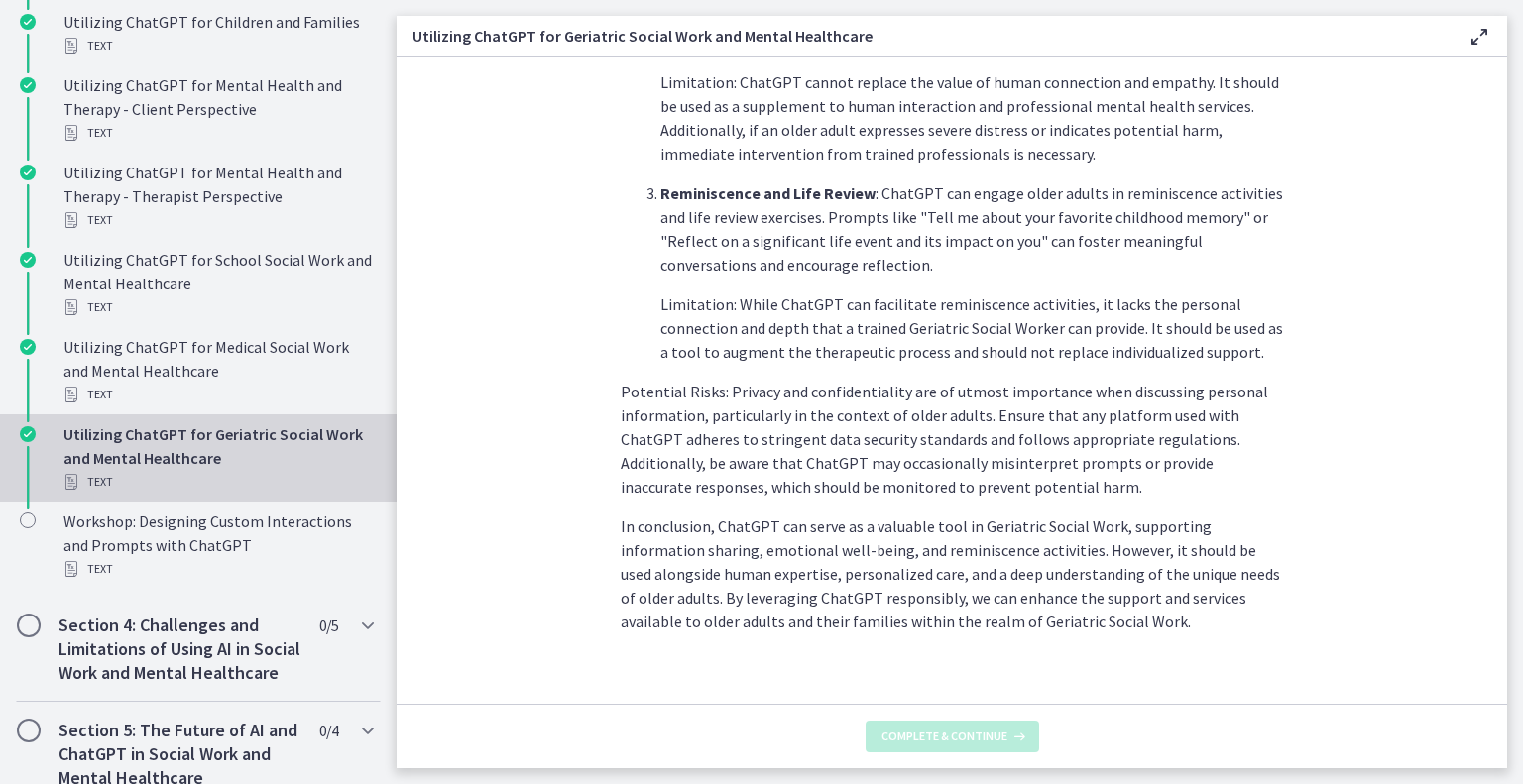 scroll, scrollTop: 0, scrollLeft: 0, axis: both 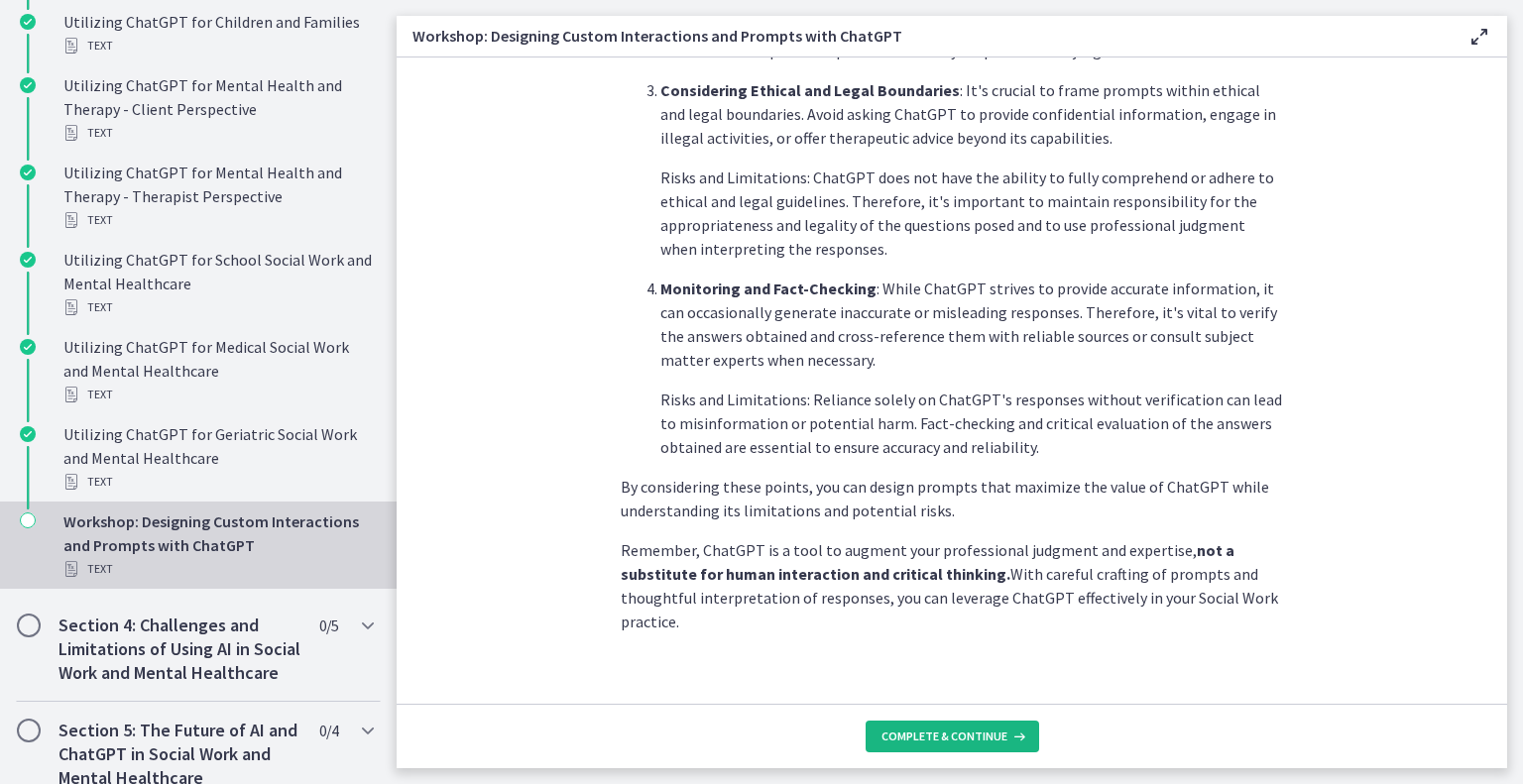 click on "Complete & continue" at bounding box center [944, 736] 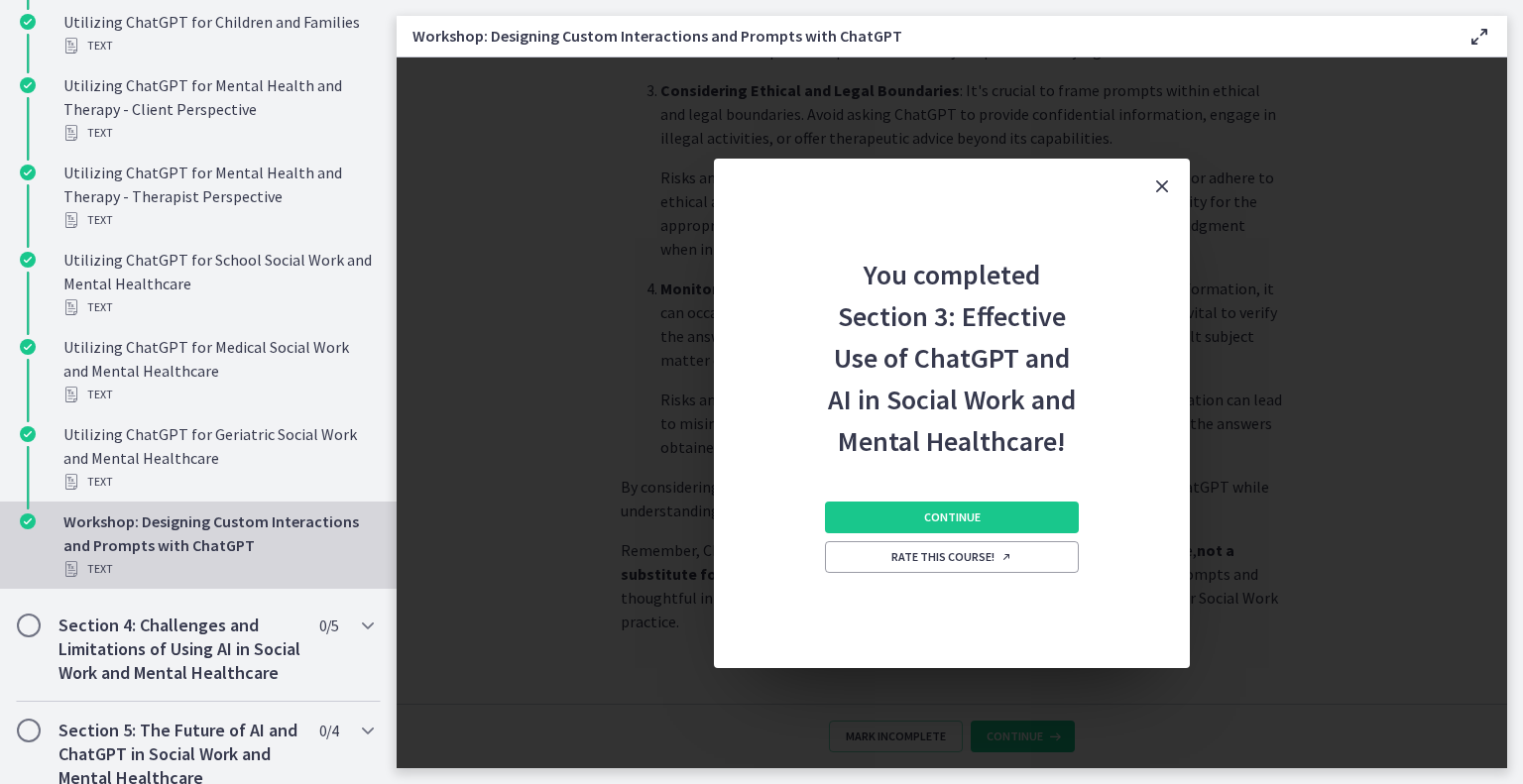 click at bounding box center (1162, 186) 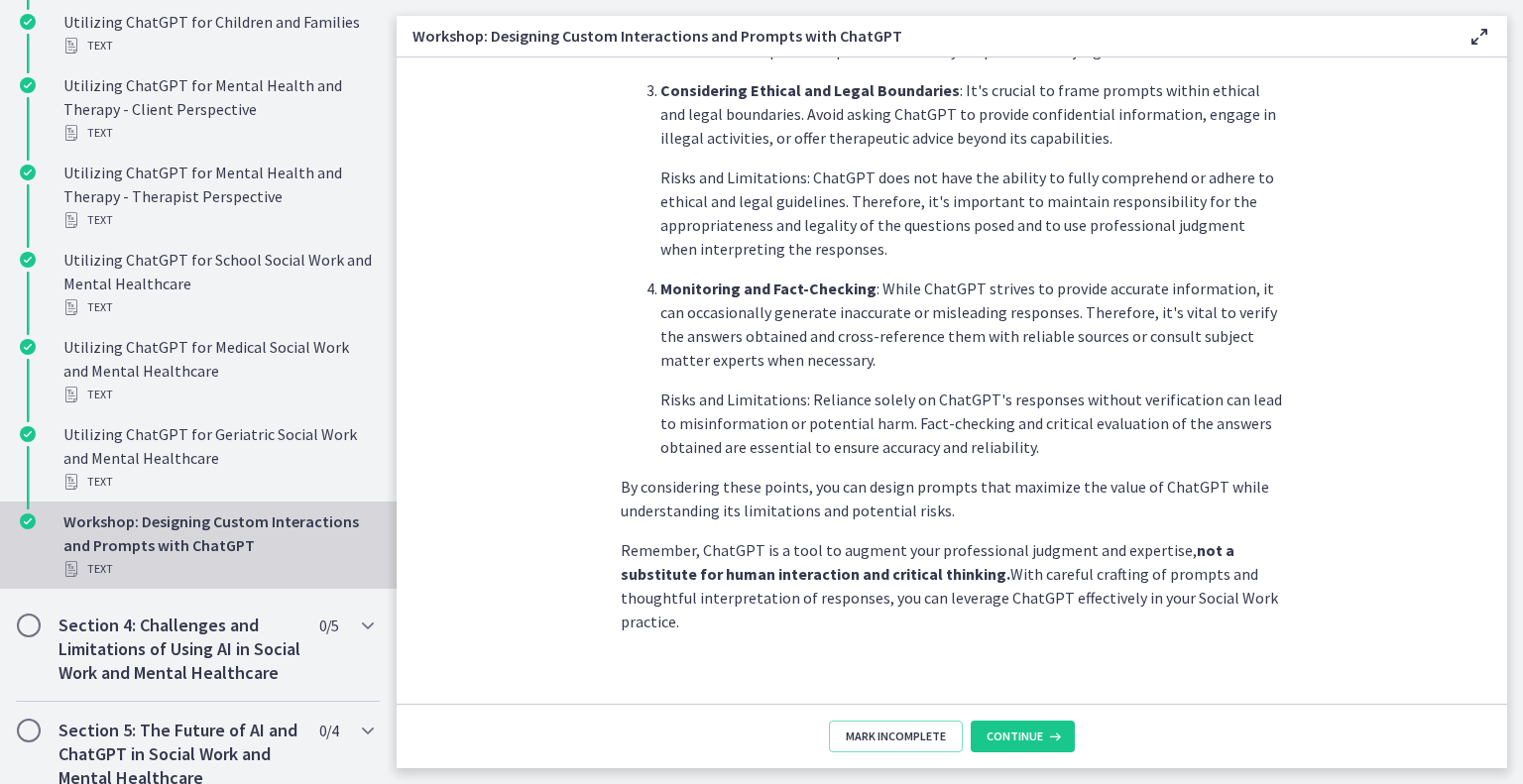 click on "Mark Incomplete
Continue" at bounding box center (952, 735) 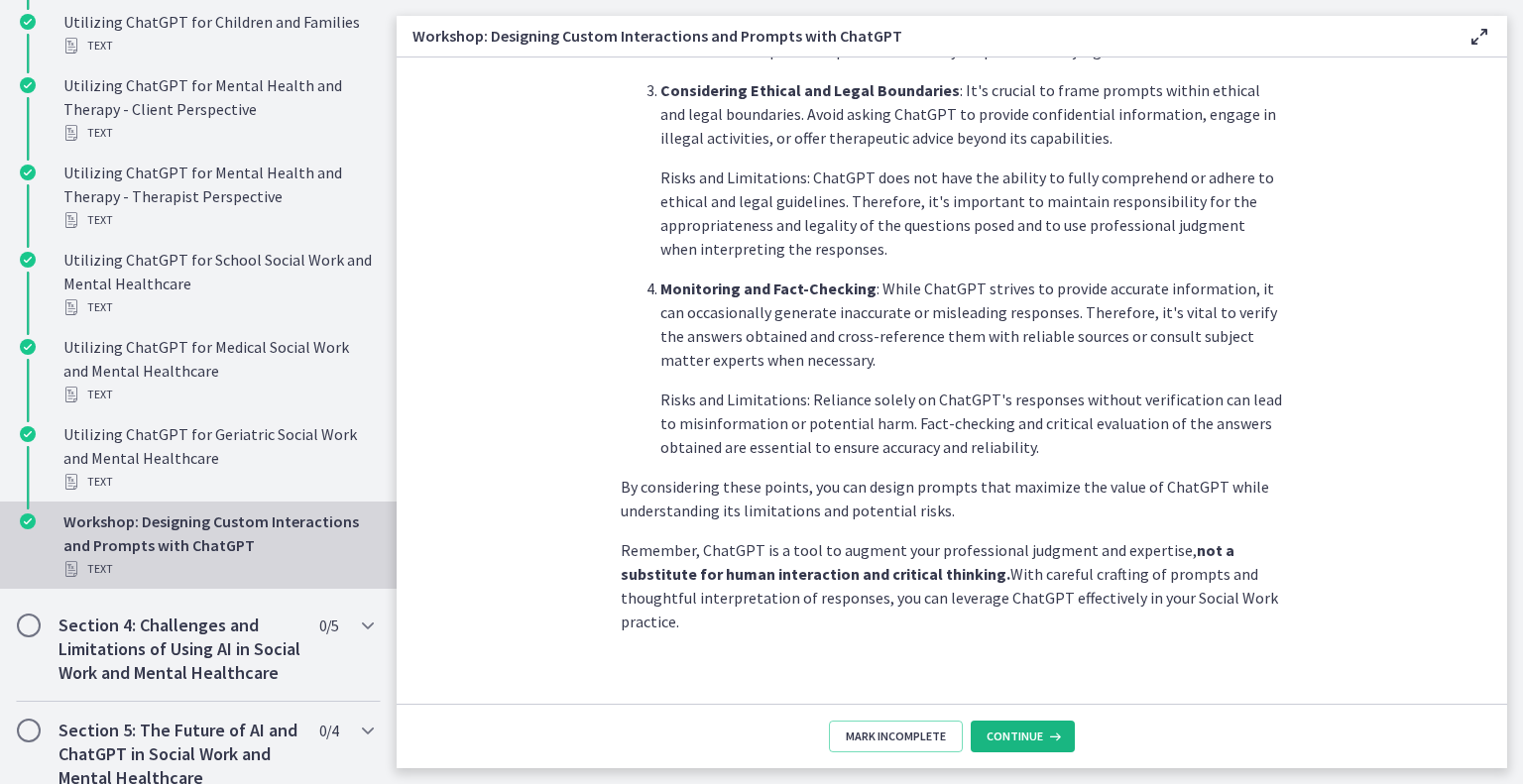 click on "Continue" at bounding box center (1022, 736) 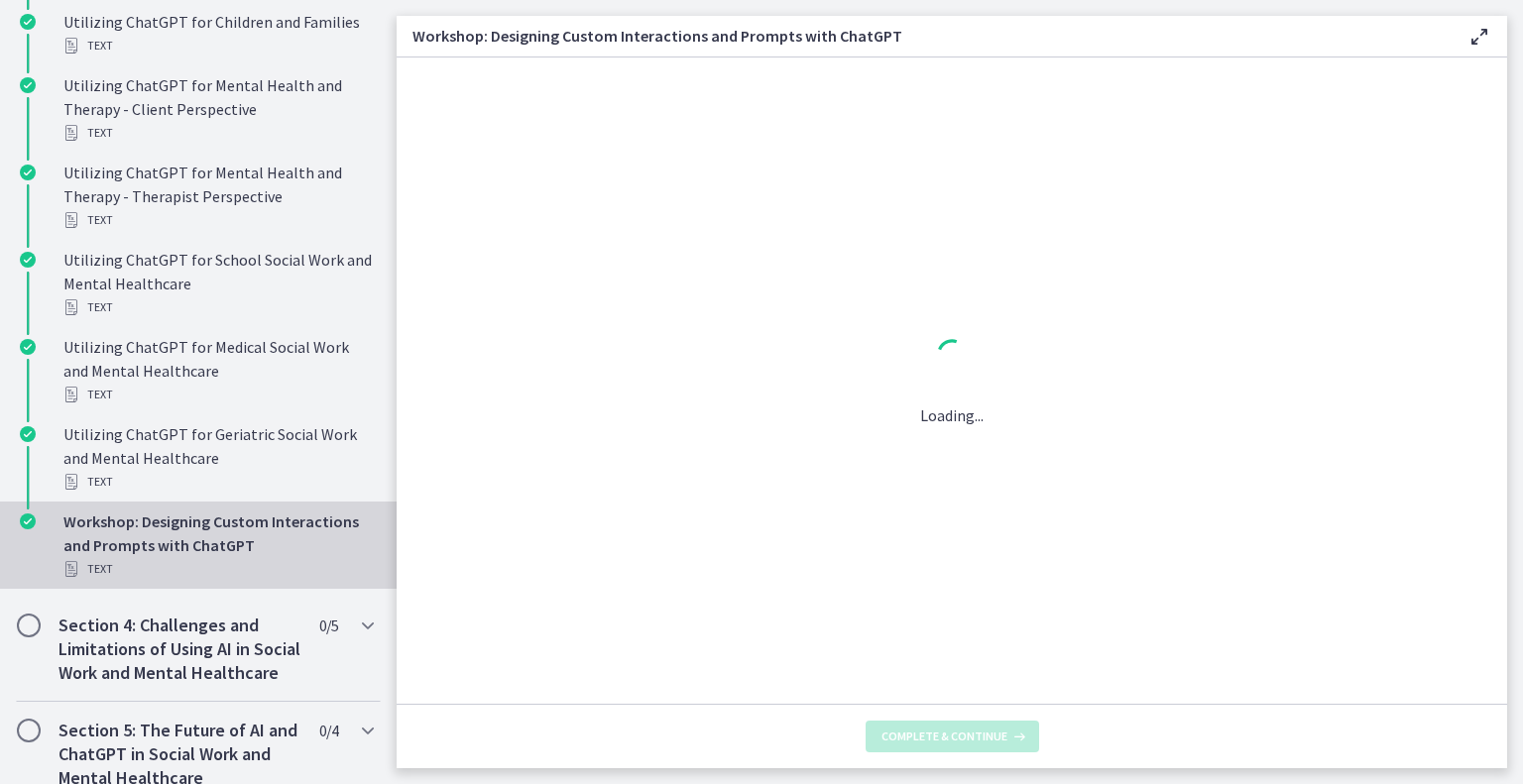 scroll, scrollTop: 0, scrollLeft: 0, axis: both 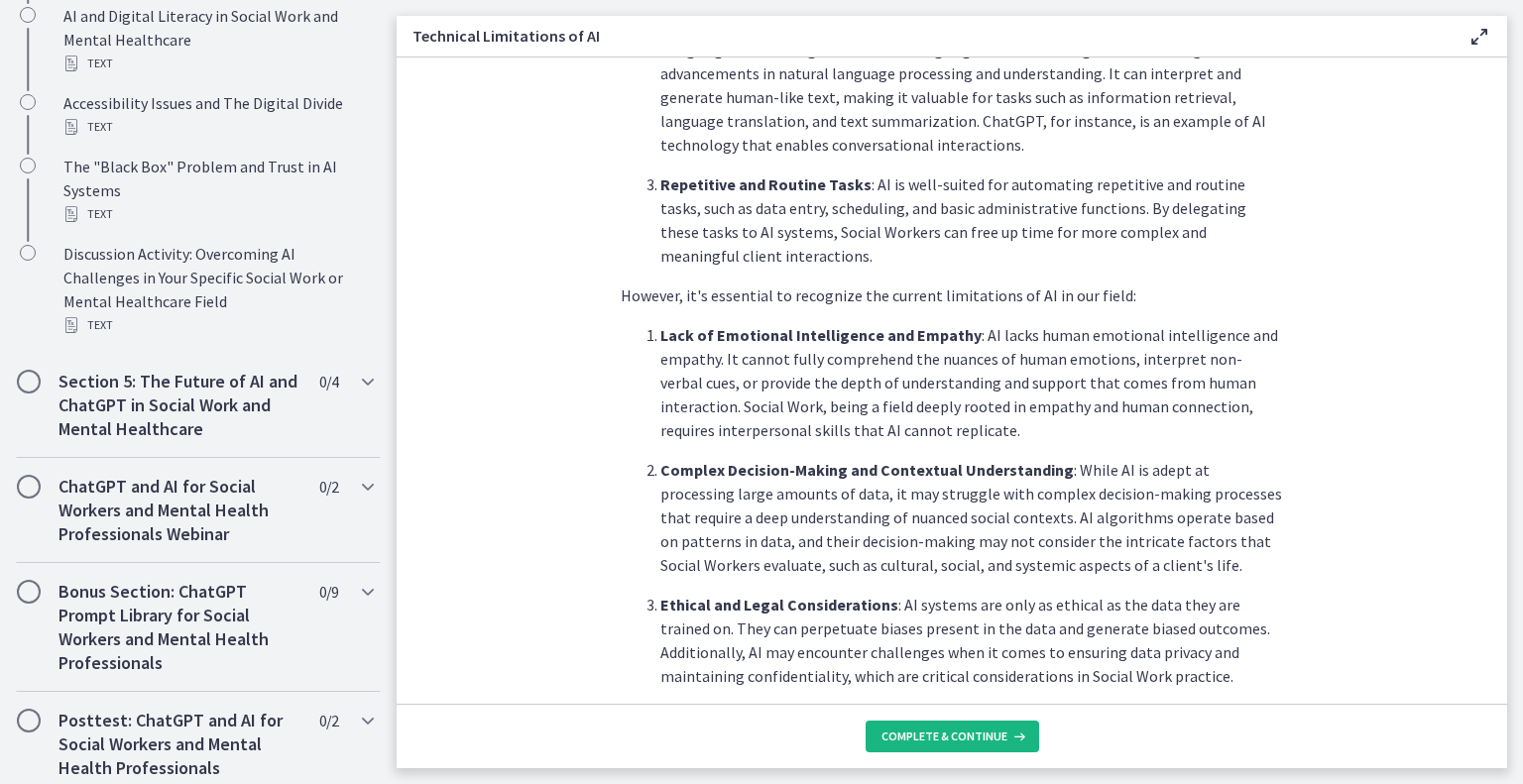 click on "Complete & continue" at bounding box center (944, 736) 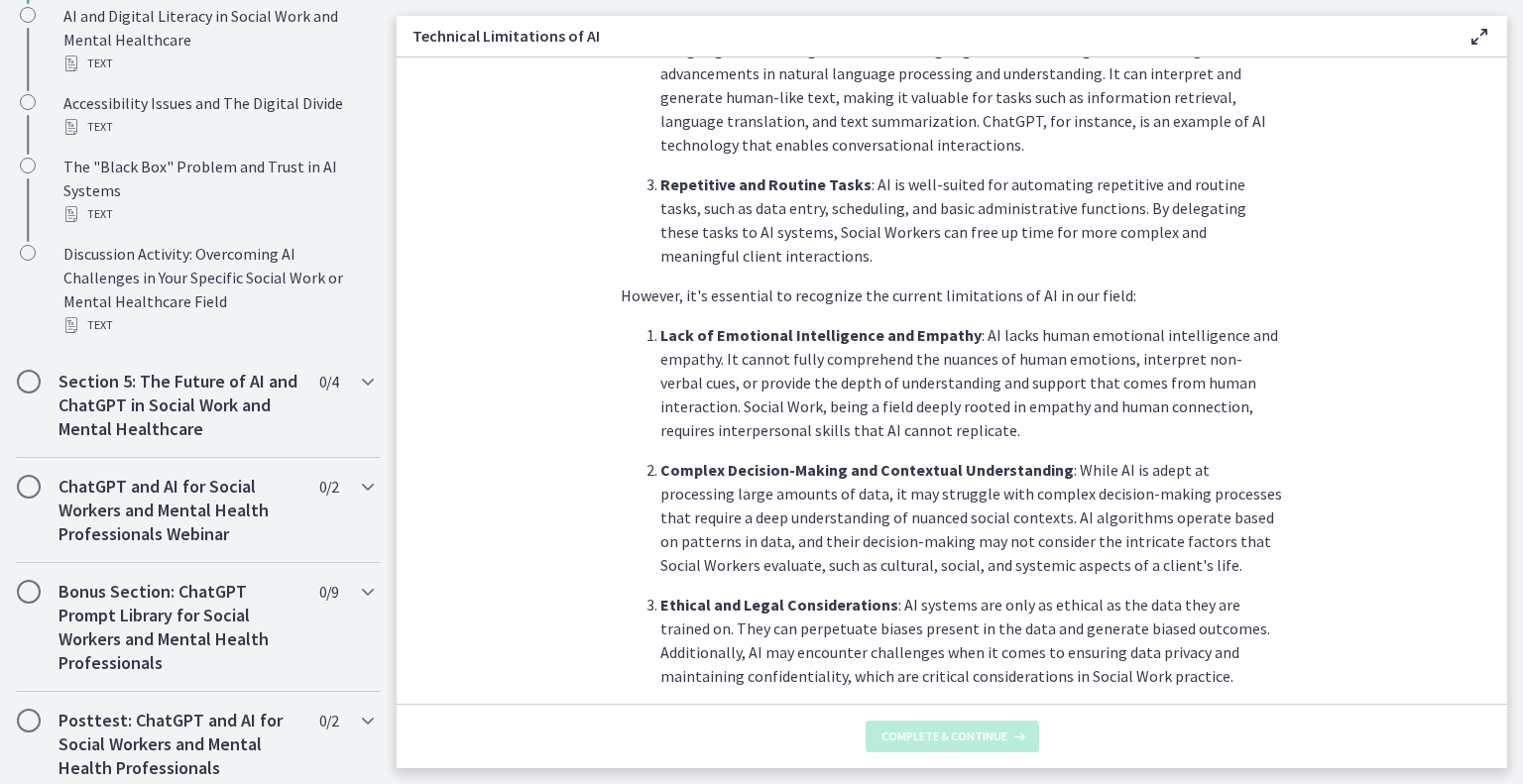 scroll, scrollTop: 0, scrollLeft: 0, axis: both 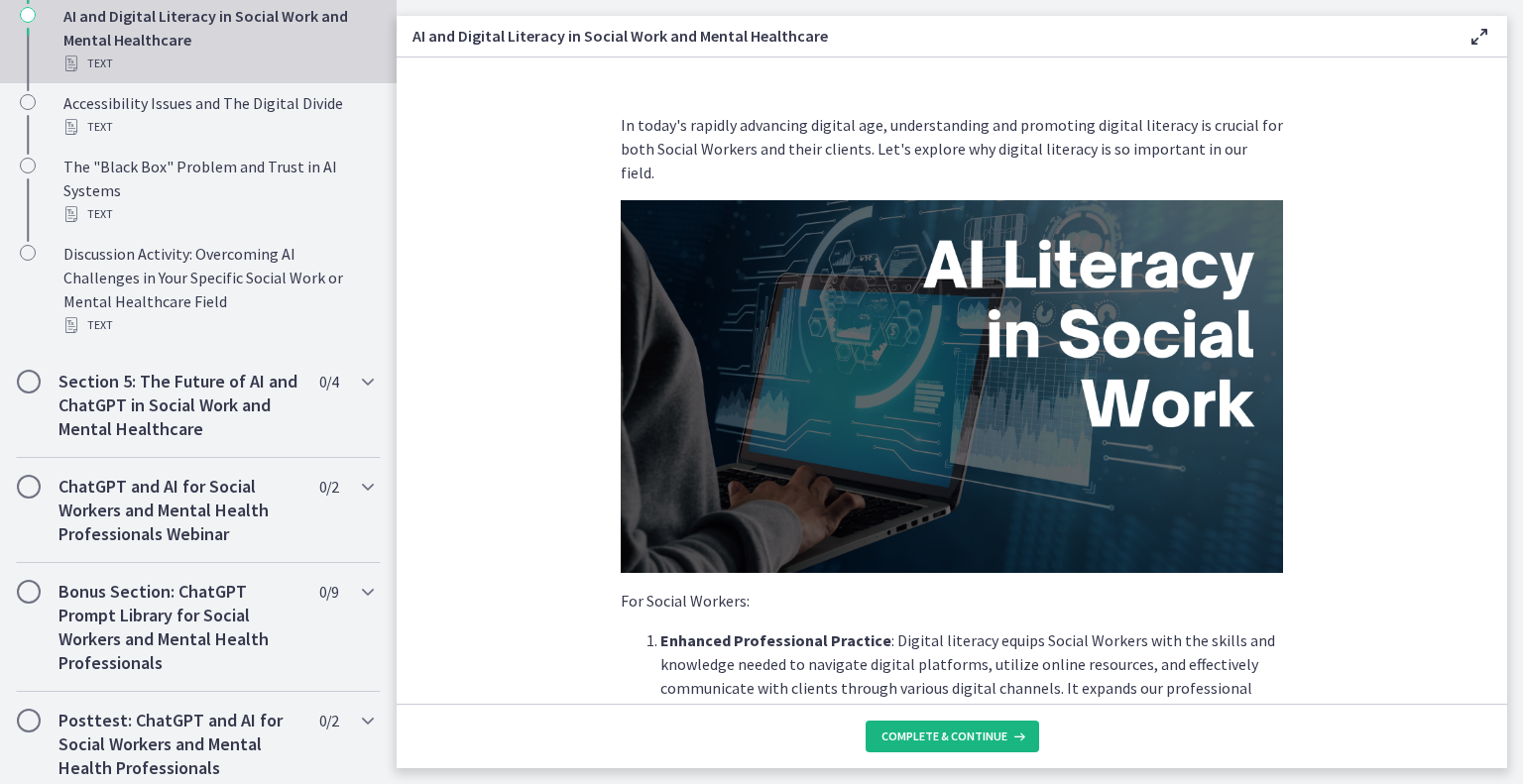 click on "Complete & continue" at bounding box center (944, 736) 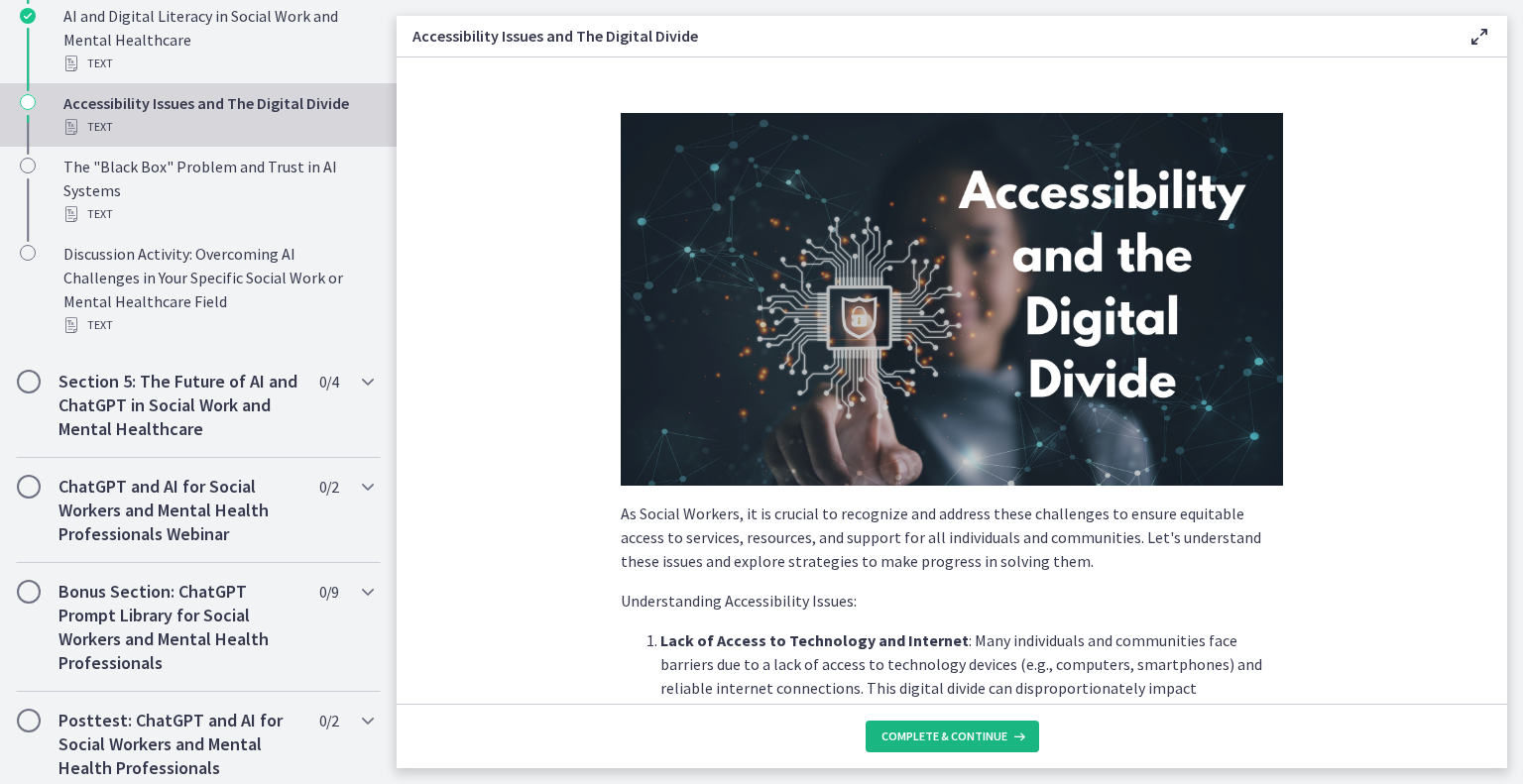 click on "Complete & continue" at bounding box center [944, 736] 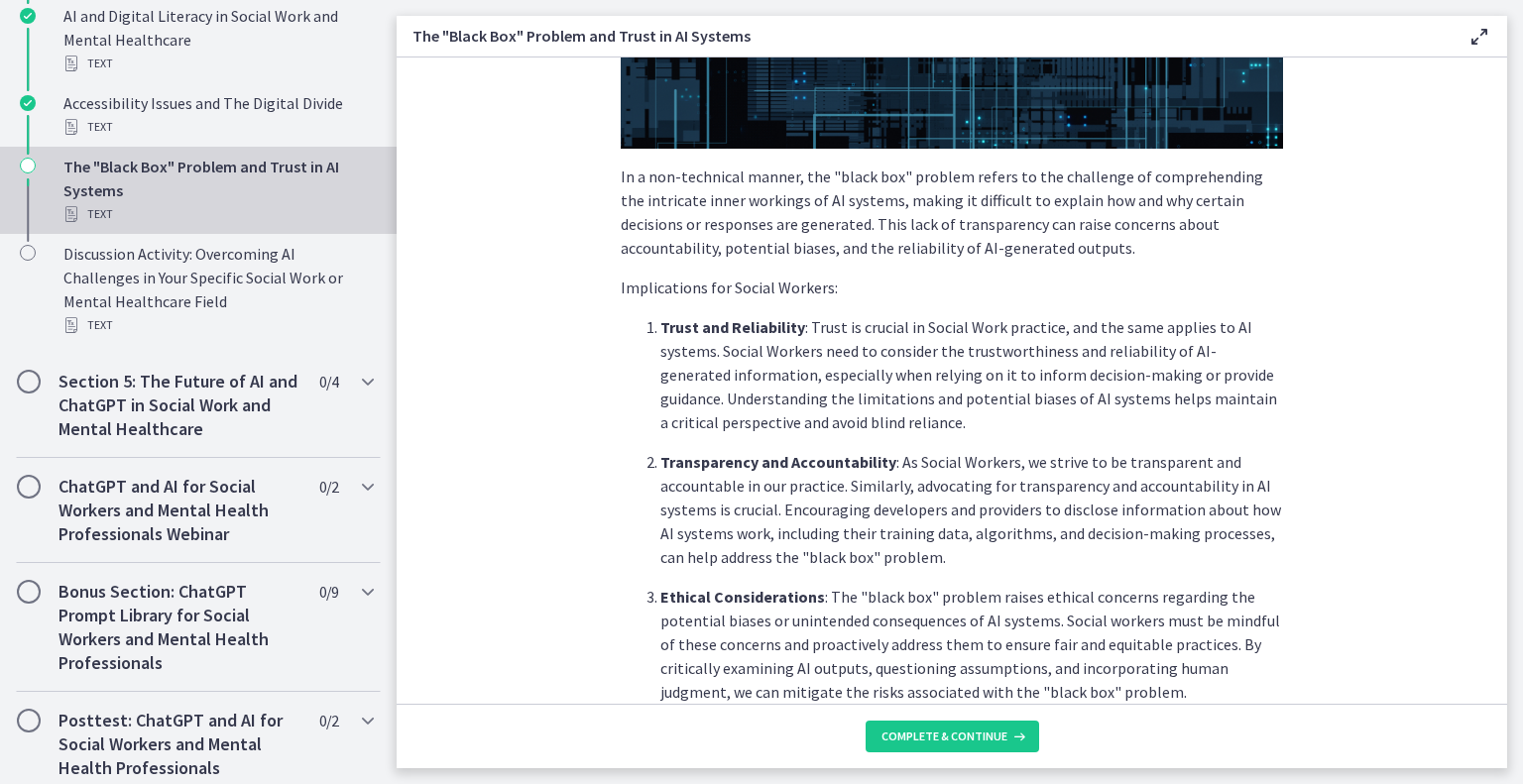 scroll, scrollTop: 464, scrollLeft: 0, axis: vertical 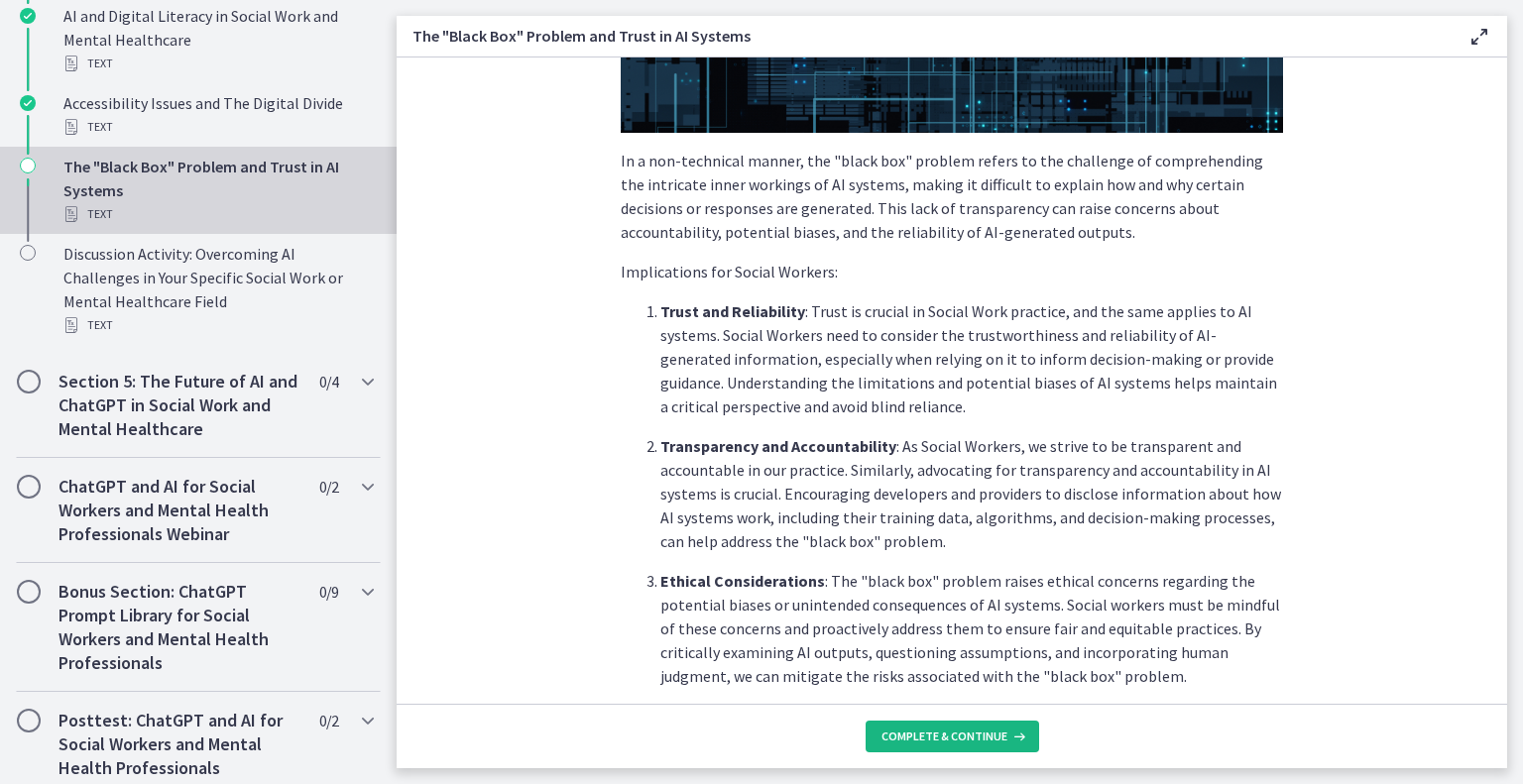 click on "Complete & continue" at bounding box center [944, 736] 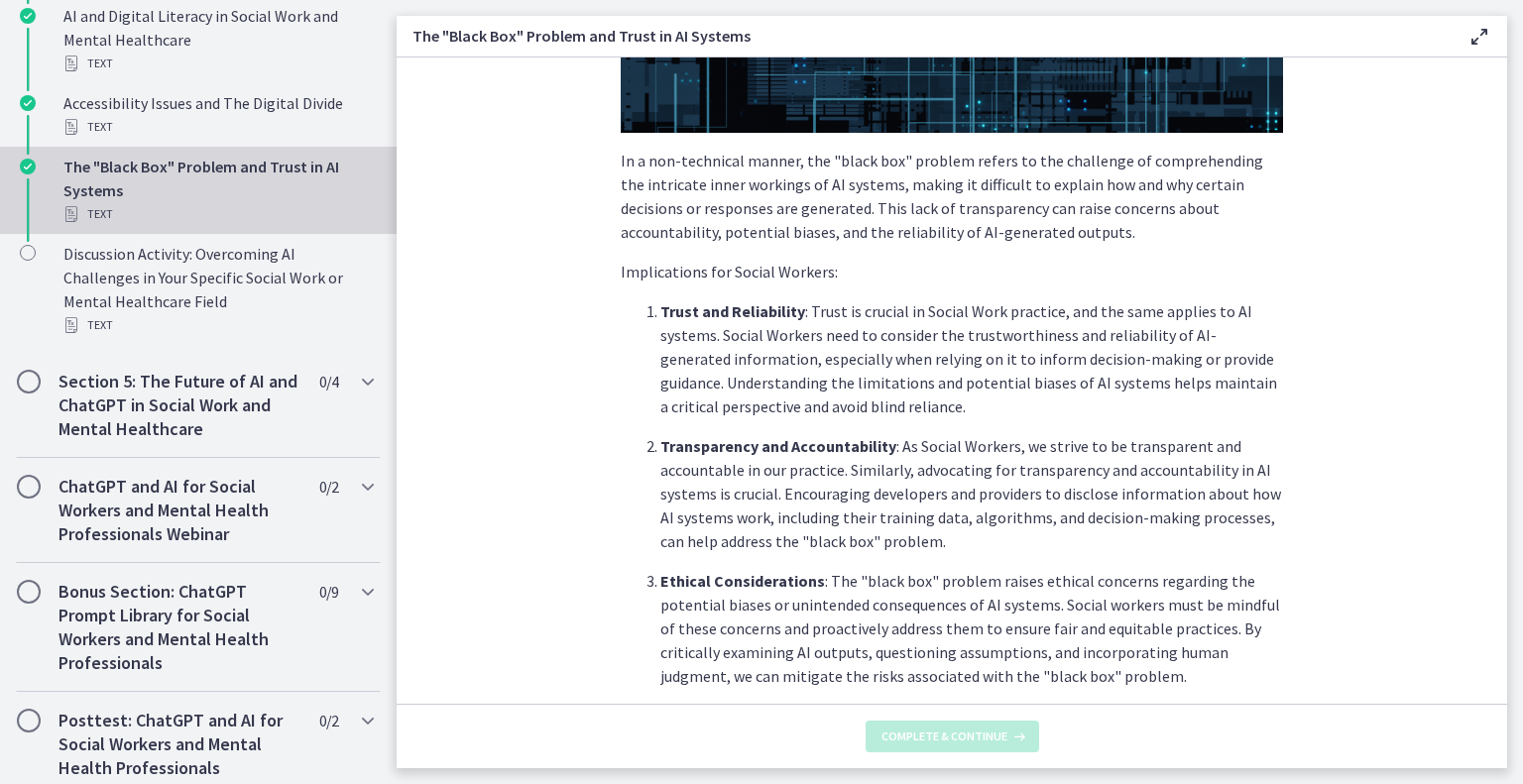 scroll, scrollTop: 0, scrollLeft: 0, axis: both 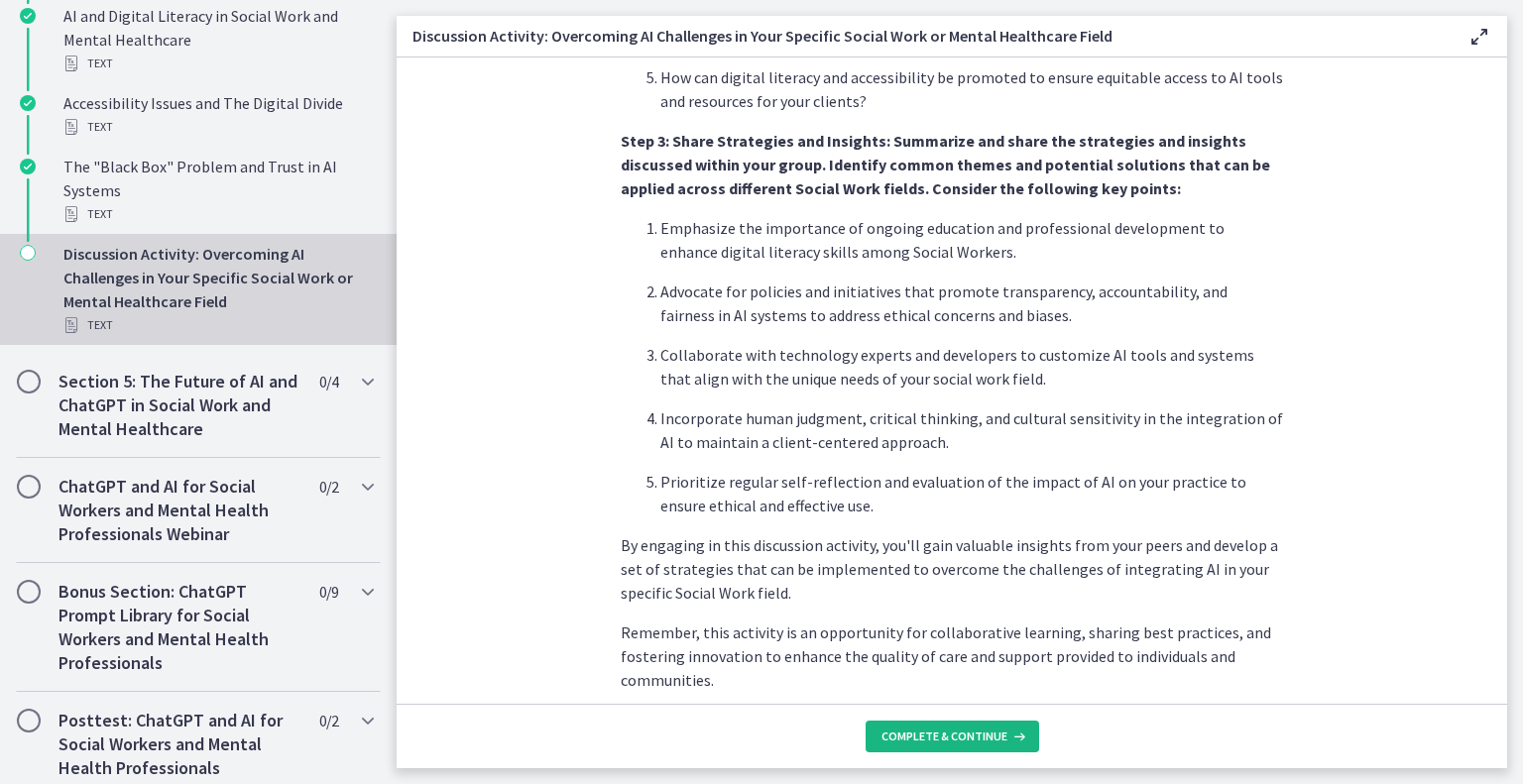 click on "Complete & continue" at bounding box center (952, 736) 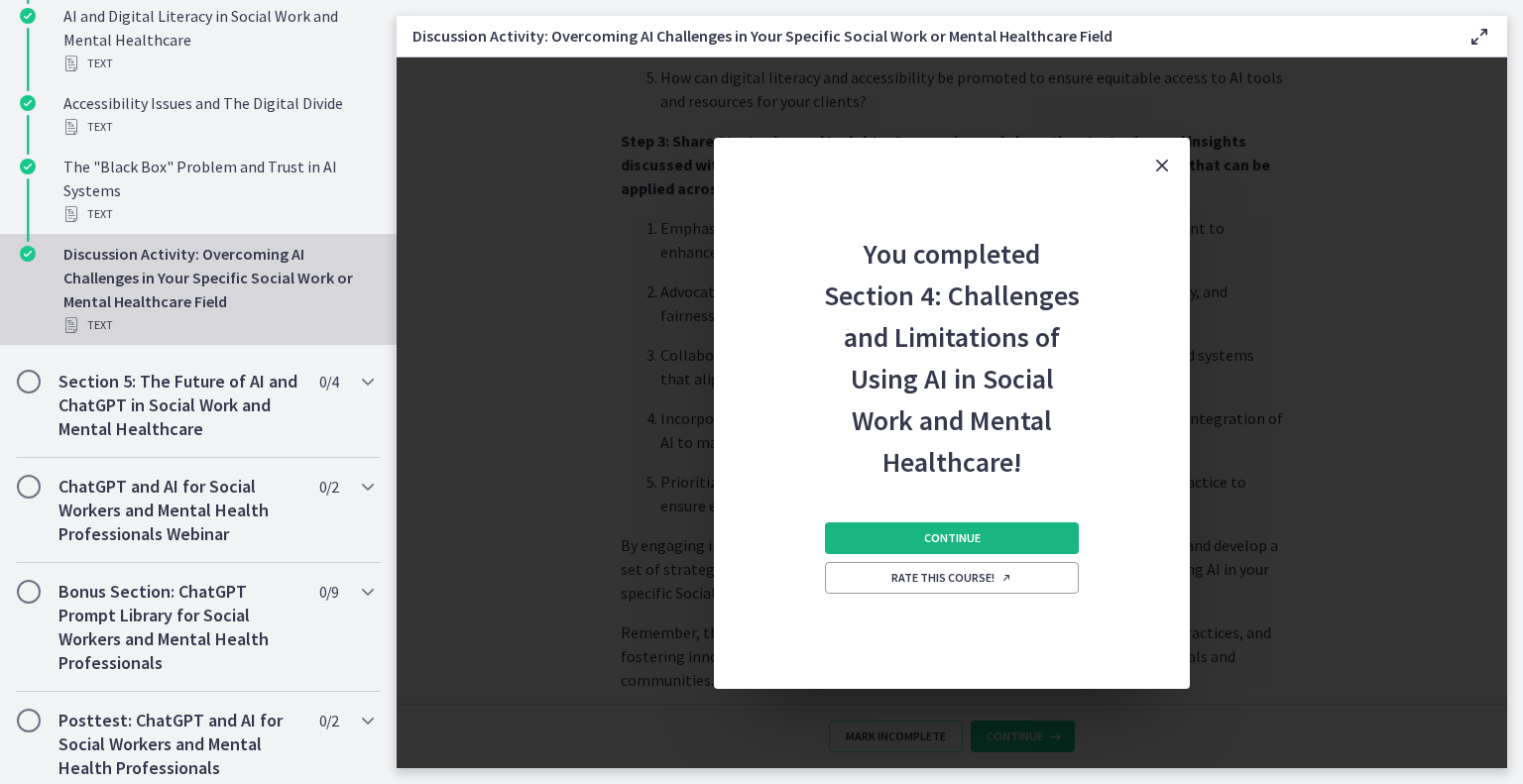 click on "Continue" at bounding box center (952, 538) 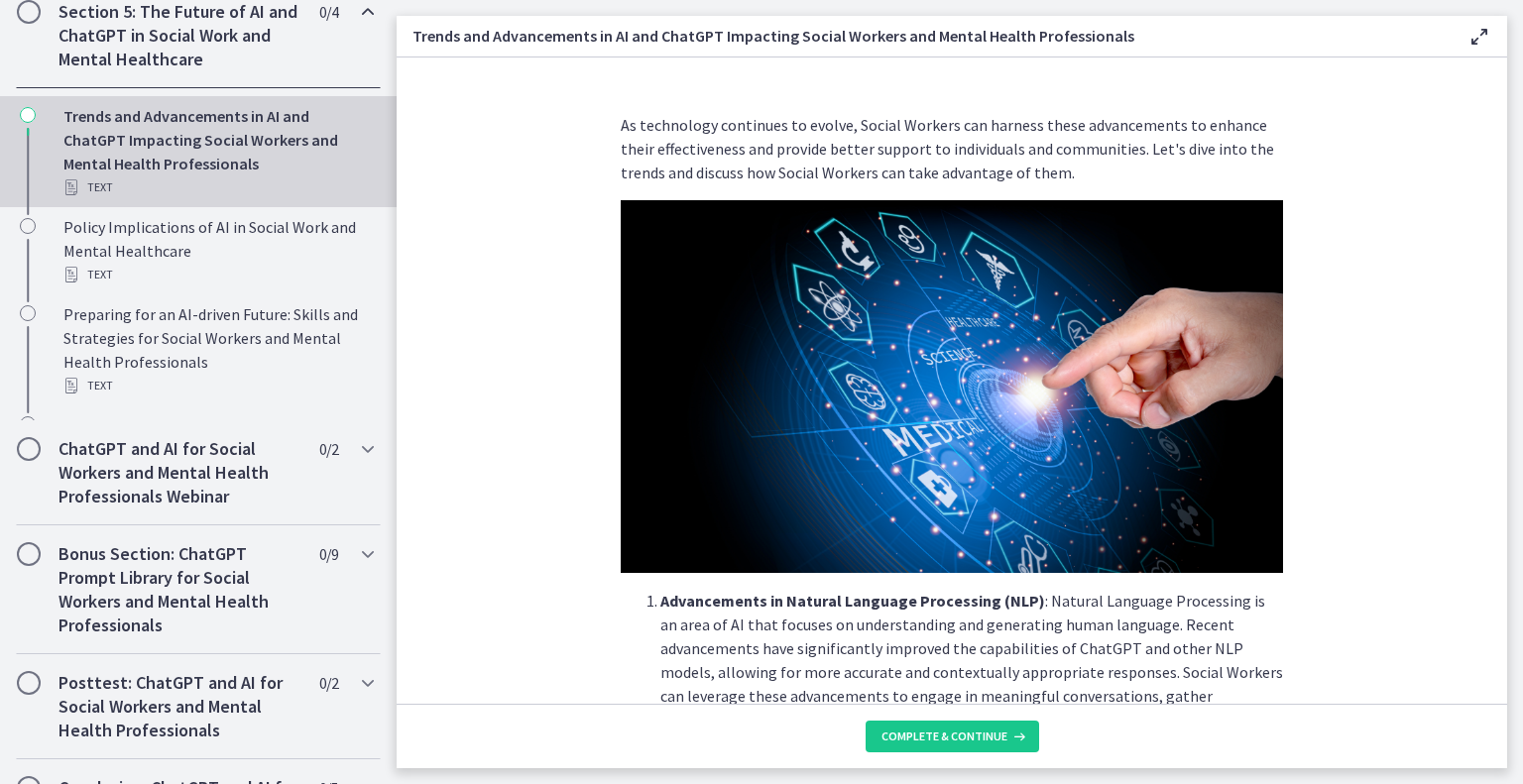 scroll, scrollTop: 965, scrollLeft: 0, axis: vertical 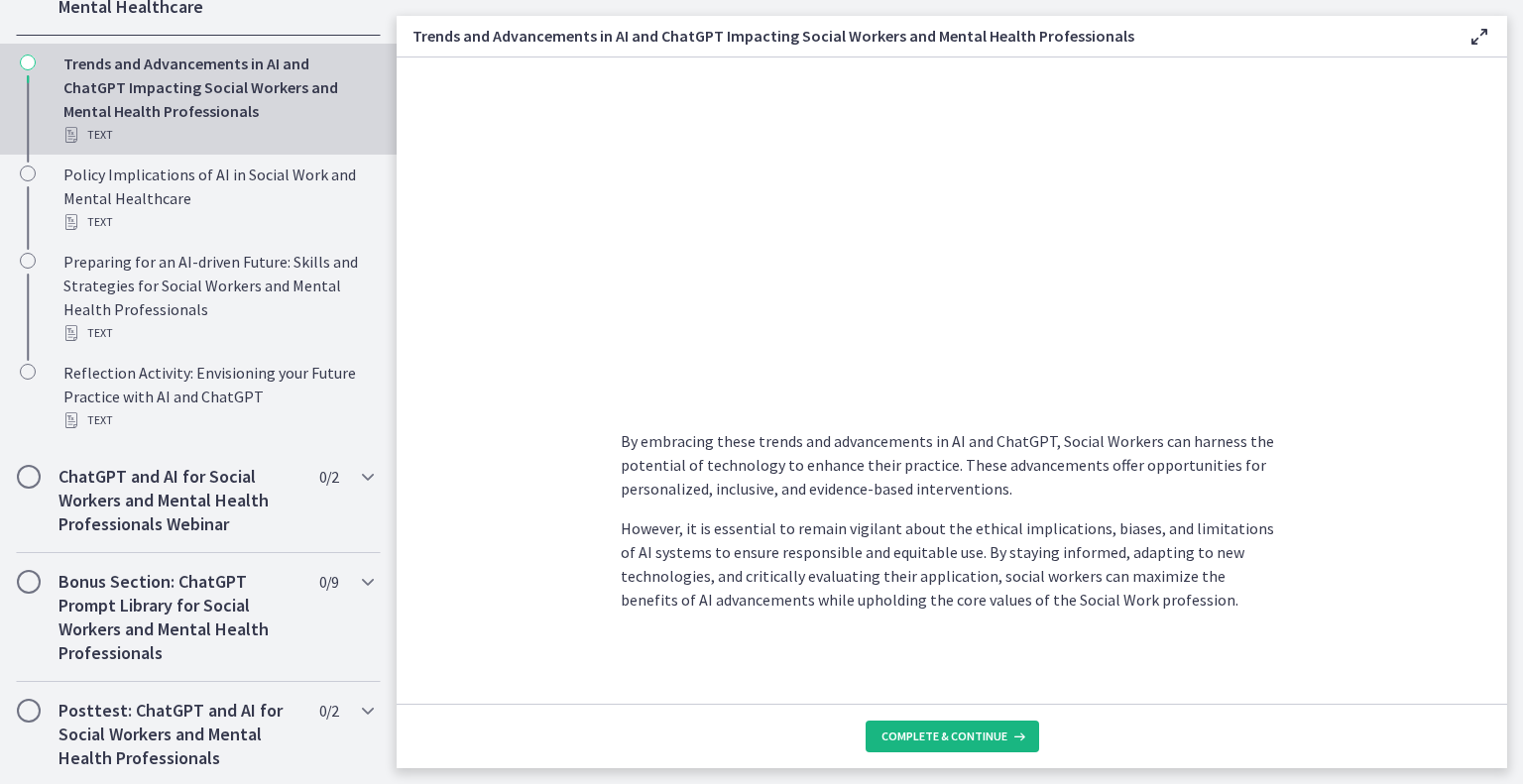 click at bounding box center (1017, 736) 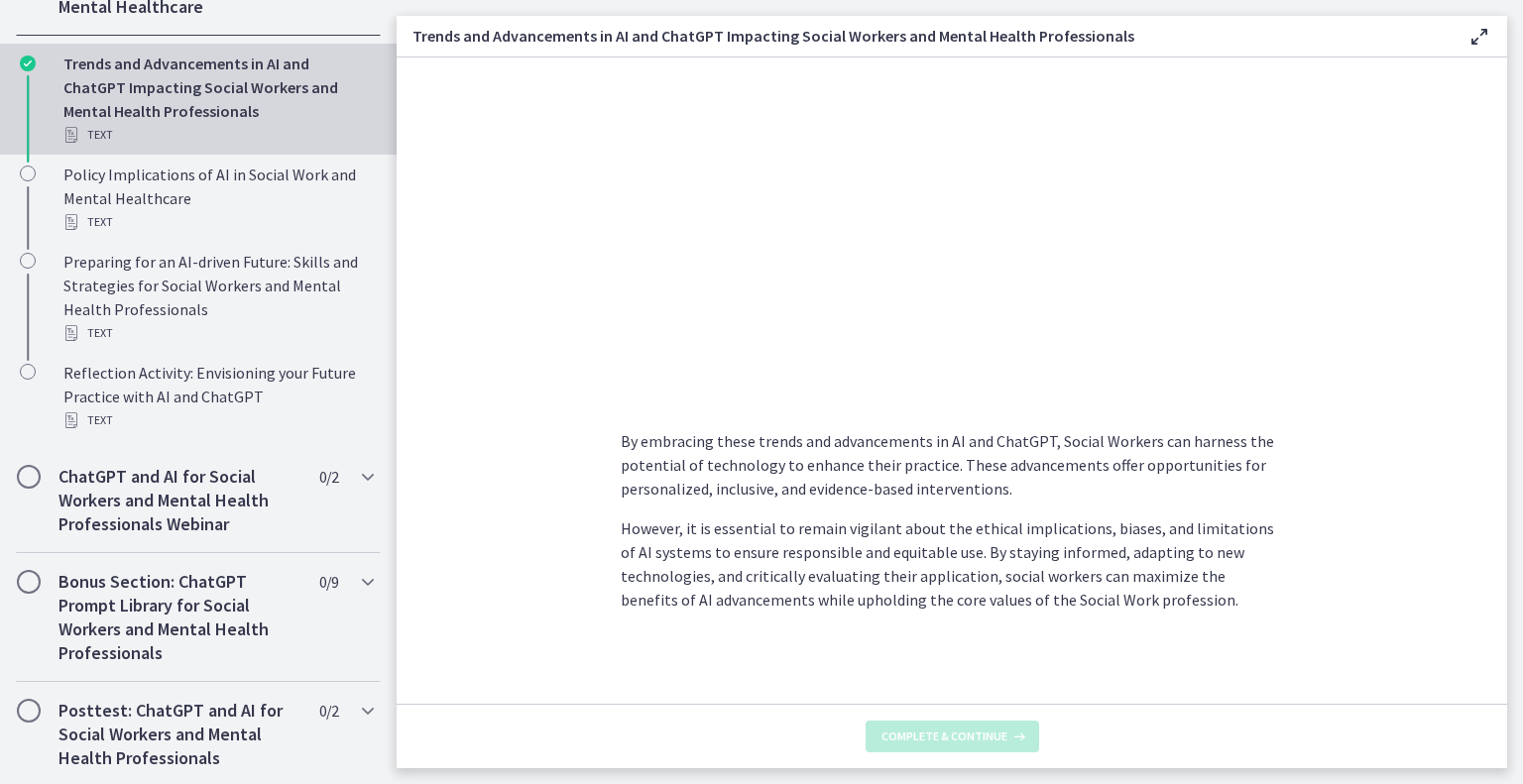 scroll, scrollTop: 0, scrollLeft: 0, axis: both 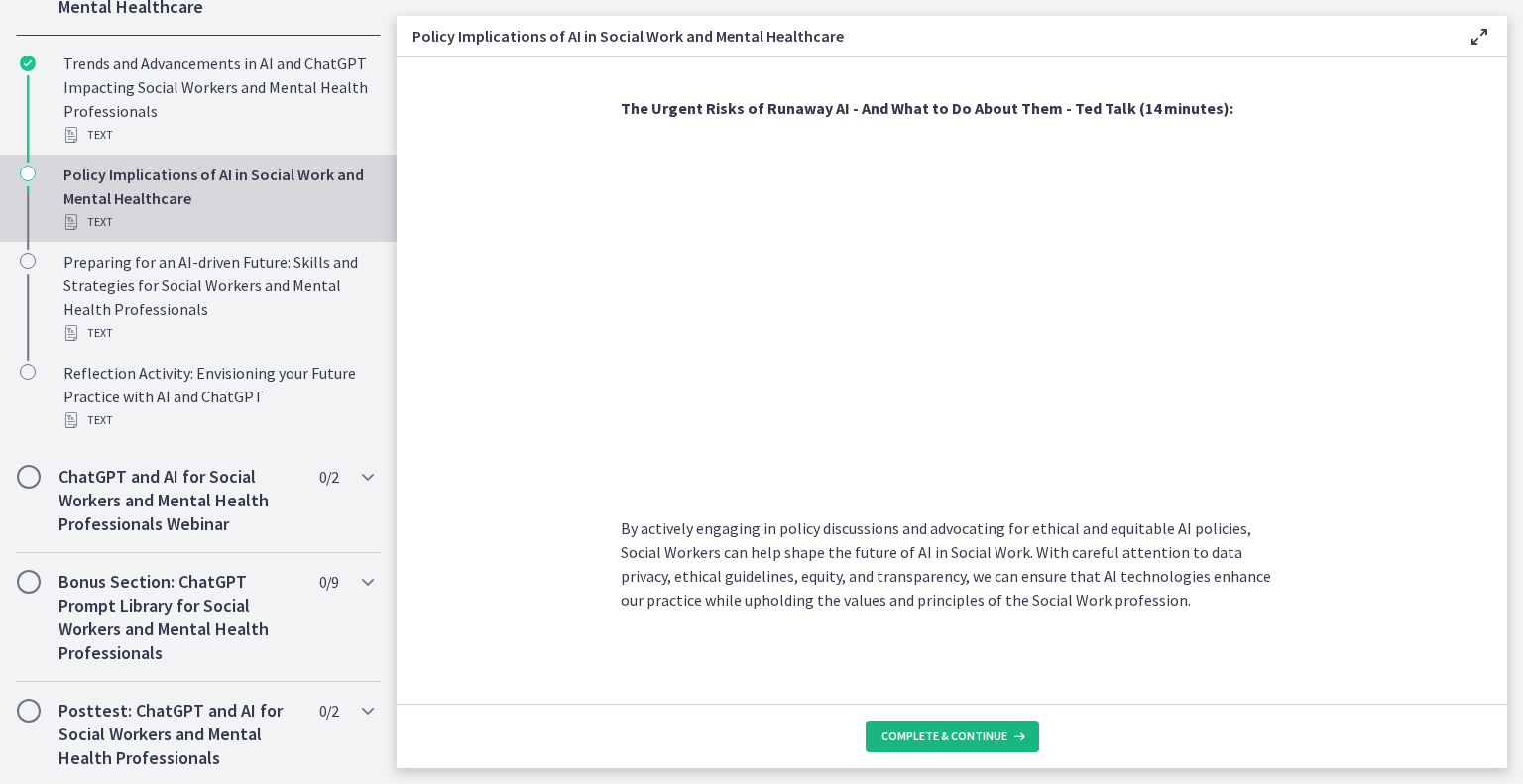 click on "Complete & continue" at bounding box center [944, 736] 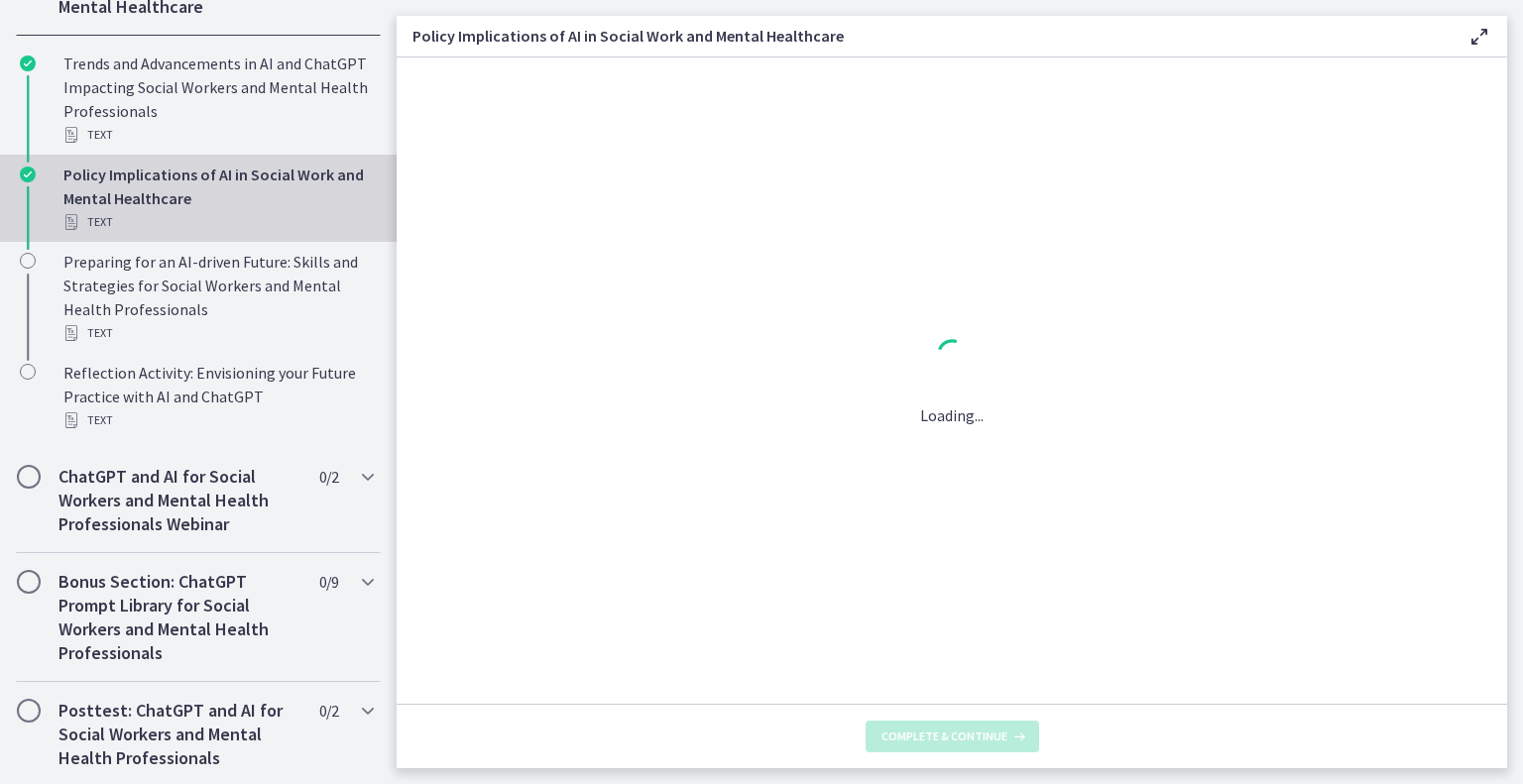 scroll, scrollTop: 0, scrollLeft: 0, axis: both 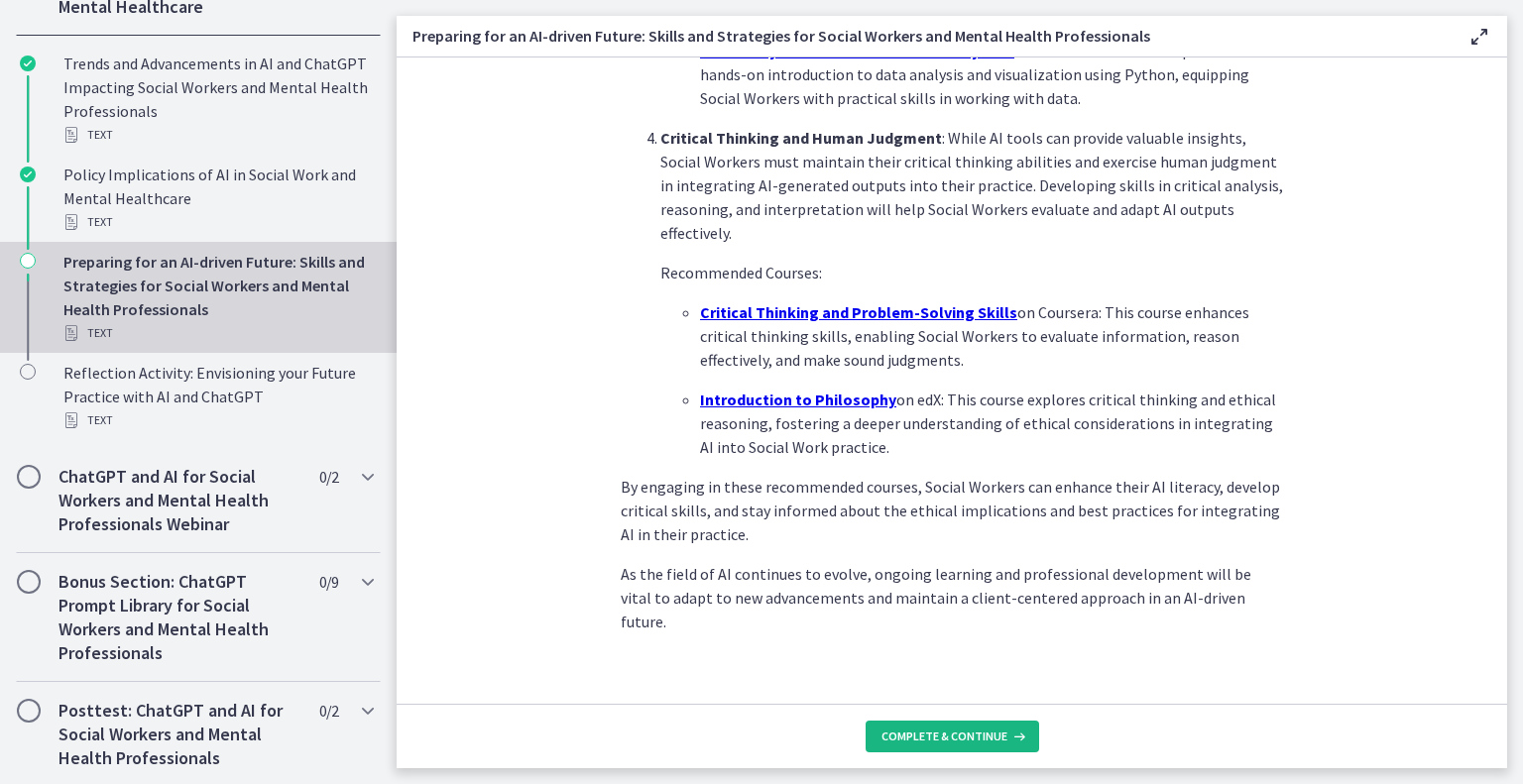 click on "Complete & continue" at bounding box center (944, 736) 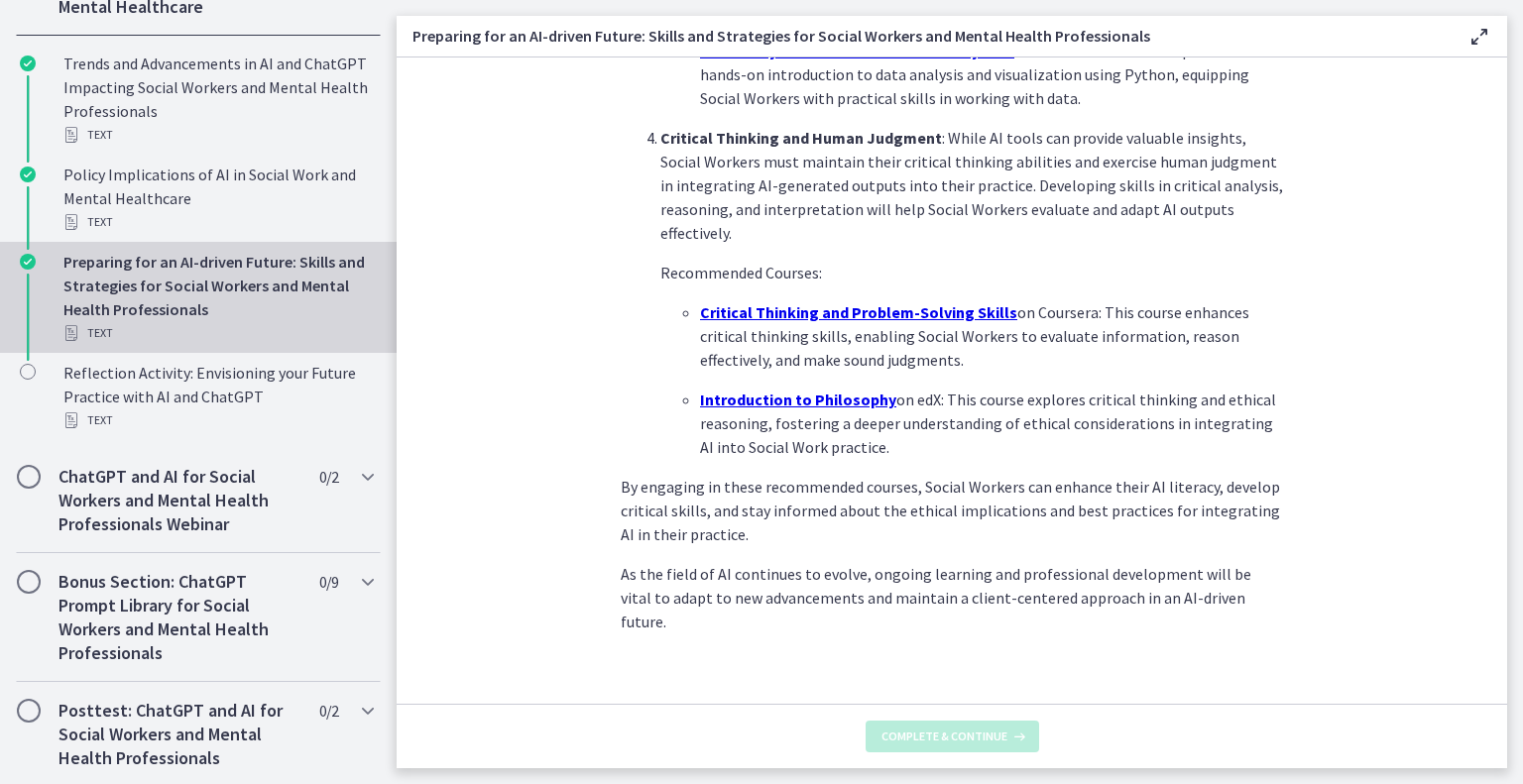 scroll, scrollTop: 0, scrollLeft: 0, axis: both 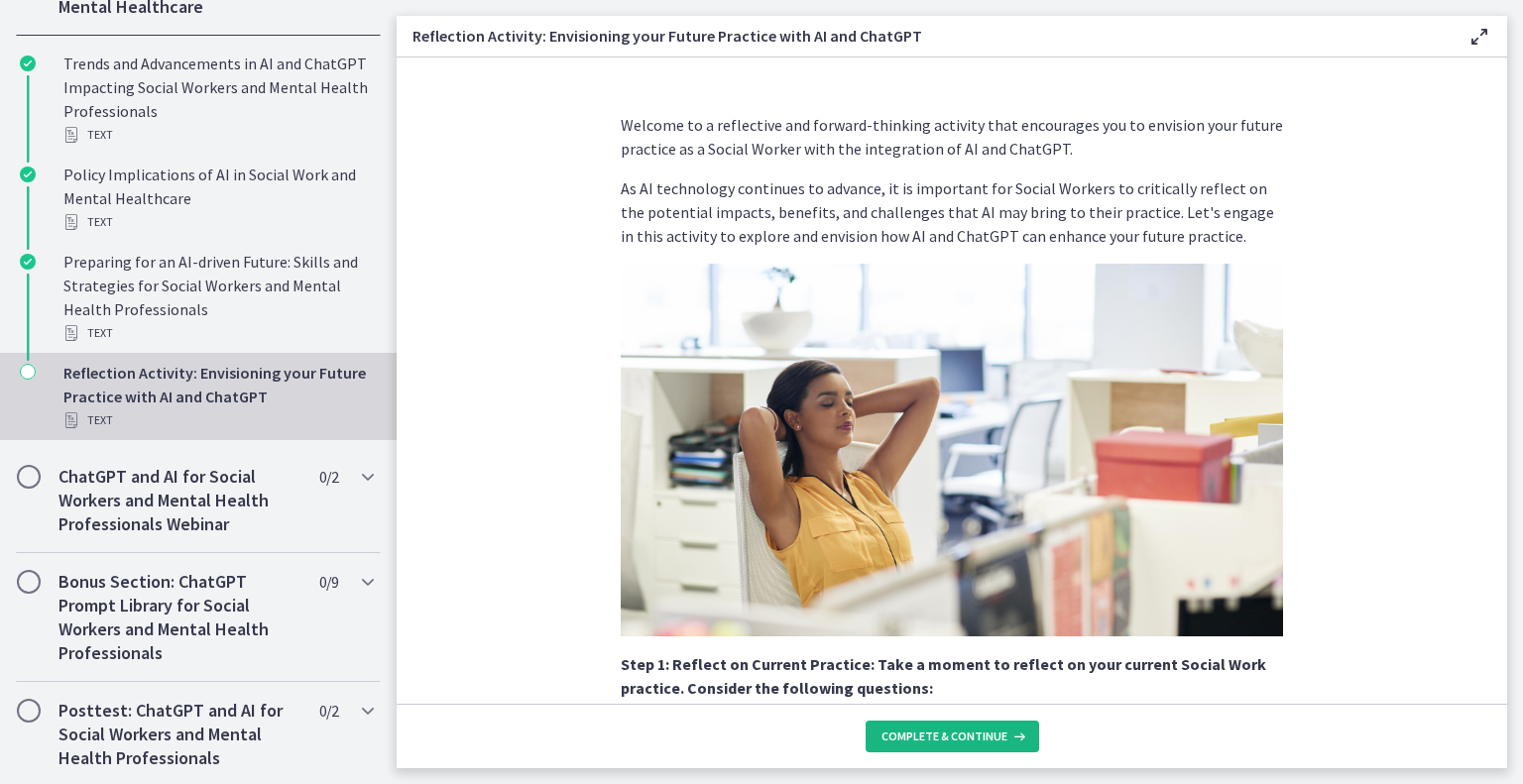 click on "Complete & continue" at bounding box center [944, 736] 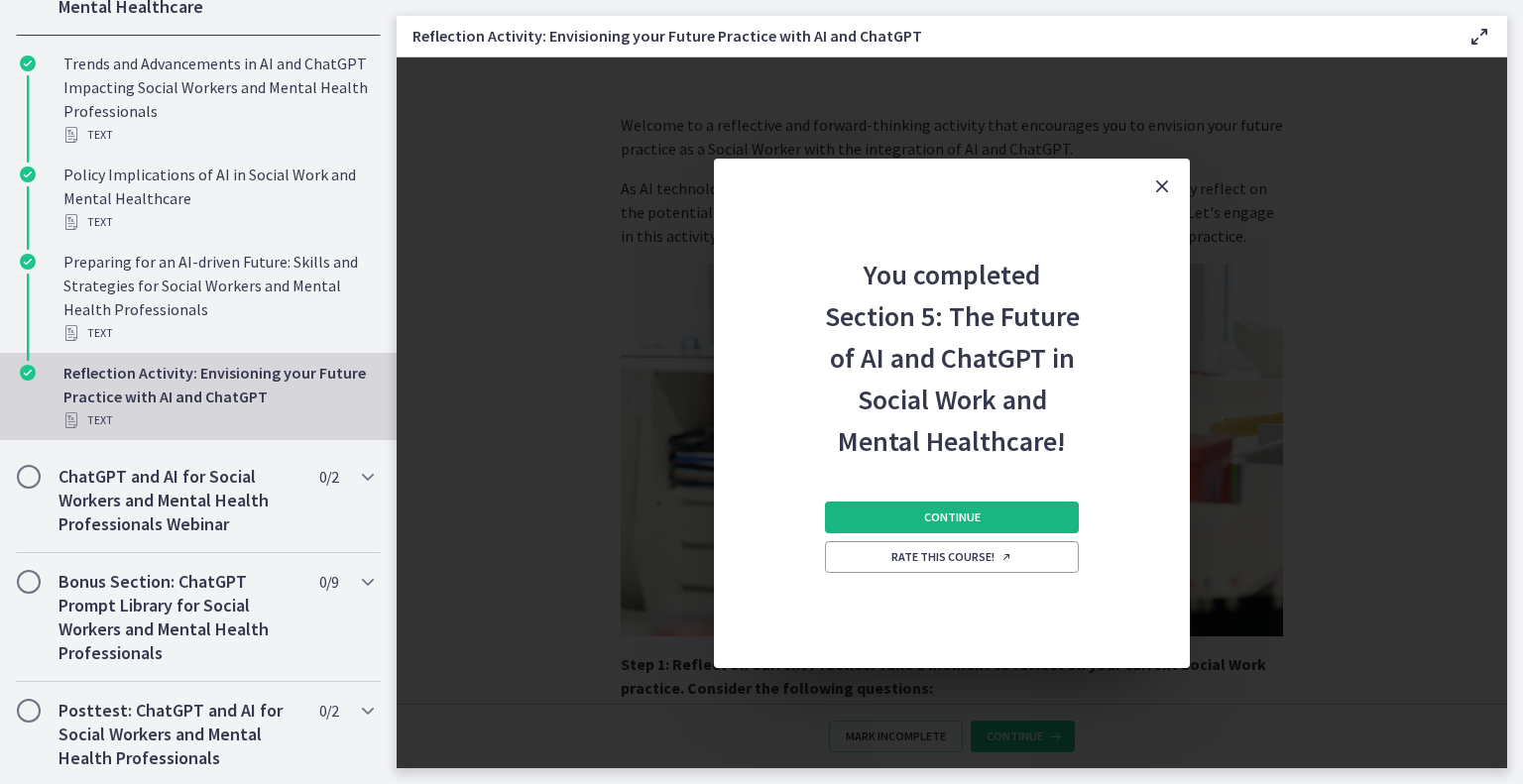 click on "Continue" at bounding box center (952, 517) 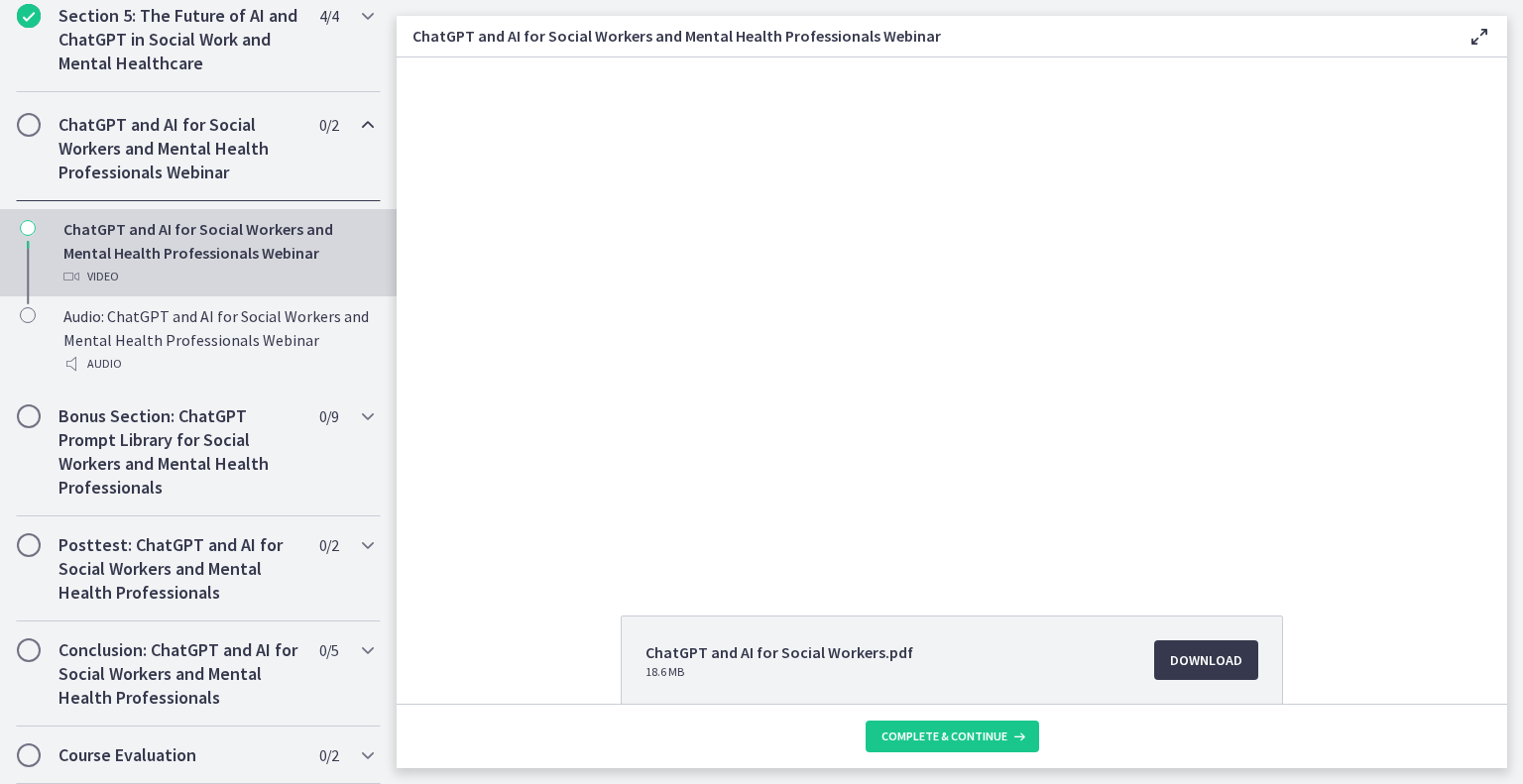 scroll, scrollTop: 929, scrollLeft: 0, axis: vertical 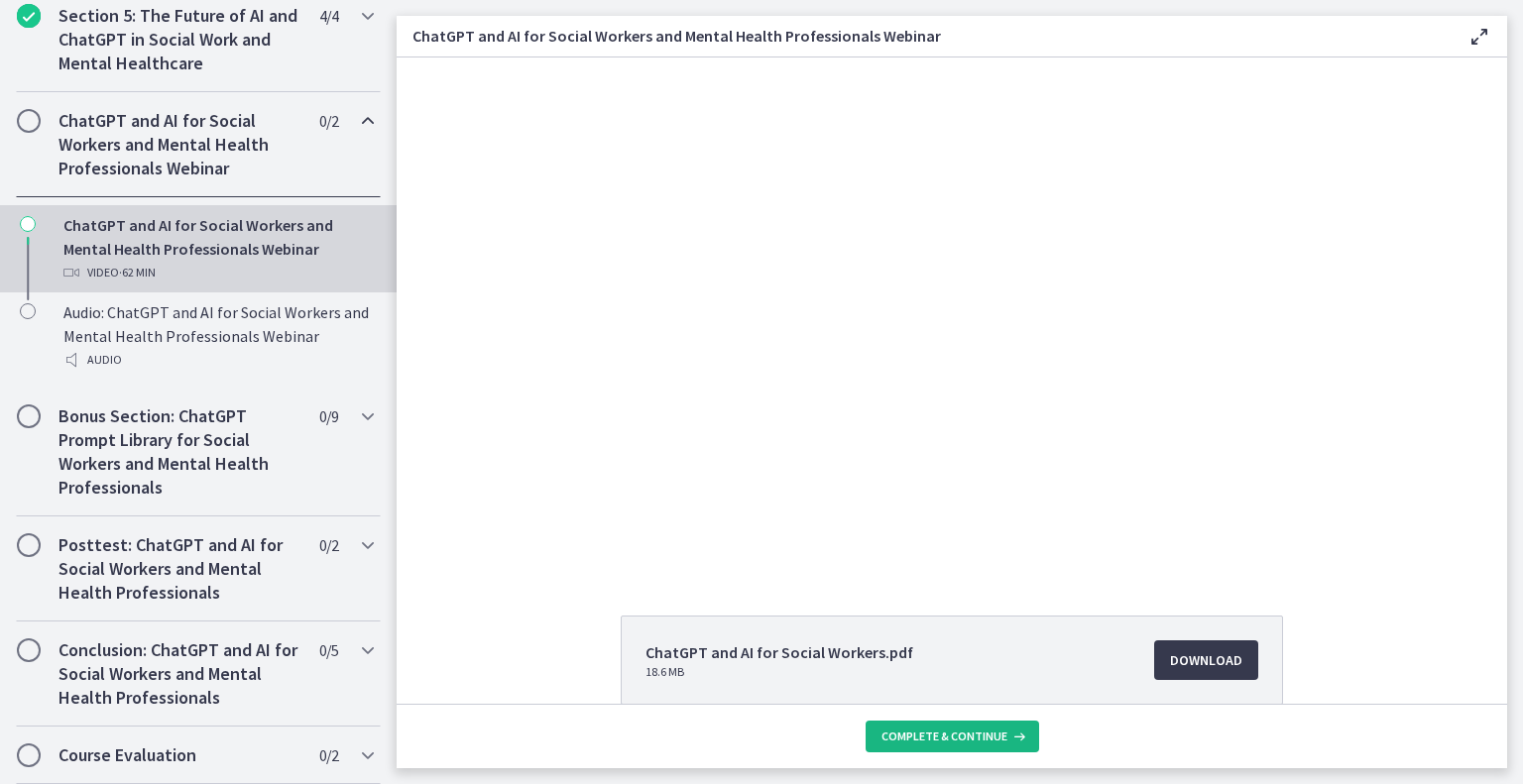 click on "Complete & continue" at bounding box center (944, 736) 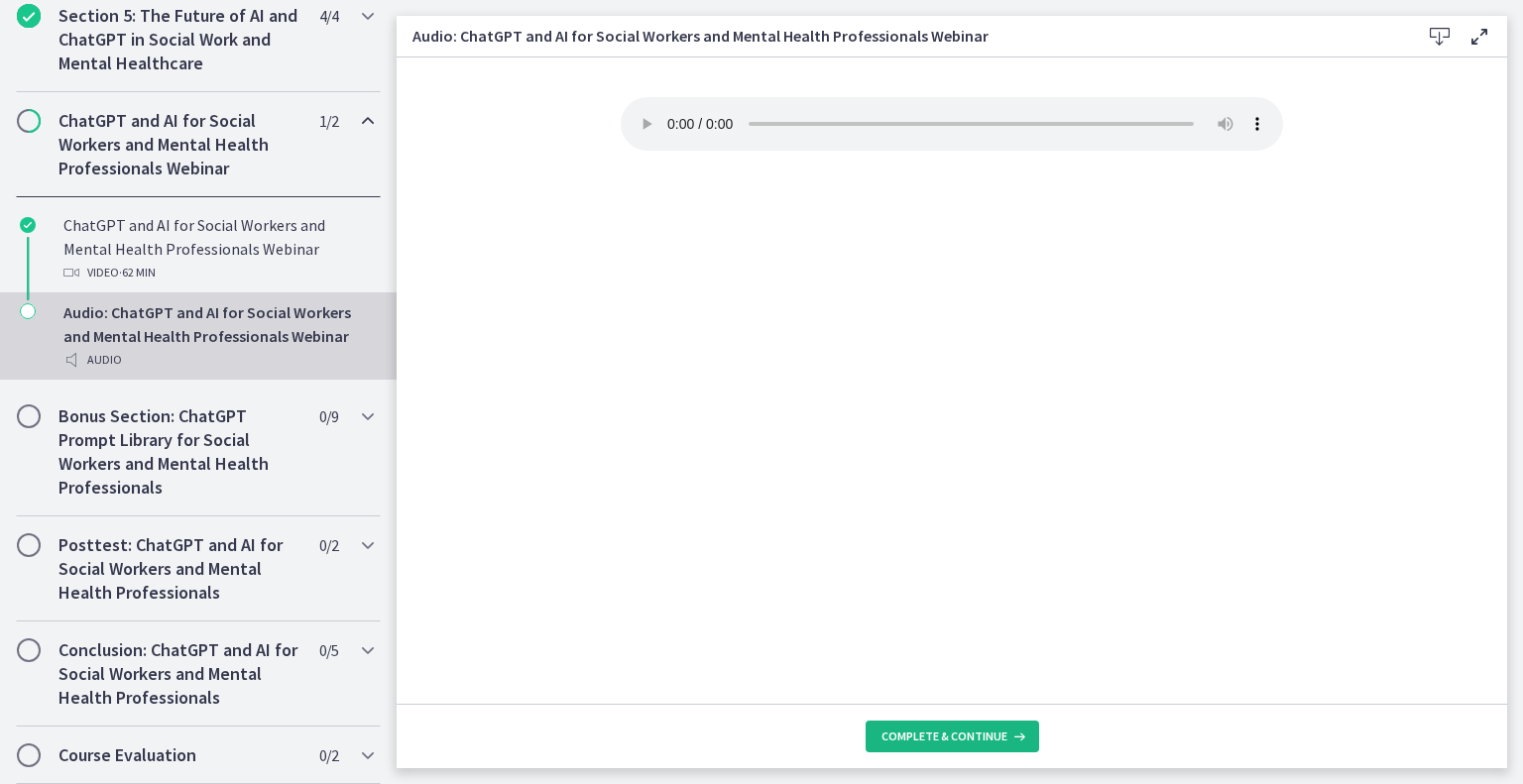 click on "Complete & continue" at bounding box center [944, 736] 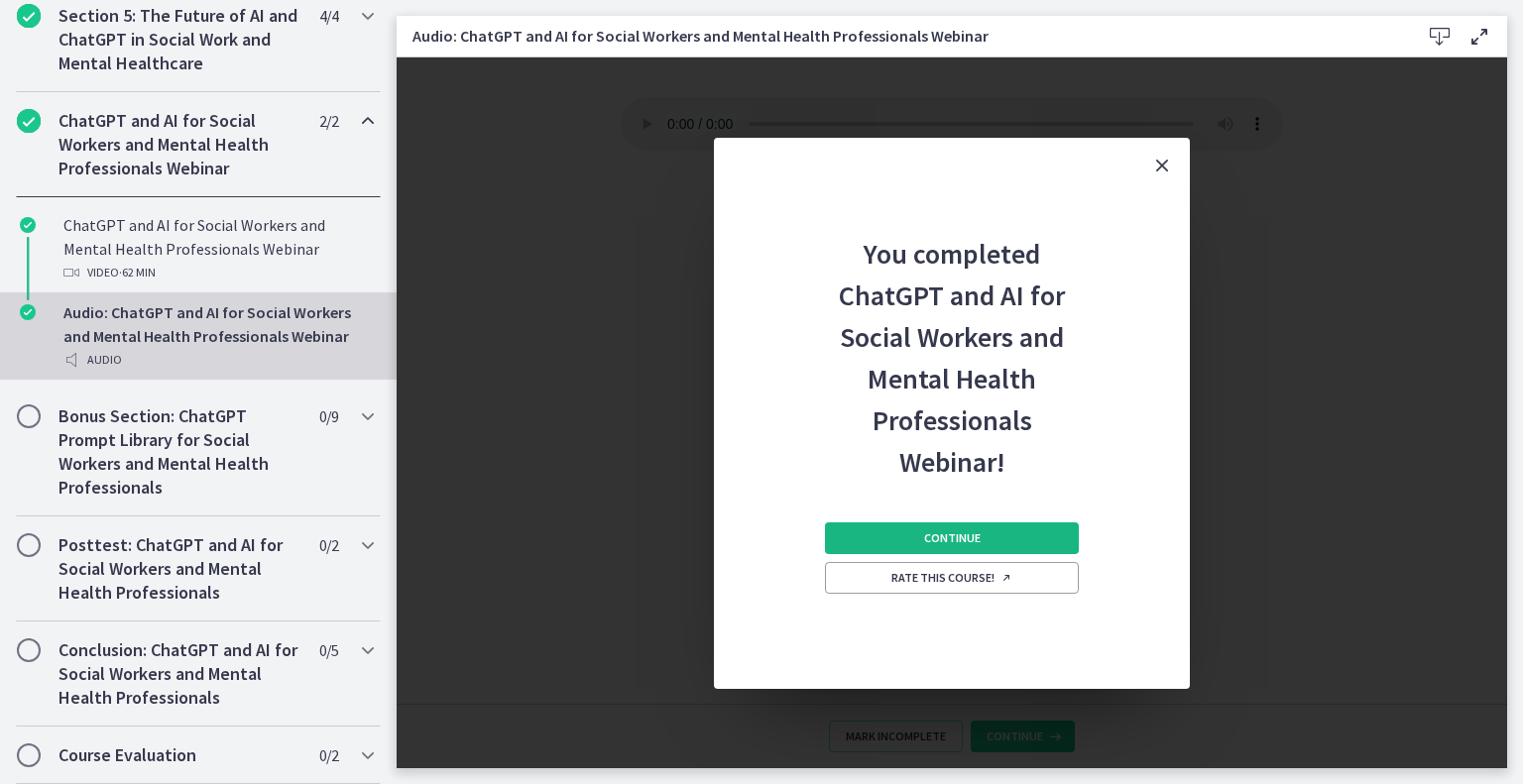 click on "Continue" at bounding box center (952, 538) 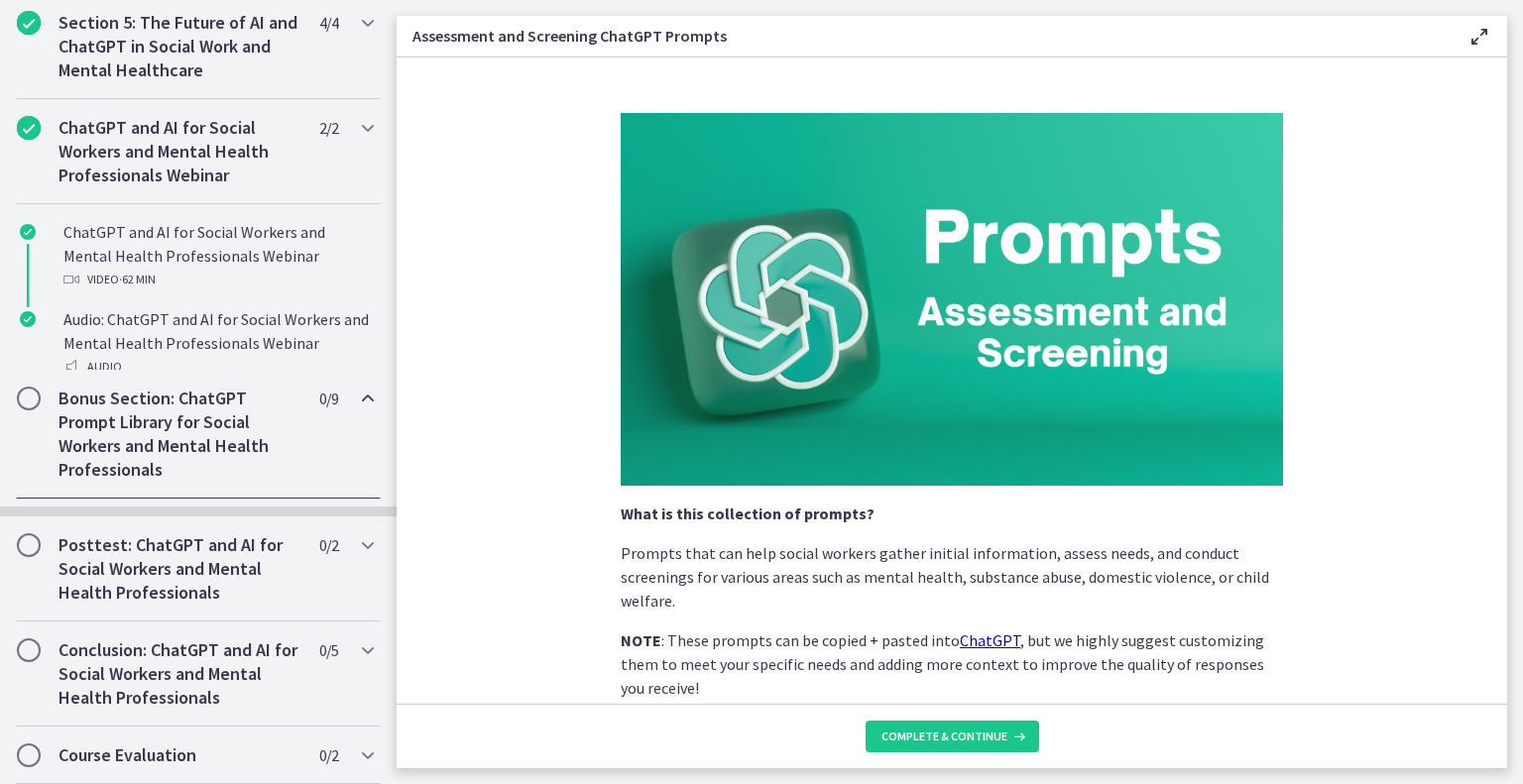 scroll, scrollTop: 965, scrollLeft: 0, axis: vertical 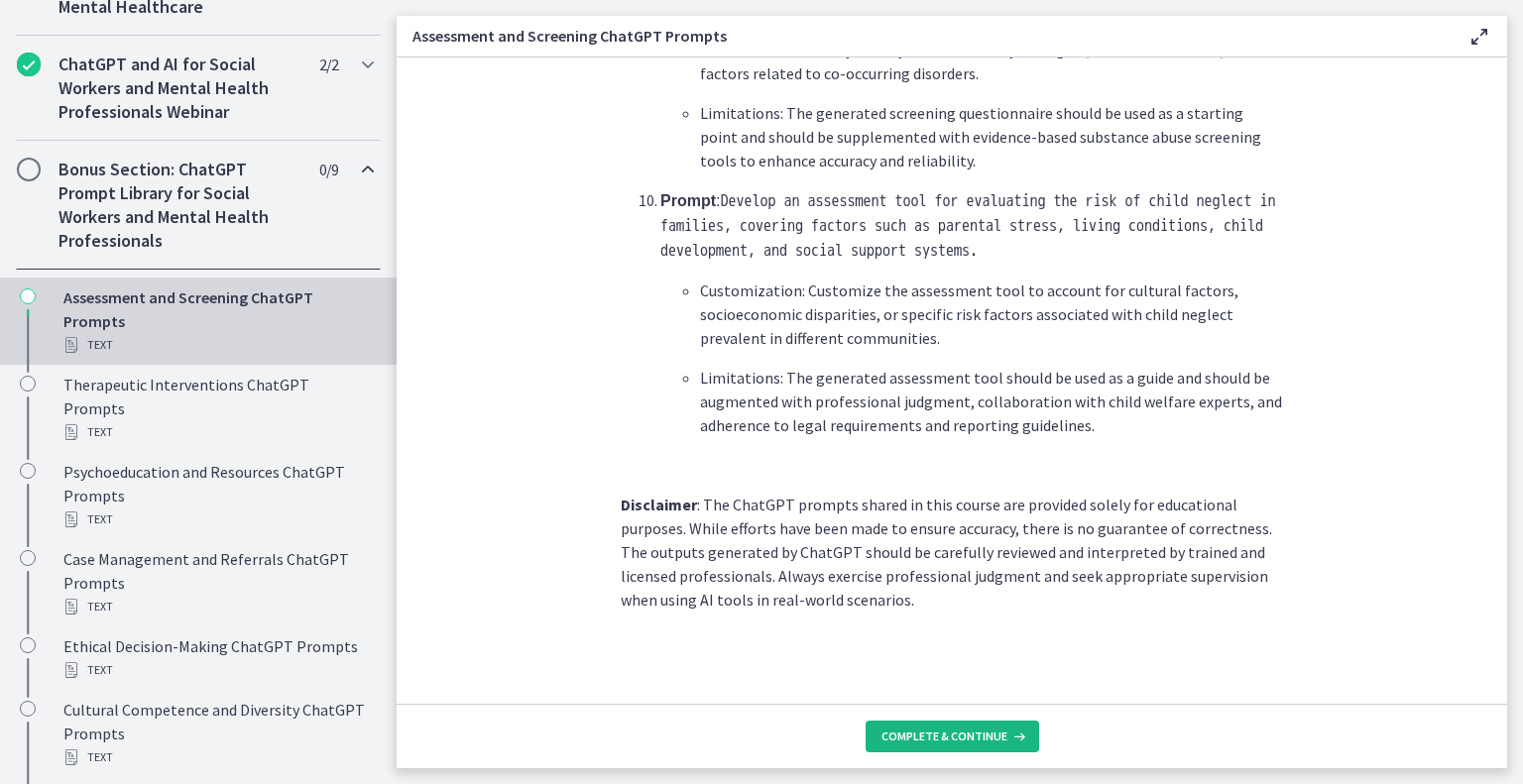 click on "Complete & continue" at bounding box center (944, 736) 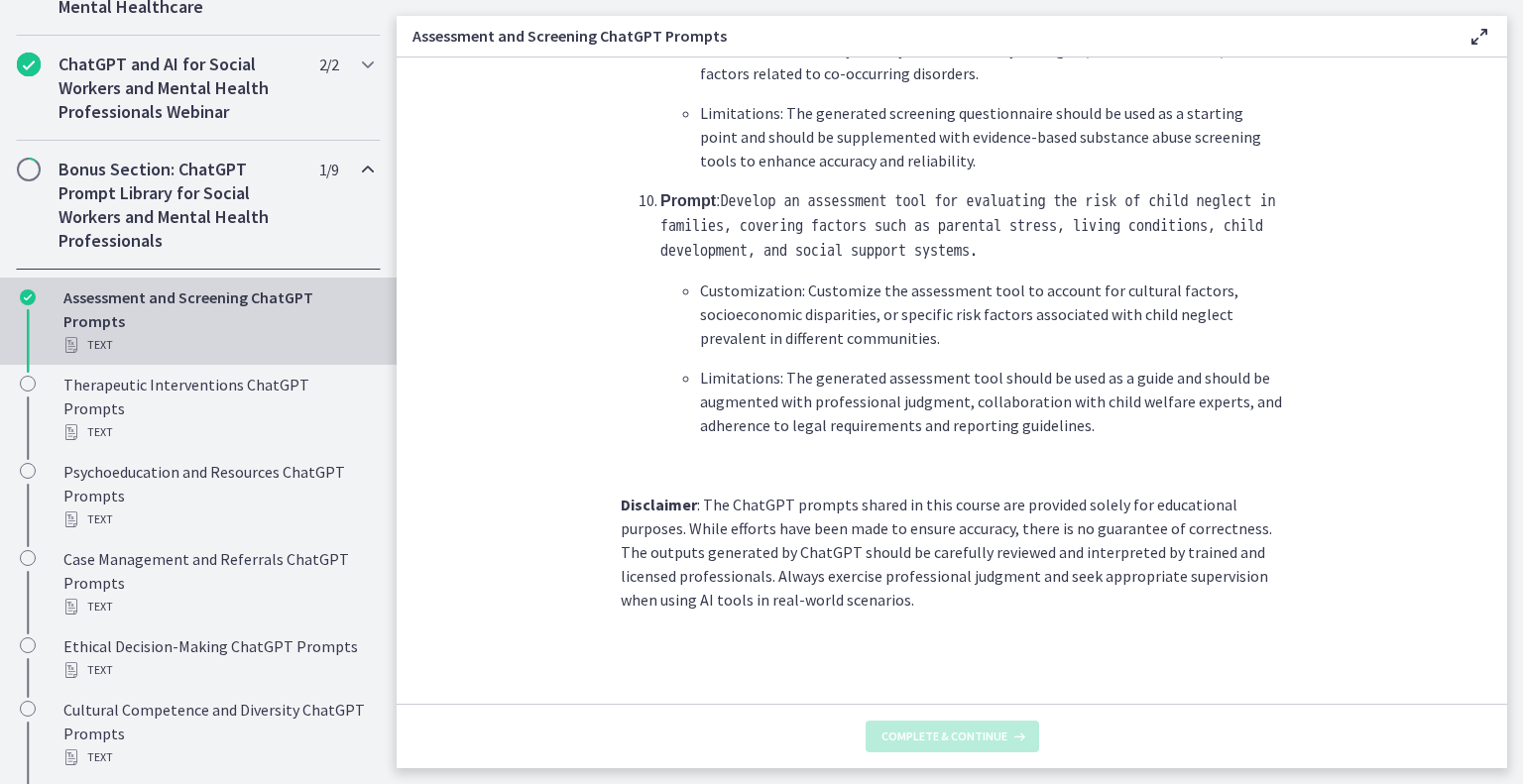 scroll, scrollTop: 0, scrollLeft: 0, axis: both 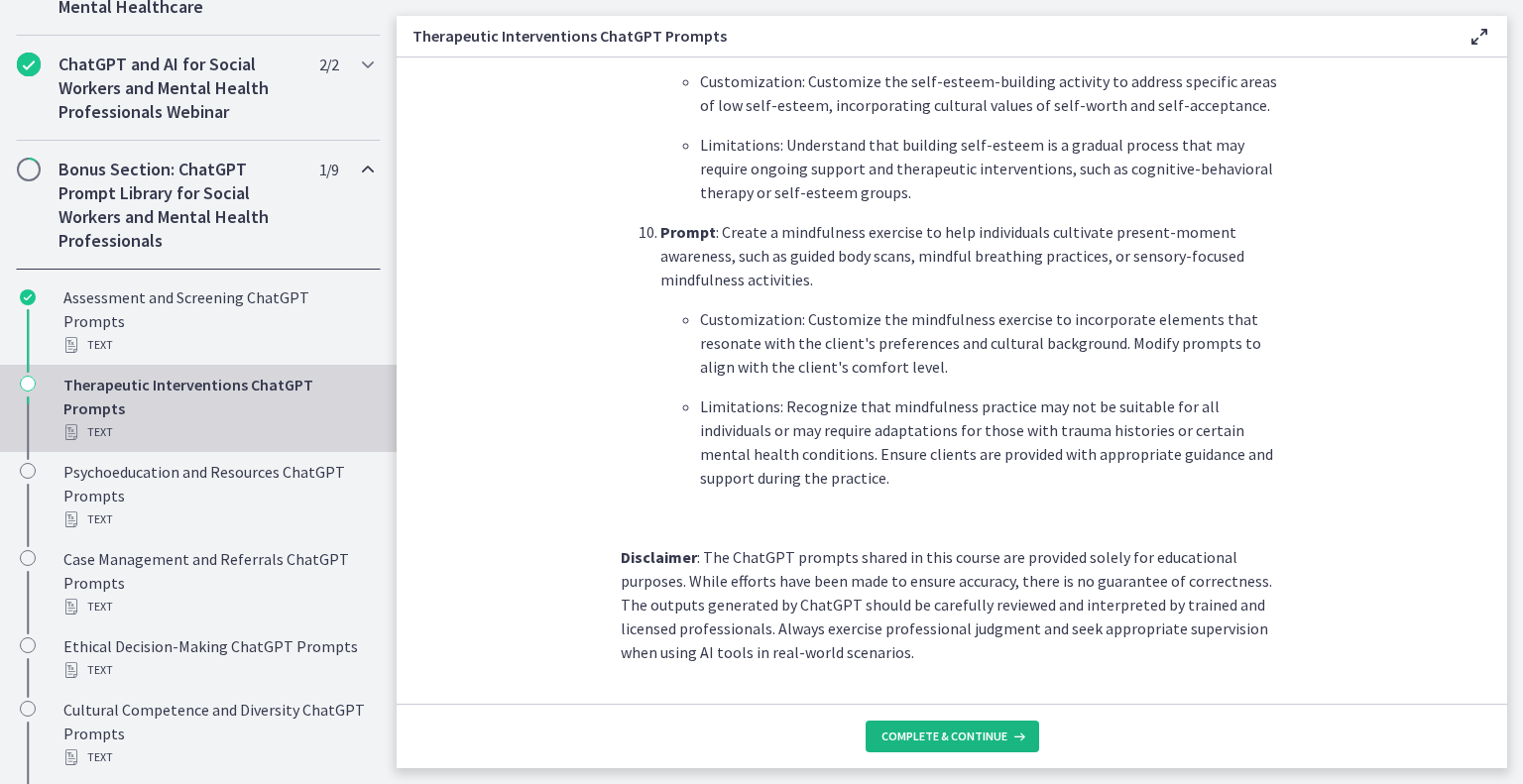 click on "Complete & continue" at bounding box center [944, 736] 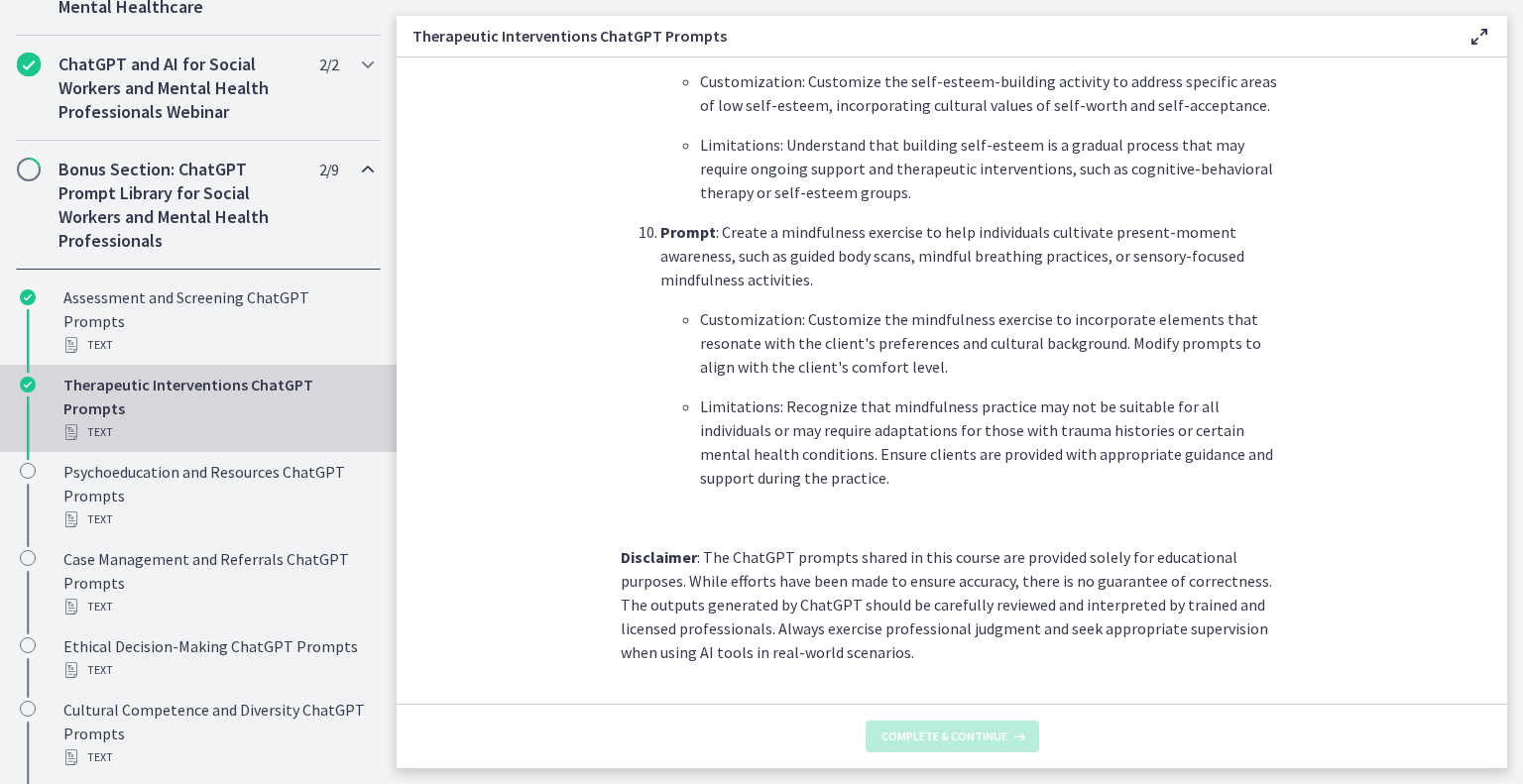 scroll, scrollTop: 0, scrollLeft: 0, axis: both 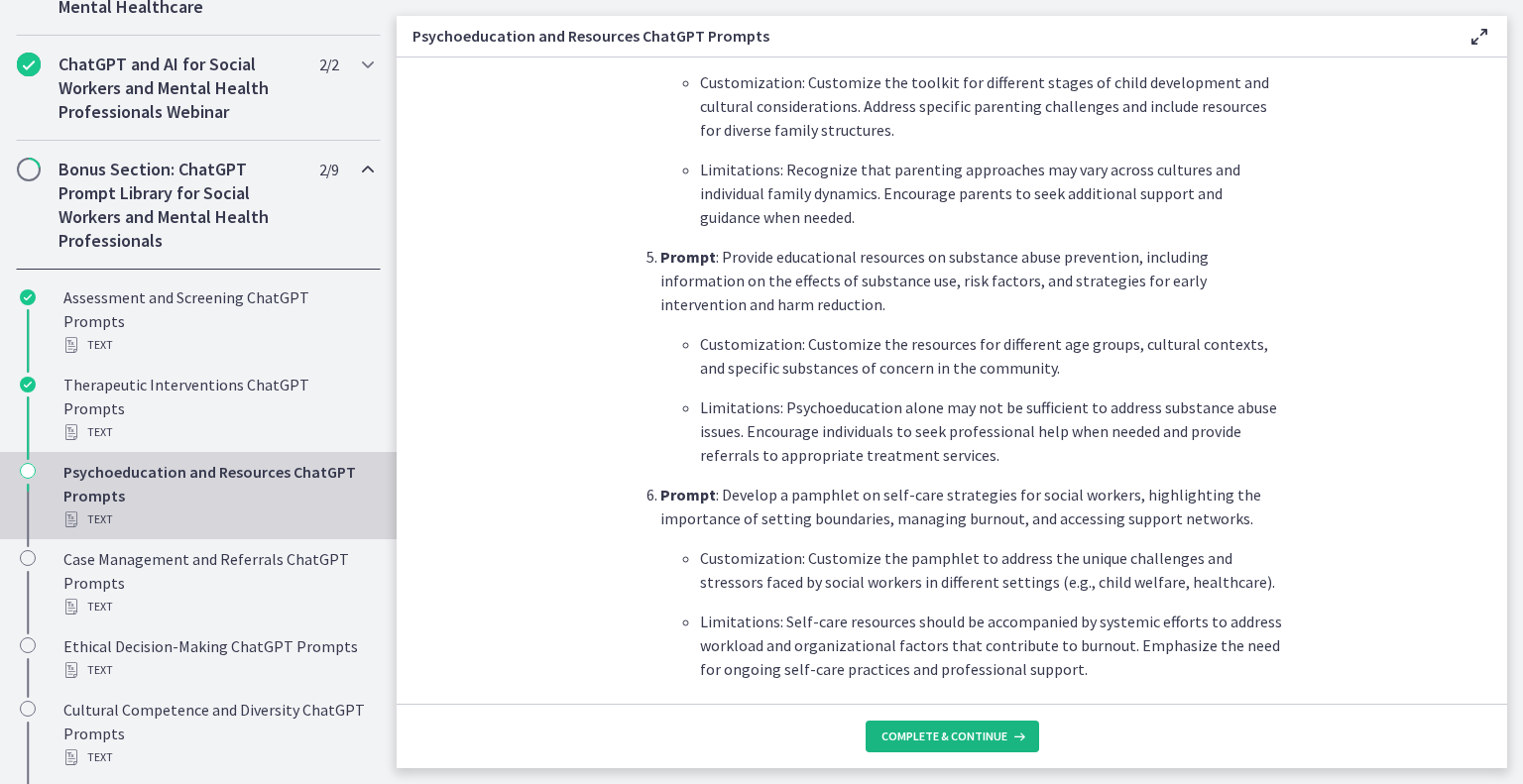 click on "Complete & continue" at bounding box center [944, 736] 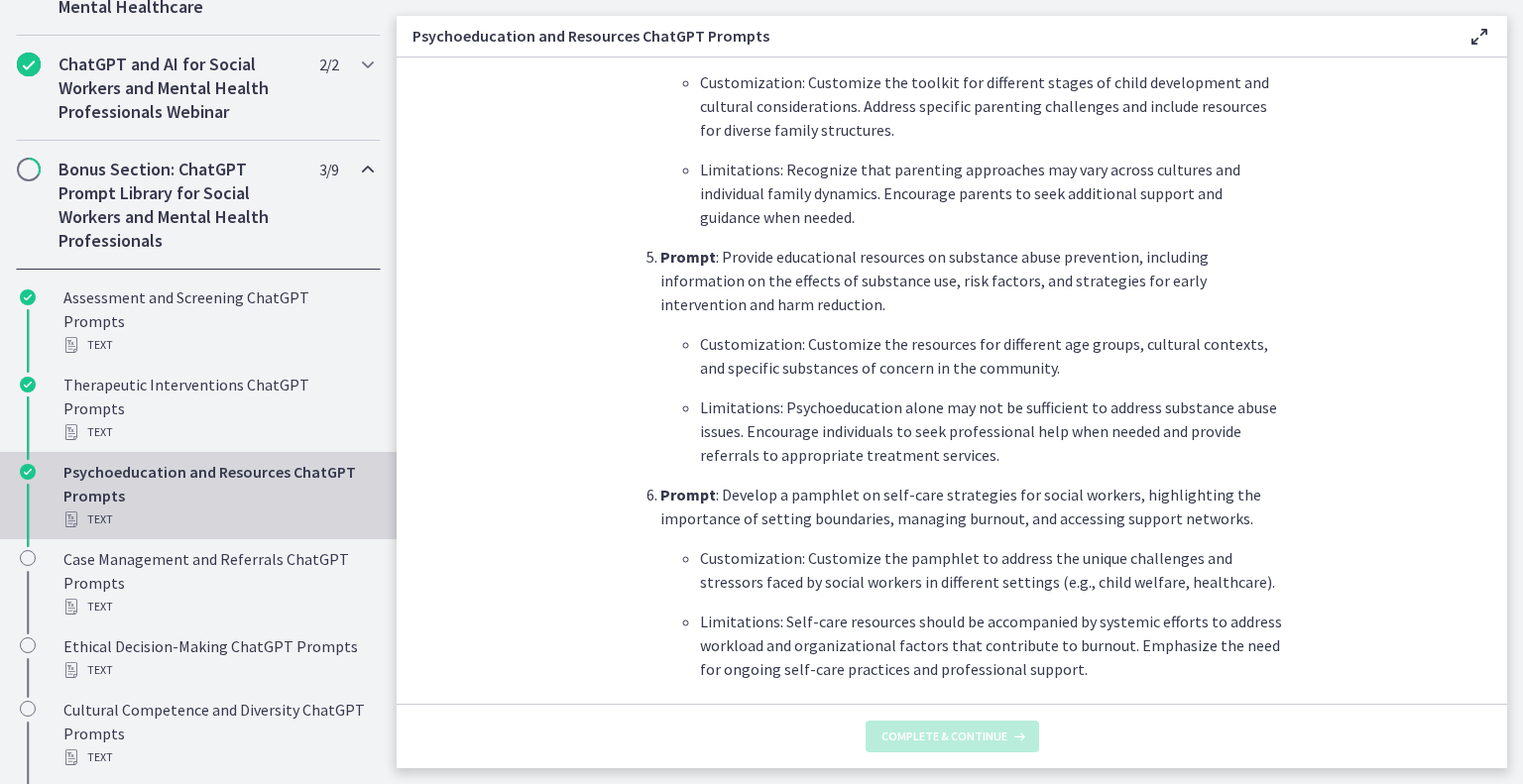 scroll, scrollTop: 0, scrollLeft: 0, axis: both 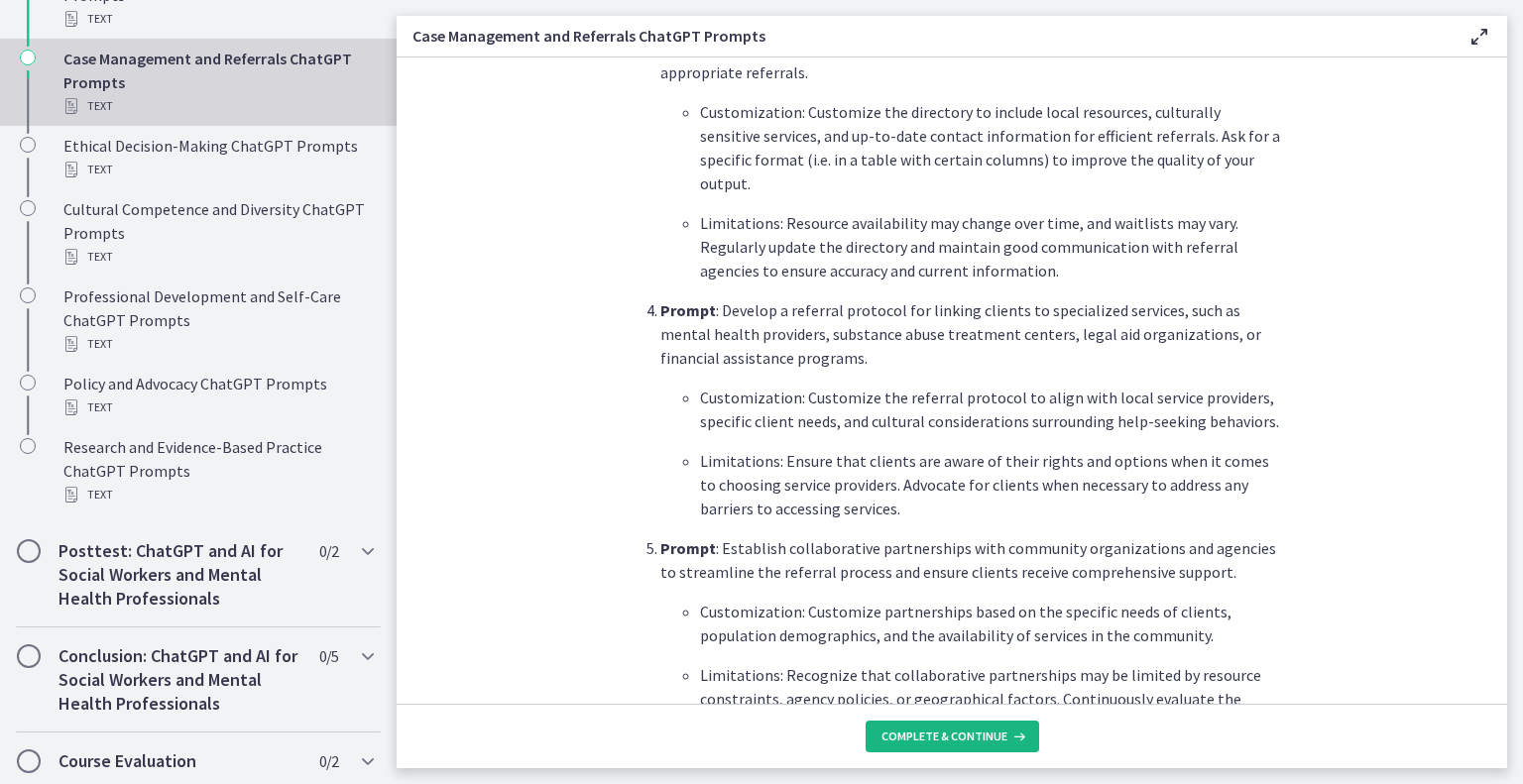 click on "Complete & continue" at bounding box center [944, 736] 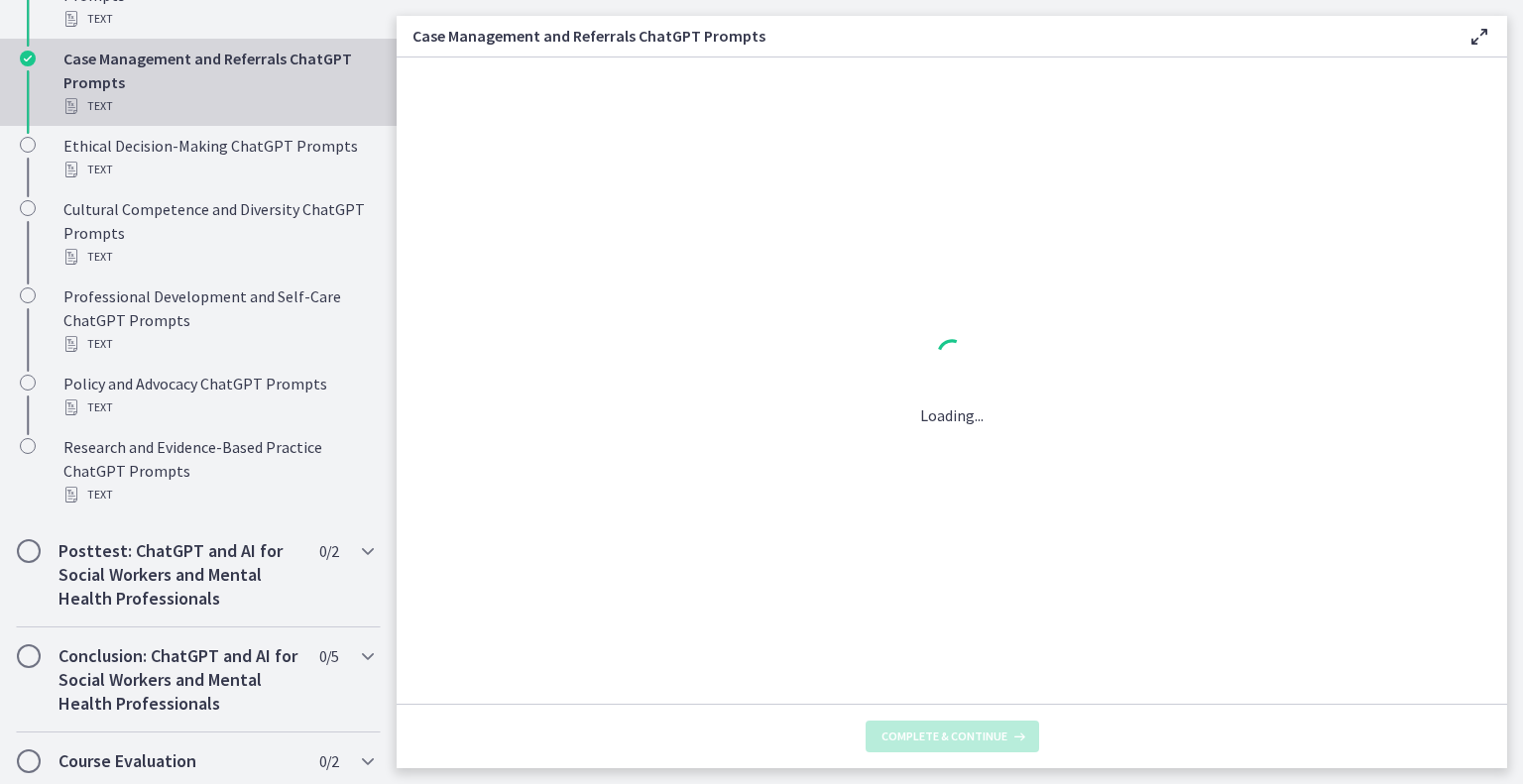scroll, scrollTop: 0, scrollLeft: 0, axis: both 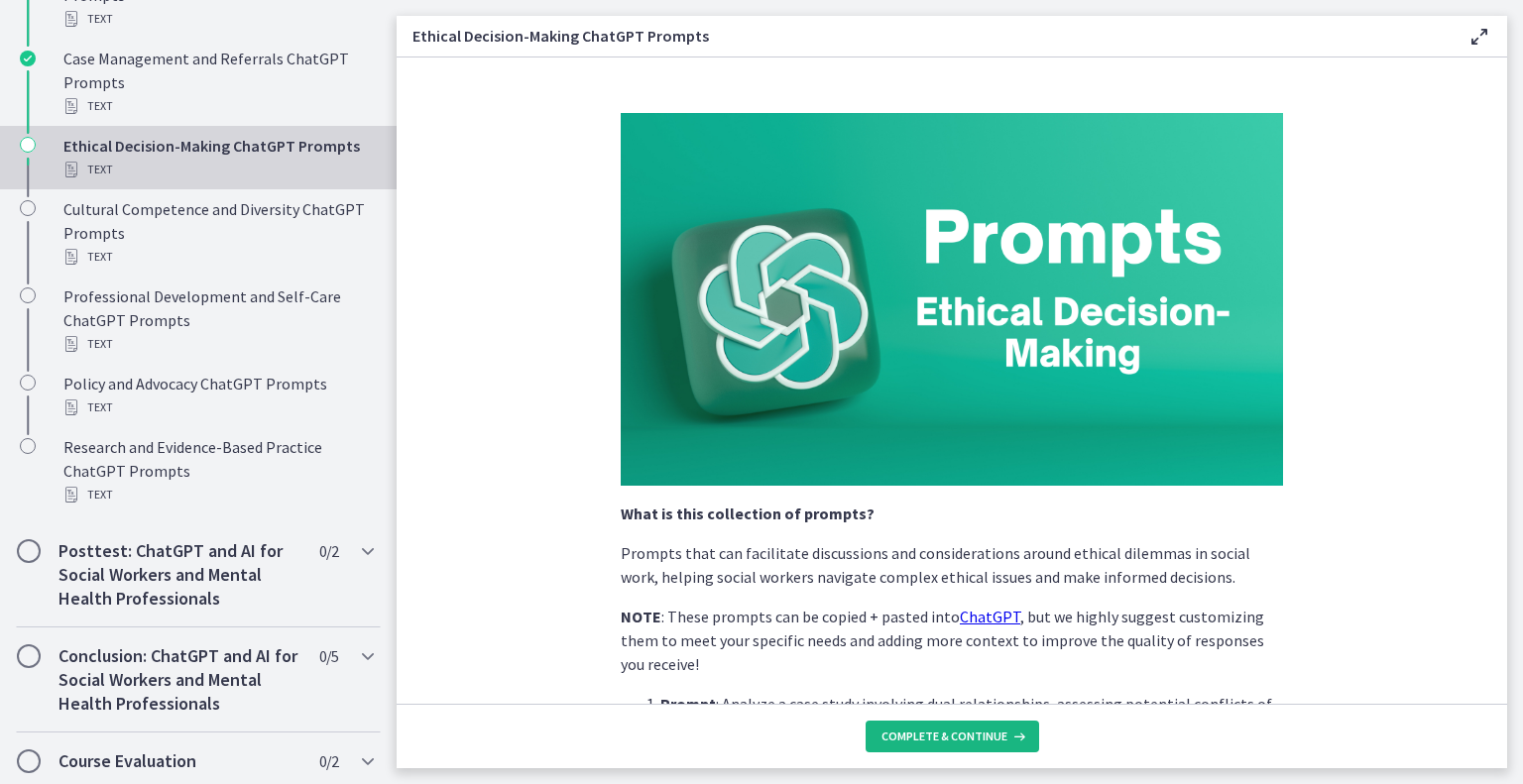 click on "Complete & continue" at bounding box center [944, 736] 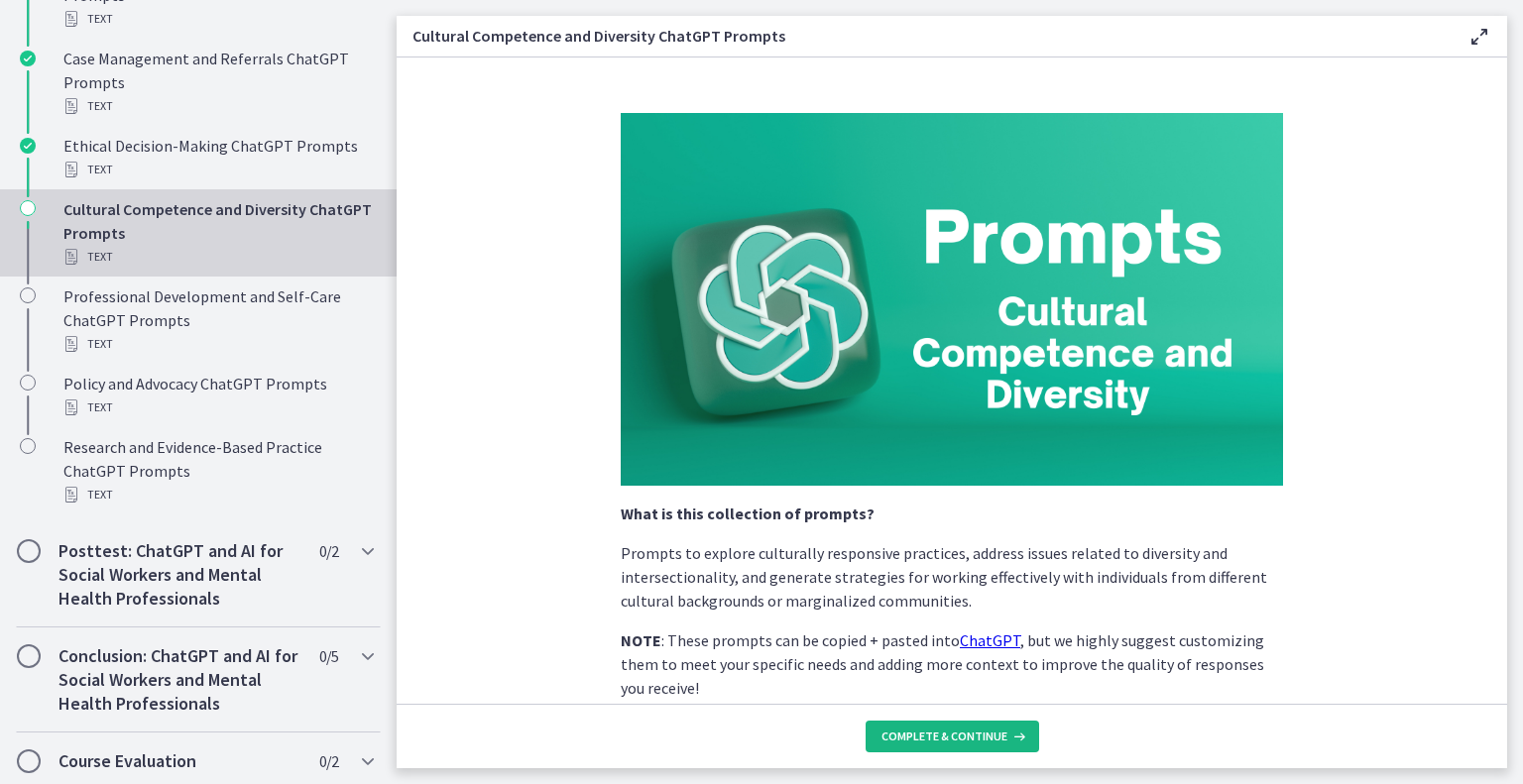 click on "Complete & continue" at bounding box center (944, 736) 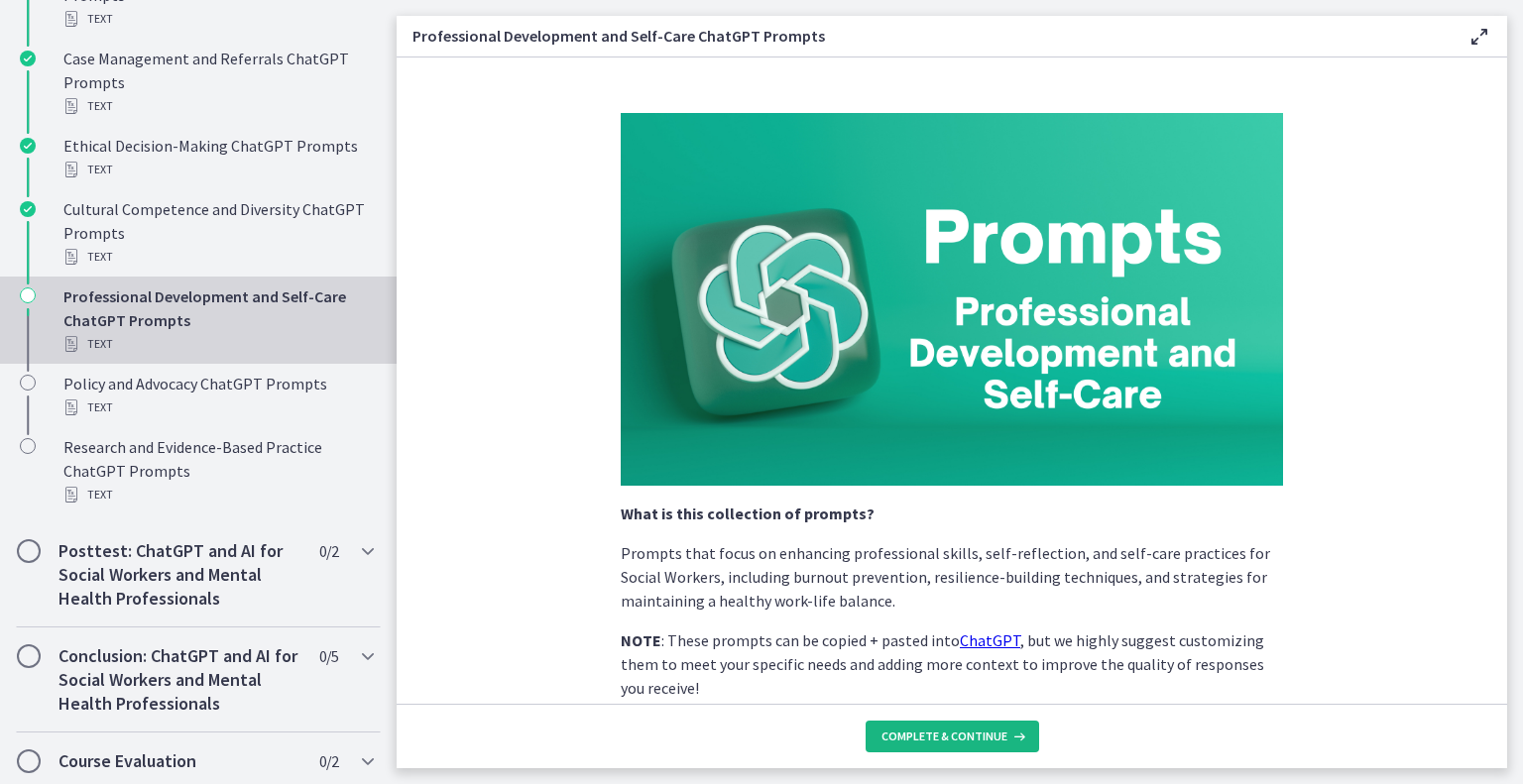 click on "Complete & continue" at bounding box center [944, 736] 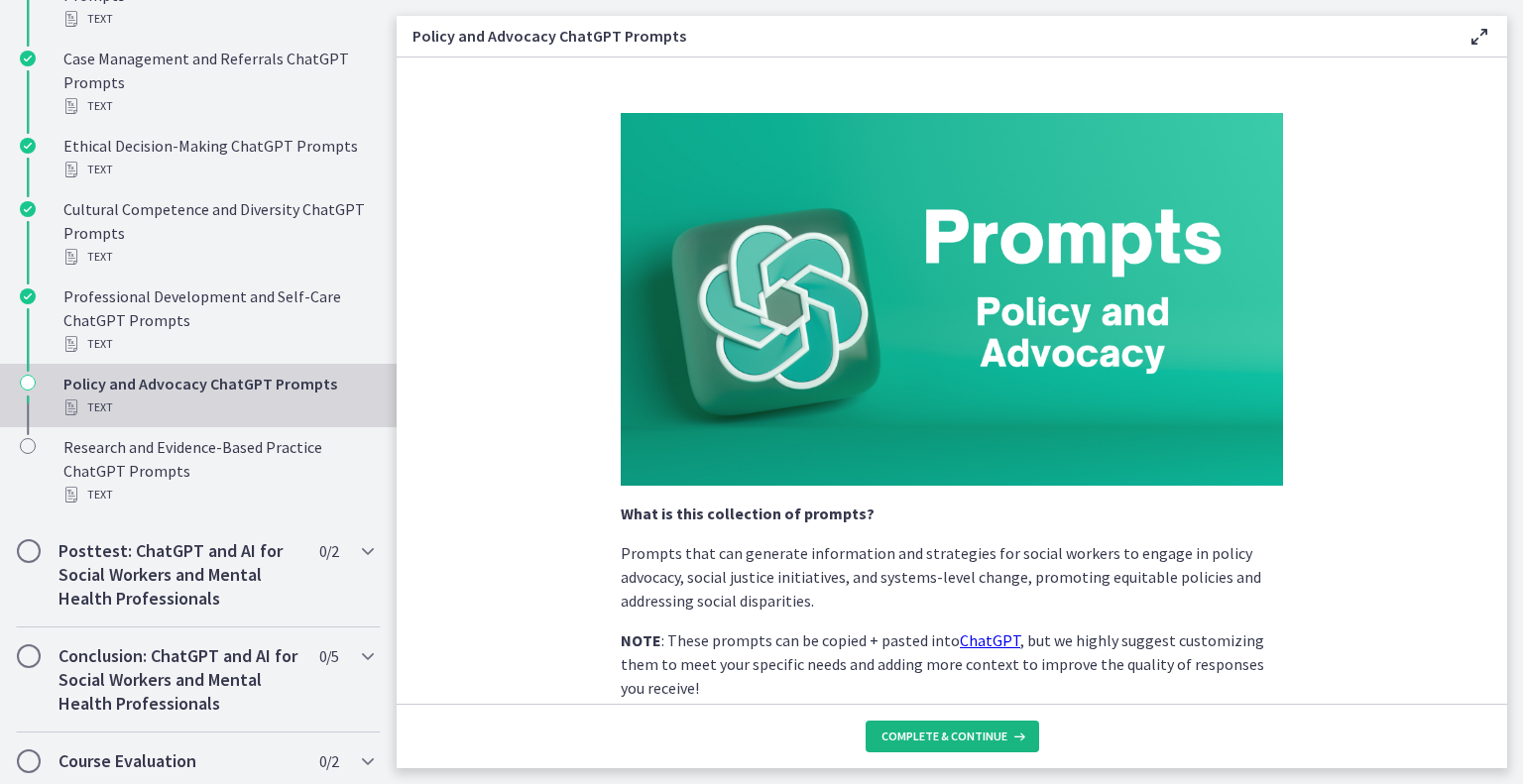 click on "Complete & continue" at bounding box center [944, 736] 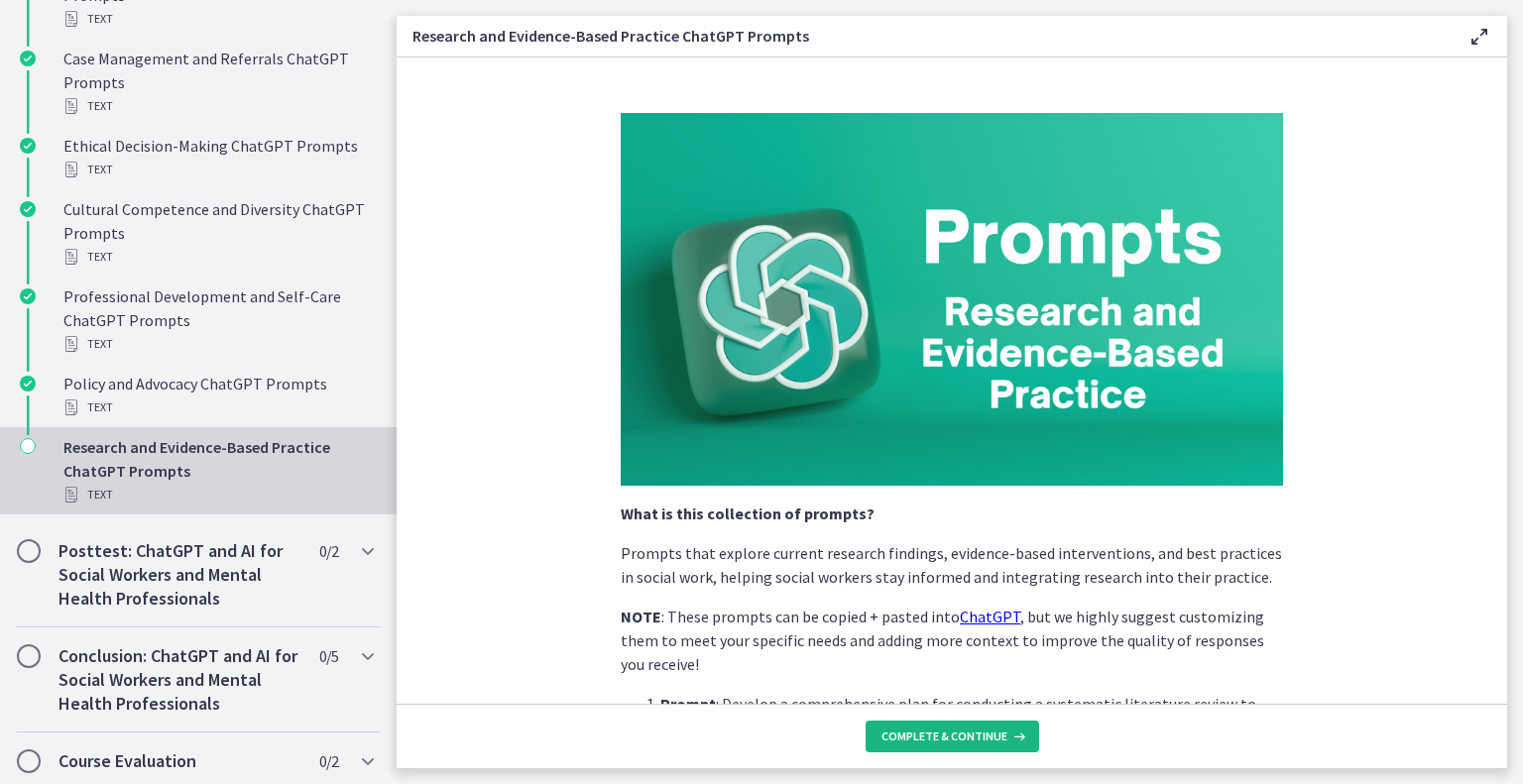 click on "Complete & continue" at bounding box center (944, 736) 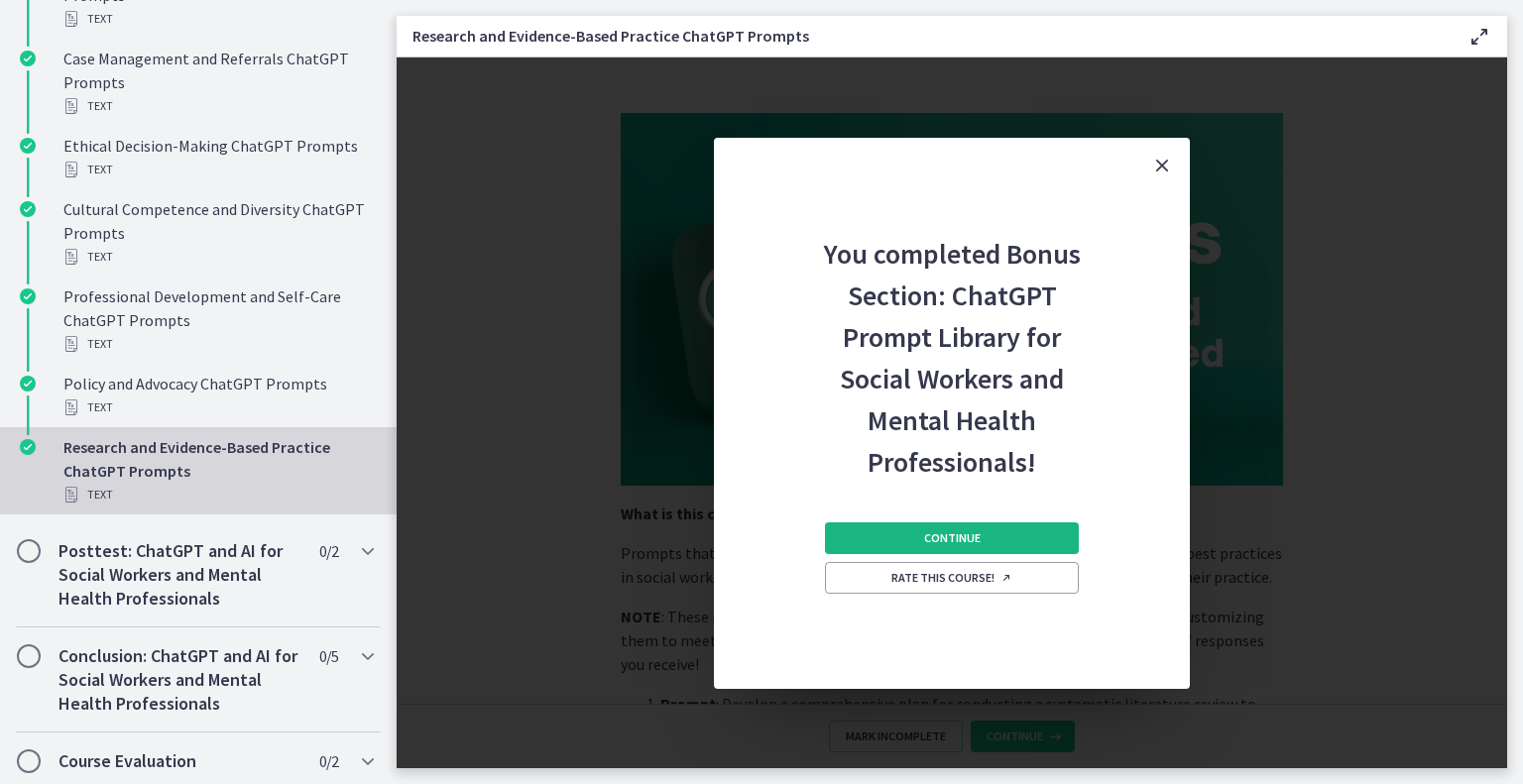 click on "Continue" at bounding box center (952, 538) 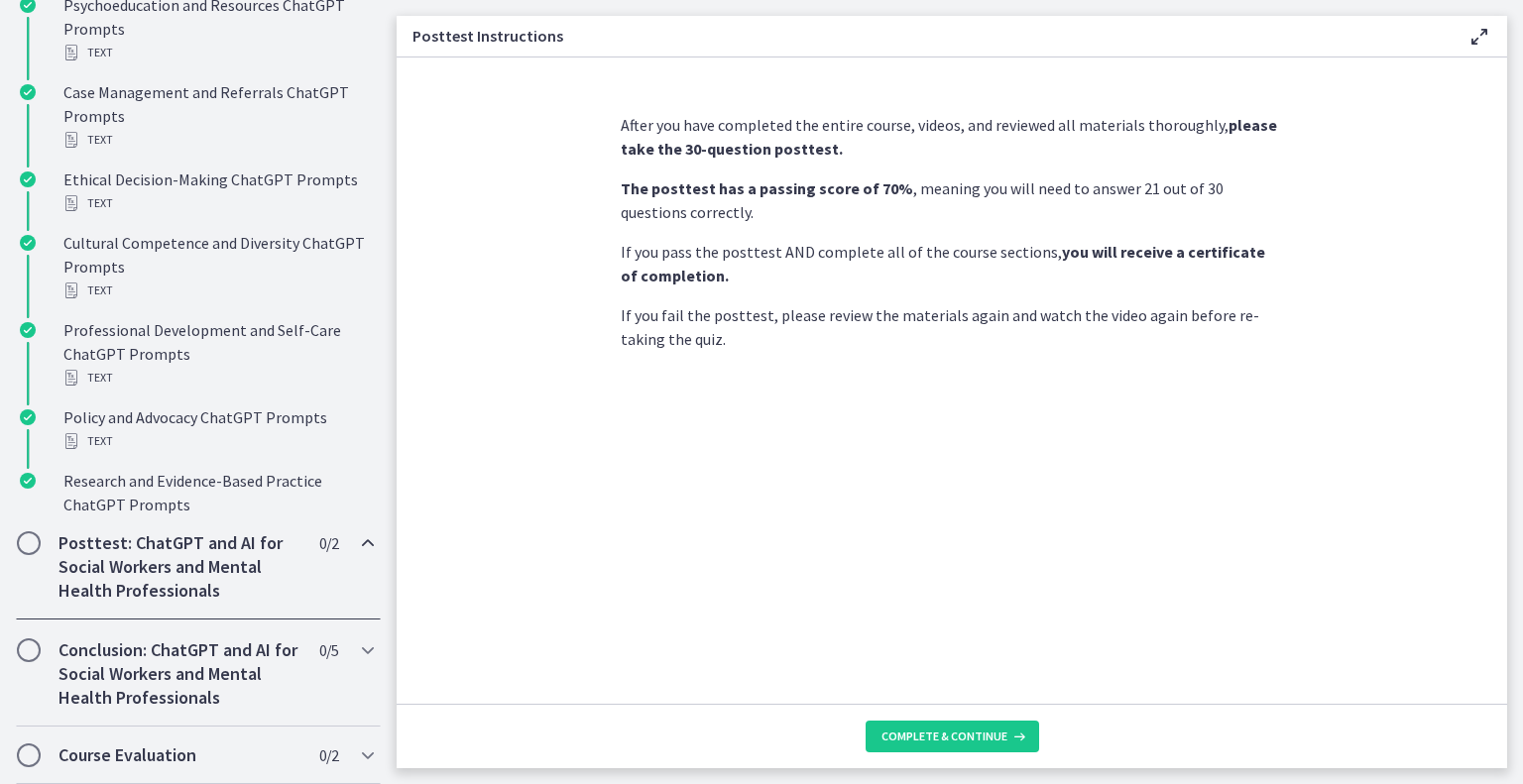 scroll, scrollTop: 905, scrollLeft: 0, axis: vertical 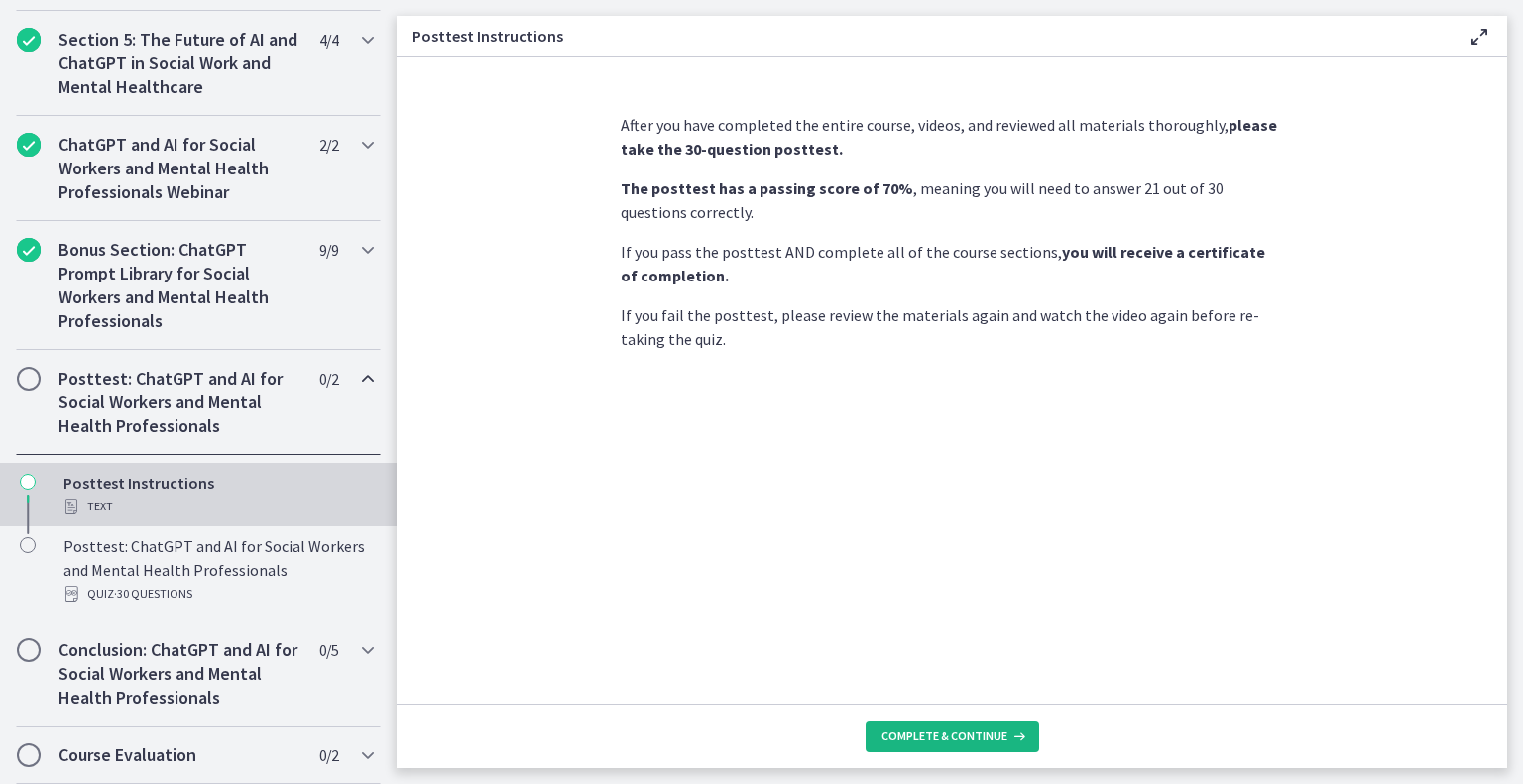 click on "Complete & continue" at bounding box center (944, 736) 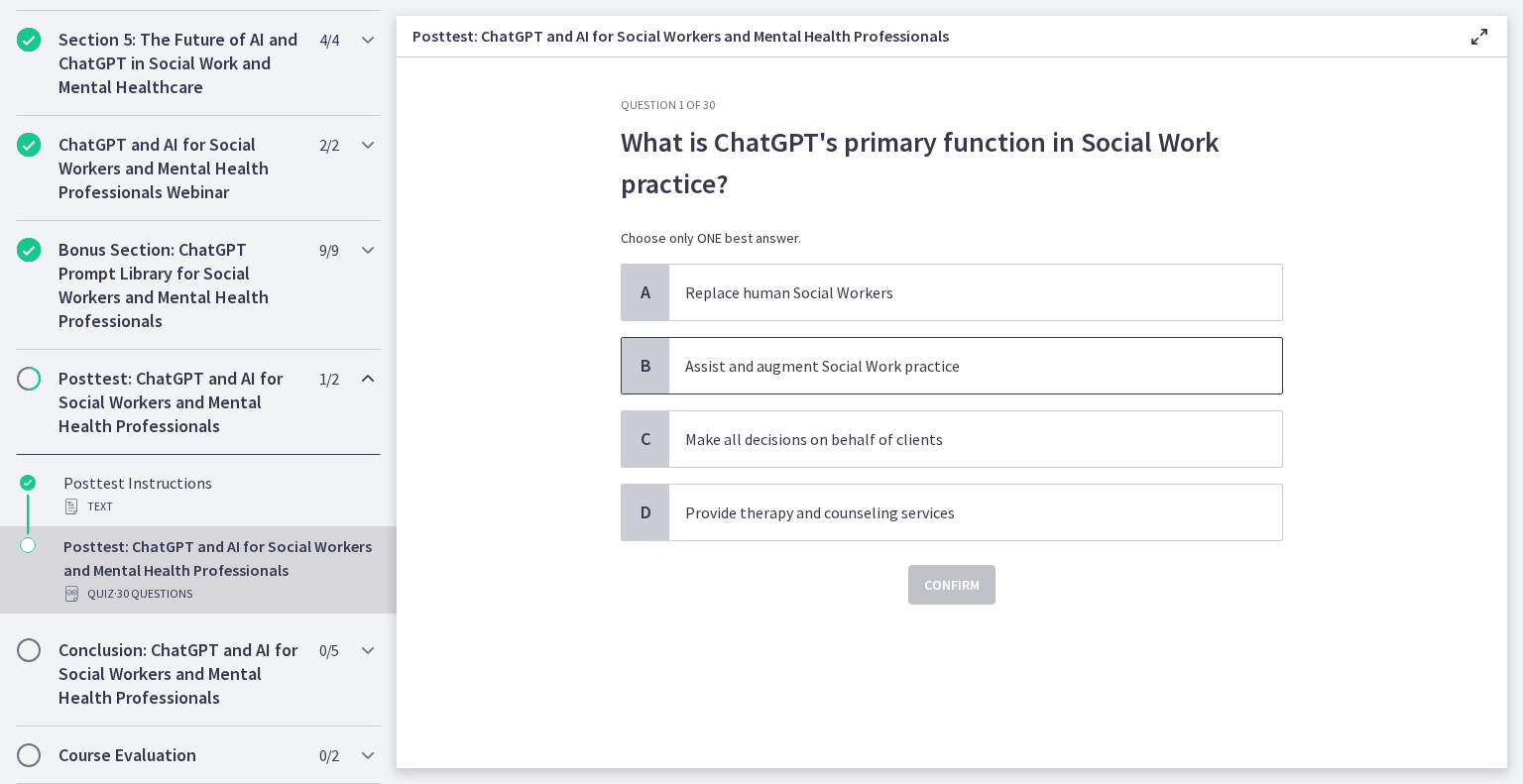 click on "Assist and augment Social Work practice" at bounding box center [956, 366] 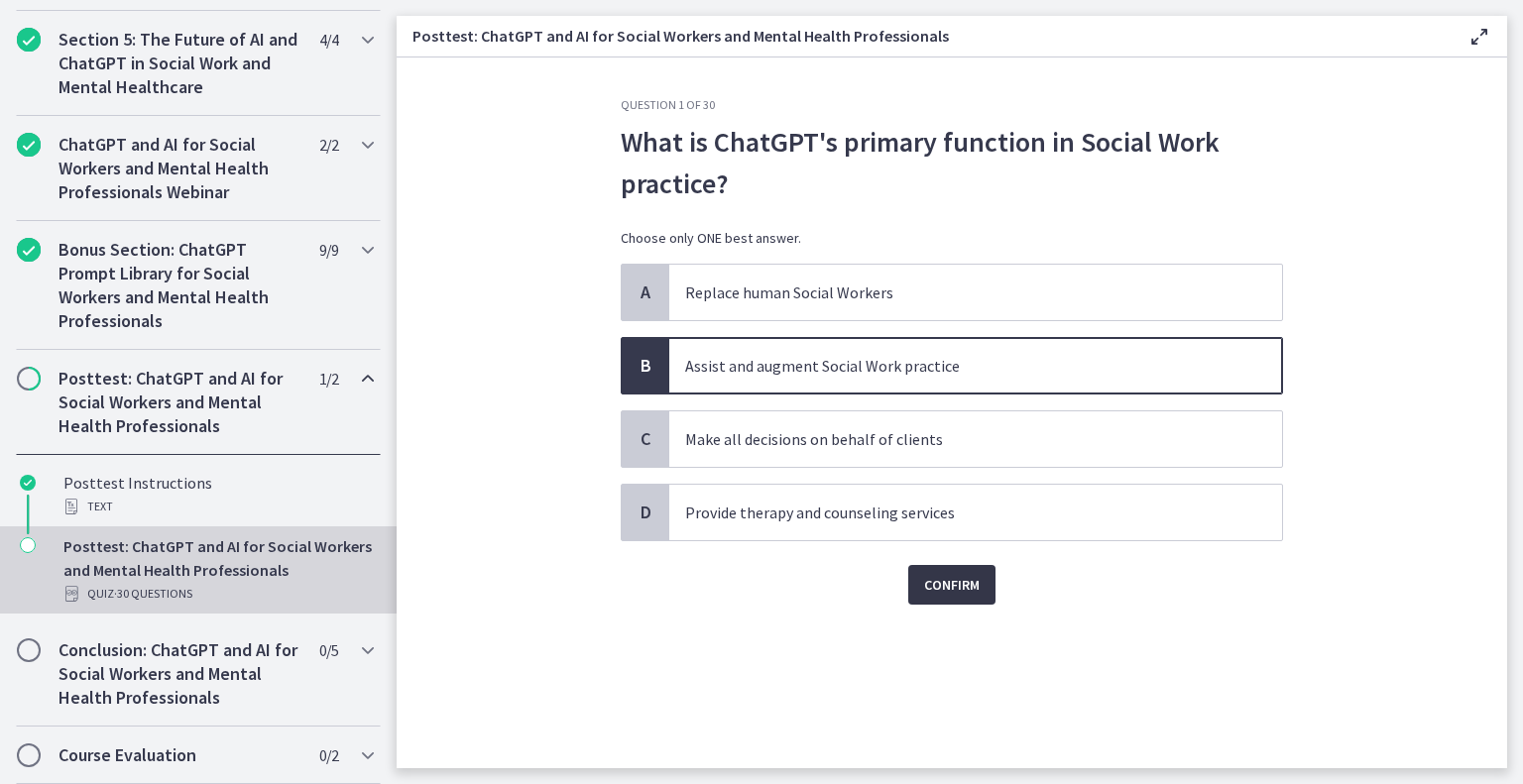 click on "Confirm" at bounding box center (952, 585) 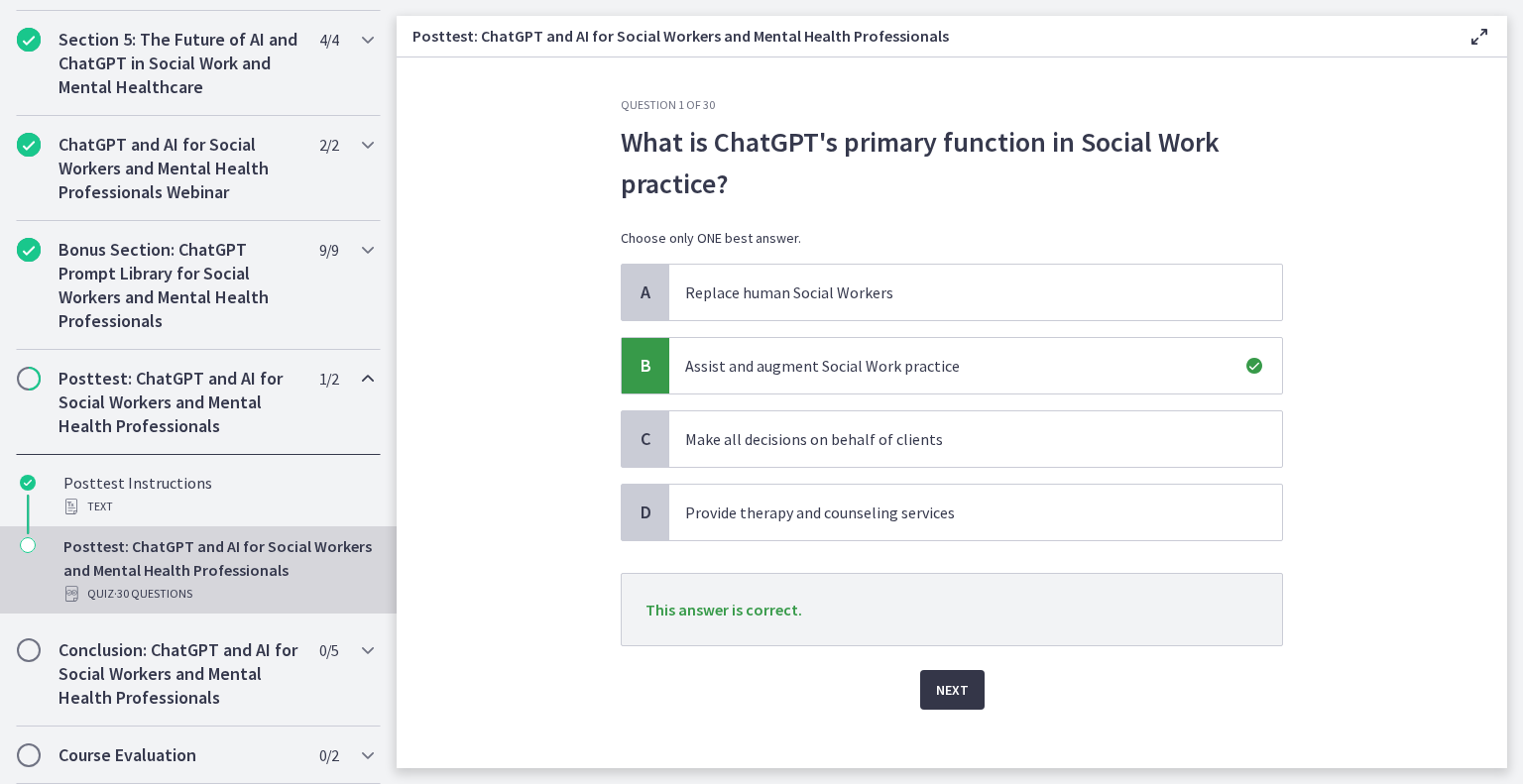 click on "Next" at bounding box center (952, 690) 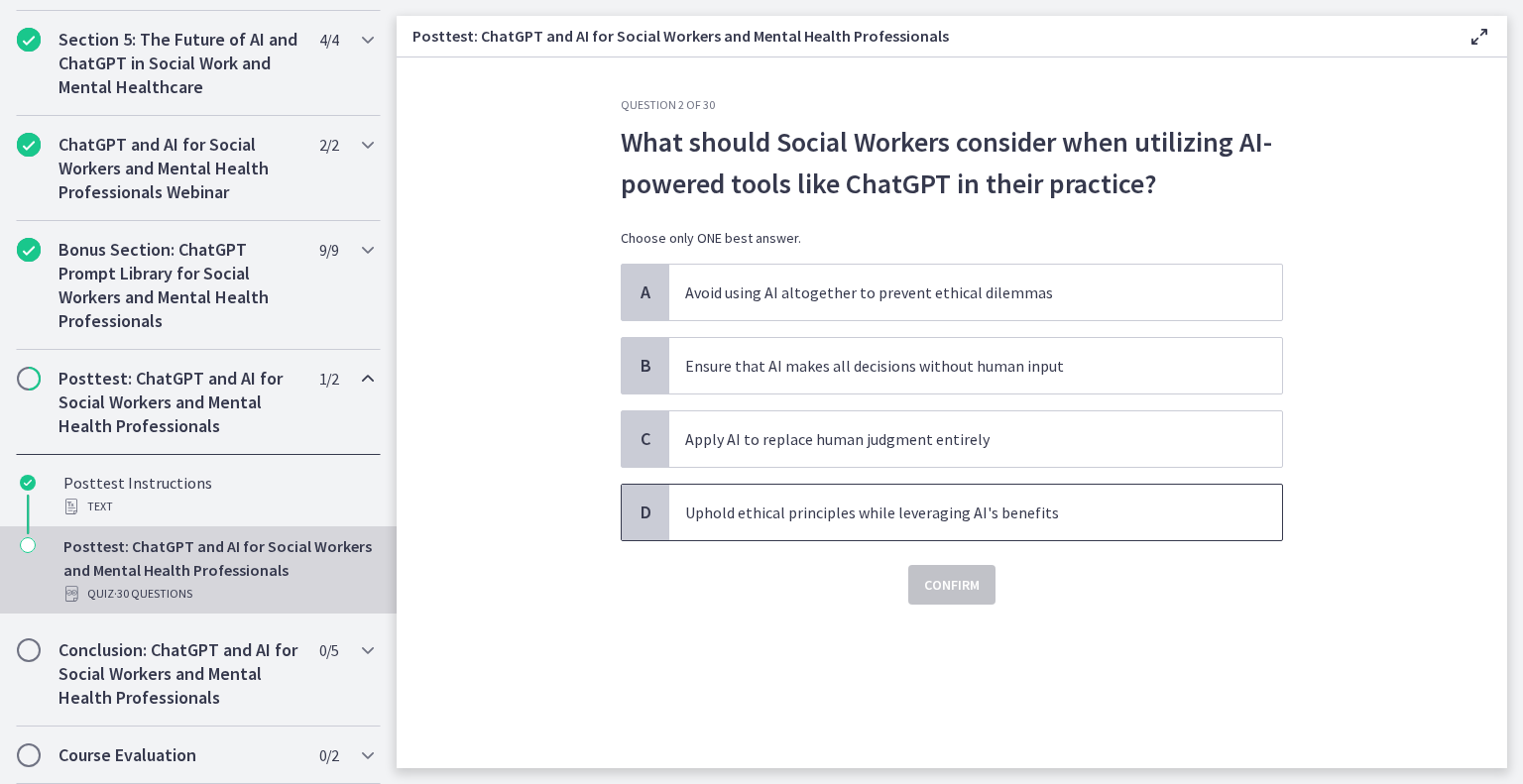 click on "Uphold ethical principles while leveraging AI's benefits" at bounding box center (956, 512) 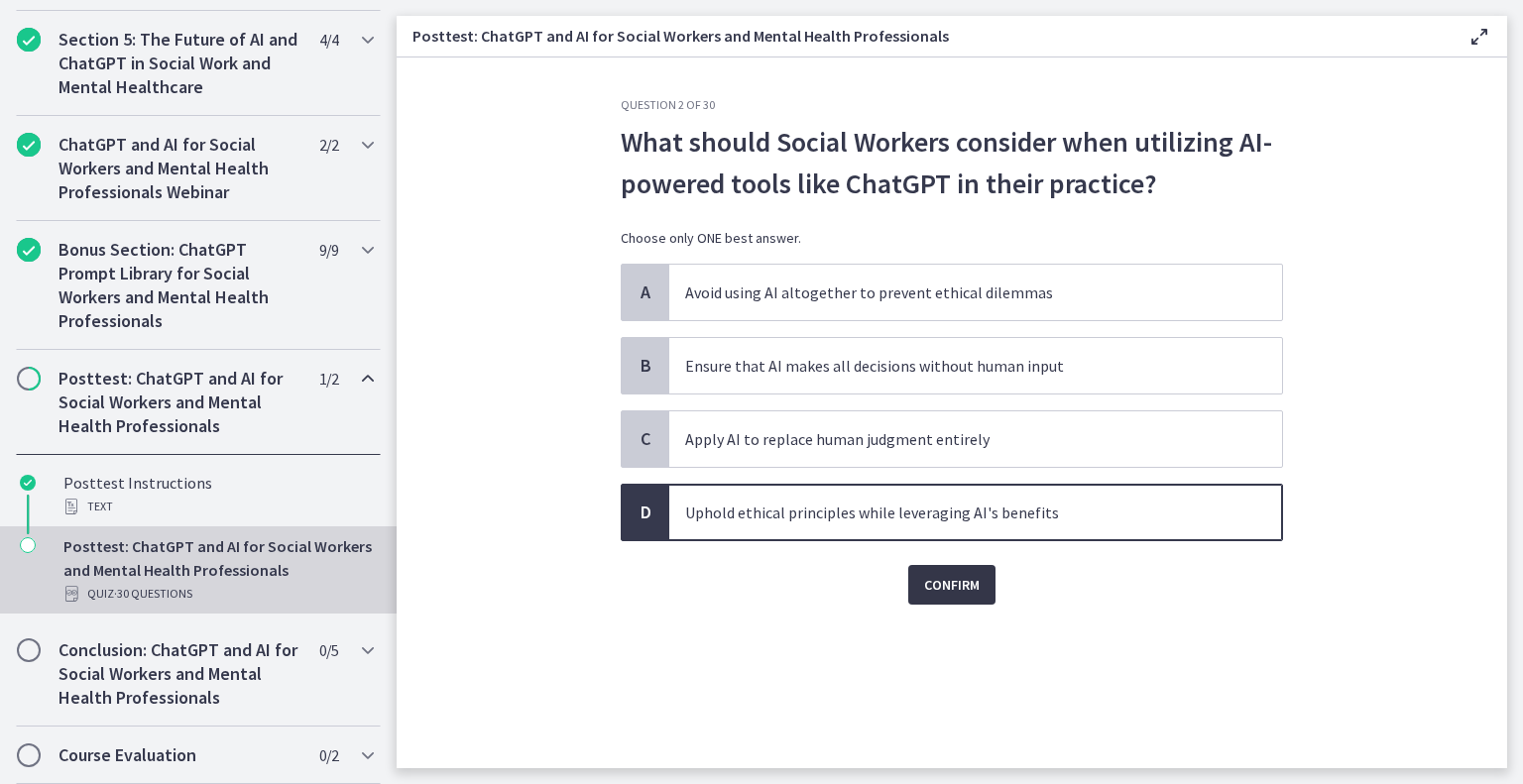 click on "Confirm" at bounding box center [952, 585] 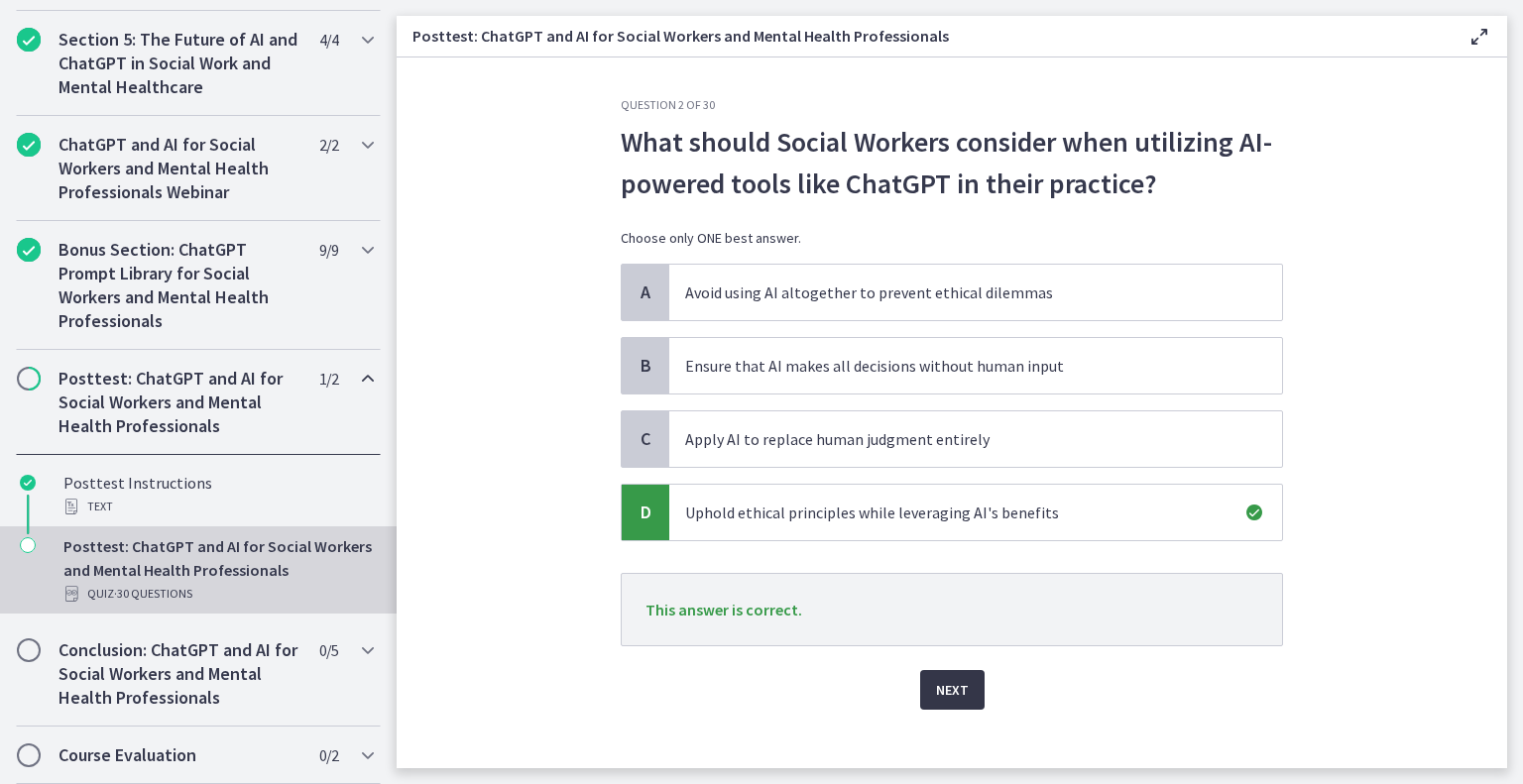 click on "Next" at bounding box center [952, 690] 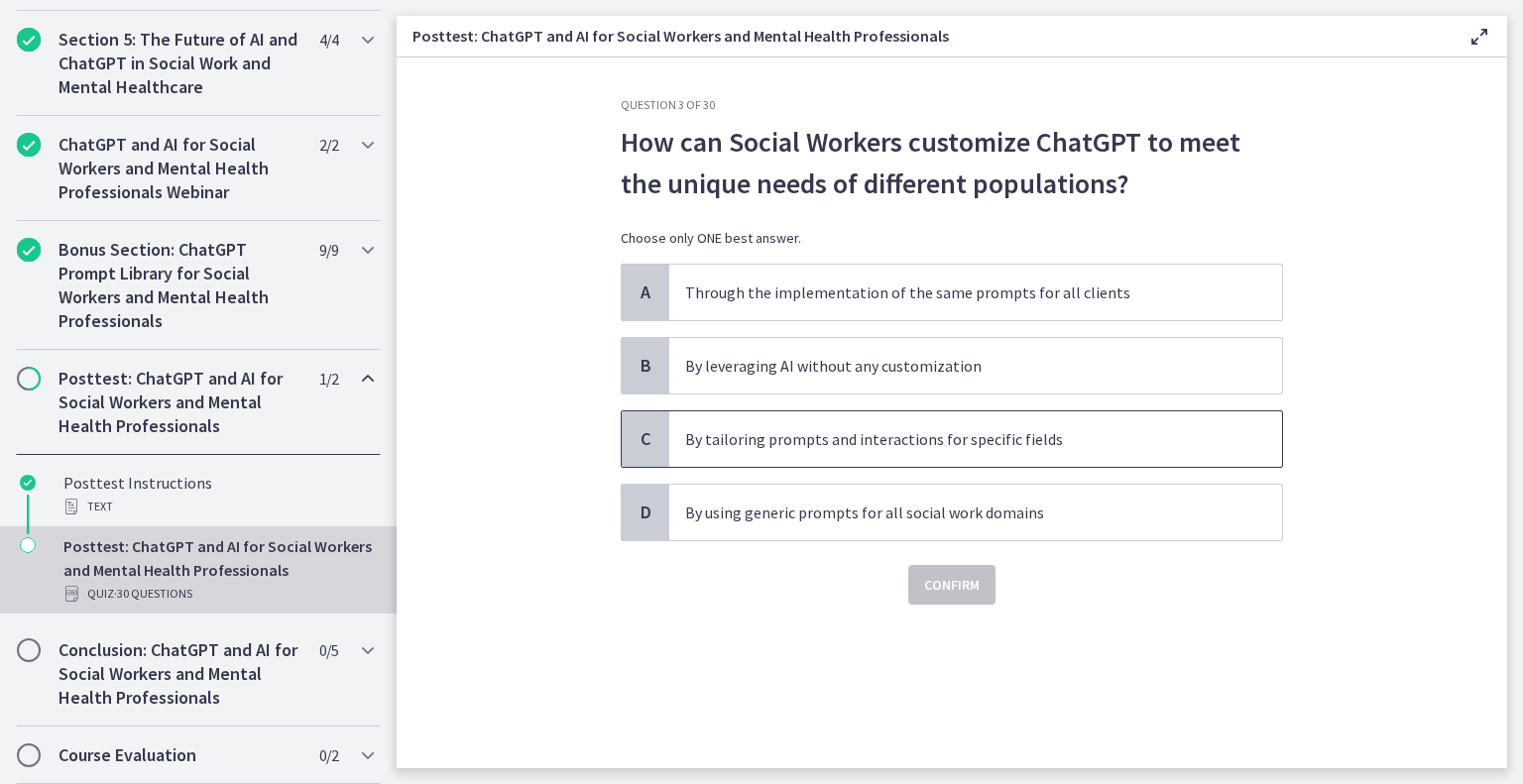 click on "By tailoring prompts and interactions for specific fields" at bounding box center (956, 439) 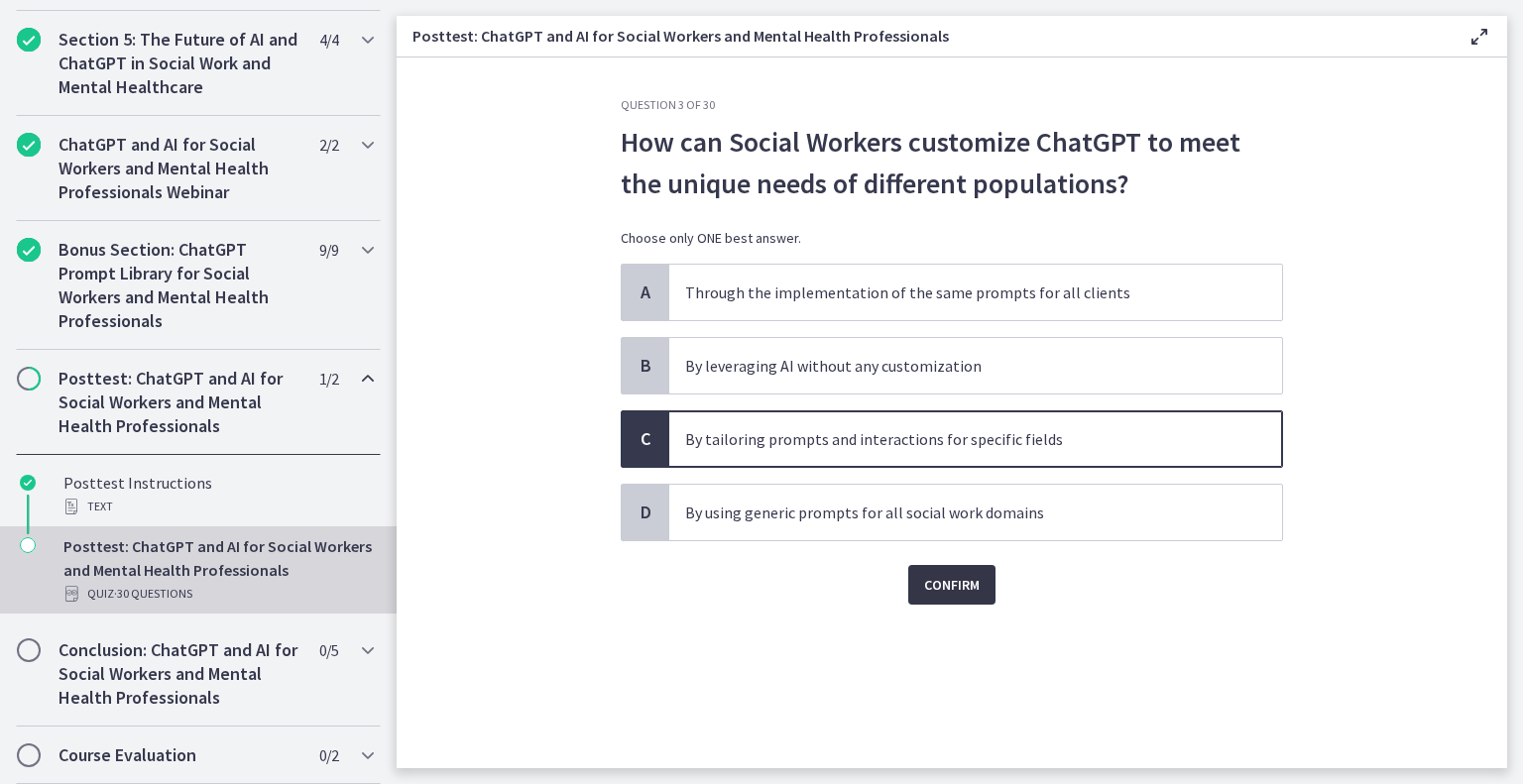 click on "Confirm" at bounding box center (952, 585) 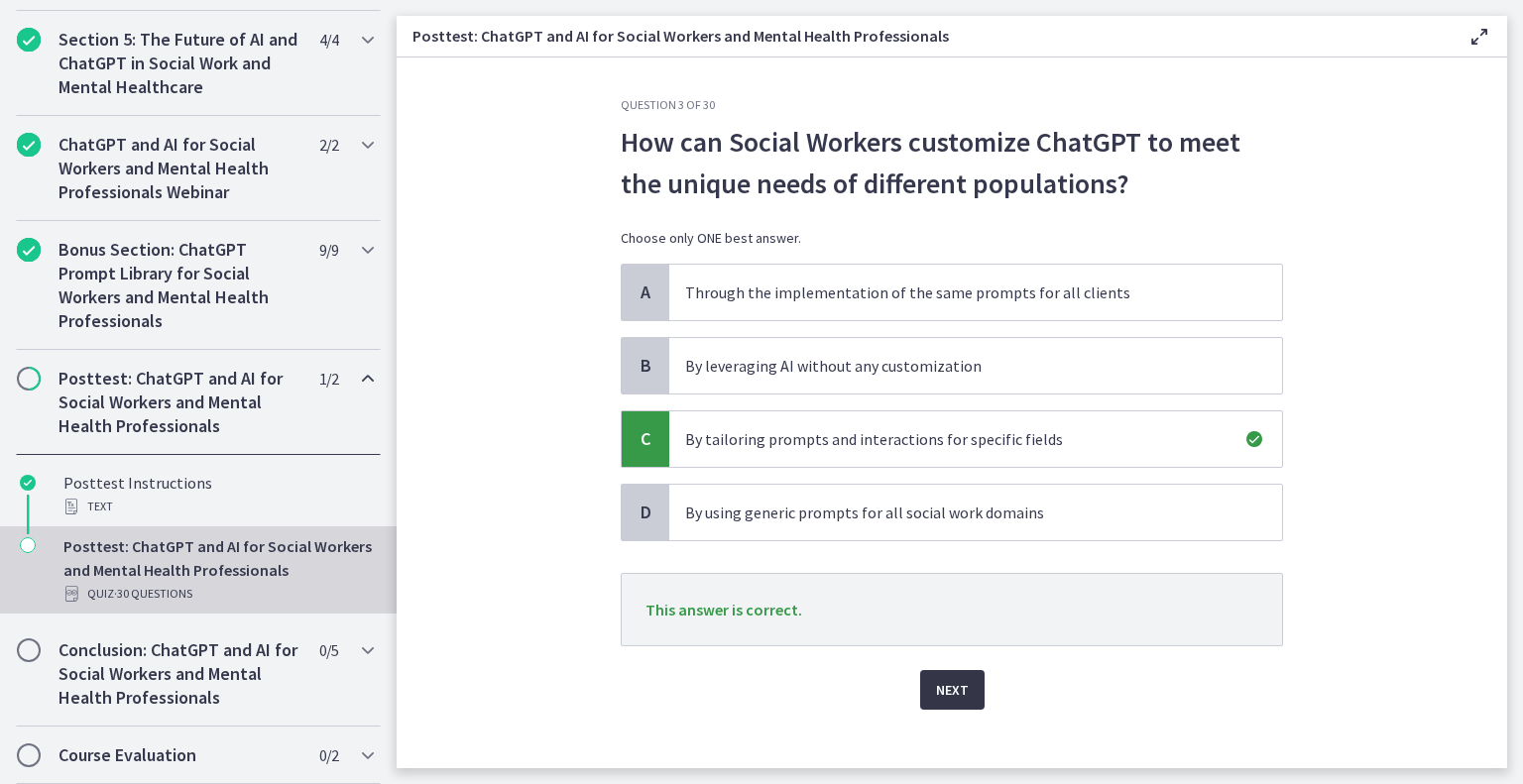 click on "Next" at bounding box center [952, 690] 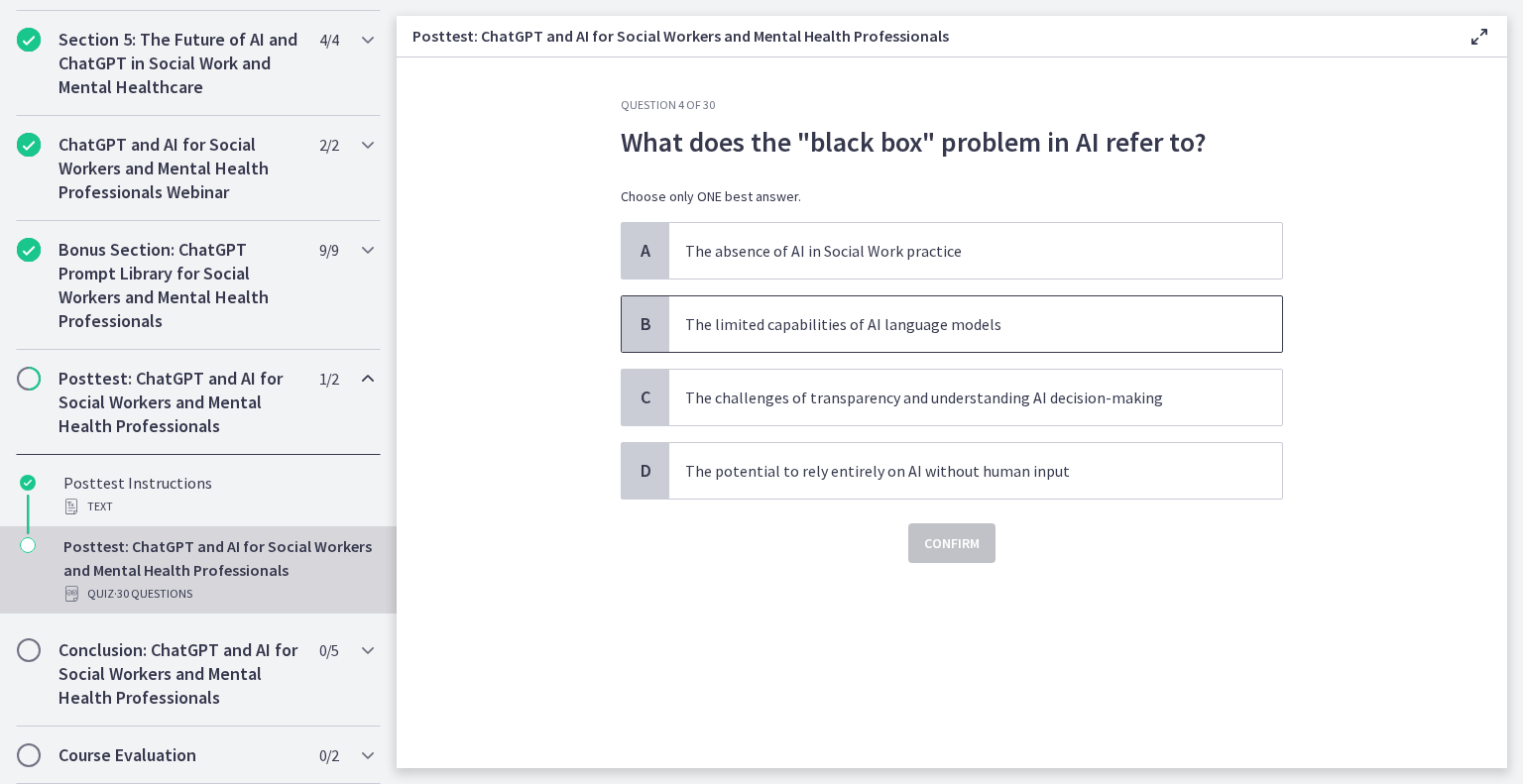 click on "The limited capabilities of AI language models" at bounding box center [956, 324] 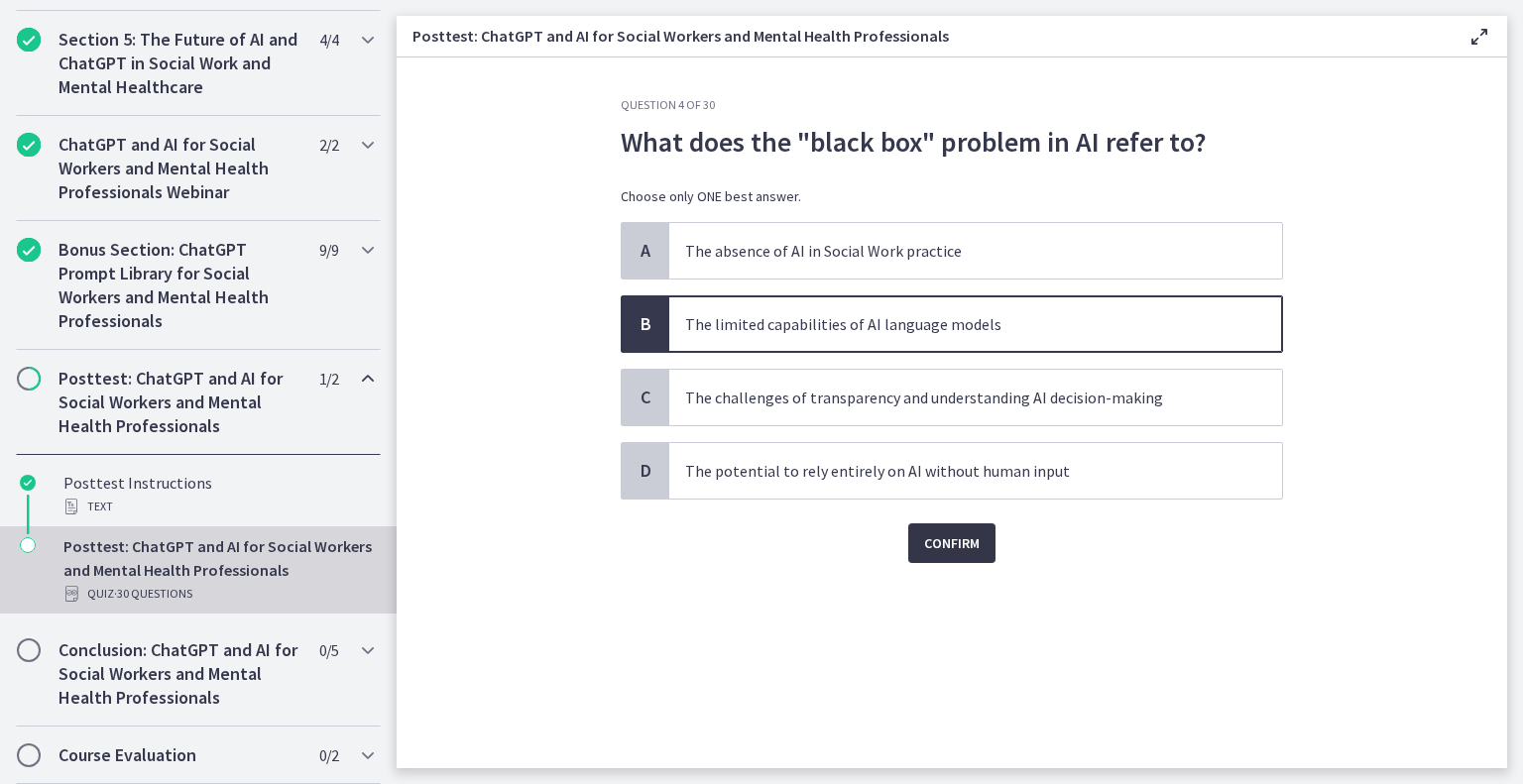 click on "Confirm" at bounding box center (952, 543) 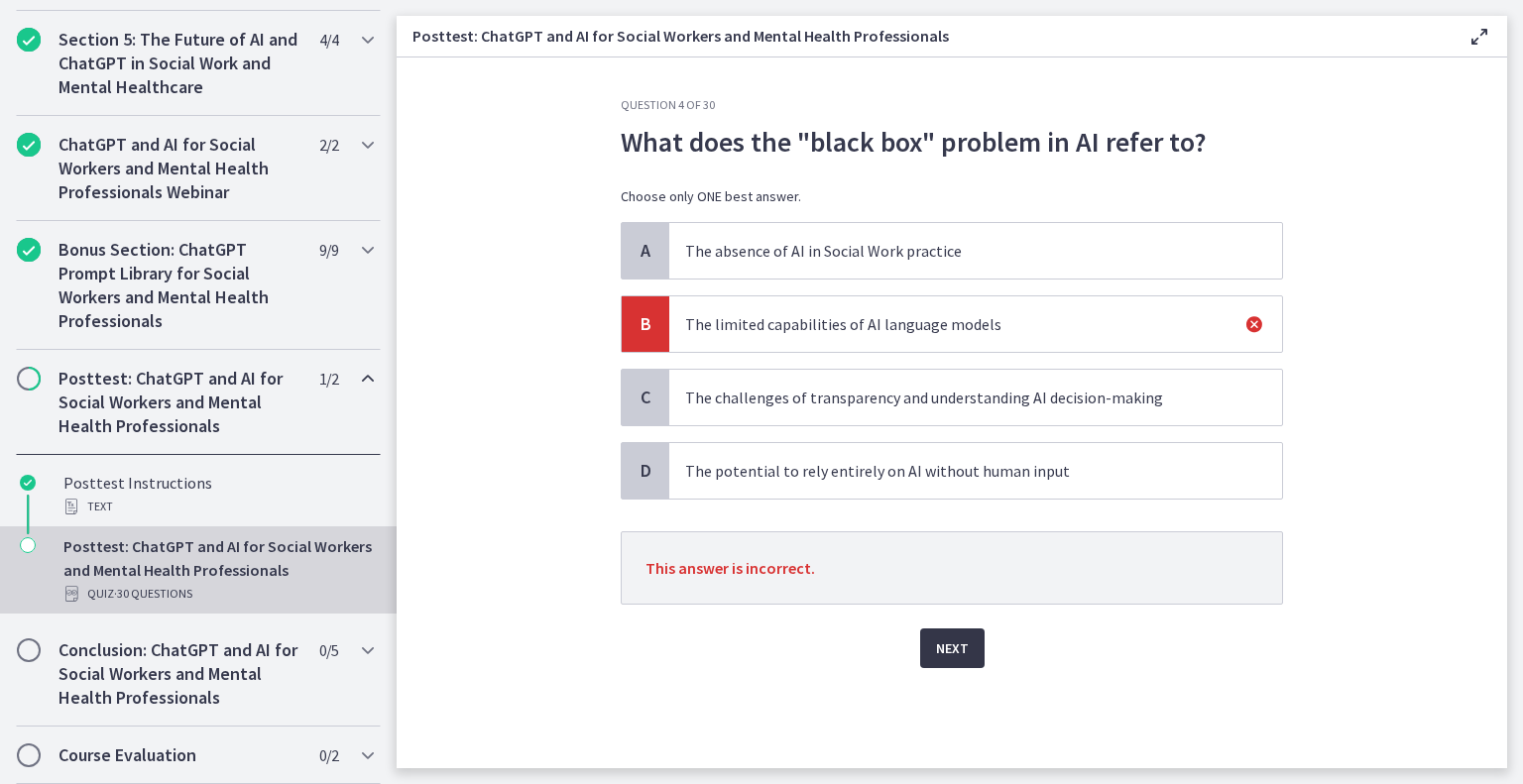 click on "Next" at bounding box center [952, 648] 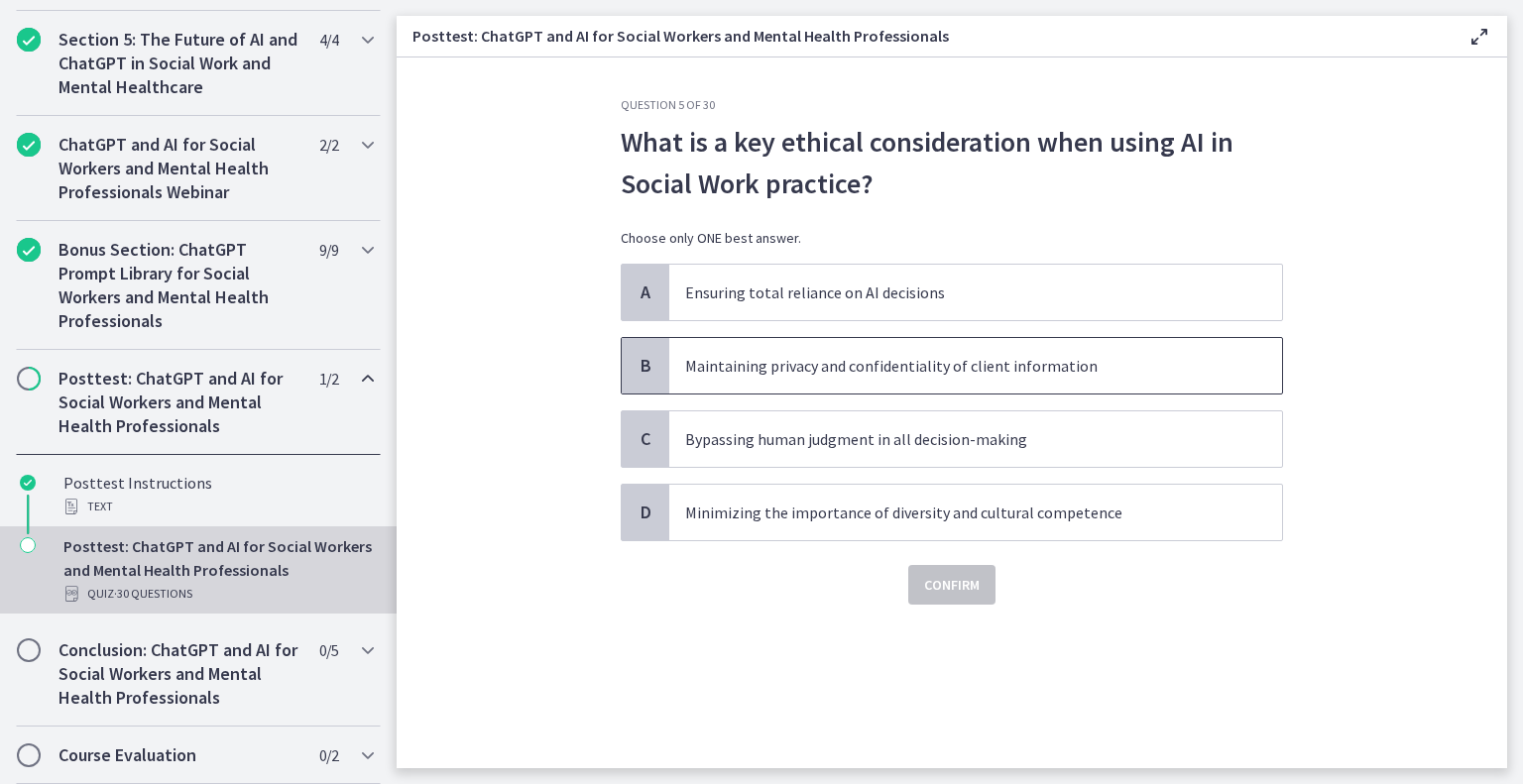 click on "Maintaining privacy and confidentiality of client information" at bounding box center (956, 366) 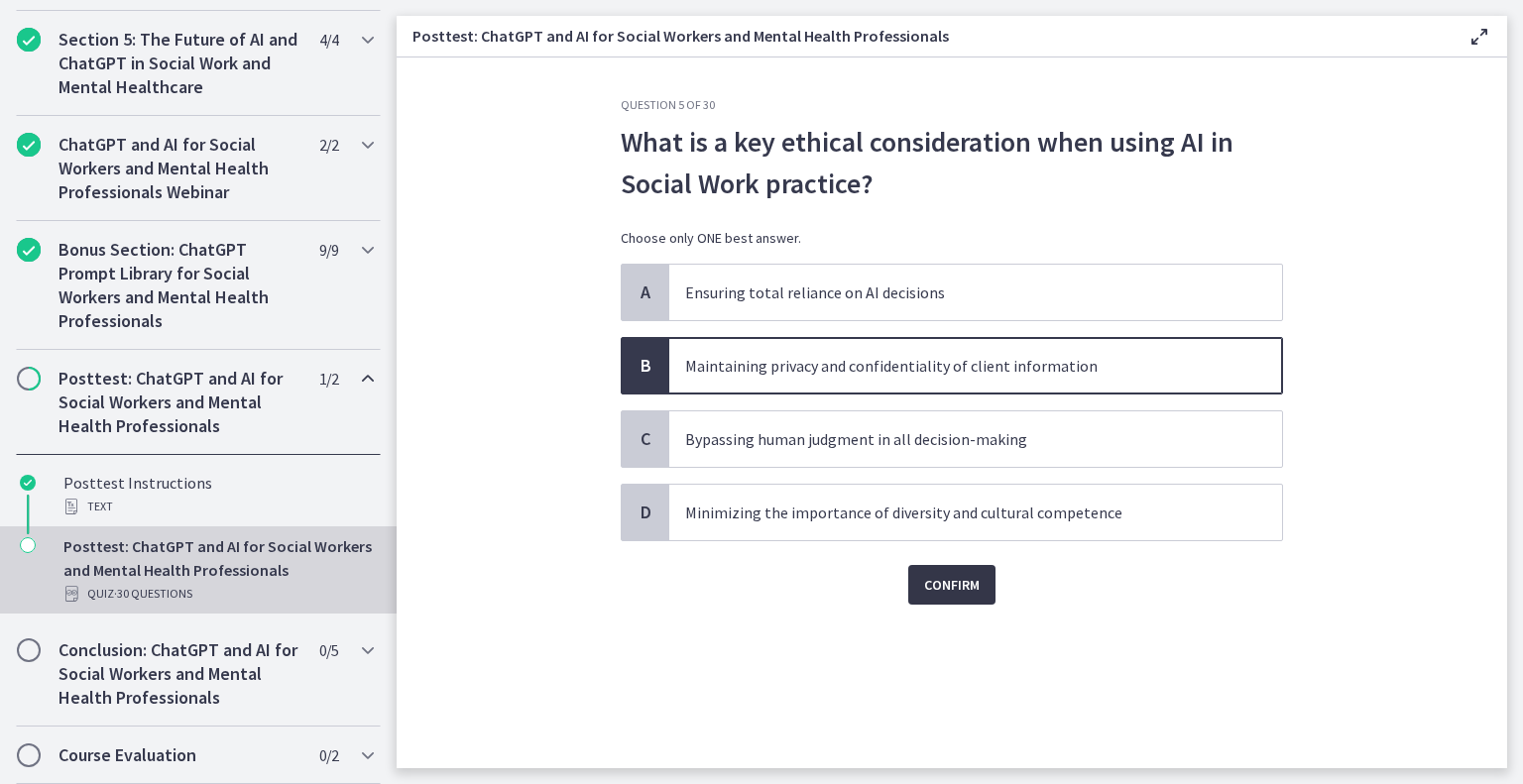 click on "Confirm" at bounding box center [952, 585] 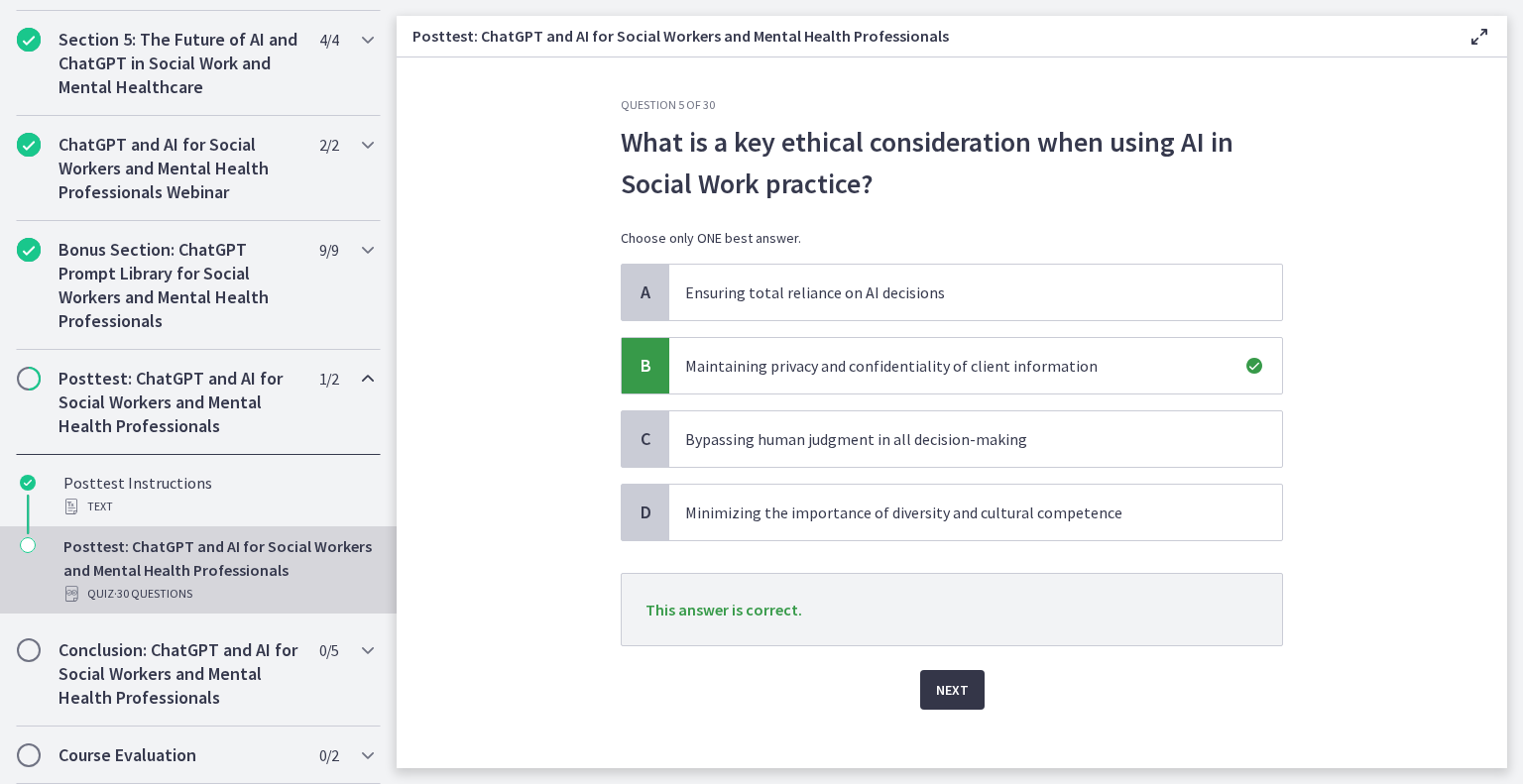 click on "Next" at bounding box center (952, 690) 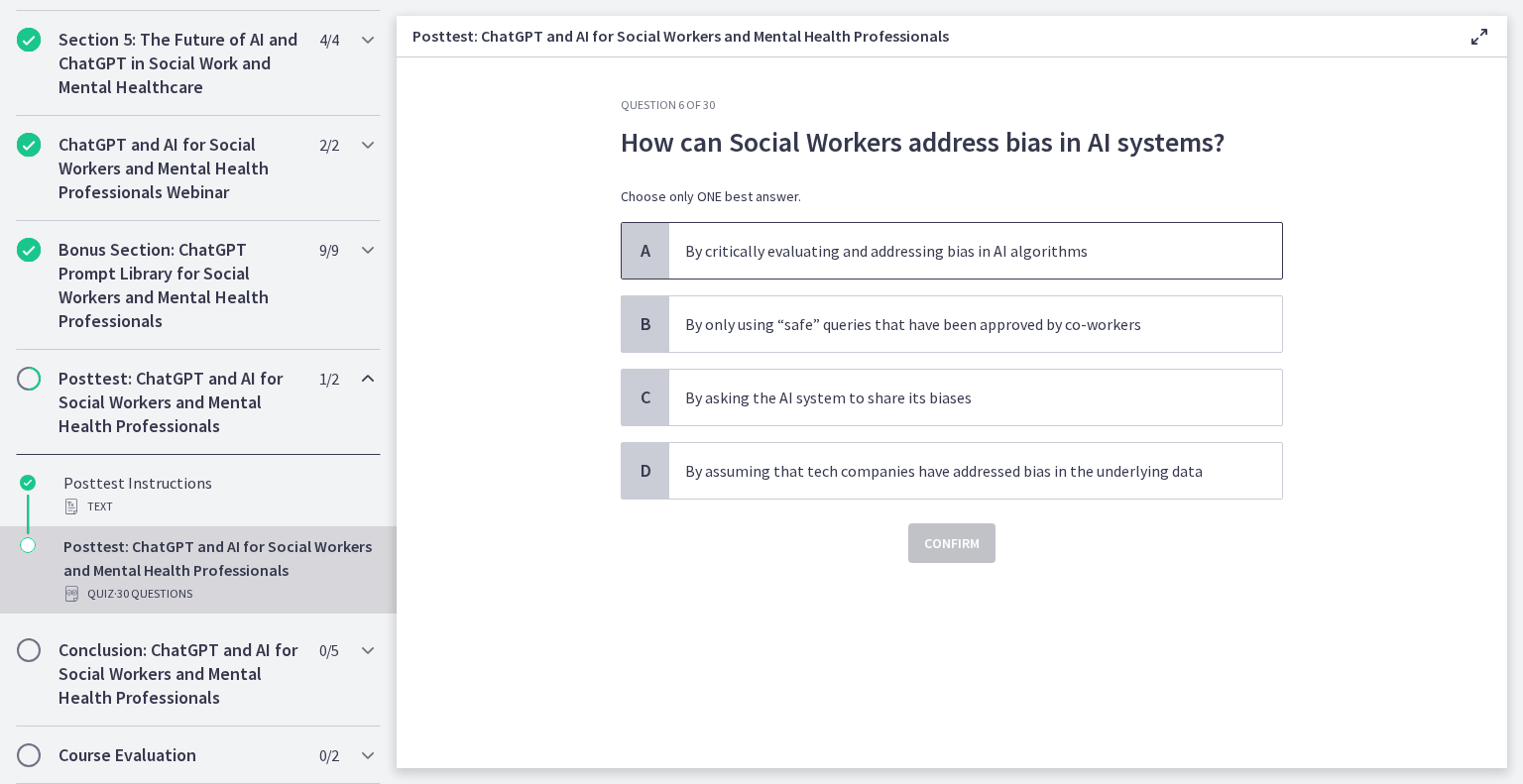click on "By critically evaluating and addressing bias in AI algorithms" at bounding box center (956, 251) 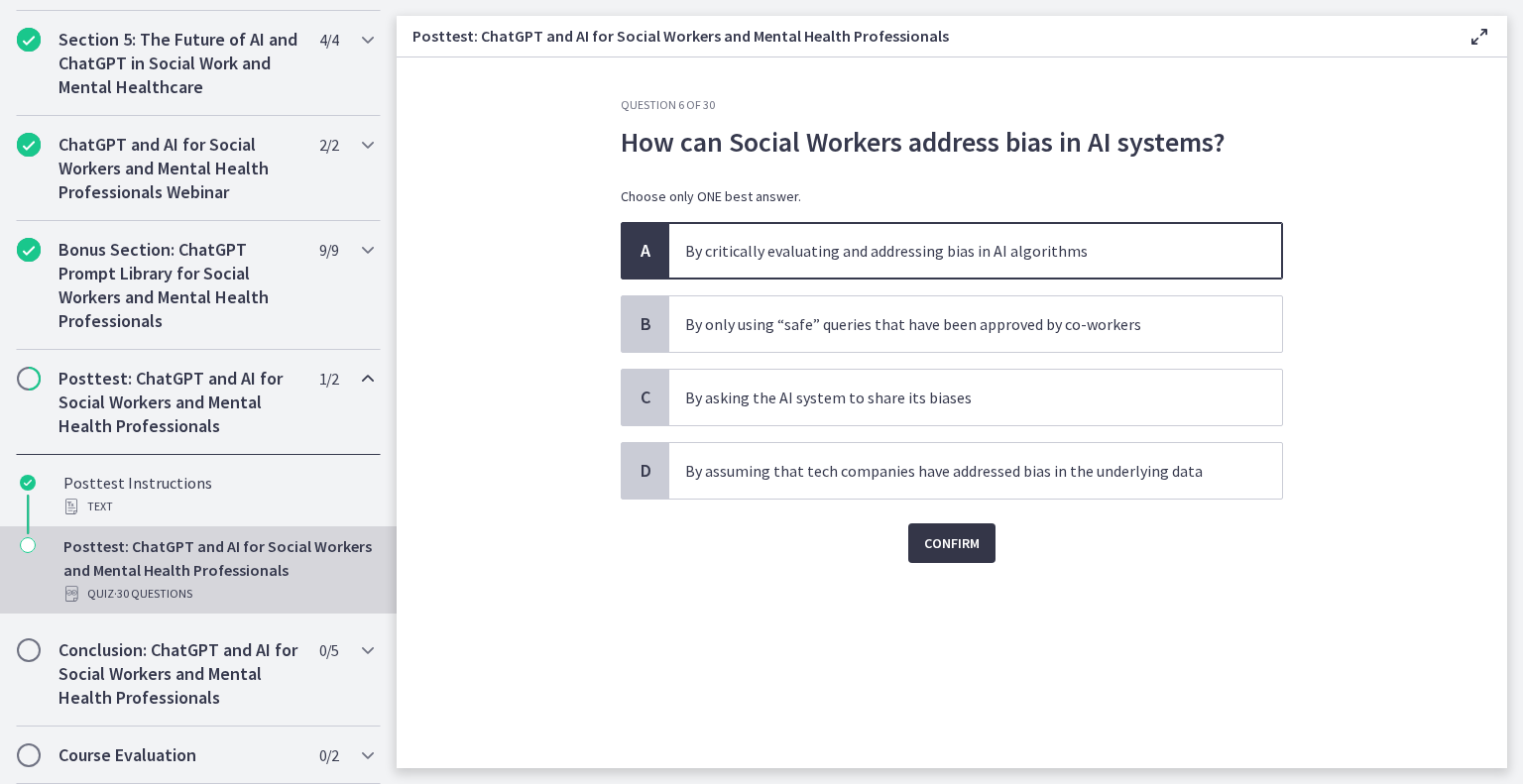 click on "Confirm" at bounding box center [952, 543] 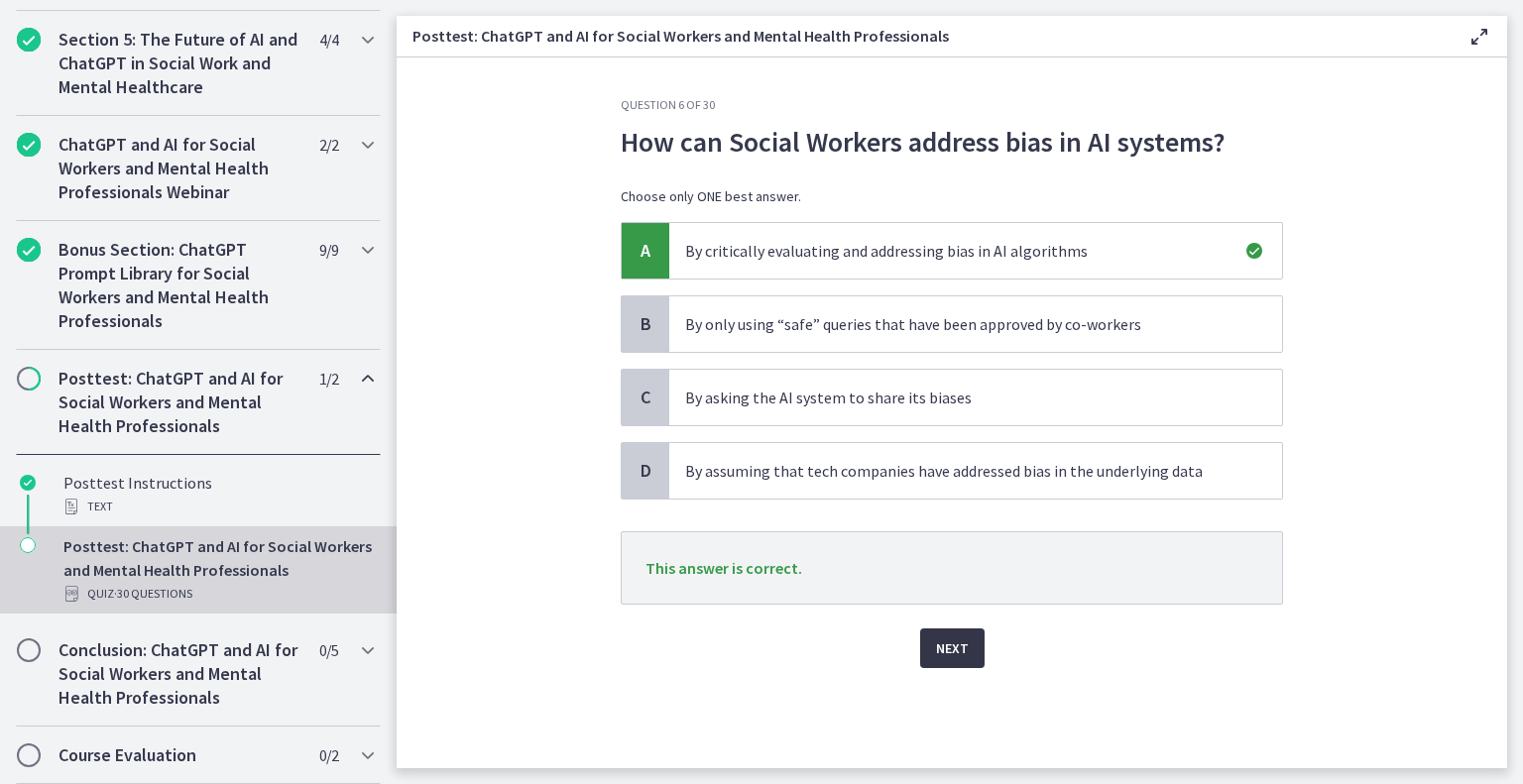 click on "Next" at bounding box center (952, 648) 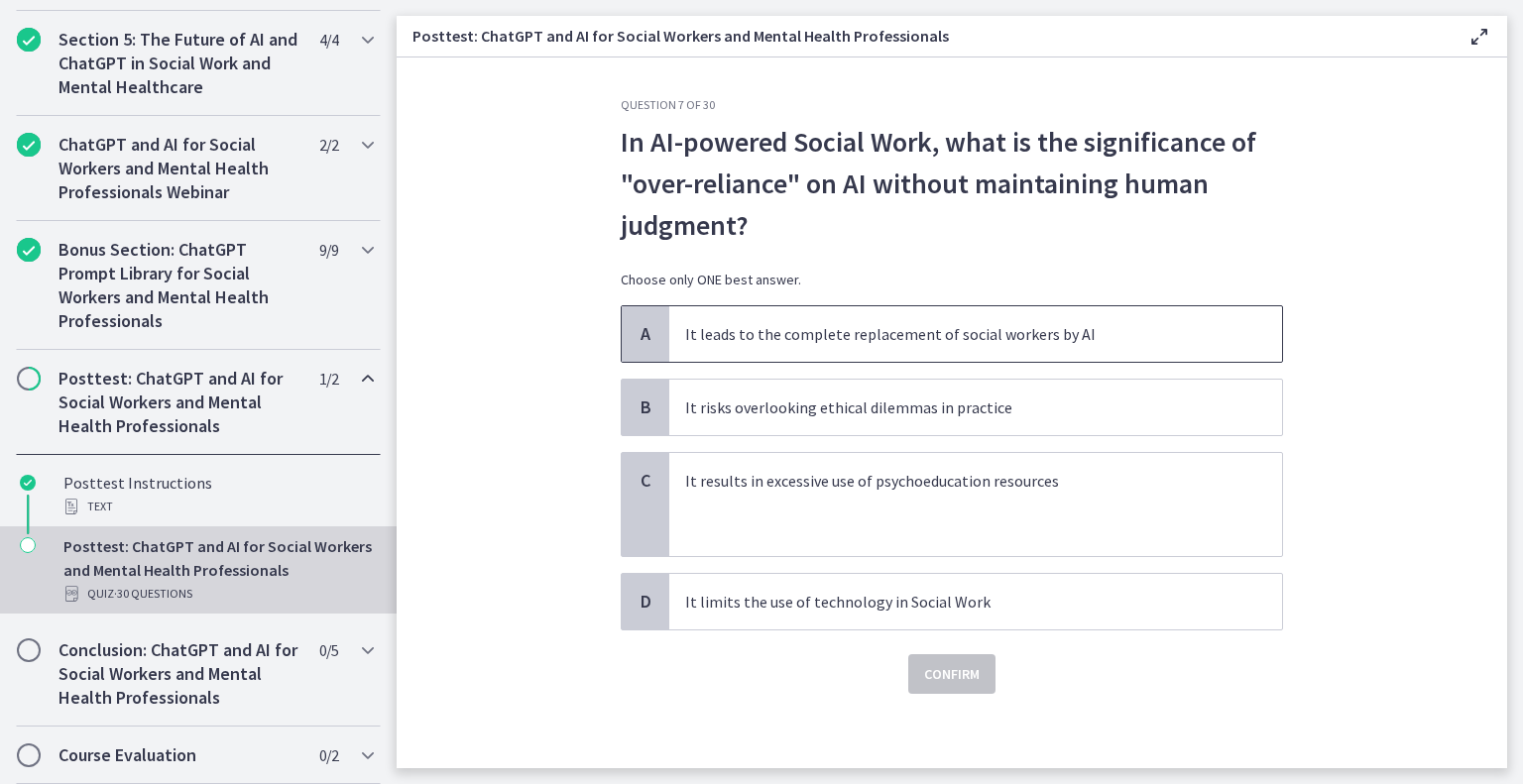 click on "It leads to the complete replacement of social workers by AI" at bounding box center [956, 334] 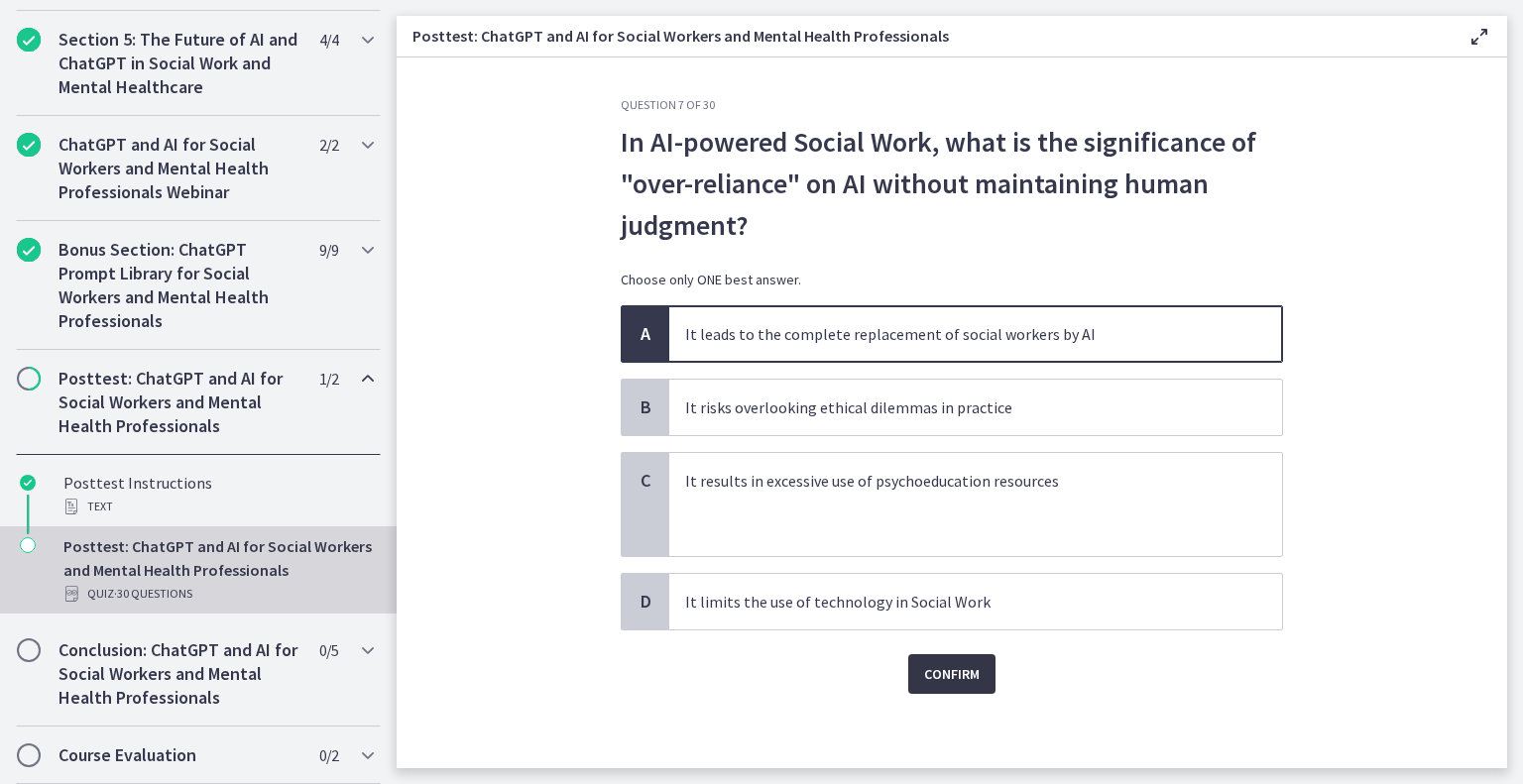 click on "Confirm" at bounding box center (952, 674) 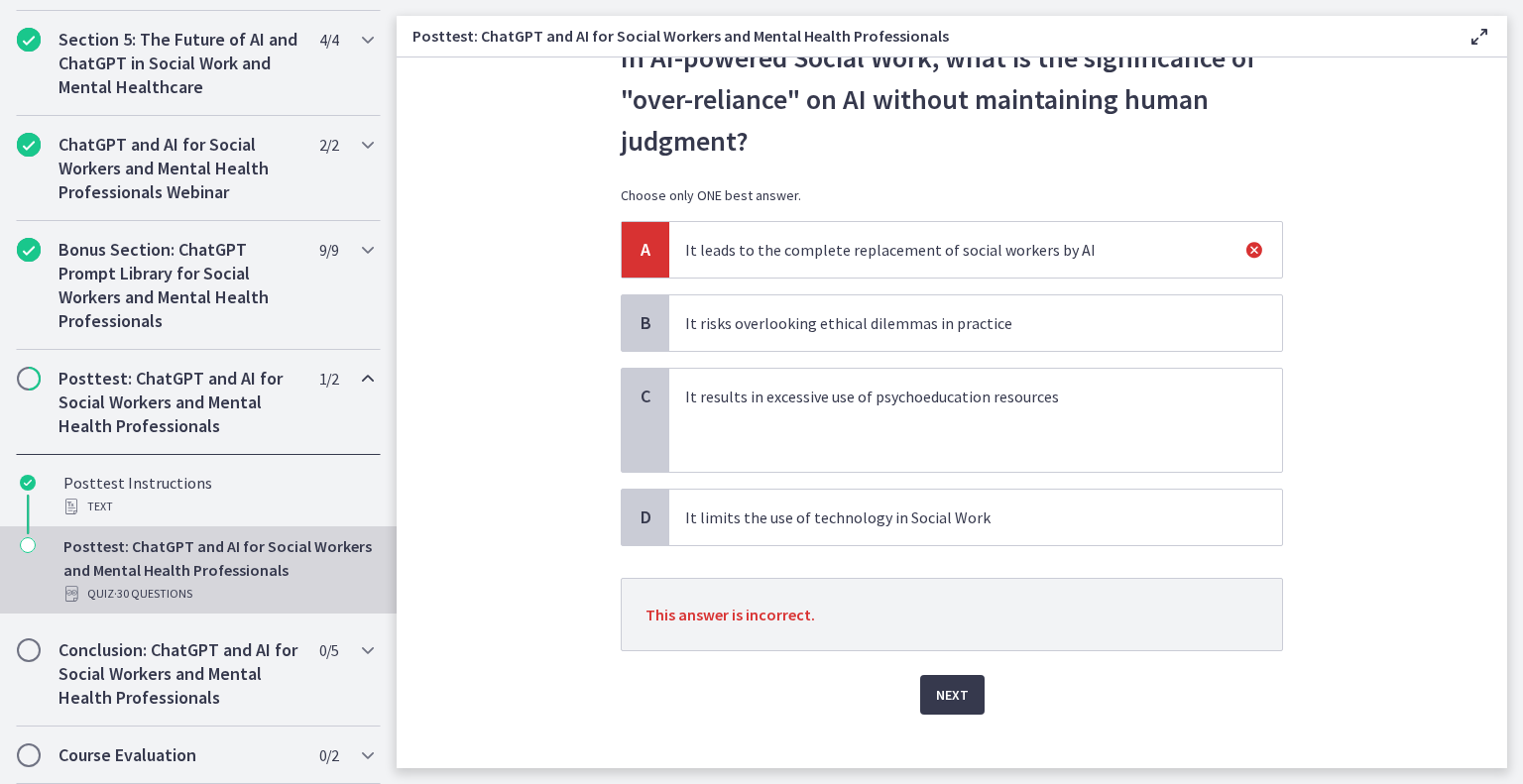 scroll, scrollTop: 107, scrollLeft: 0, axis: vertical 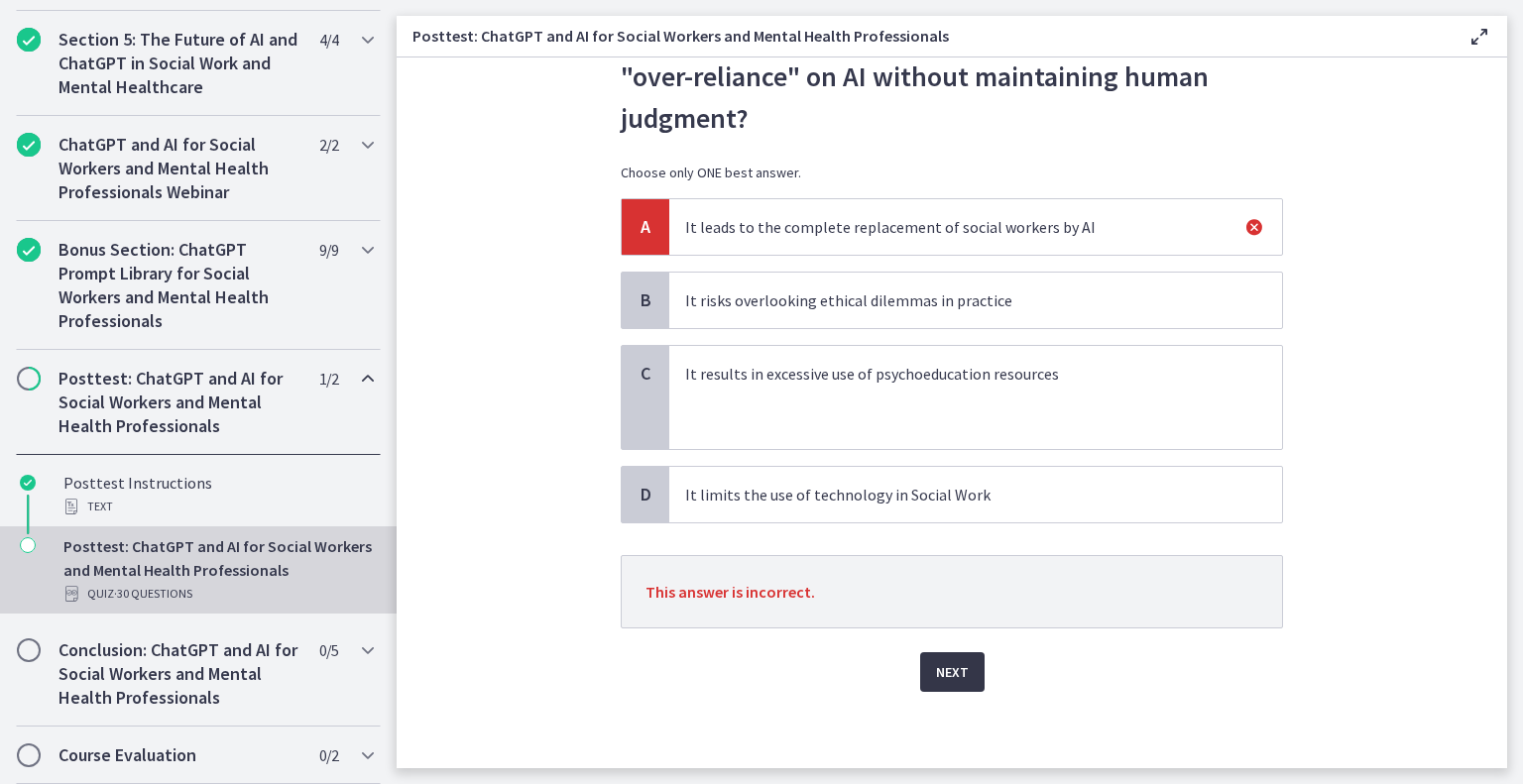 click on "Next" at bounding box center (952, 672) 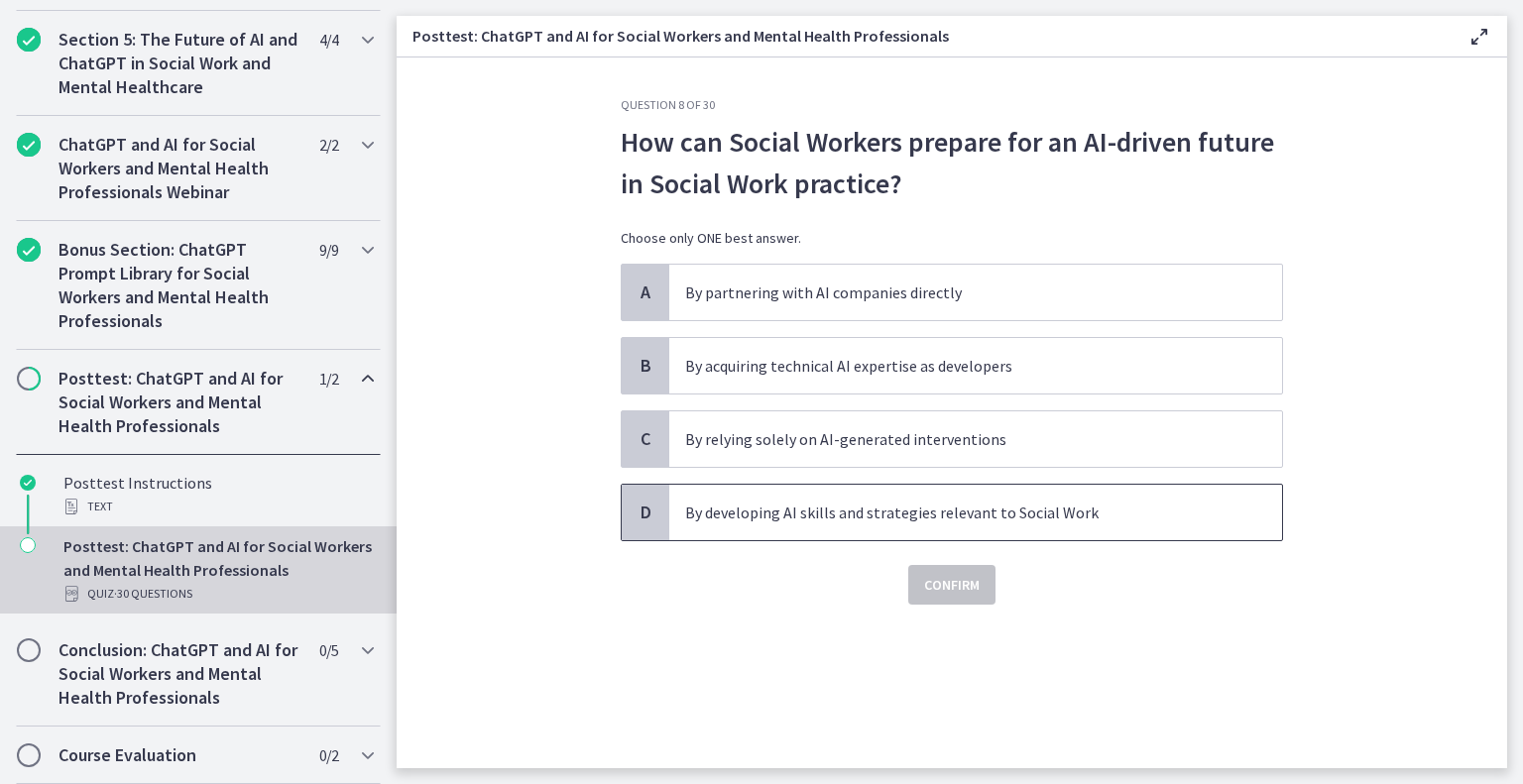 click on "By developing AI skills and strategies relevant to Social Work" at bounding box center [956, 512] 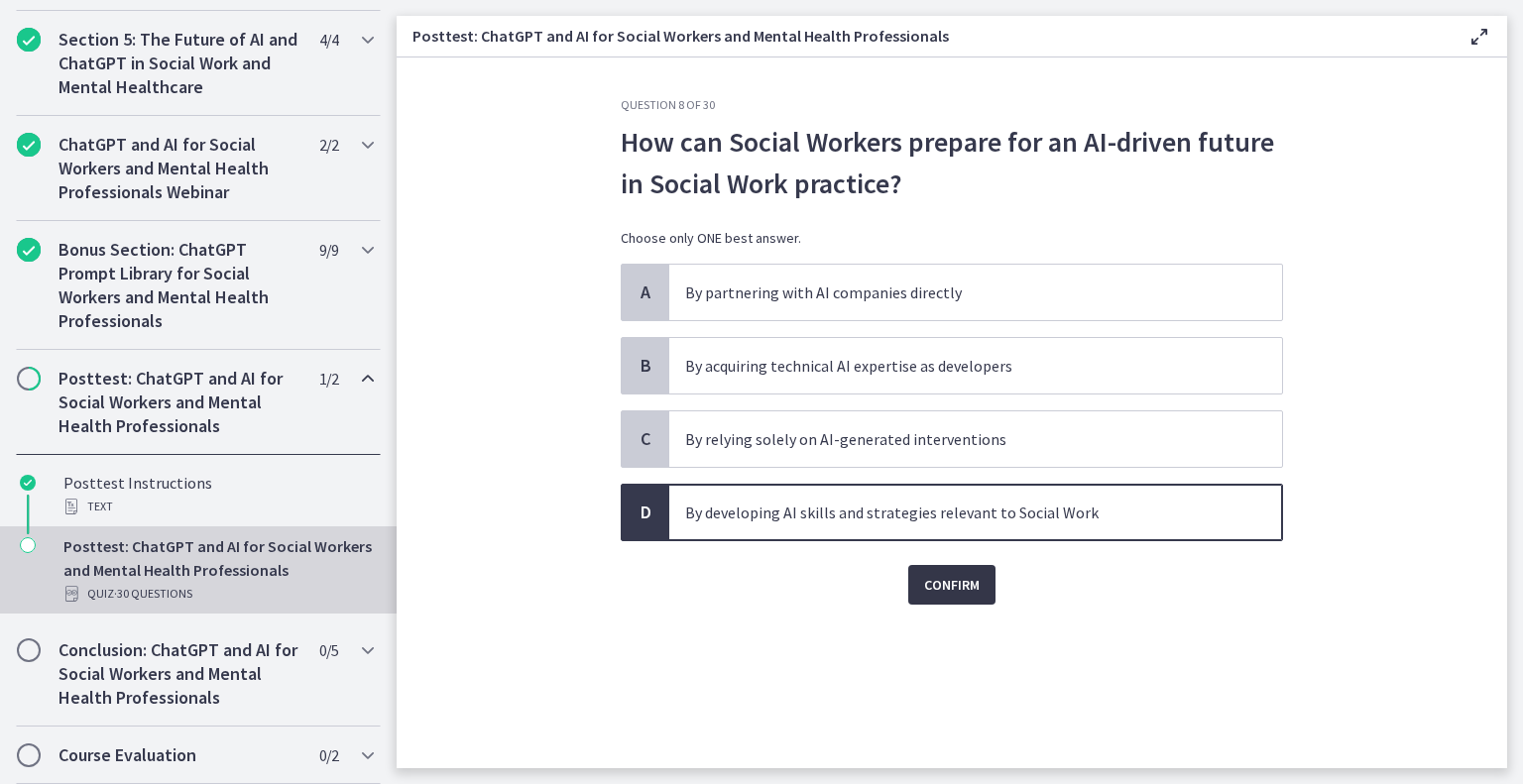 click on "Confirm" at bounding box center [952, 585] 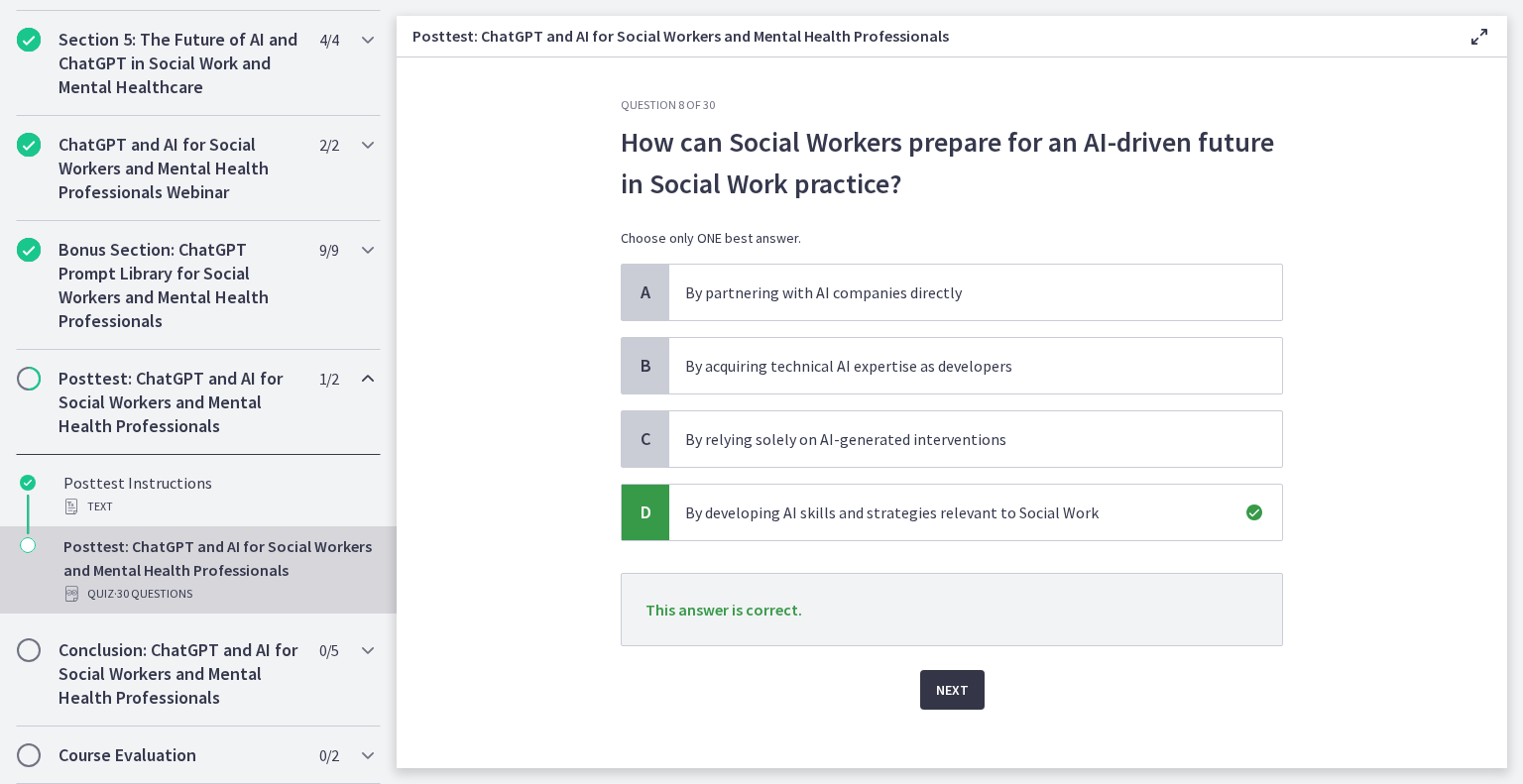 click on "Next" at bounding box center (952, 690) 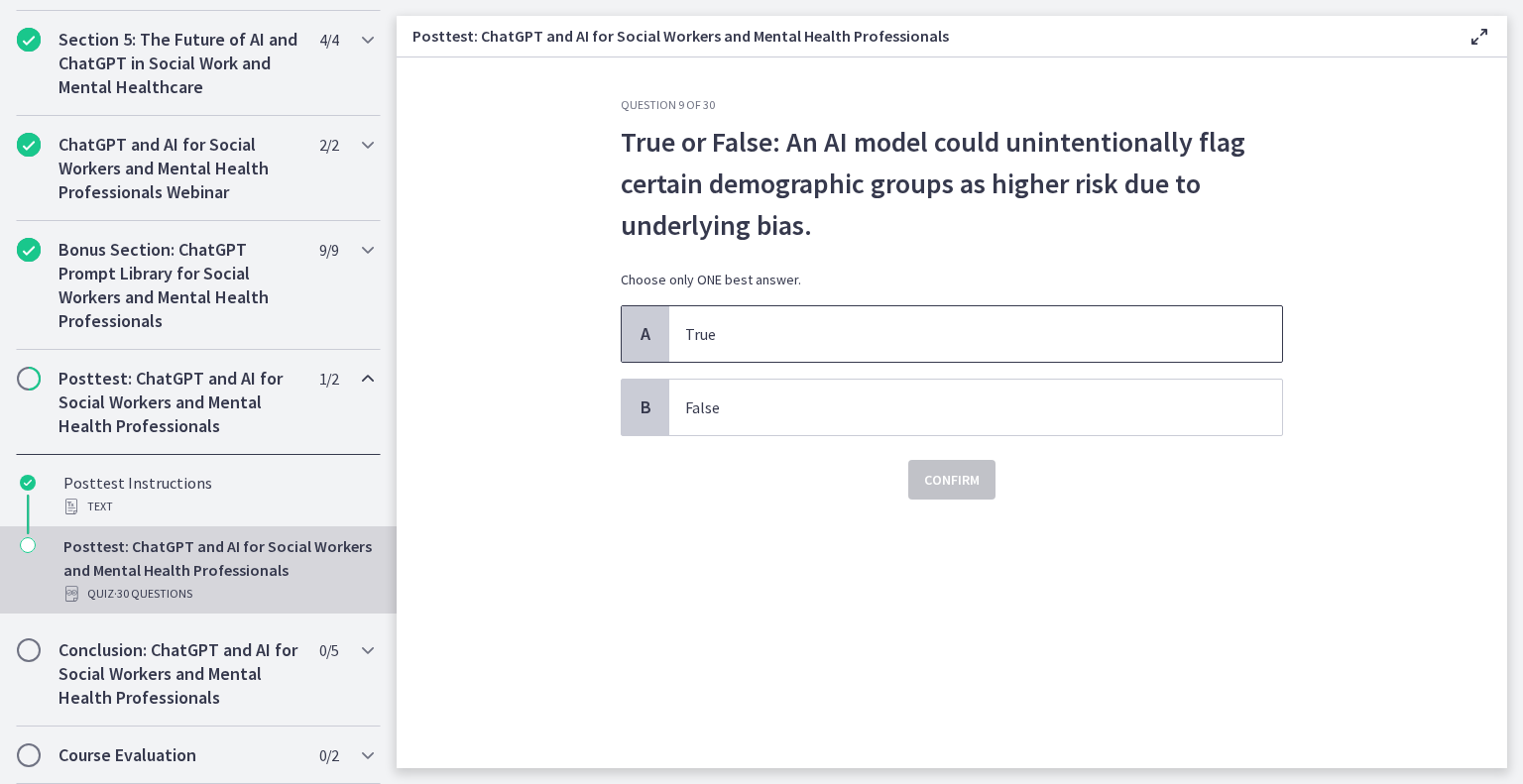 click on "True" at bounding box center [956, 334] 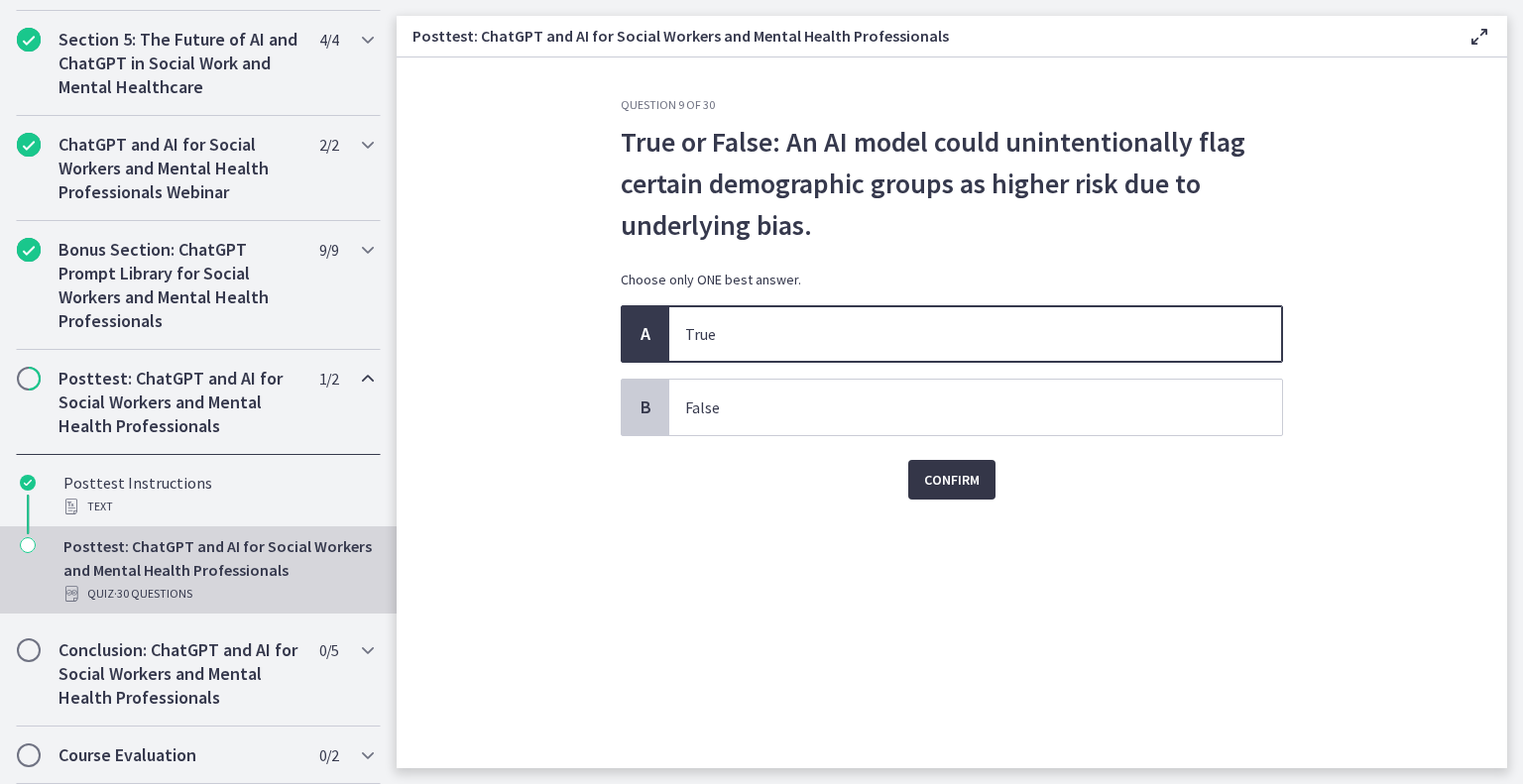 click on "Confirm" at bounding box center [952, 480] 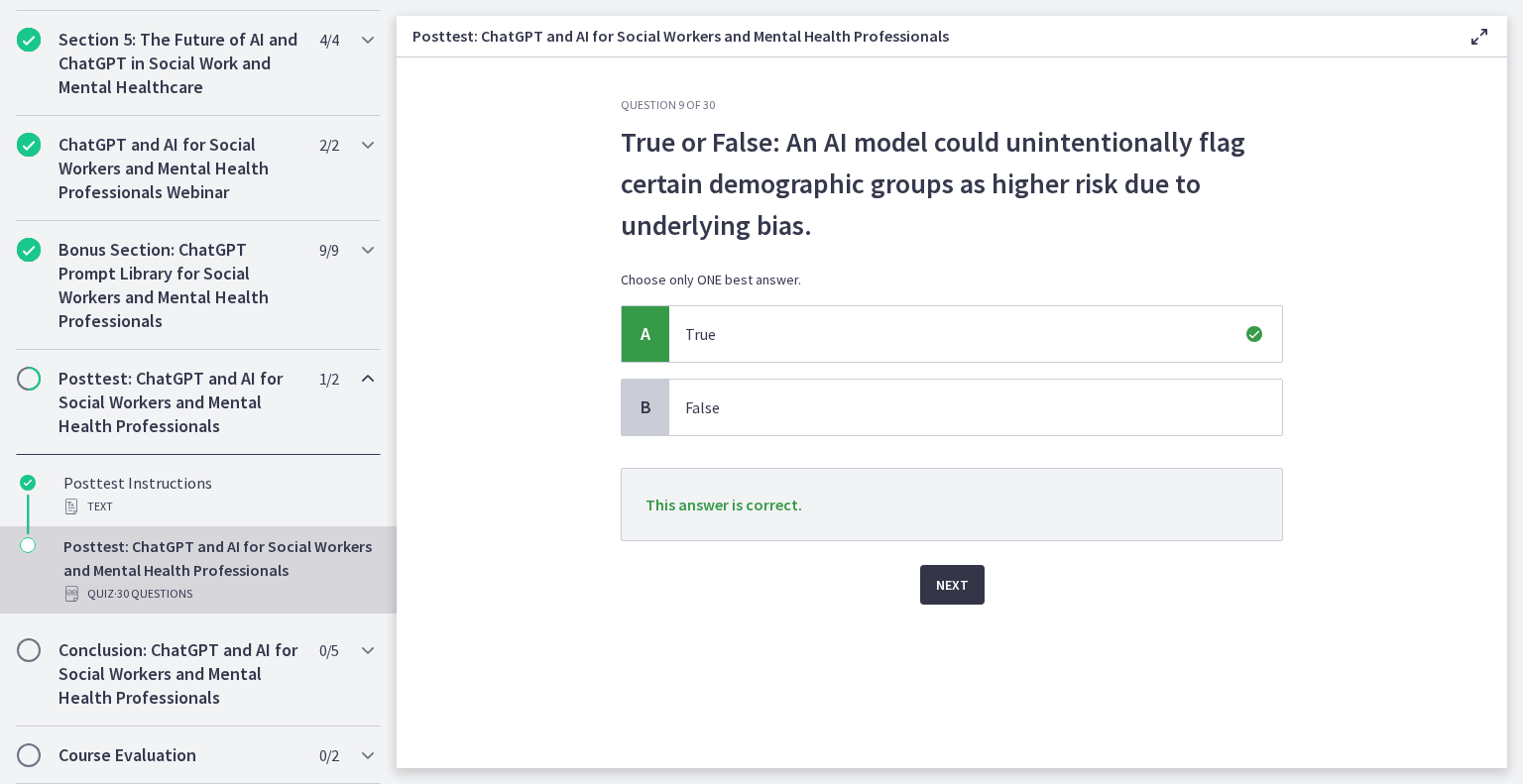 click on "Next" at bounding box center [952, 585] 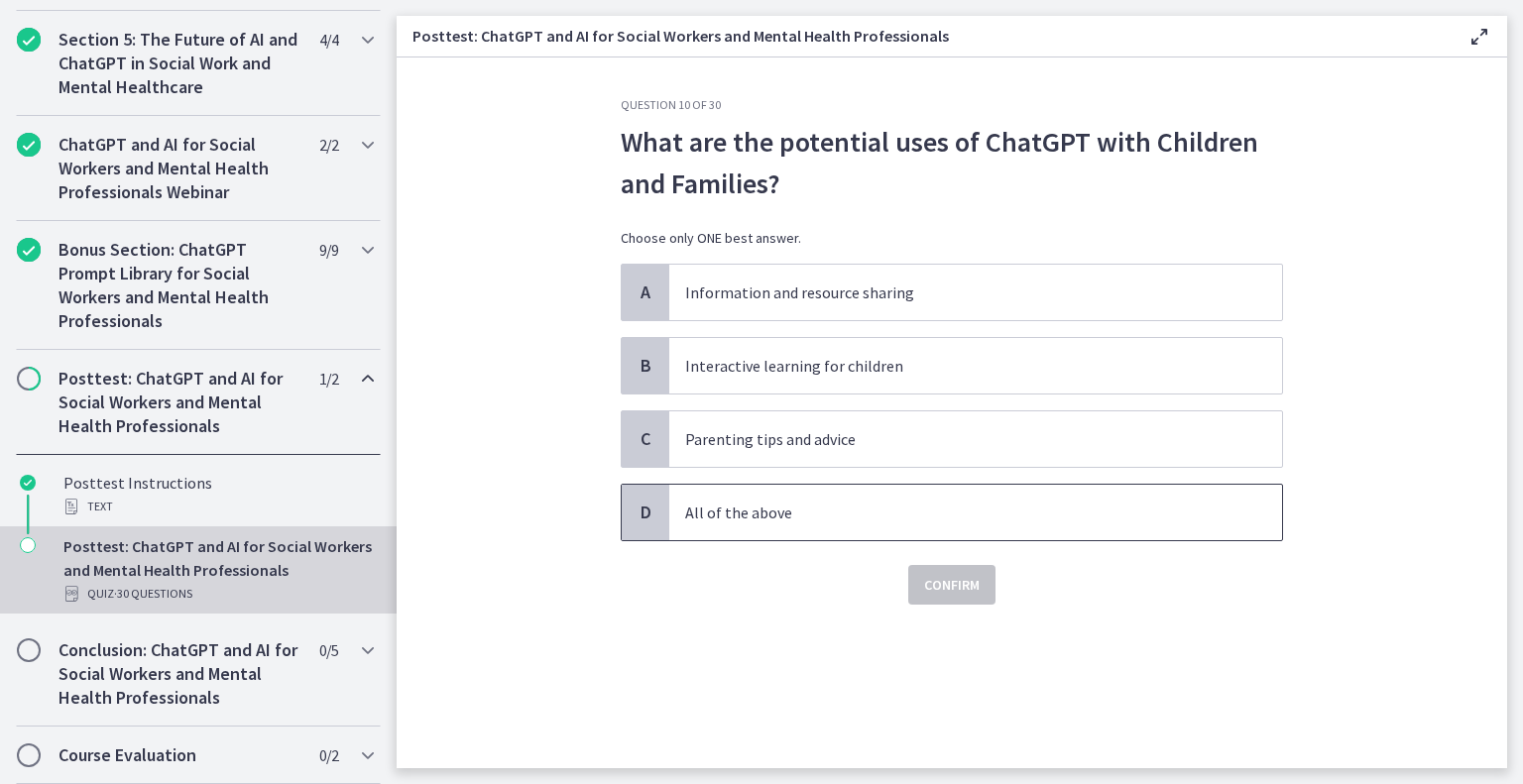 click on "All of the above" at bounding box center (956, 512) 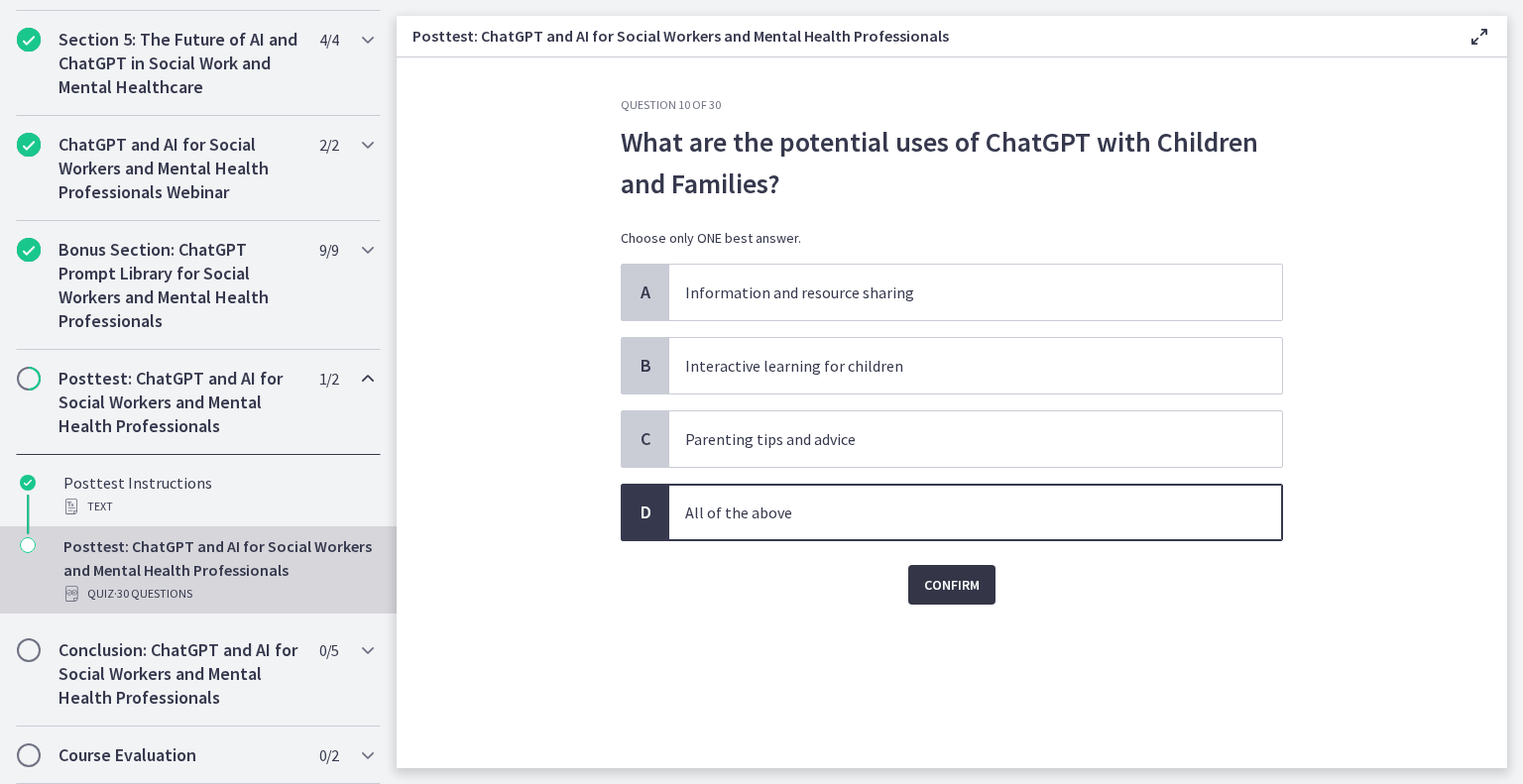 click on "Confirm" at bounding box center (952, 585) 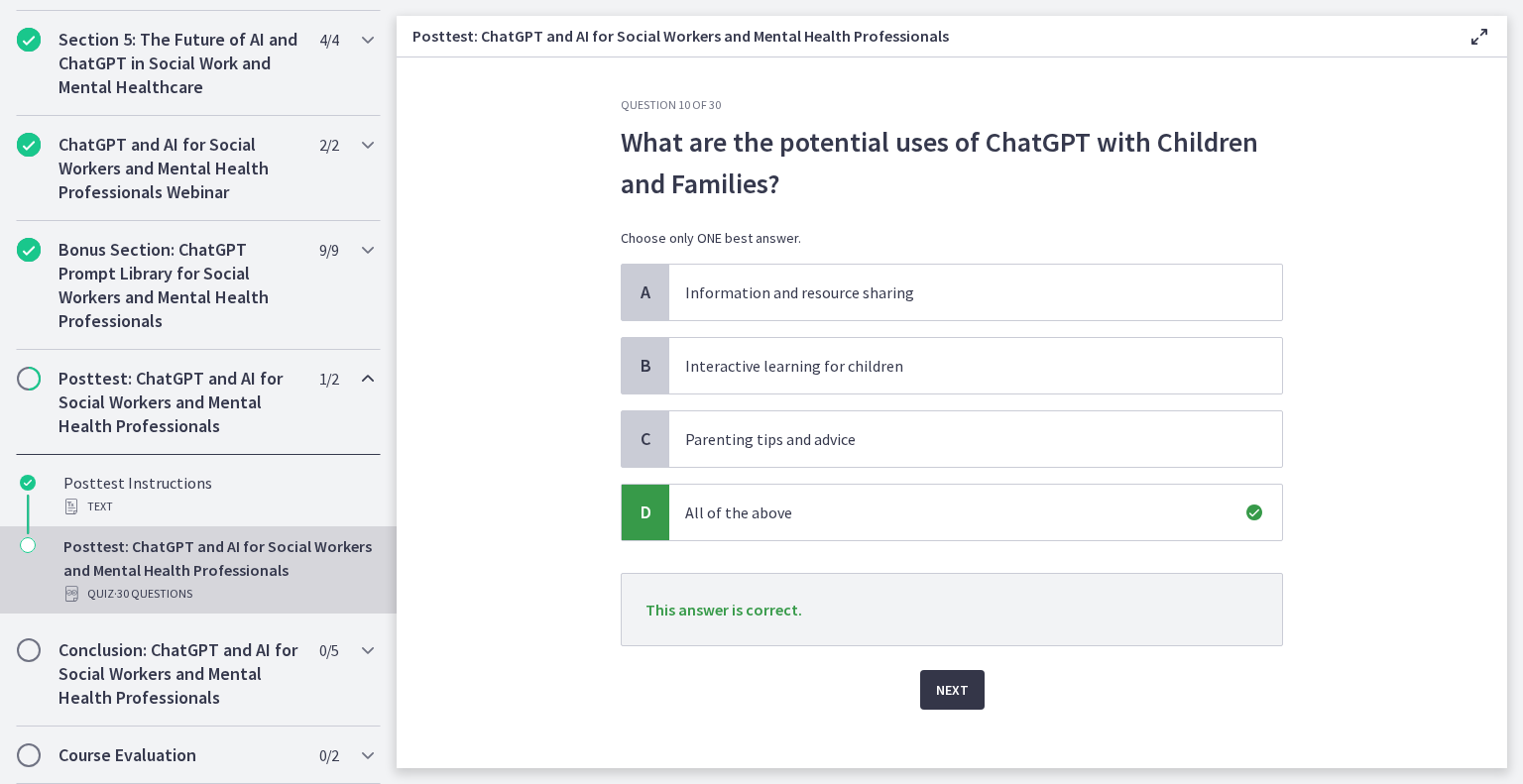 click on "Next" at bounding box center (952, 690) 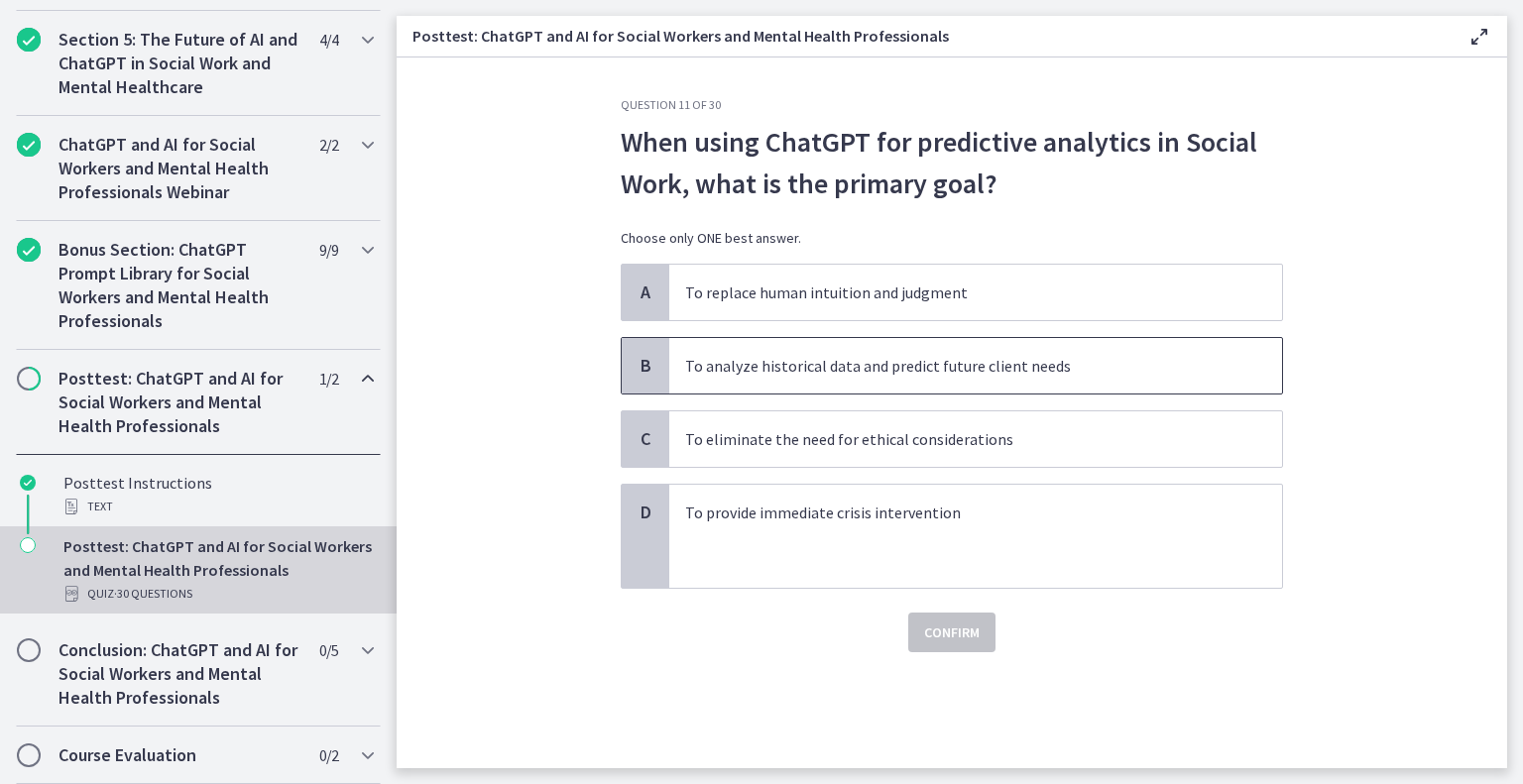 click on "To analyze historical data and predict future client needs" at bounding box center (976, 366) 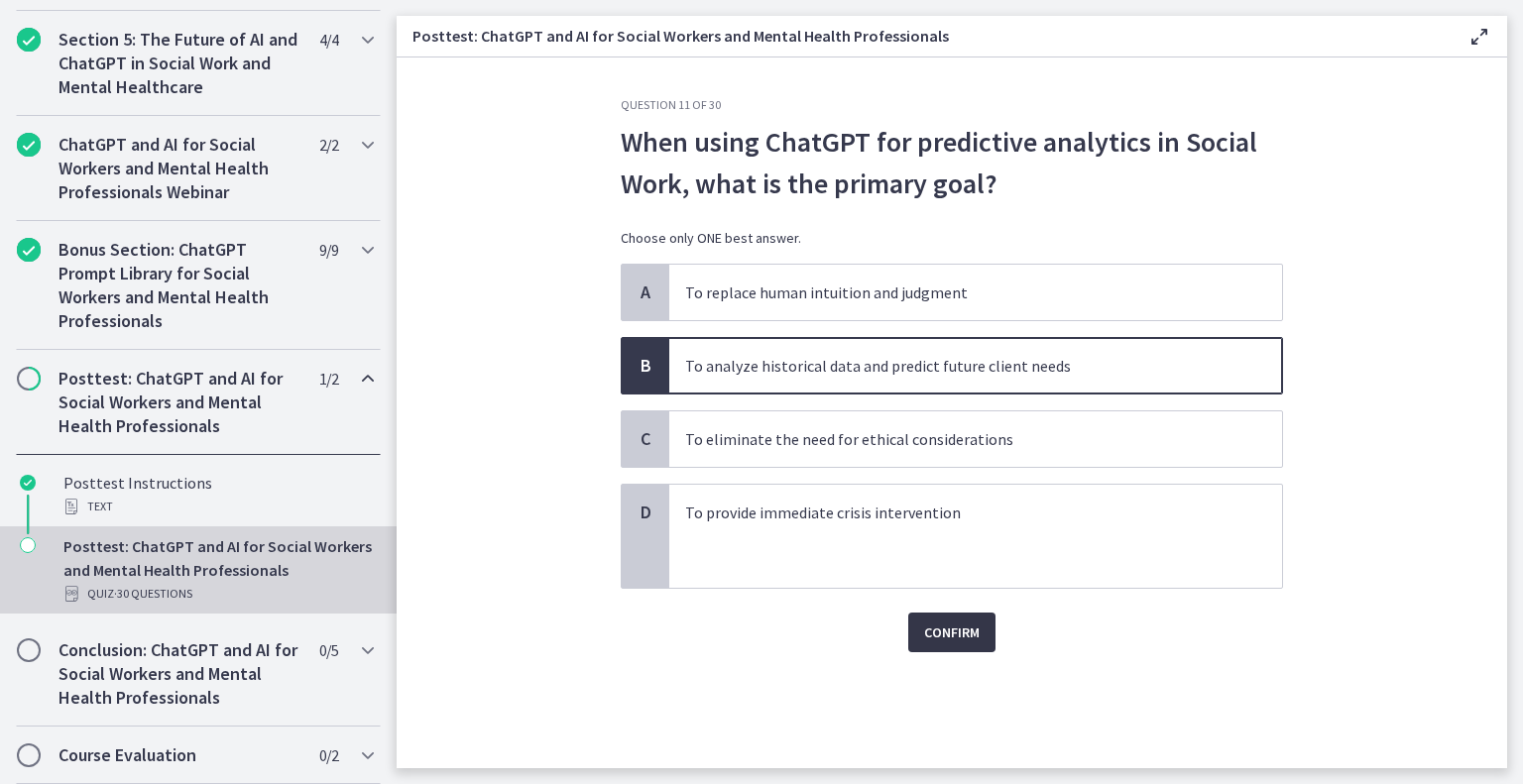 click on "Confirm" at bounding box center [952, 632] 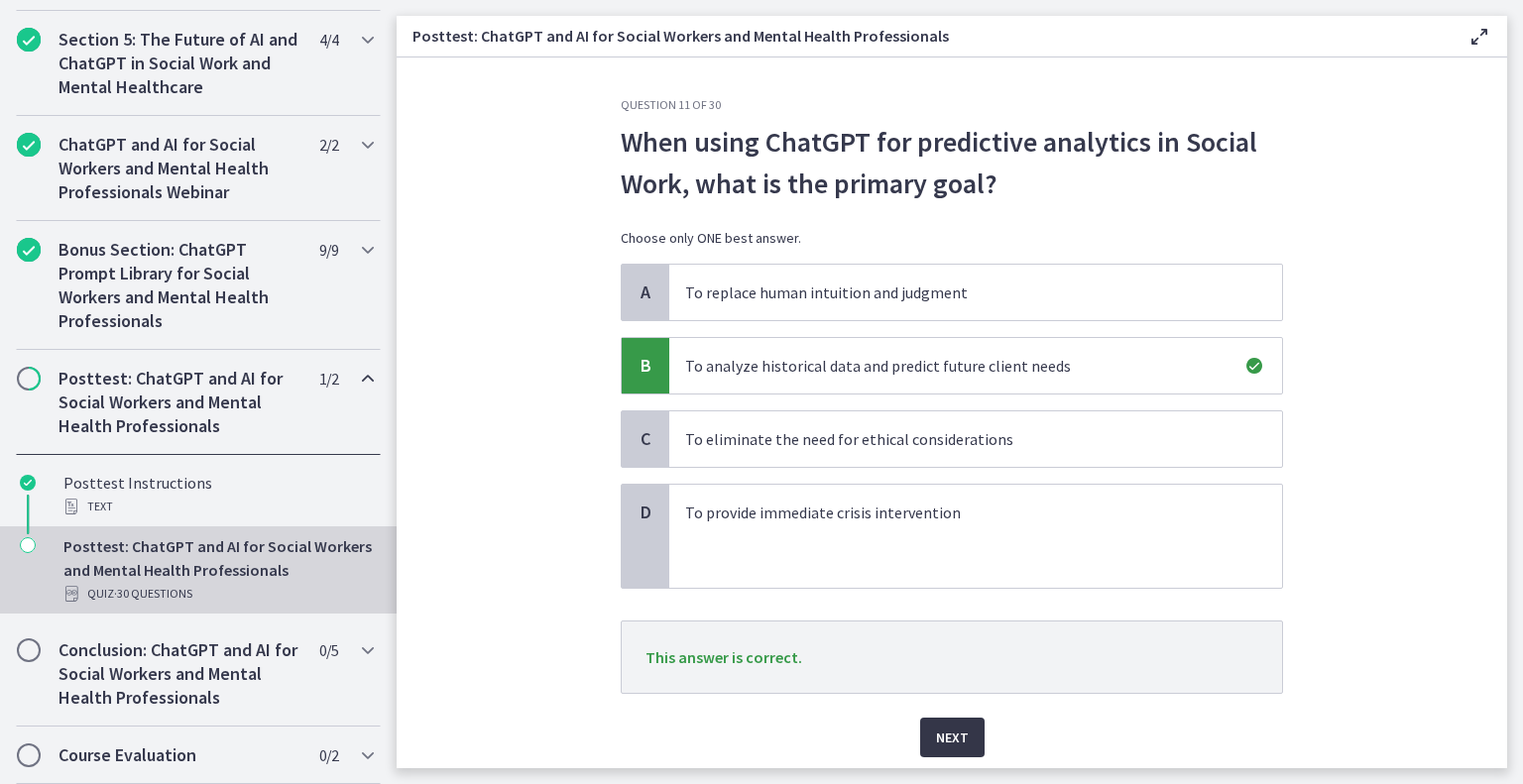 click on "Next" at bounding box center (952, 737) 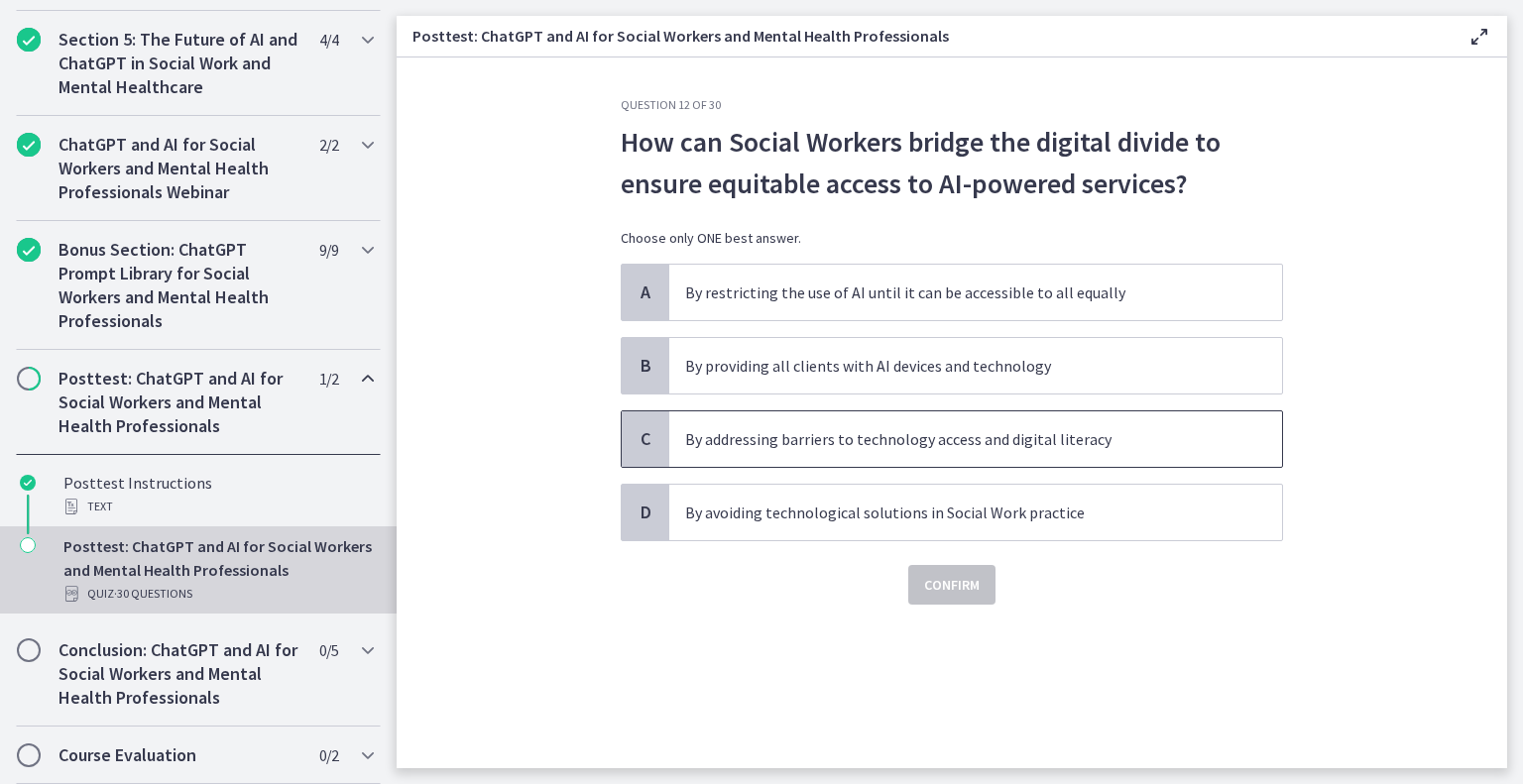 click on "By addressing barriers to technology access and digital literacy" at bounding box center [956, 439] 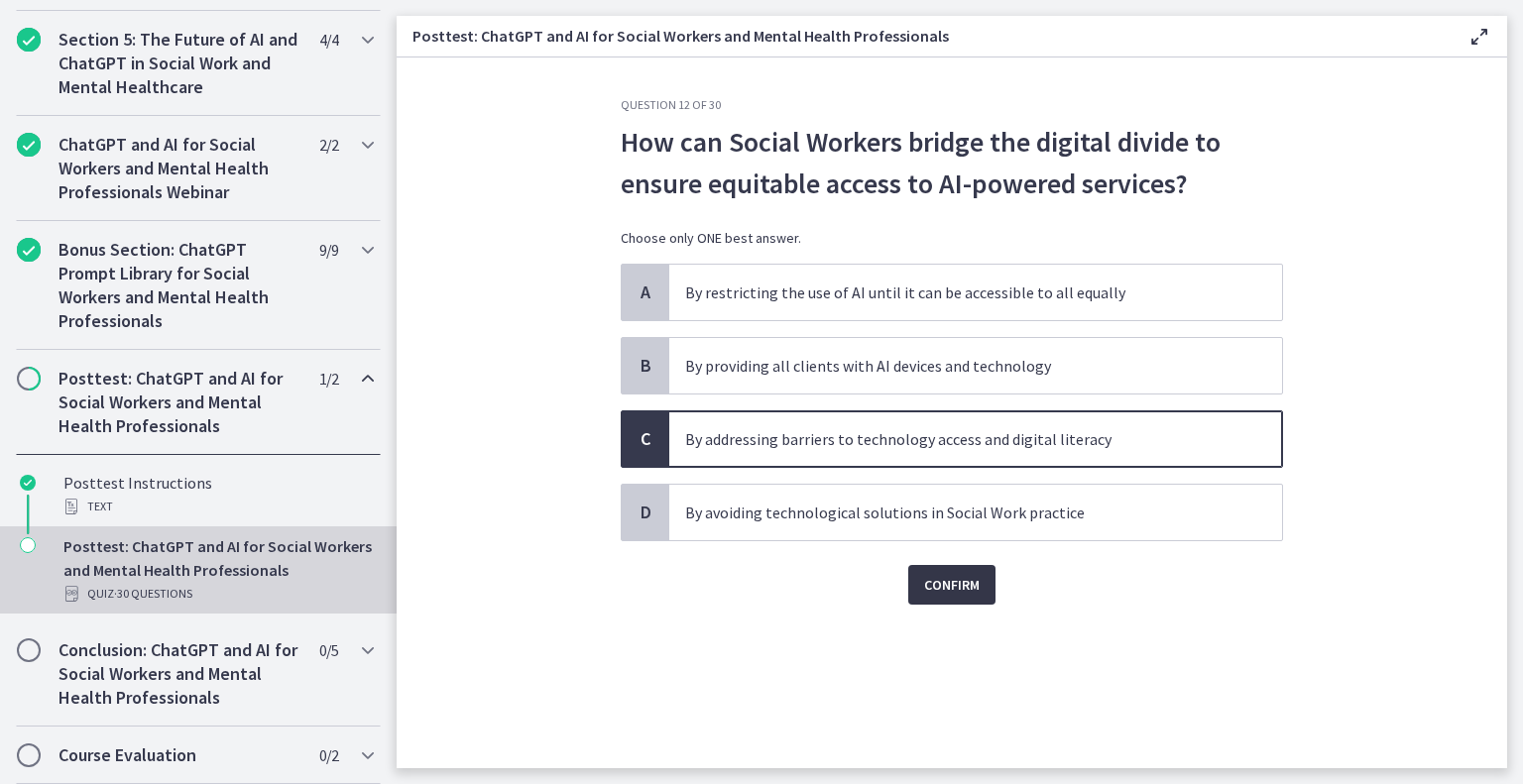 click on "Confirm" at bounding box center [952, 585] 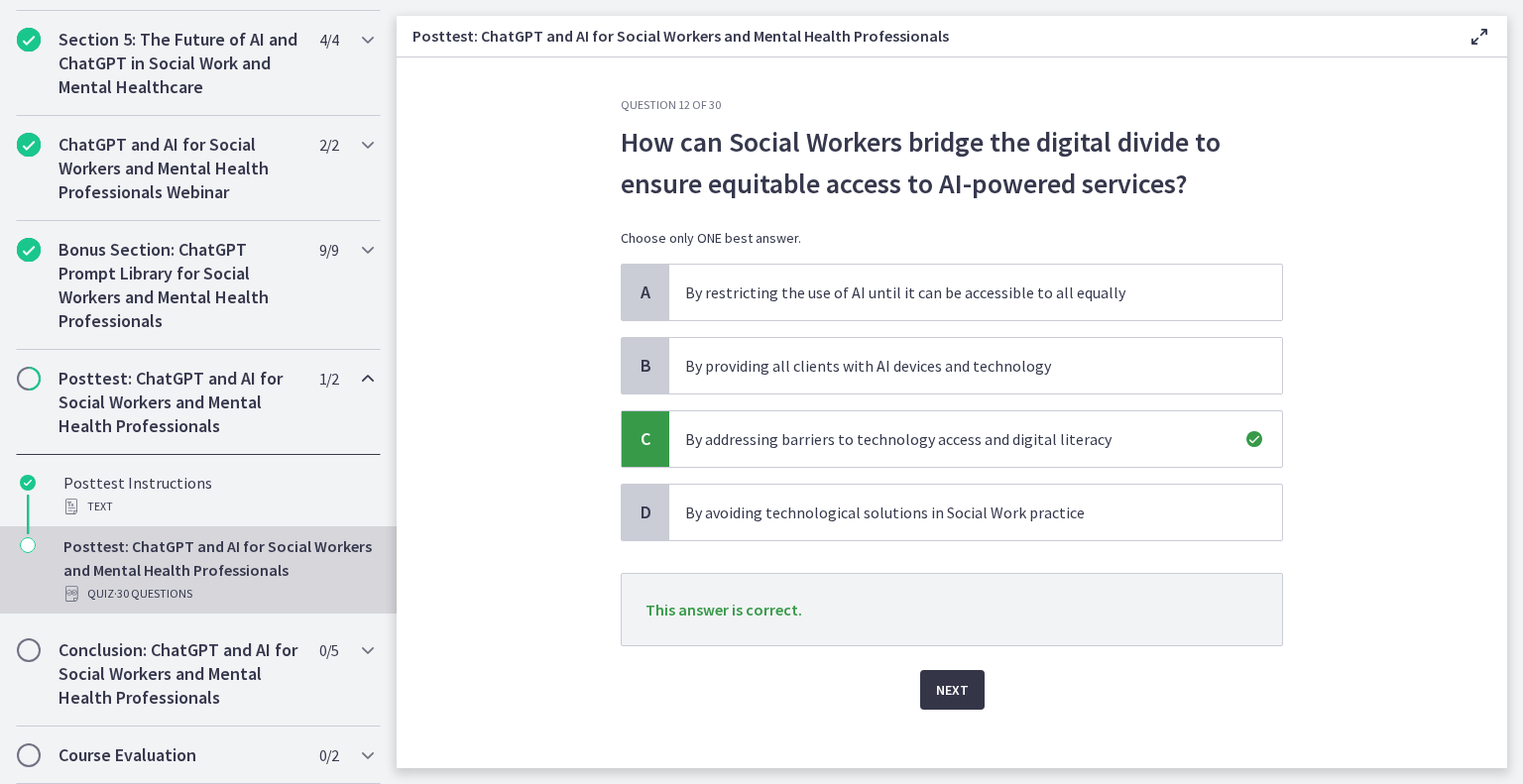 click on "Next" at bounding box center [952, 690] 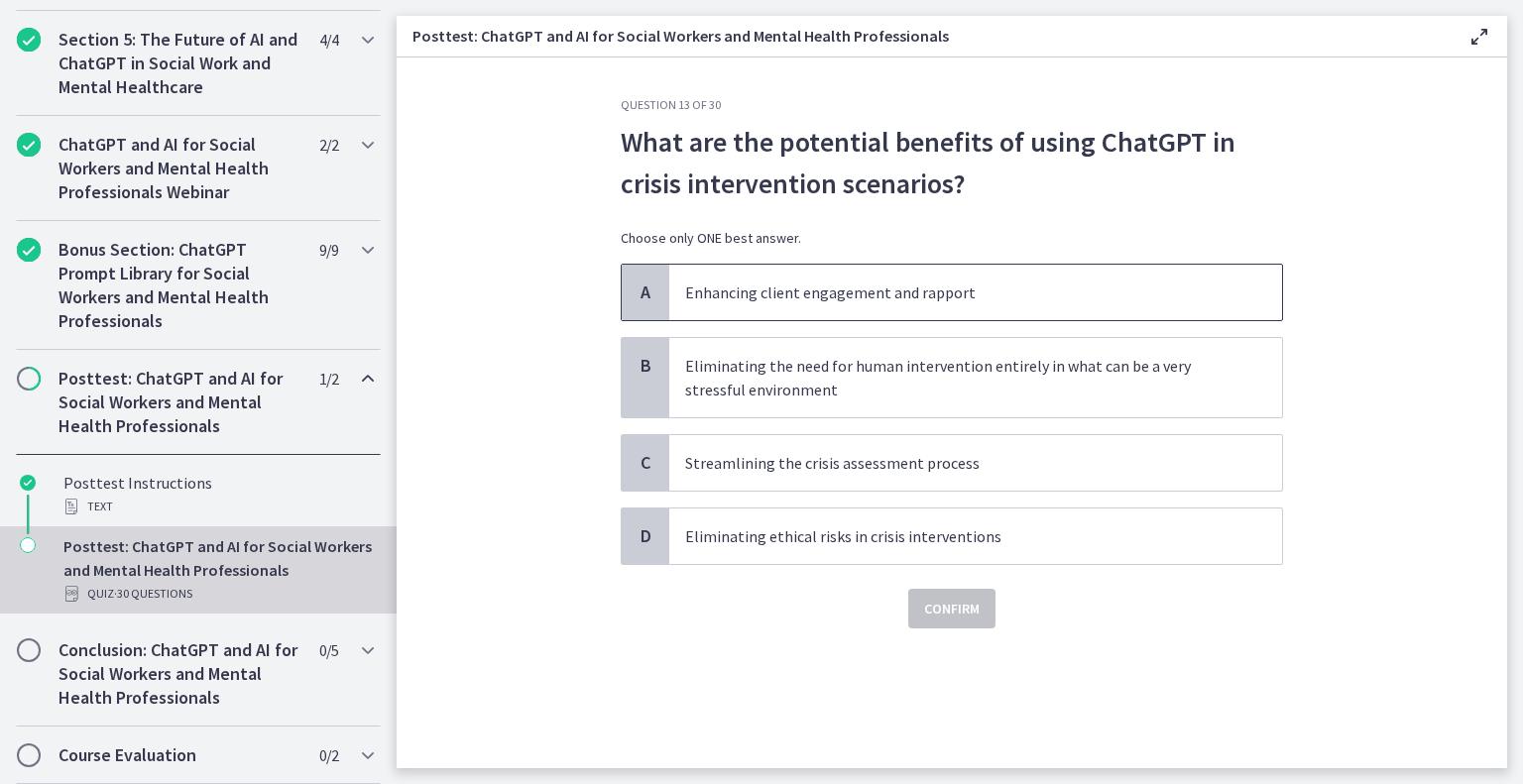 click on "Enhancing client engagement and rapport" at bounding box center [976, 292] 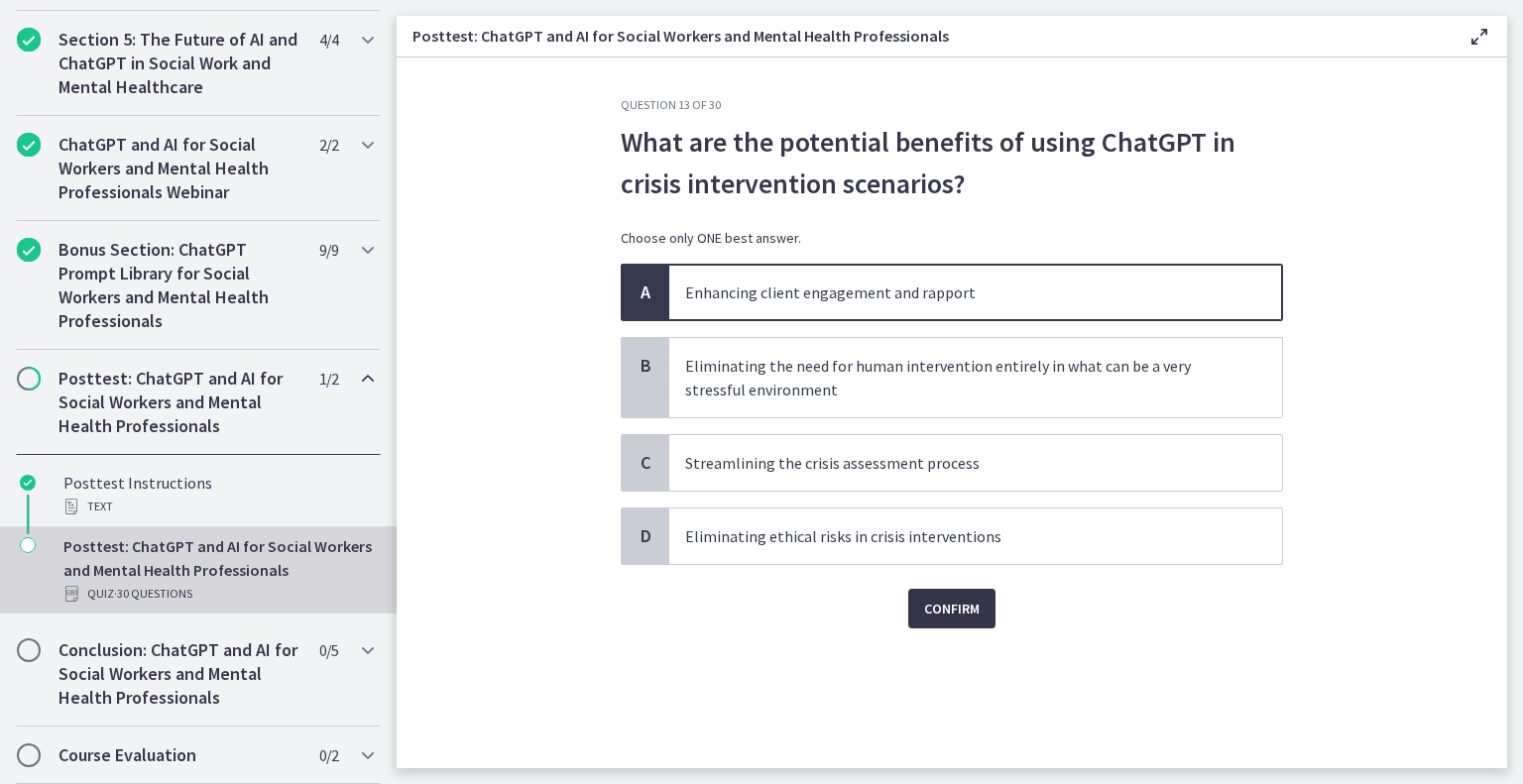click on "Confirm" at bounding box center [952, 609] 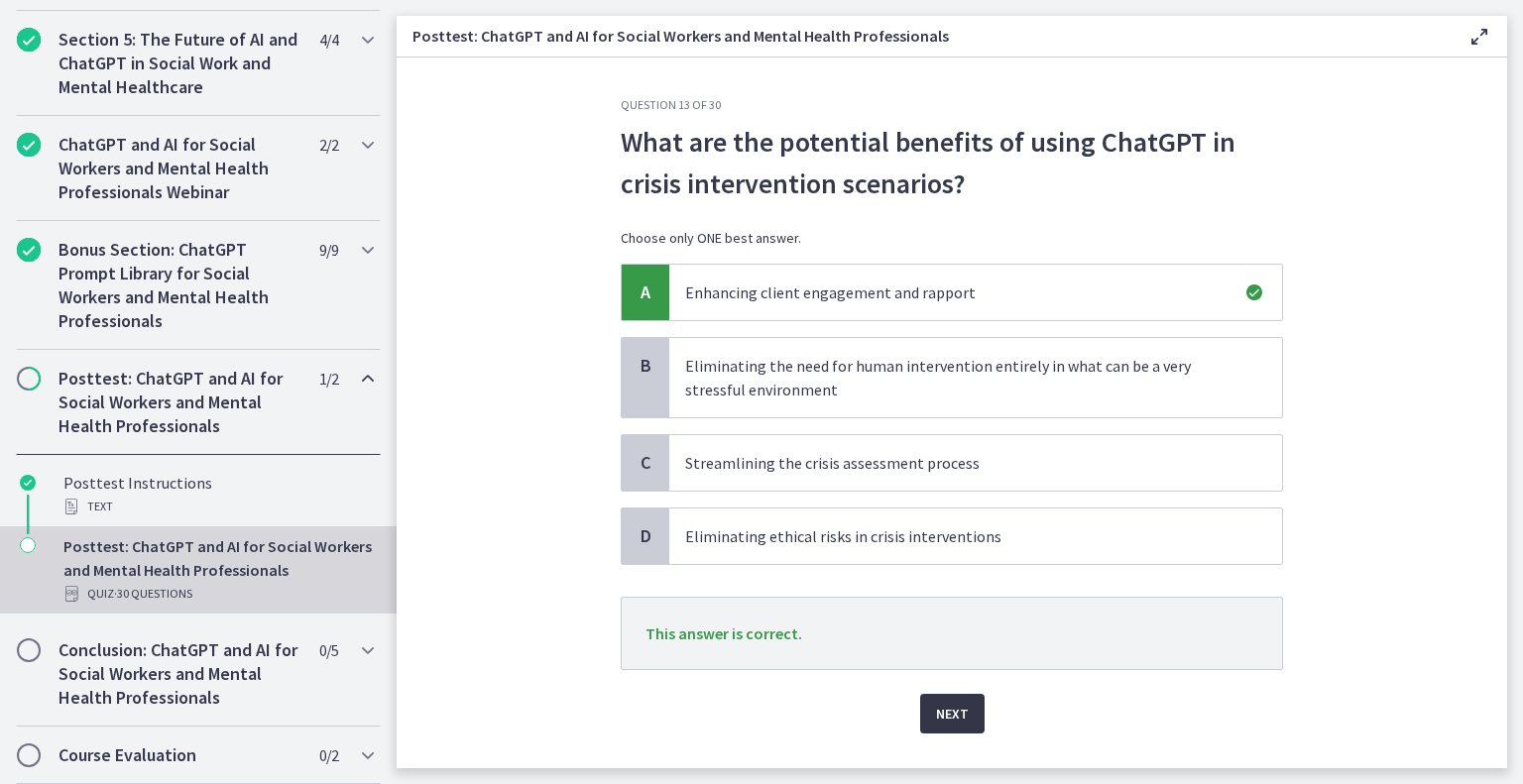 click on "Next" at bounding box center (952, 714) 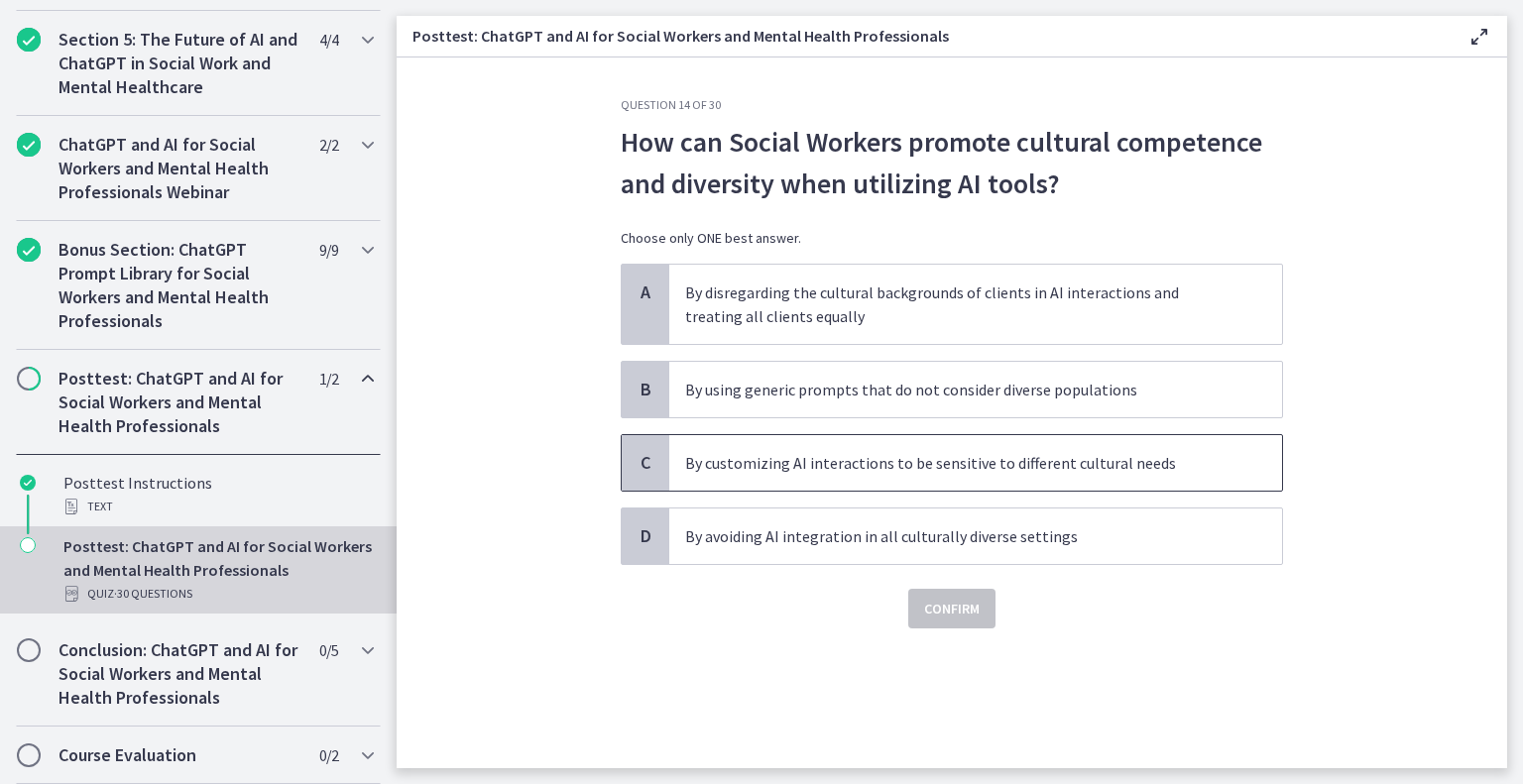 click on "By customizing AI interactions to be sensitive to different cultural needs" at bounding box center (956, 463) 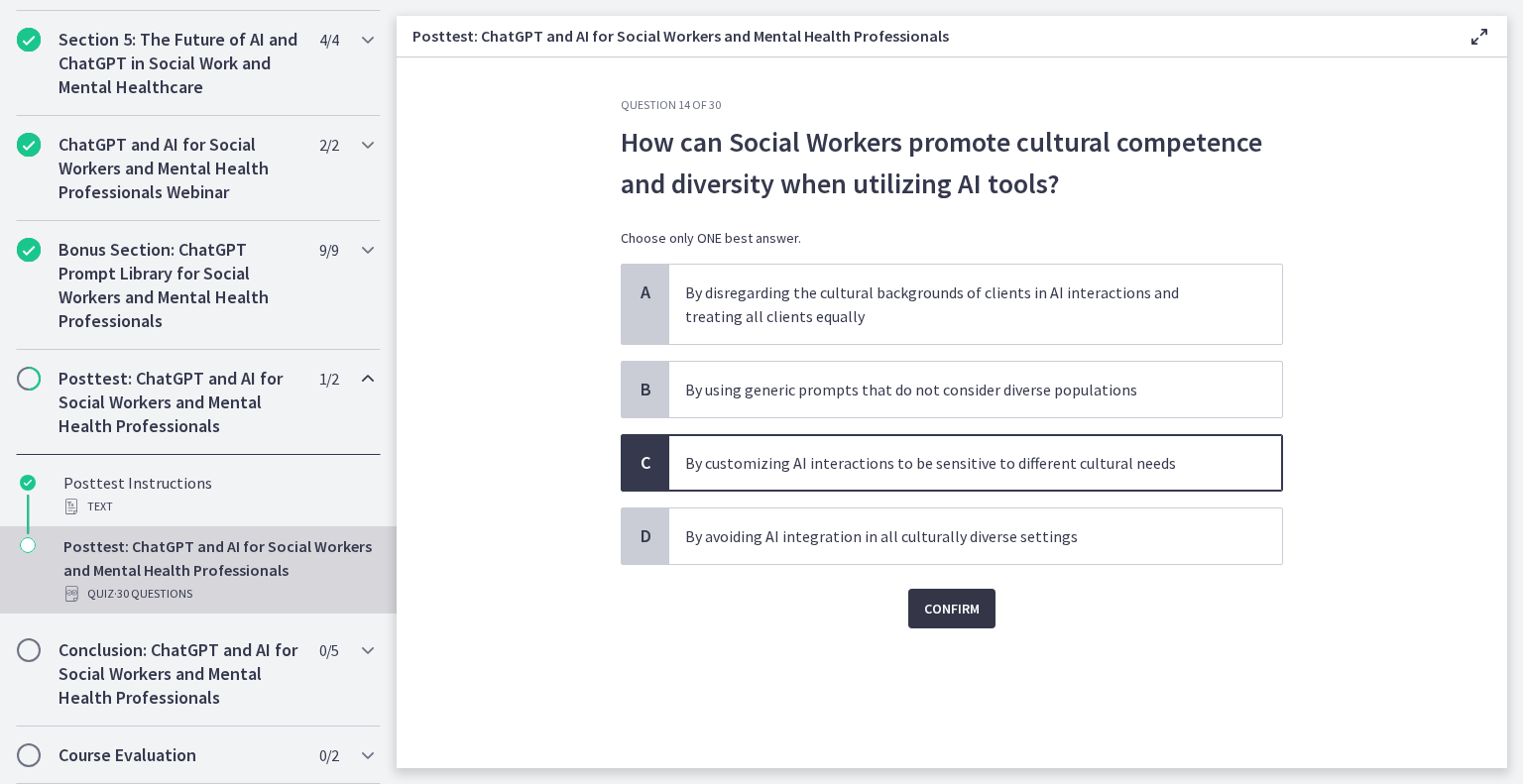 click on "Confirm" at bounding box center [952, 609] 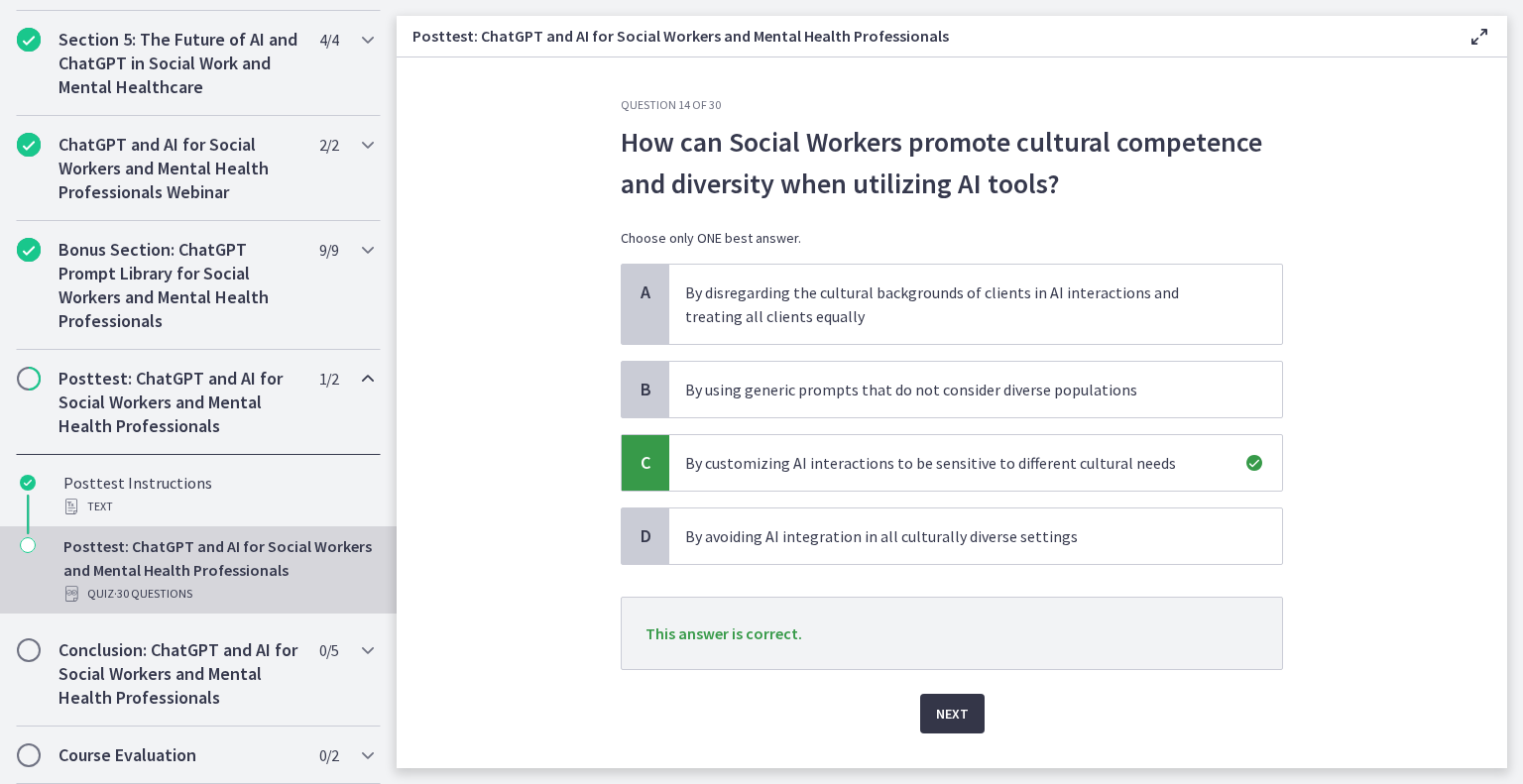 click on "Next" at bounding box center [952, 714] 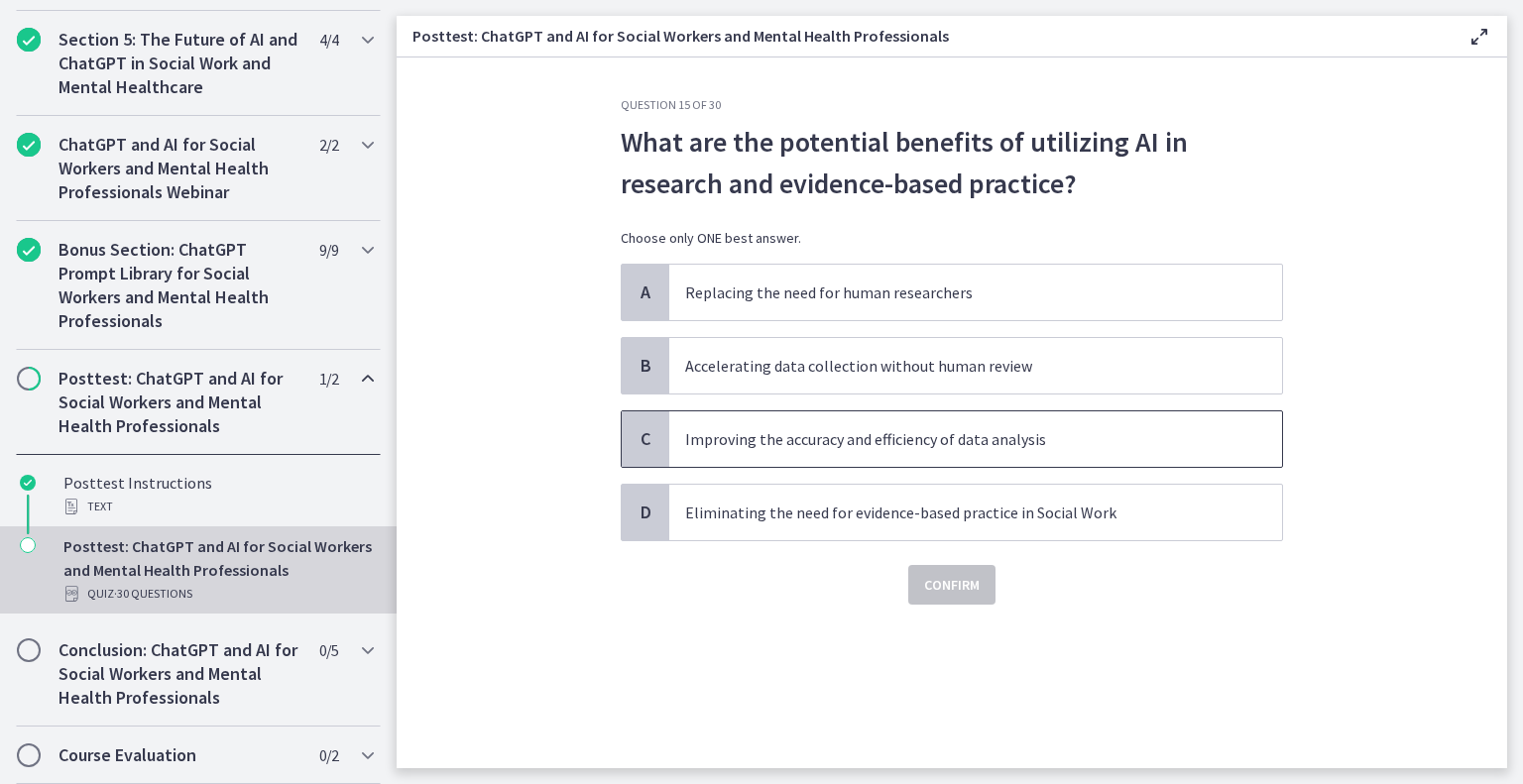 click on "Improving the accuracy and efficiency of data analysis" at bounding box center [956, 439] 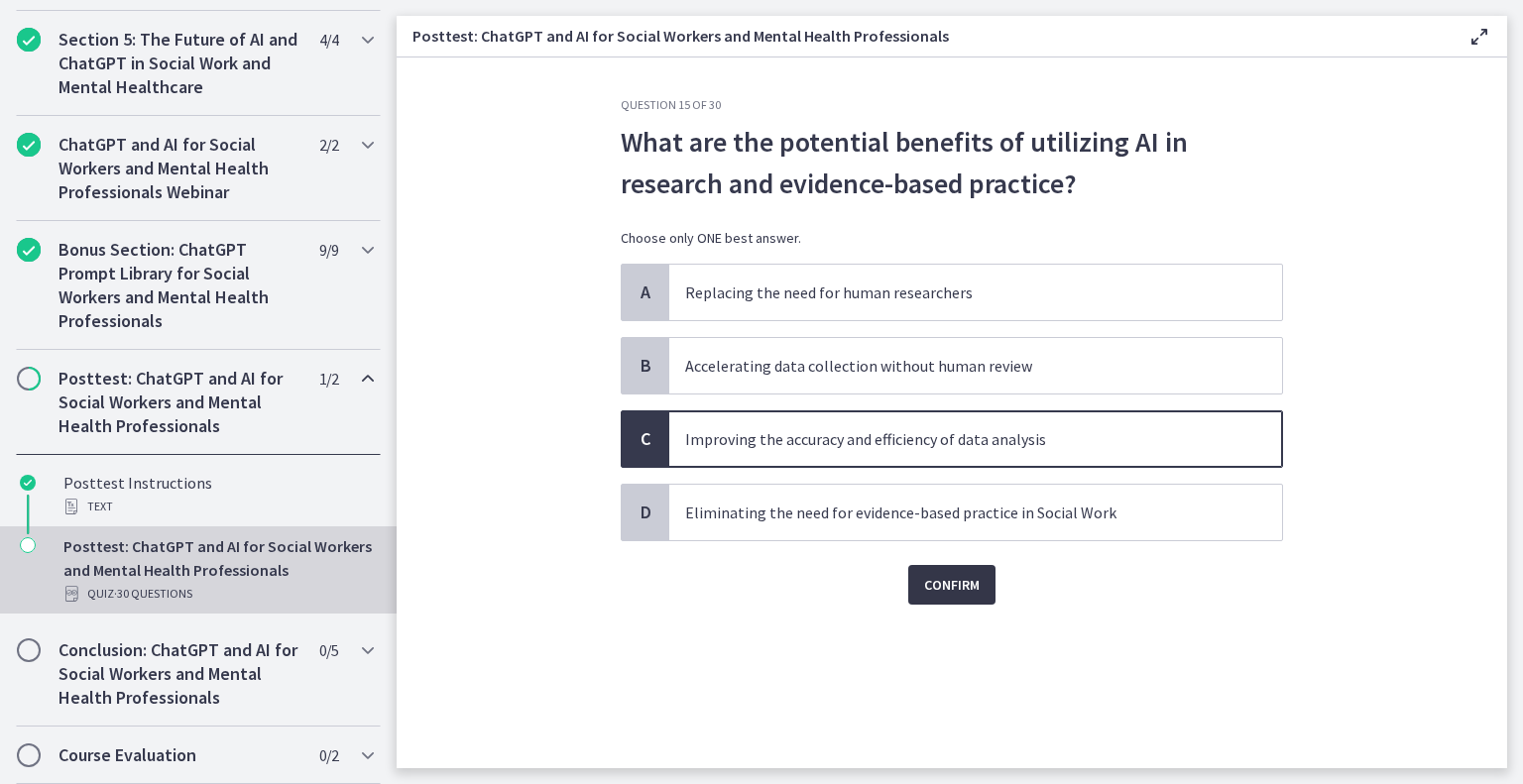 click on "Confirm" at bounding box center (952, 585) 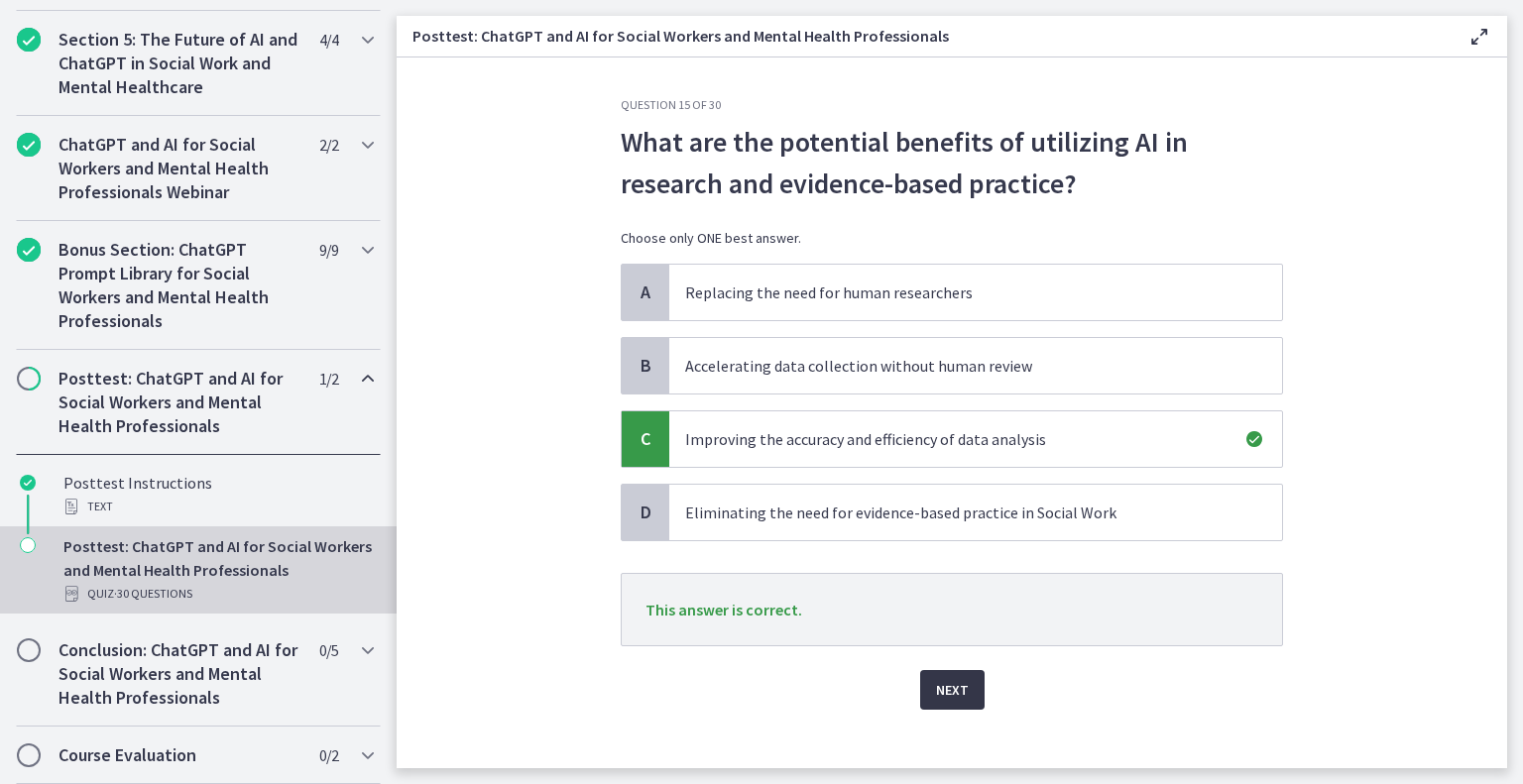 click on "Next" at bounding box center (952, 690) 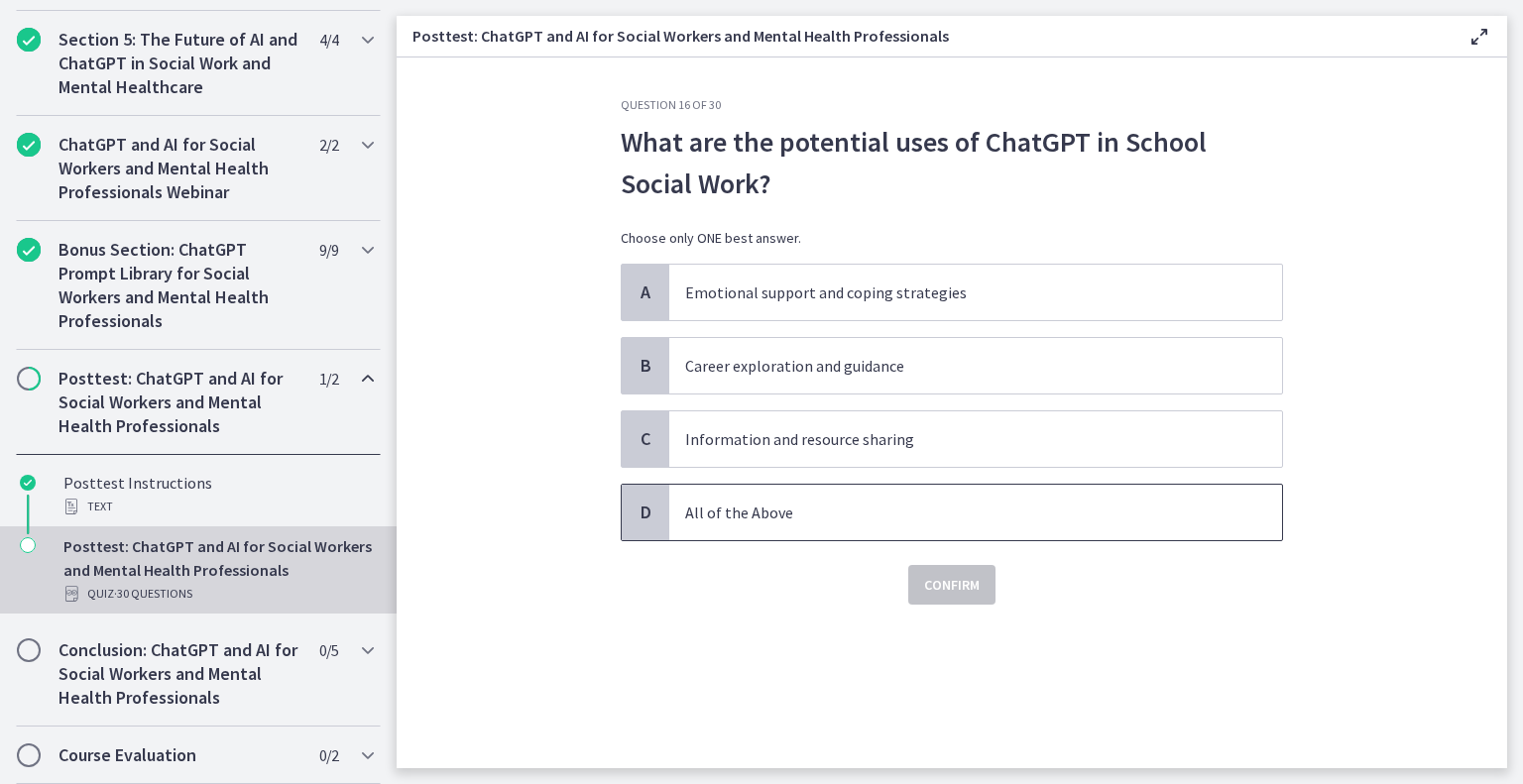 click on "All of the Above" at bounding box center (956, 512) 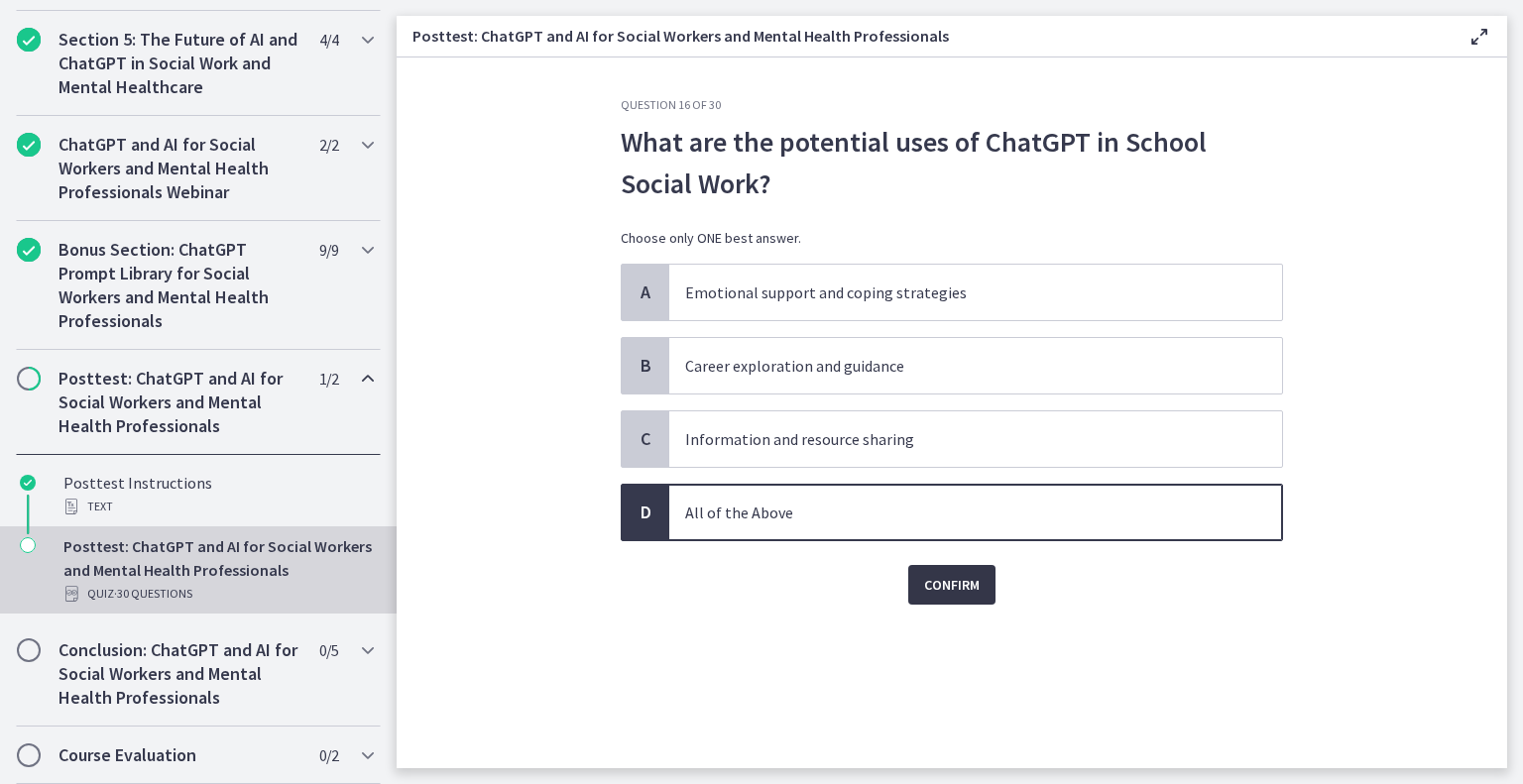 click on "Confirm" at bounding box center [952, 585] 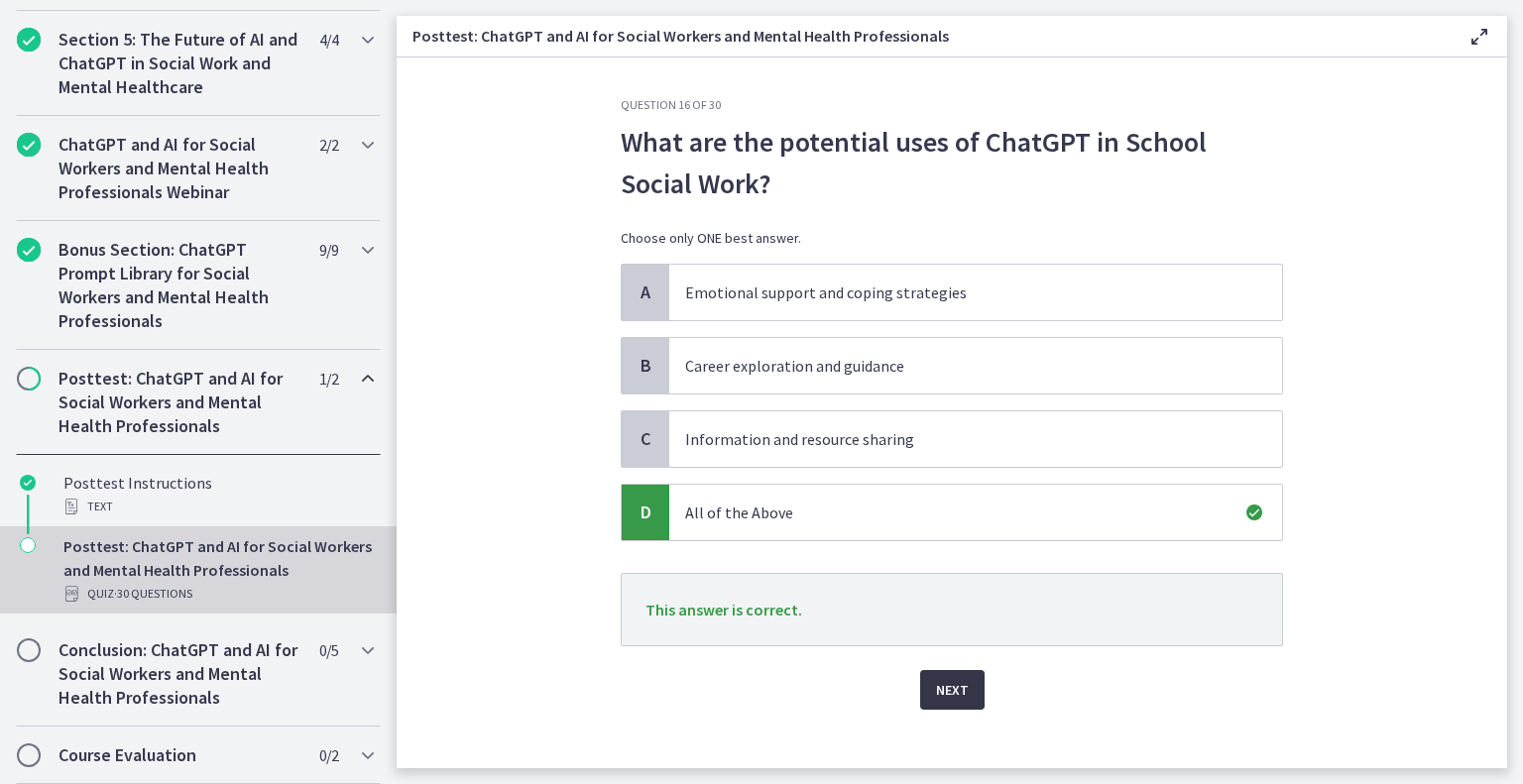 click on "Next" at bounding box center [952, 690] 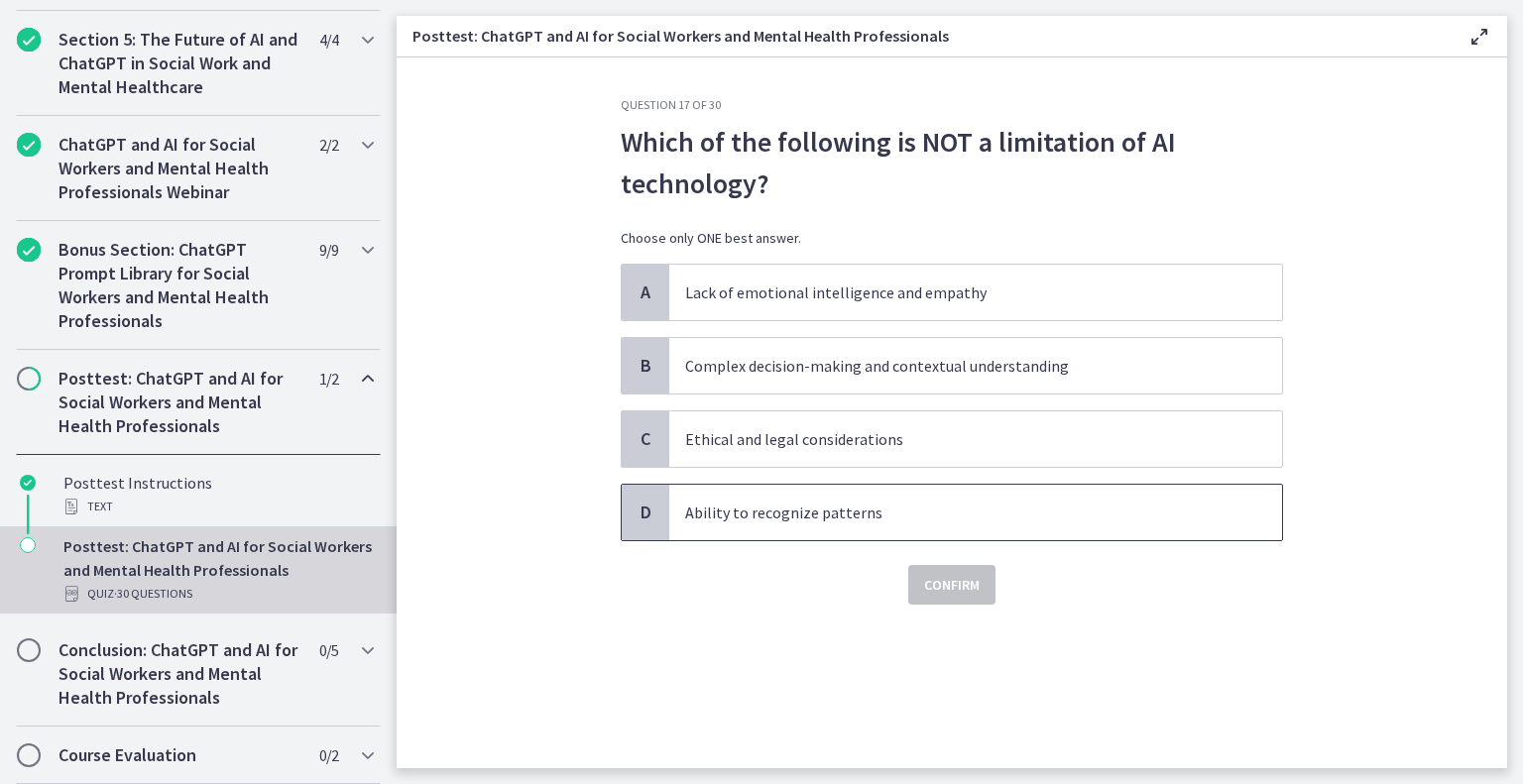 click on "Ability to recognize patterns" at bounding box center [956, 512] 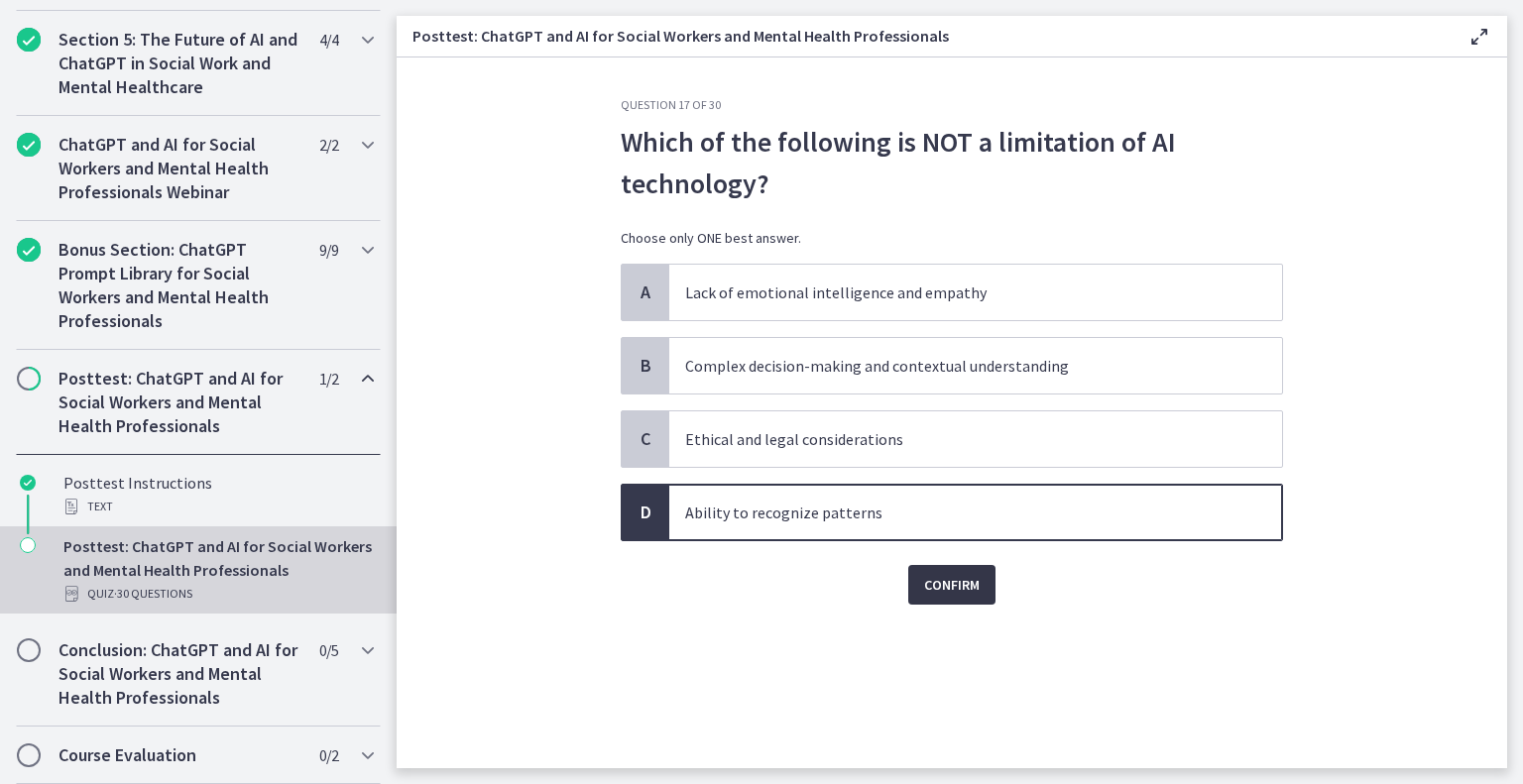 click on "Confirm" at bounding box center (952, 585) 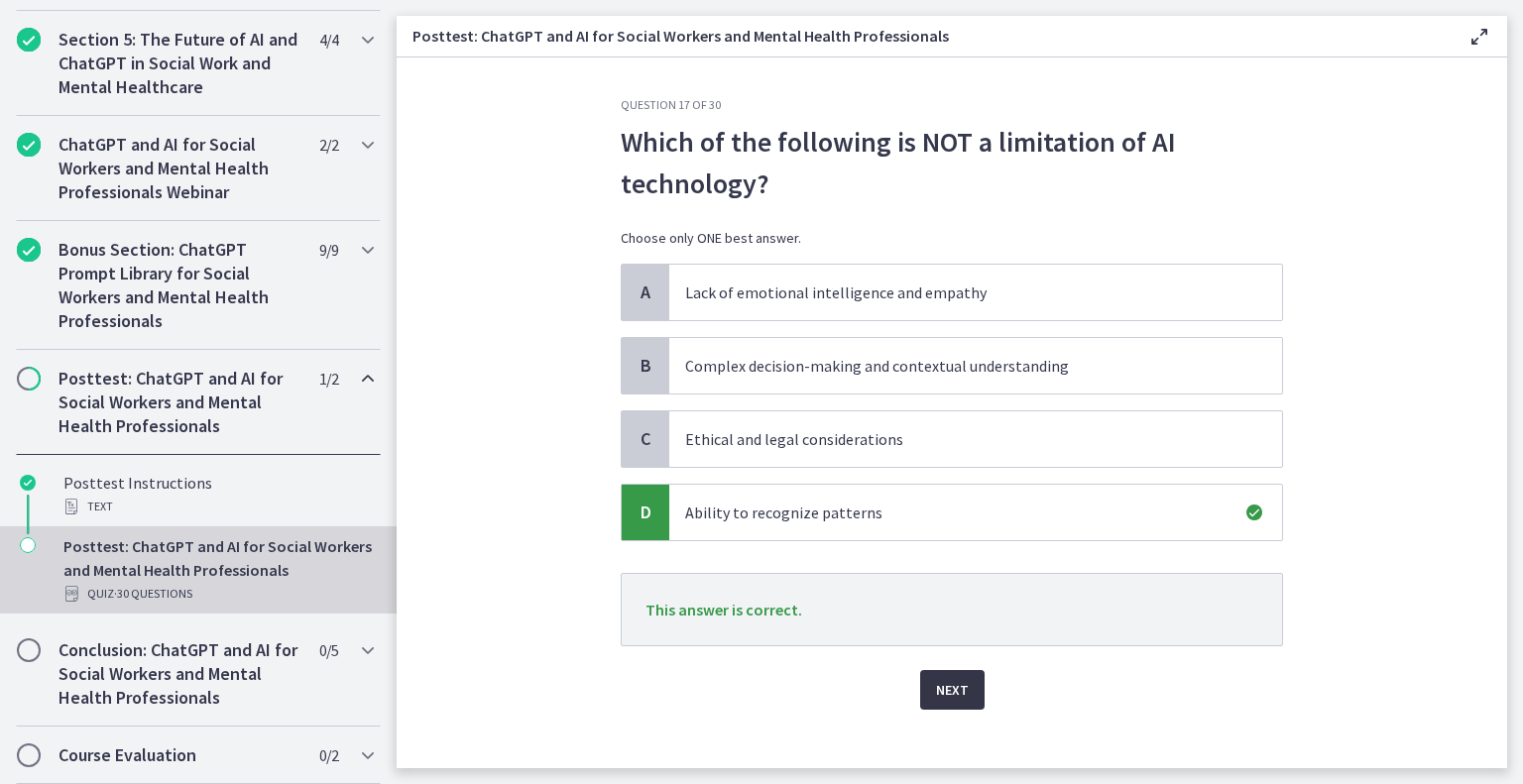 click on "Next" at bounding box center (952, 690) 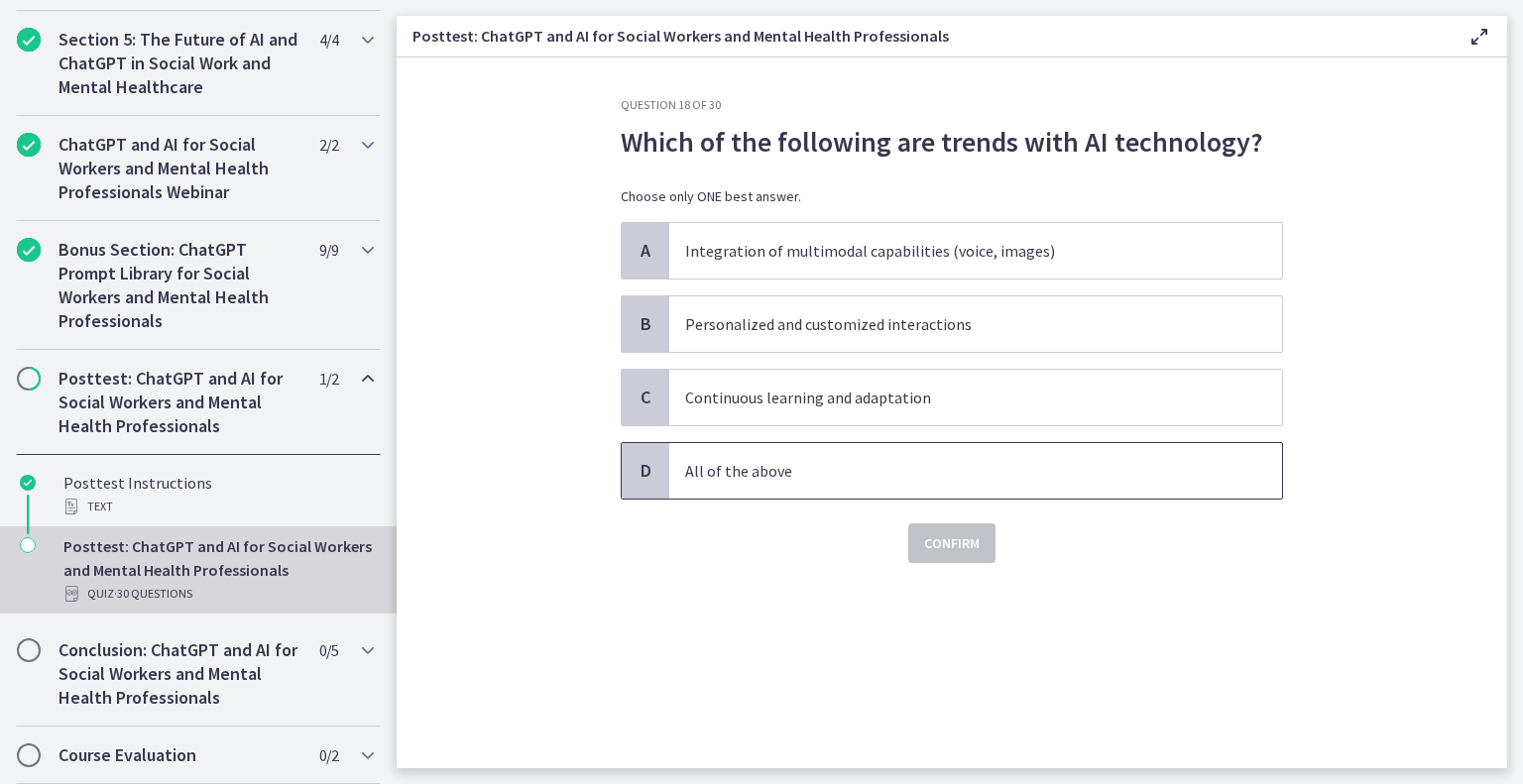 click on "All of the above" at bounding box center (956, 471) 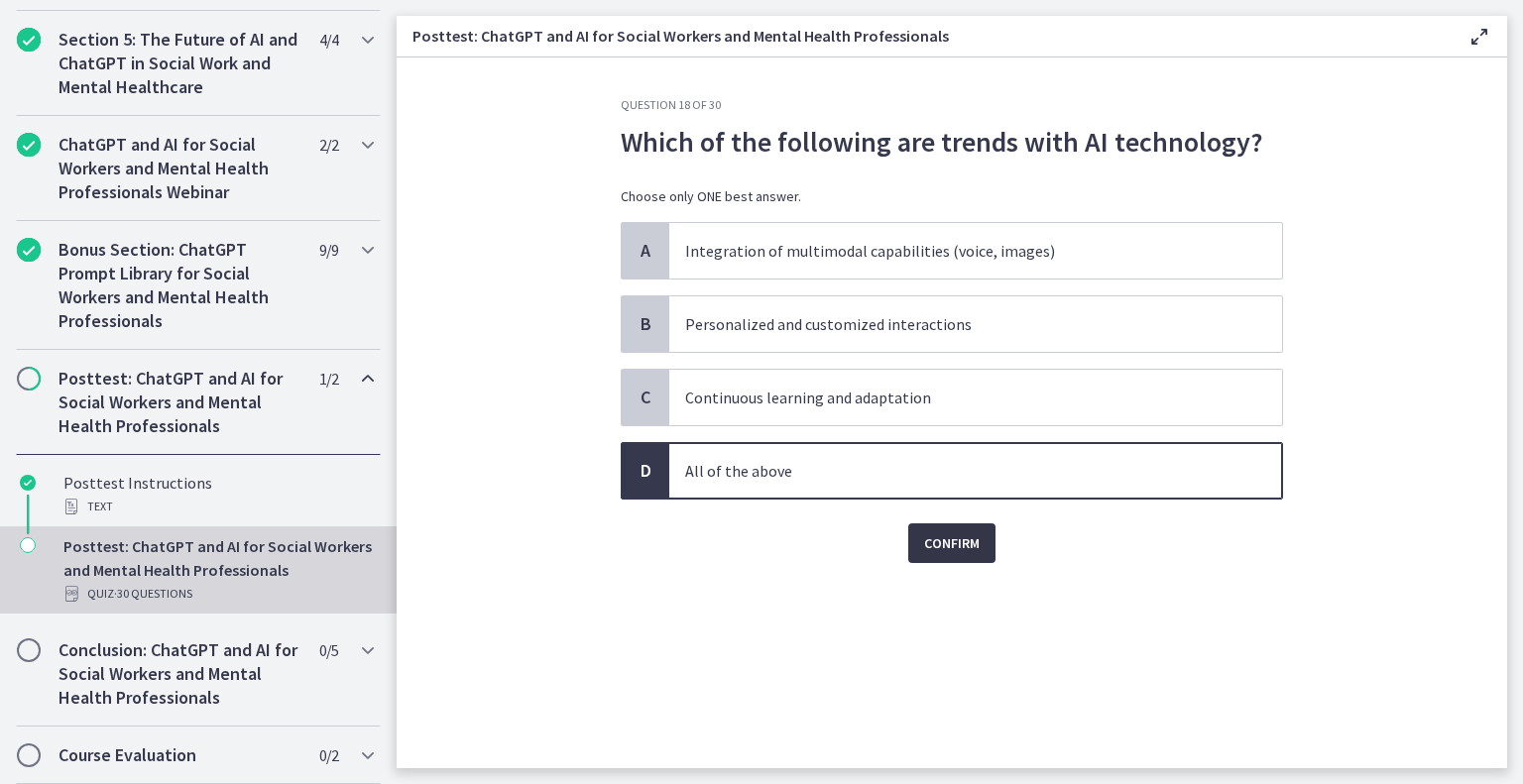click on "Confirm" at bounding box center [952, 543] 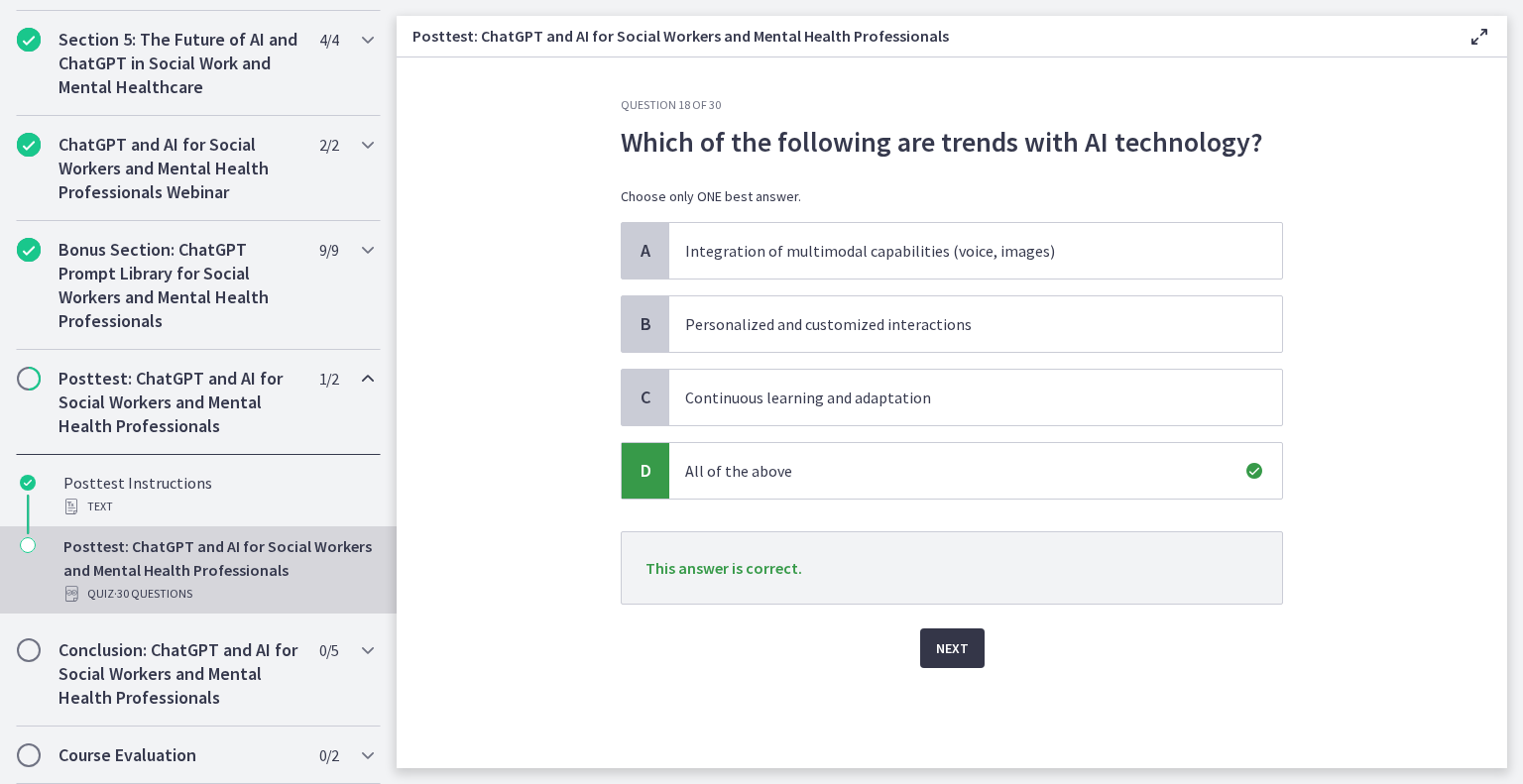 click on "Next" at bounding box center (952, 648) 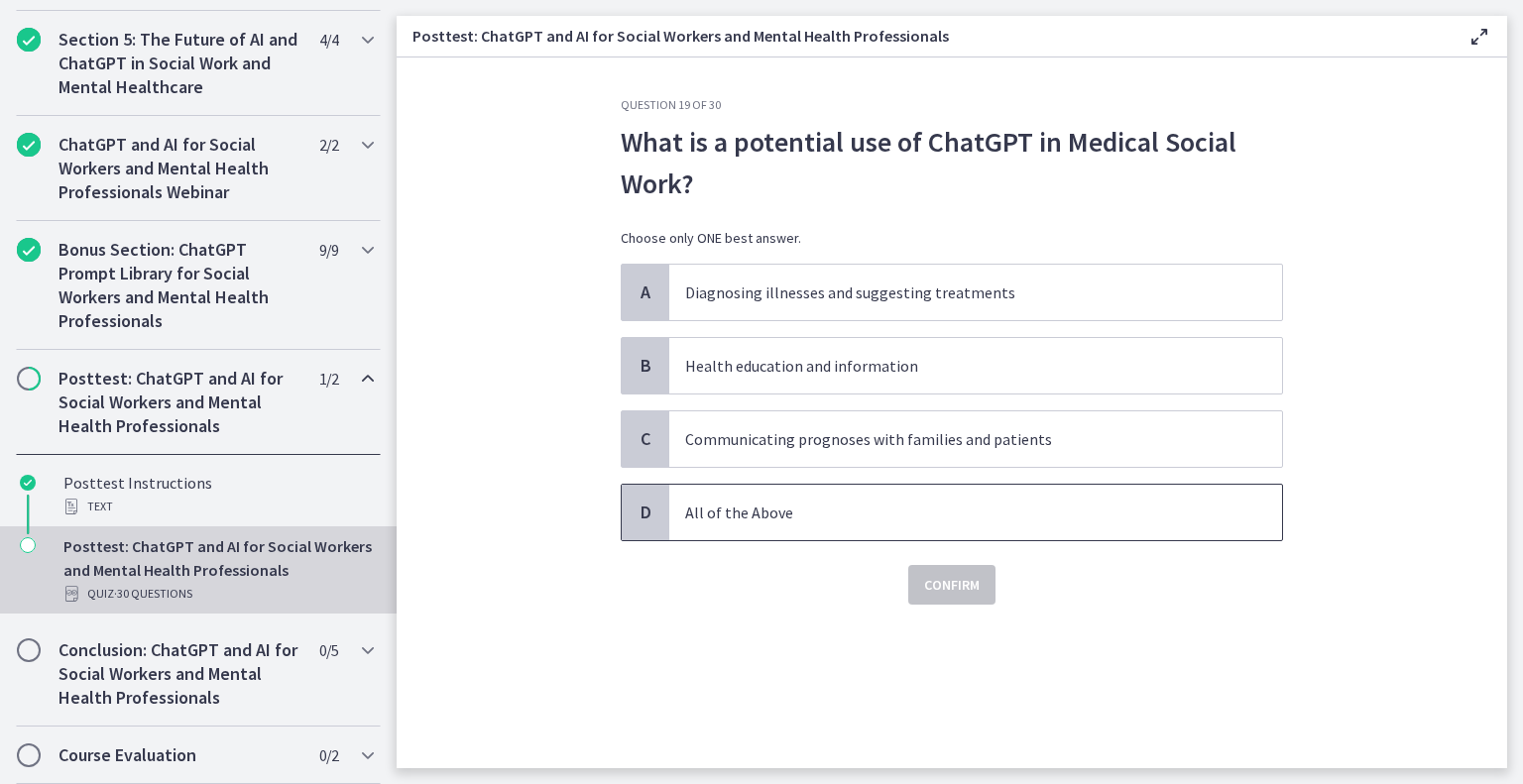 click on "All of the Above" at bounding box center (956, 512) 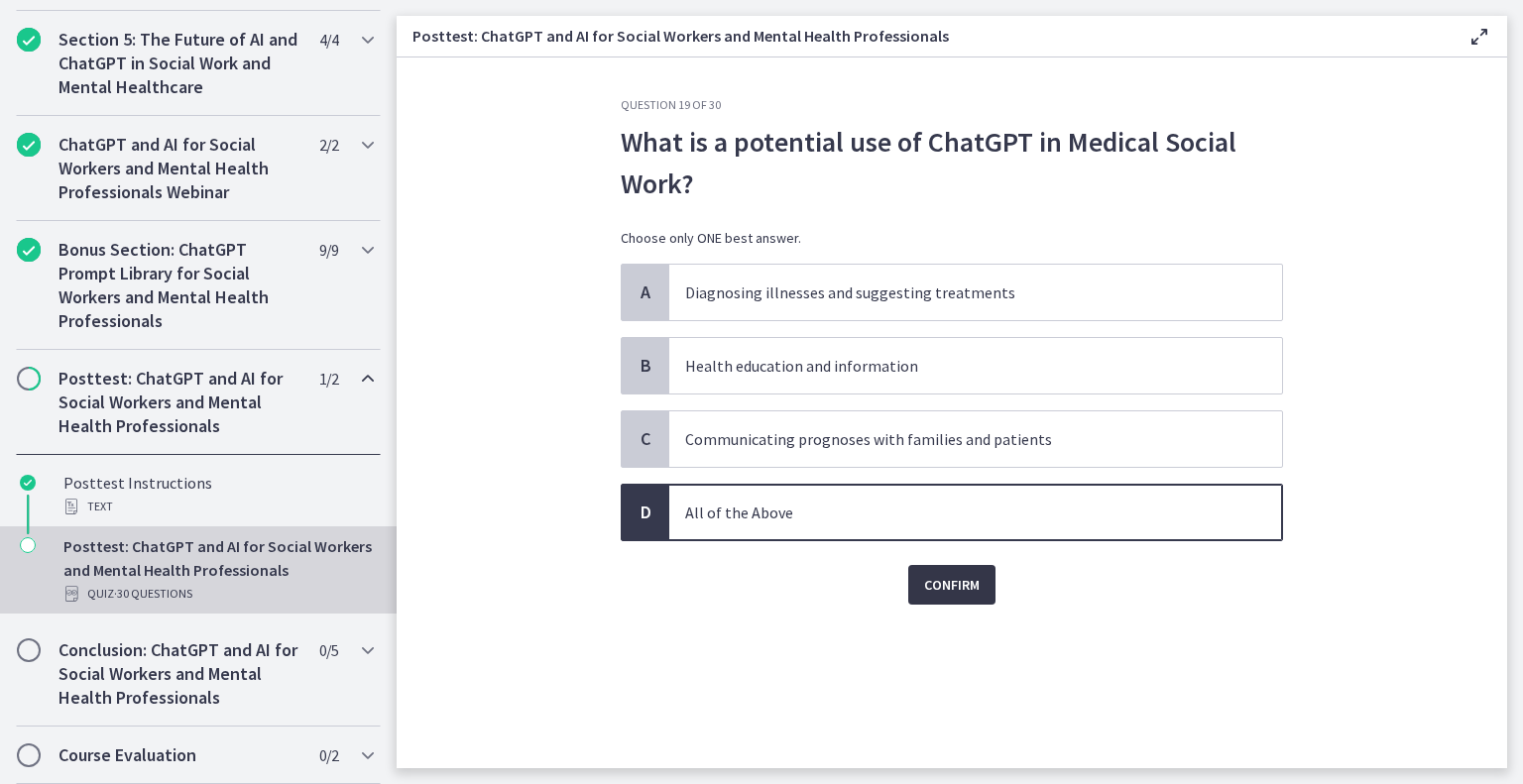 click on "Confirm" at bounding box center (952, 585) 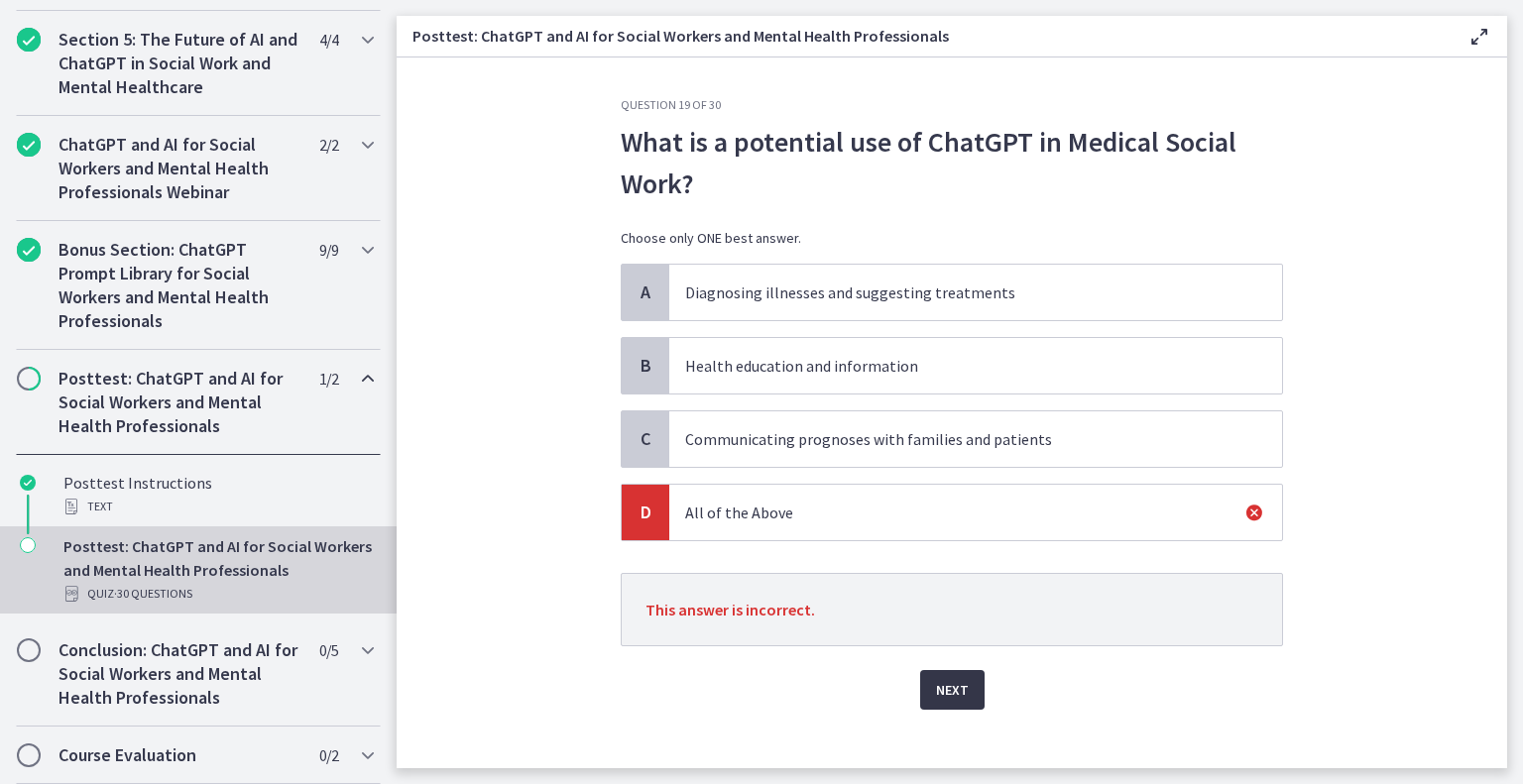 click on "Next" at bounding box center (952, 690) 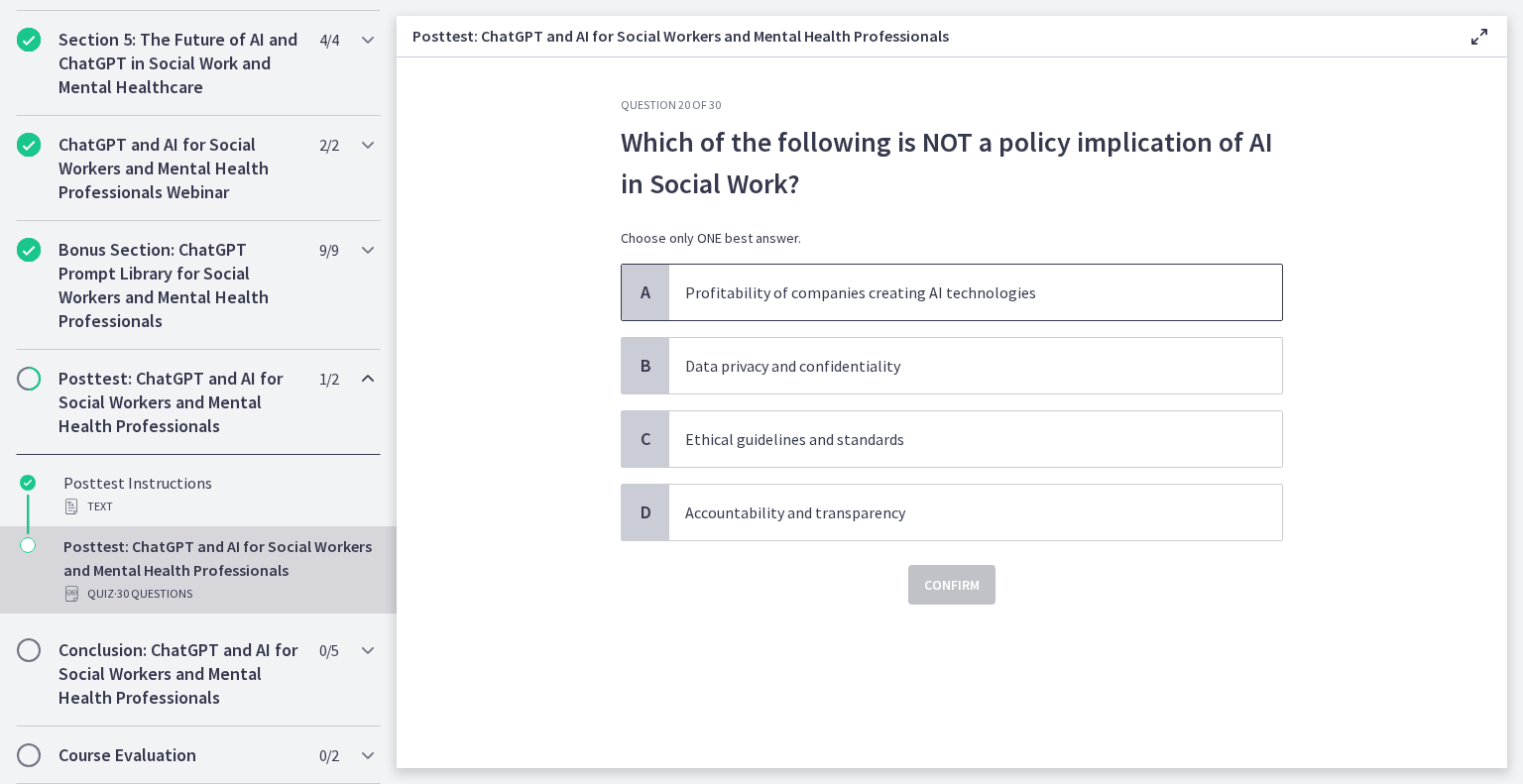 click on "Profitability of companies creating AI technologies" at bounding box center [956, 292] 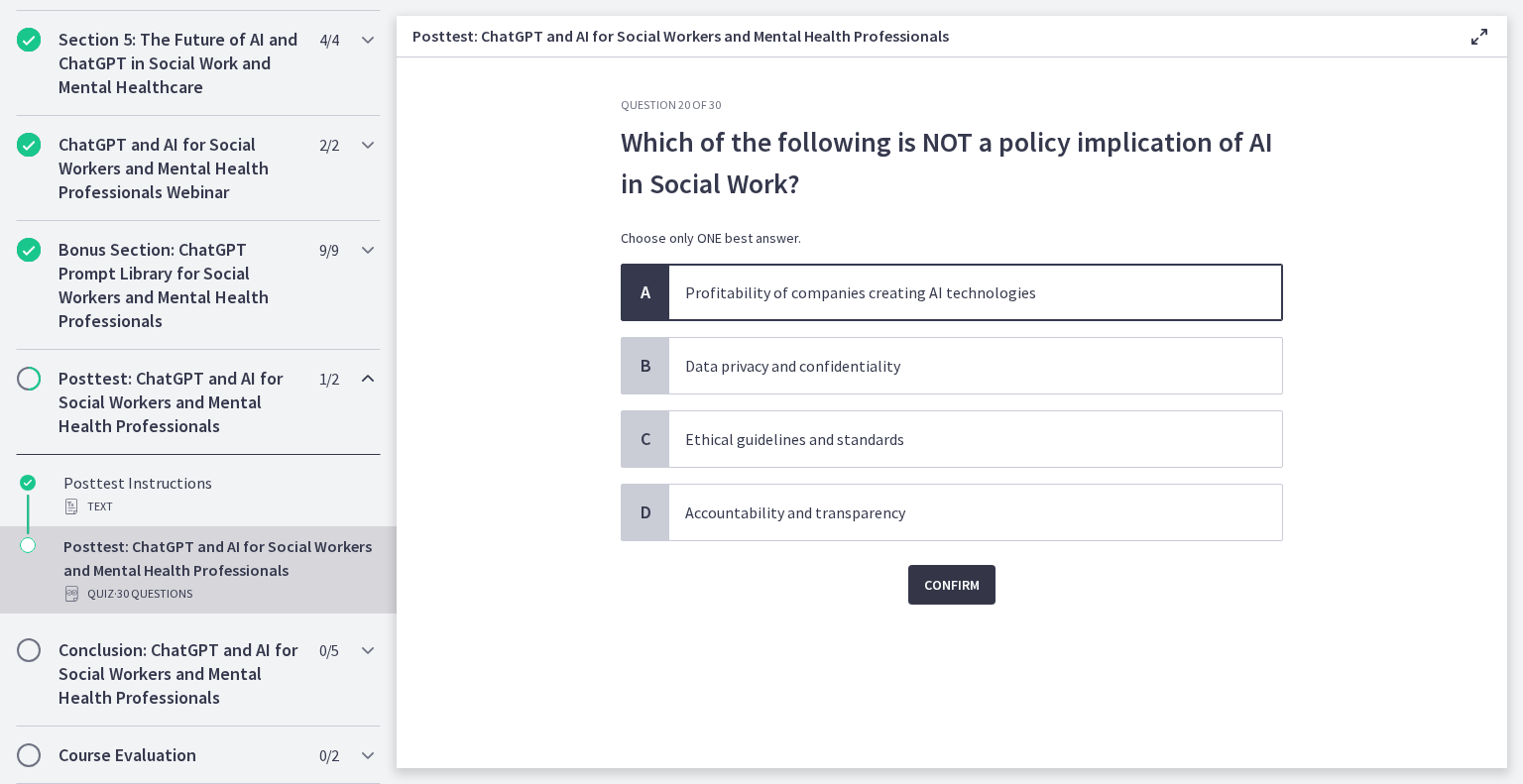 click on "Confirm" at bounding box center [952, 585] 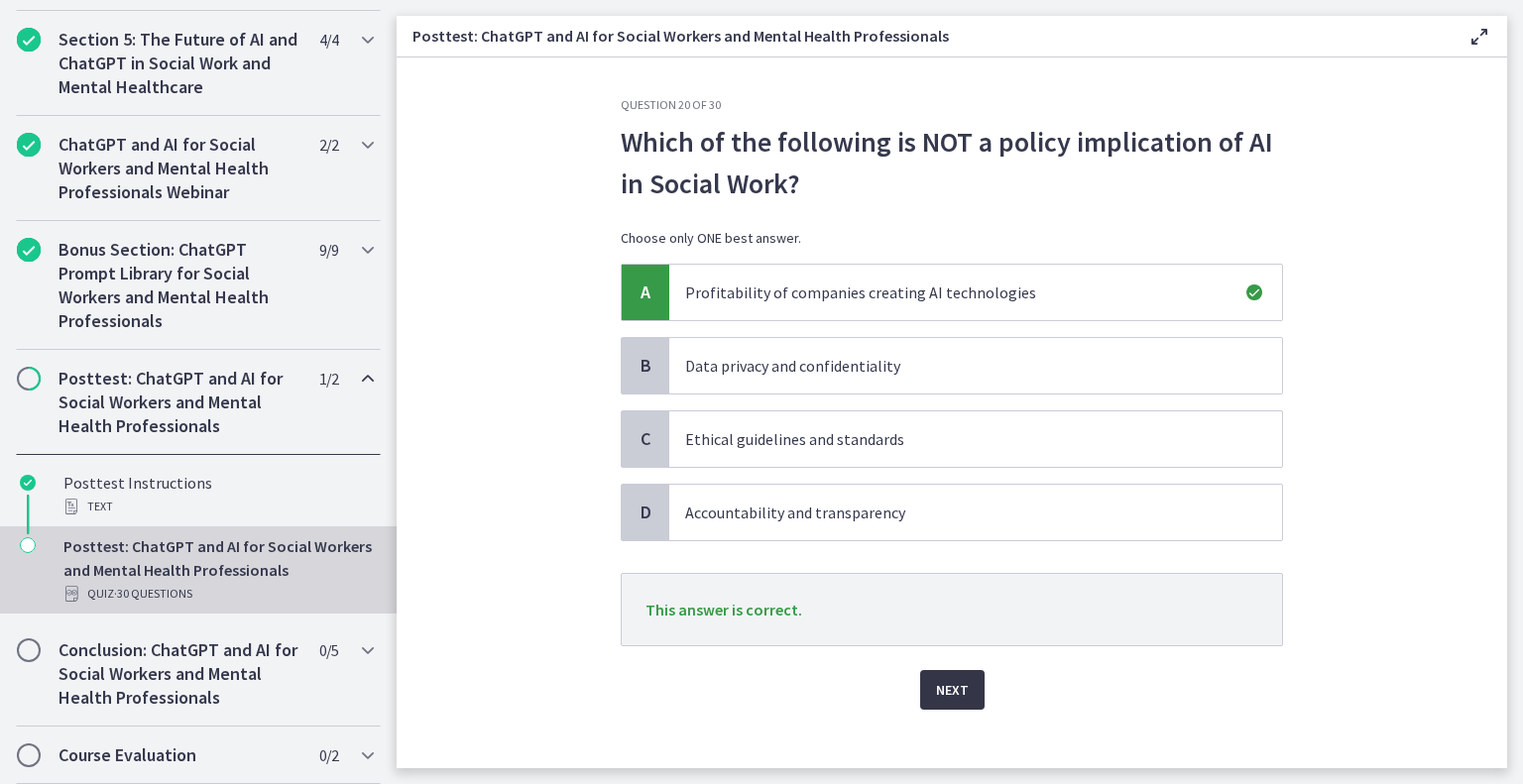 click on "Next" at bounding box center (952, 690) 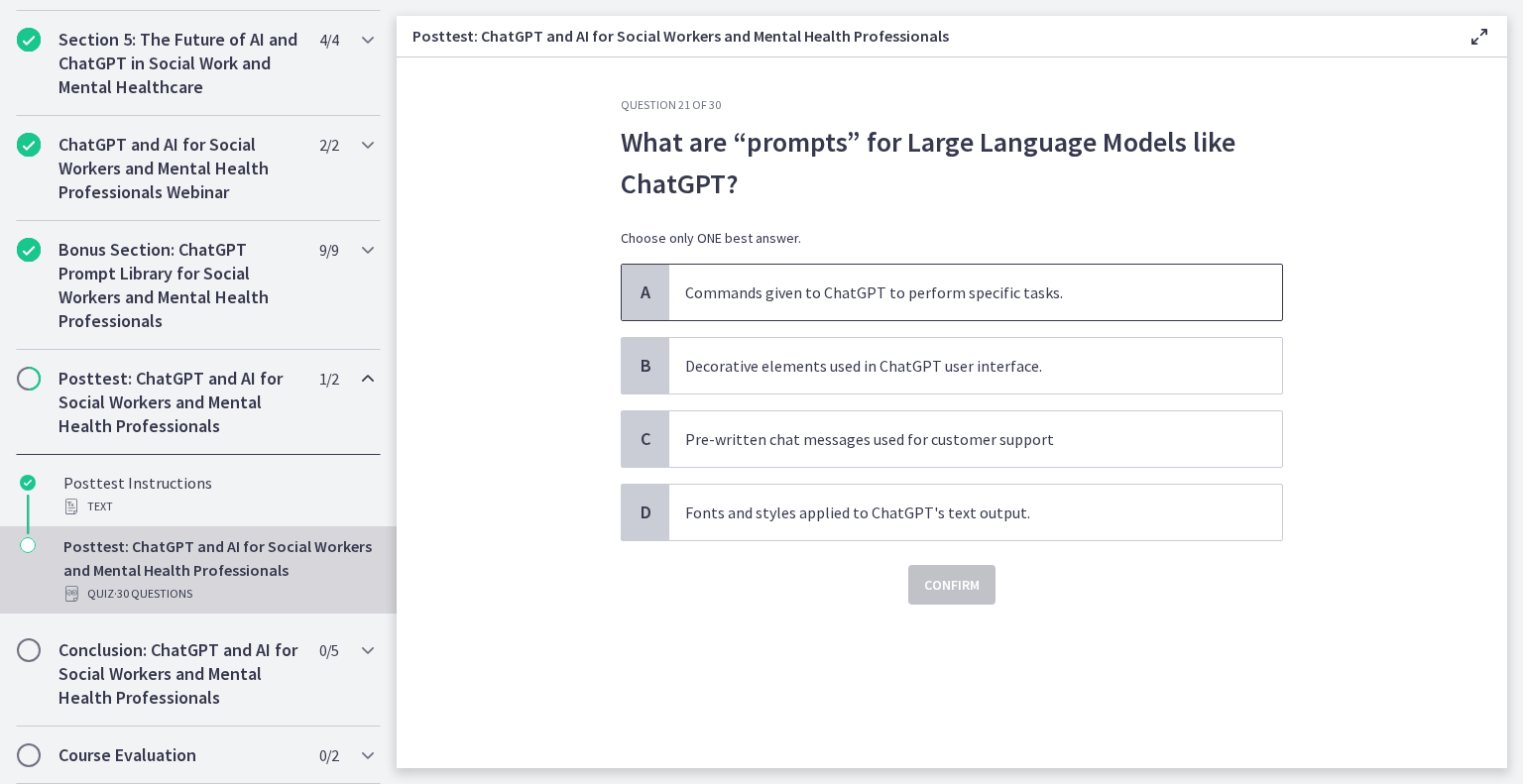 click on "Commands given to ChatGPT to perform specific tasks." at bounding box center [956, 292] 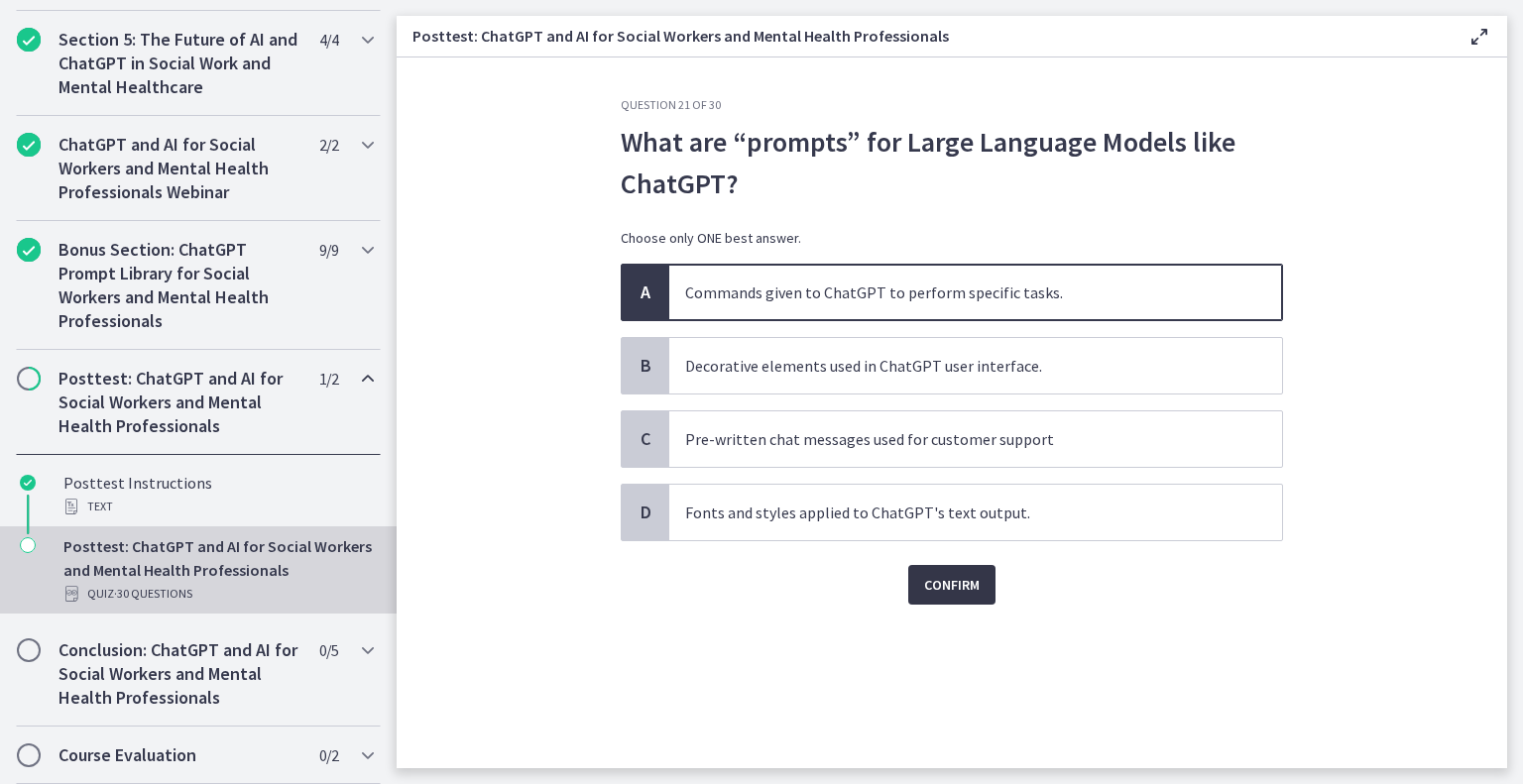 click on "Confirm" at bounding box center [952, 585] 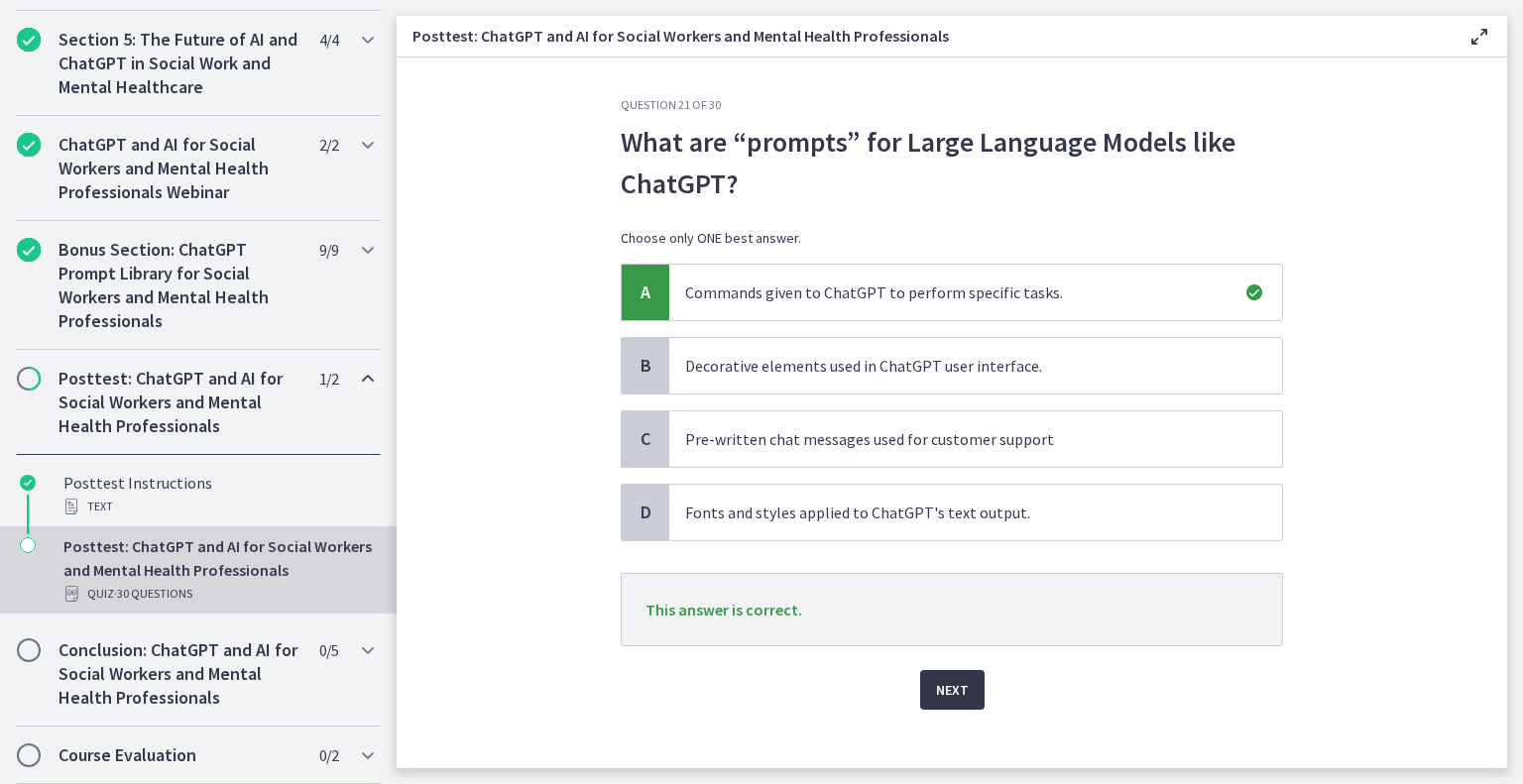 click on "Next" at bounding box center (952, 690) 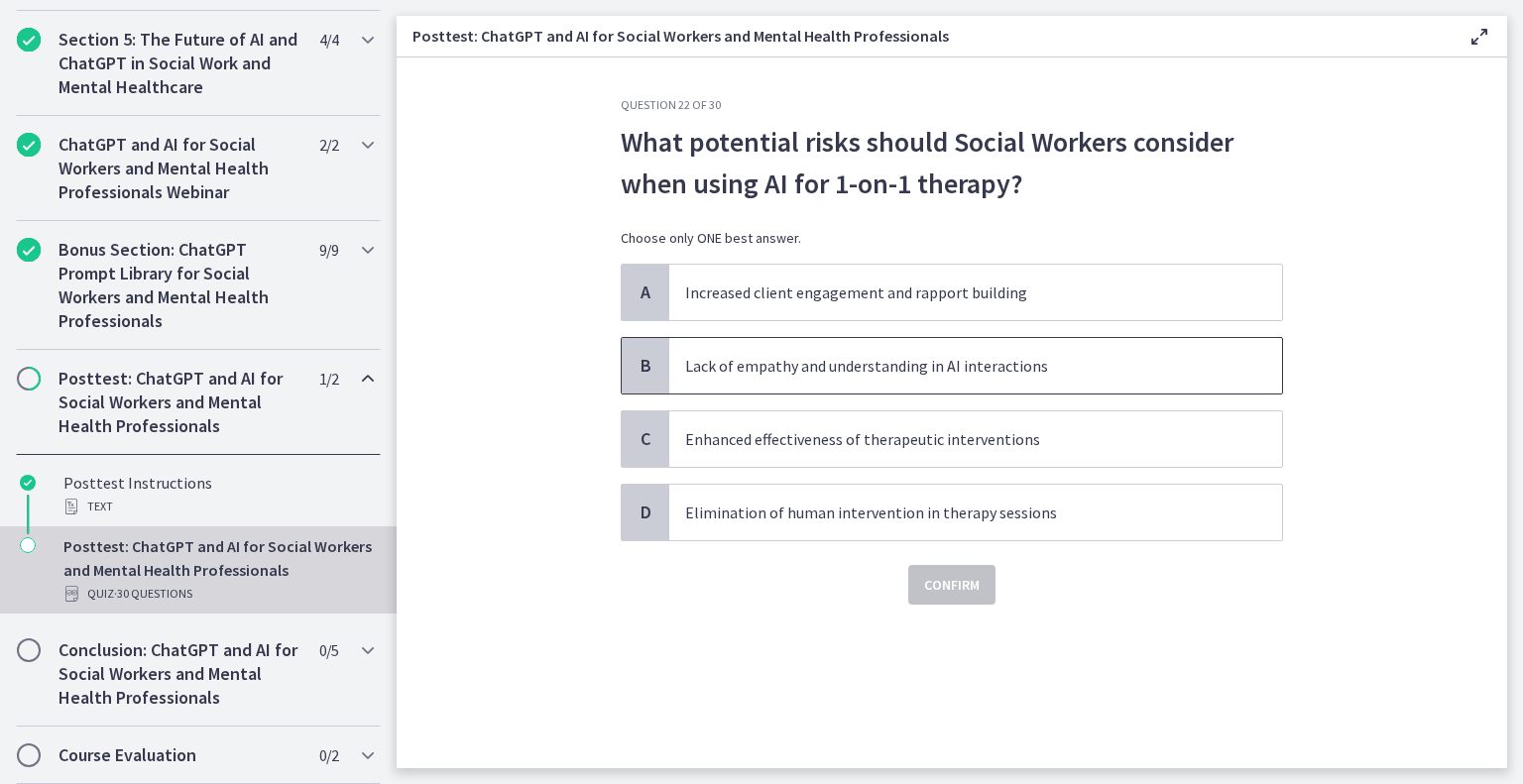 click on "Lack of empathy and understanding in AI interactions" at bounding box center [956, 366] 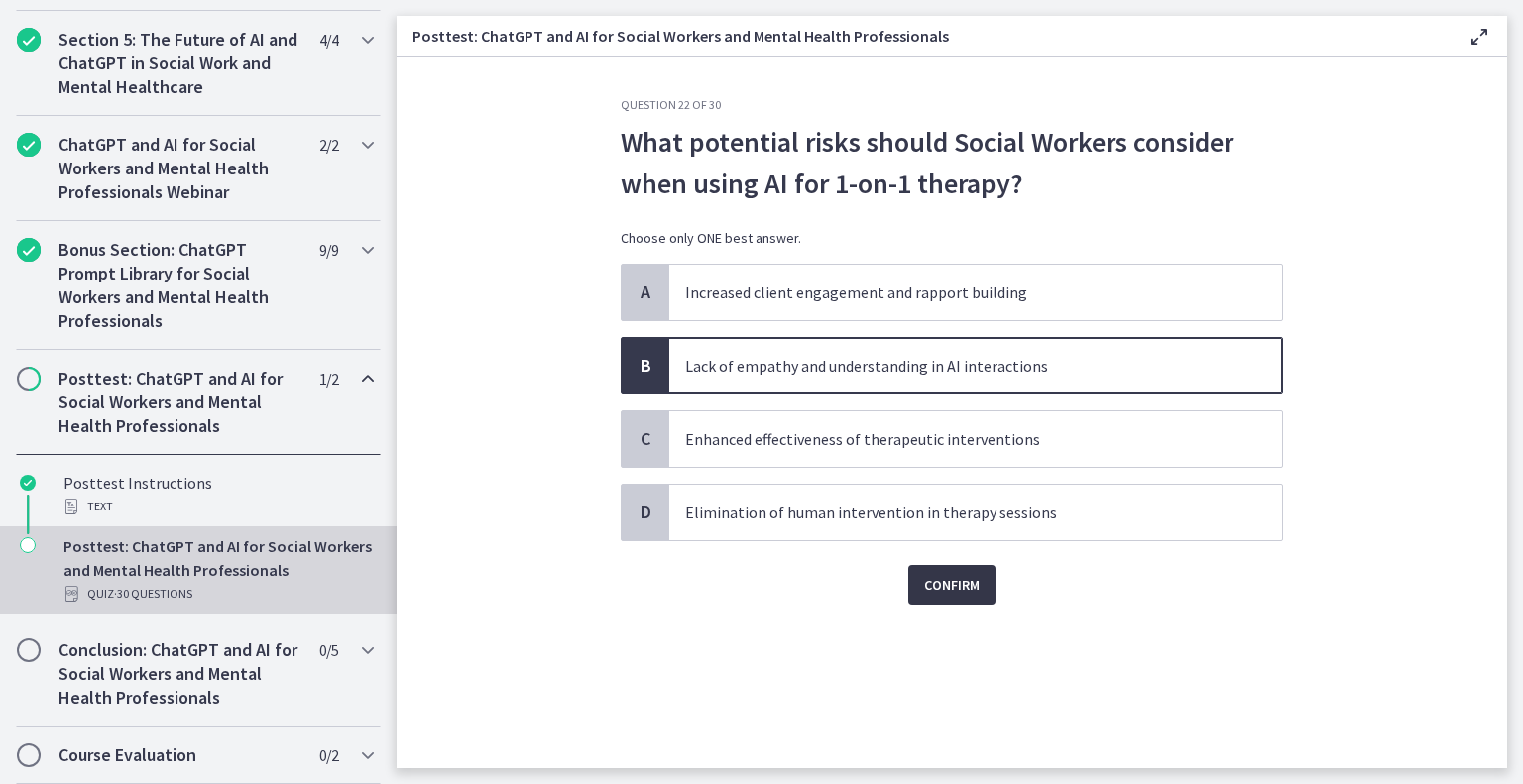 click on "Confirm" at bounding box center (952, 585) 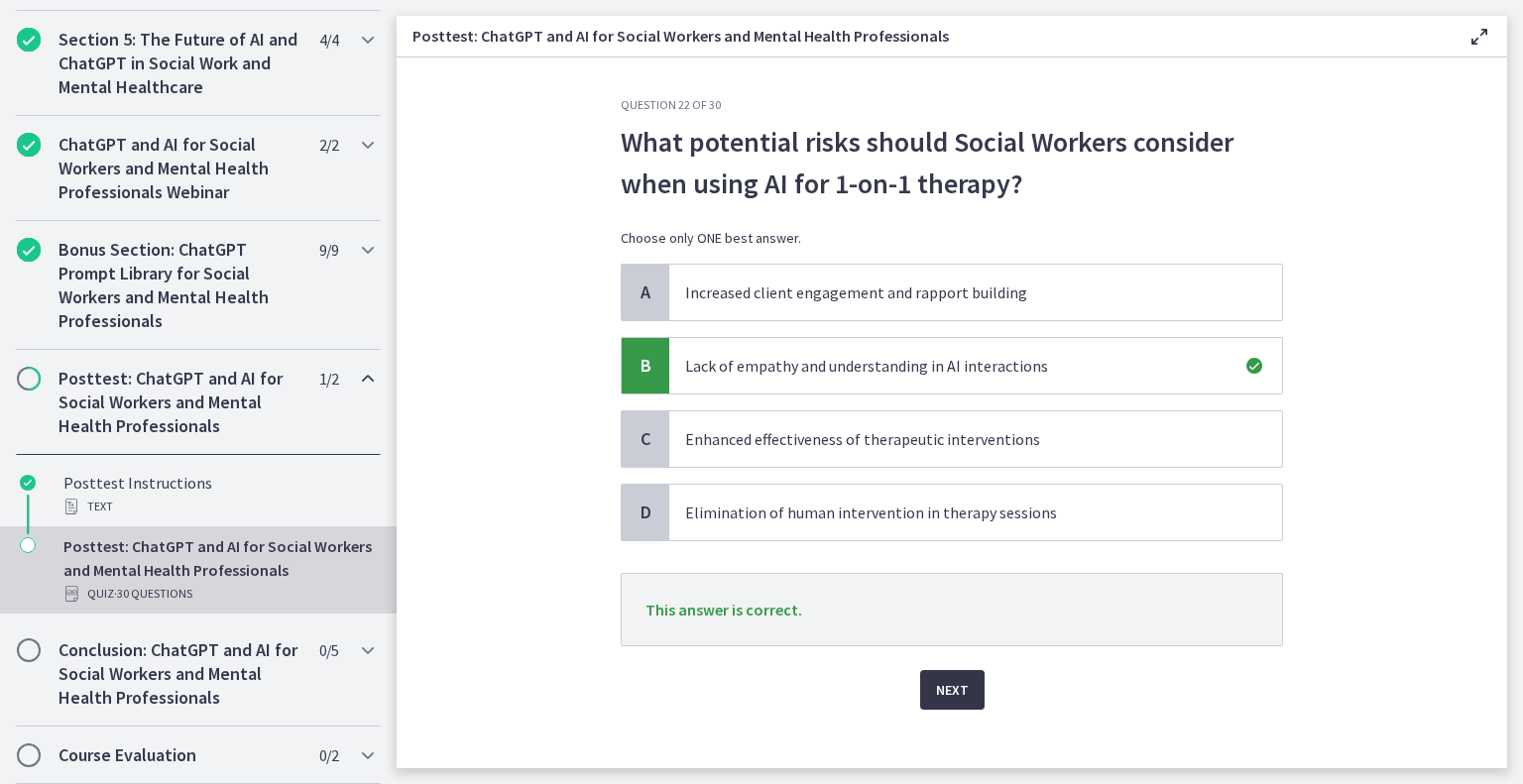 click on "Next" at bounding box center (952, 690) 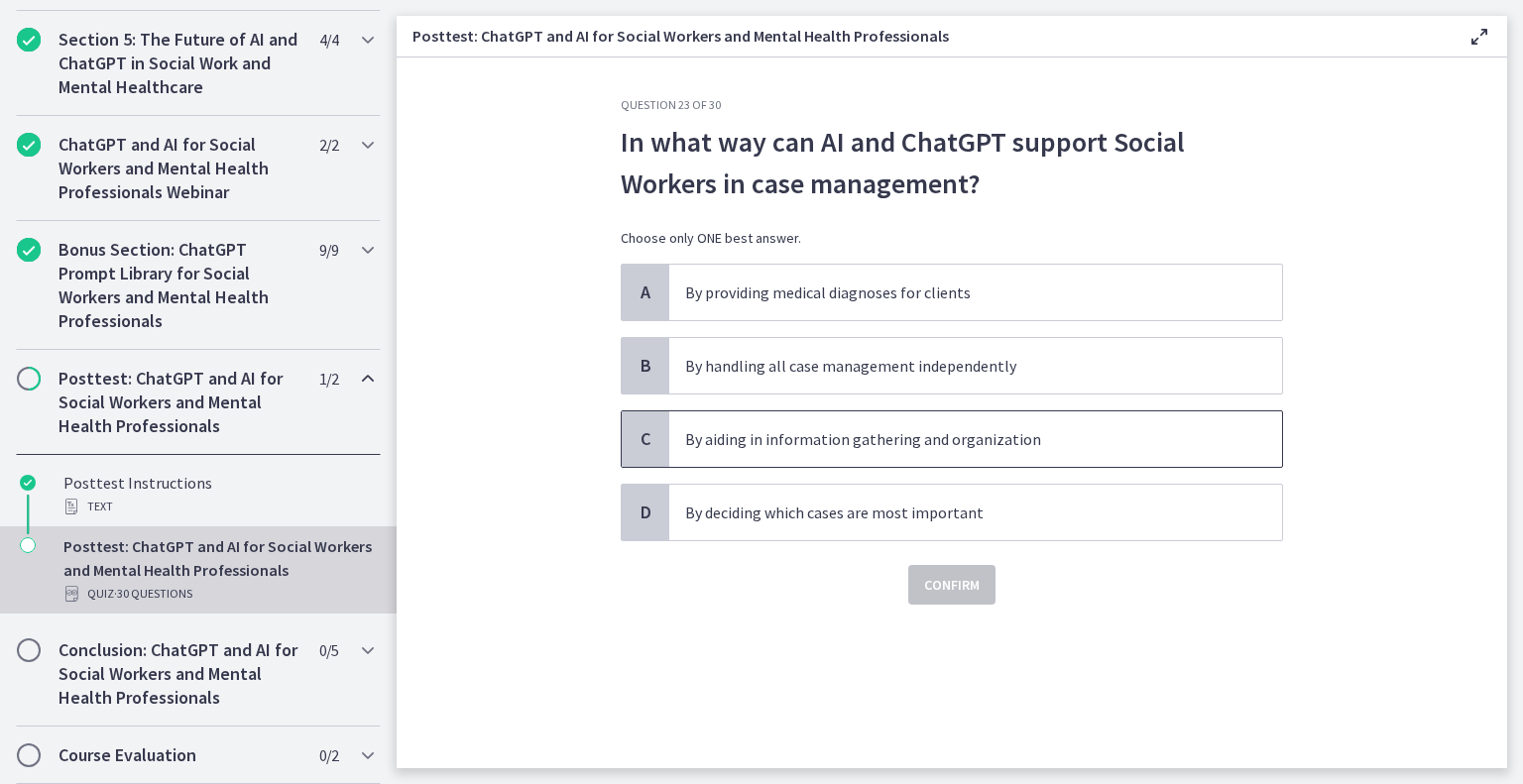 click on "By aiding in information gathering and organization" at bounding box center [956, 439] 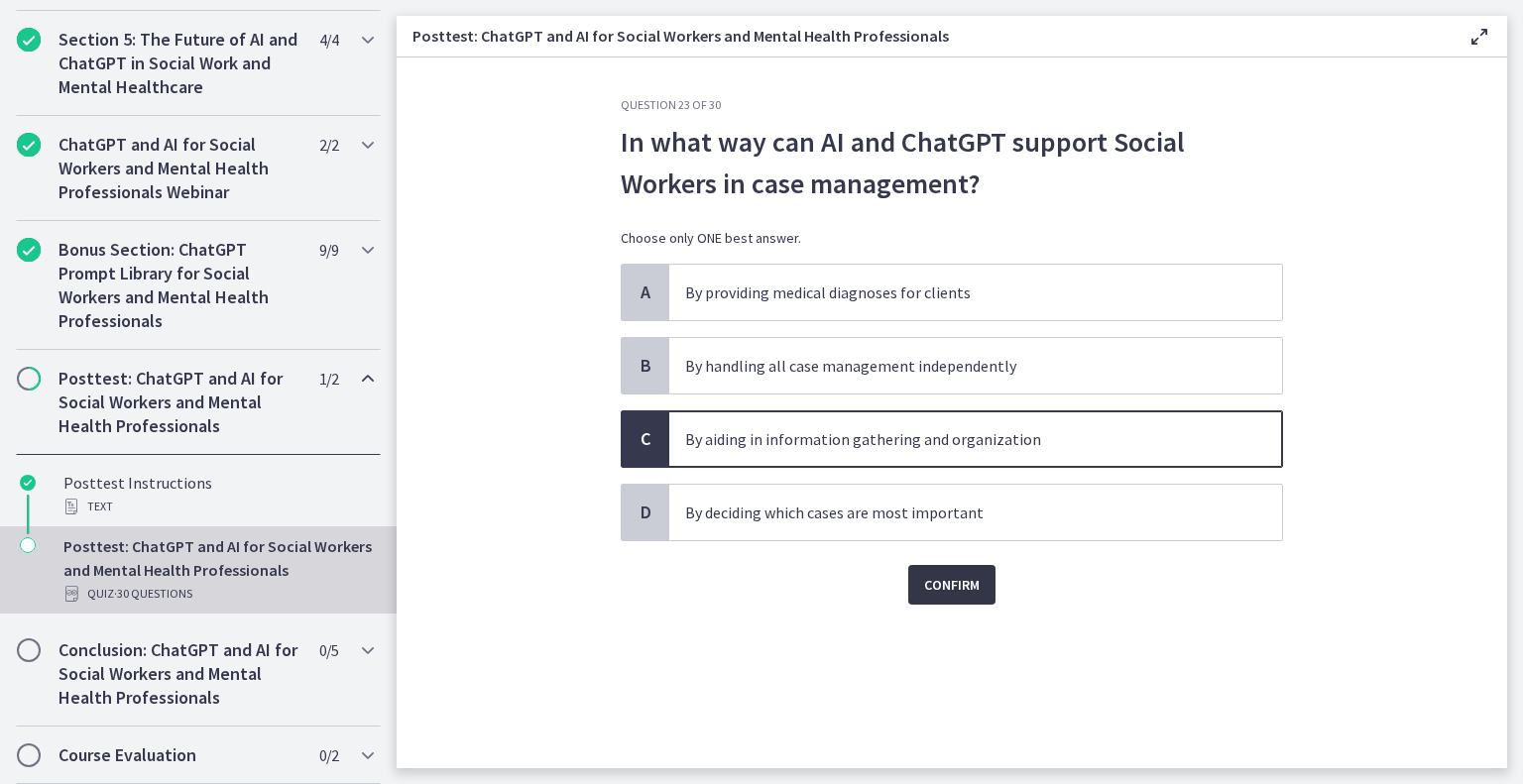 click on "Confirm" at bounding box center (952, 585) 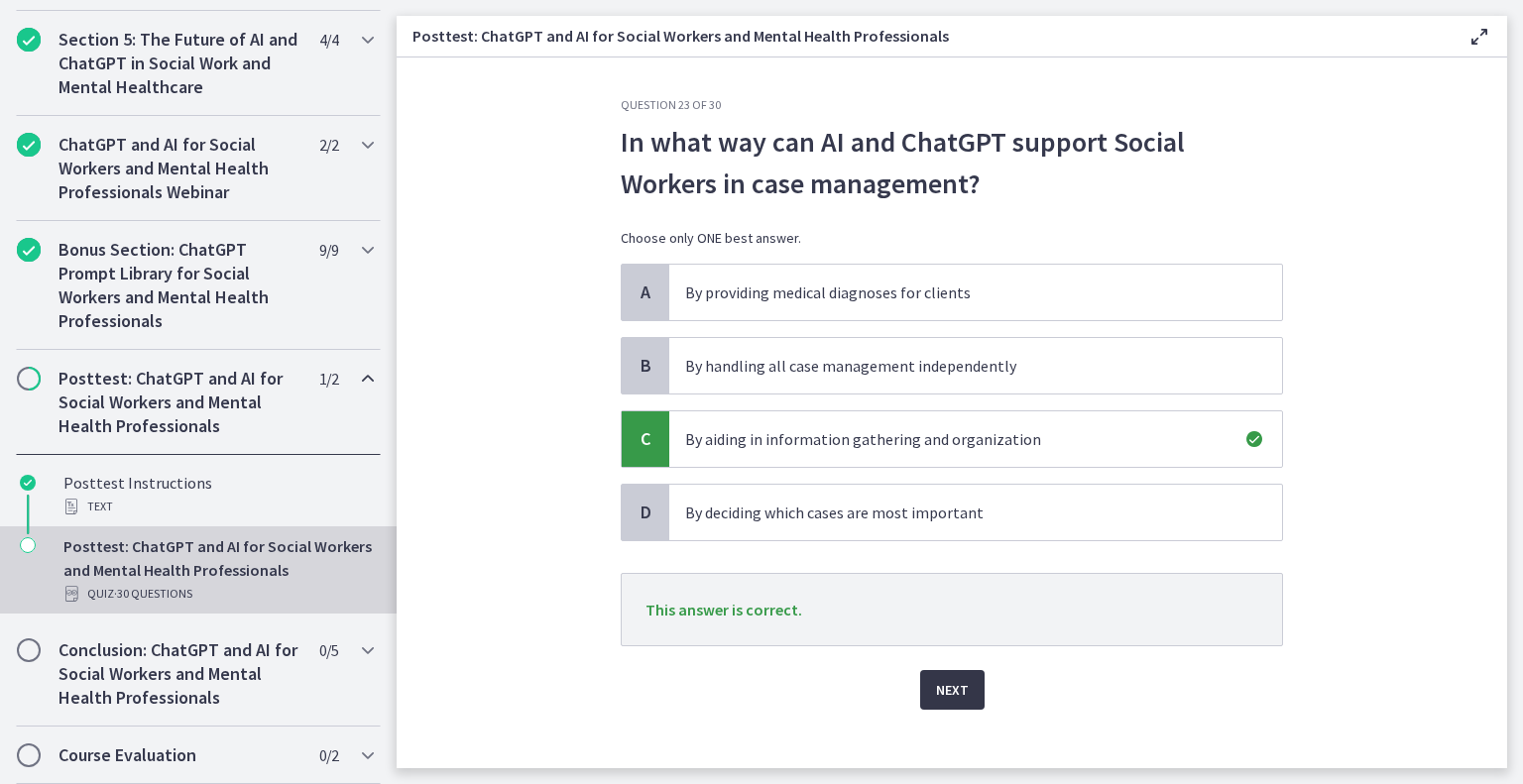 click on "Next" at bounding box center [952, 690] 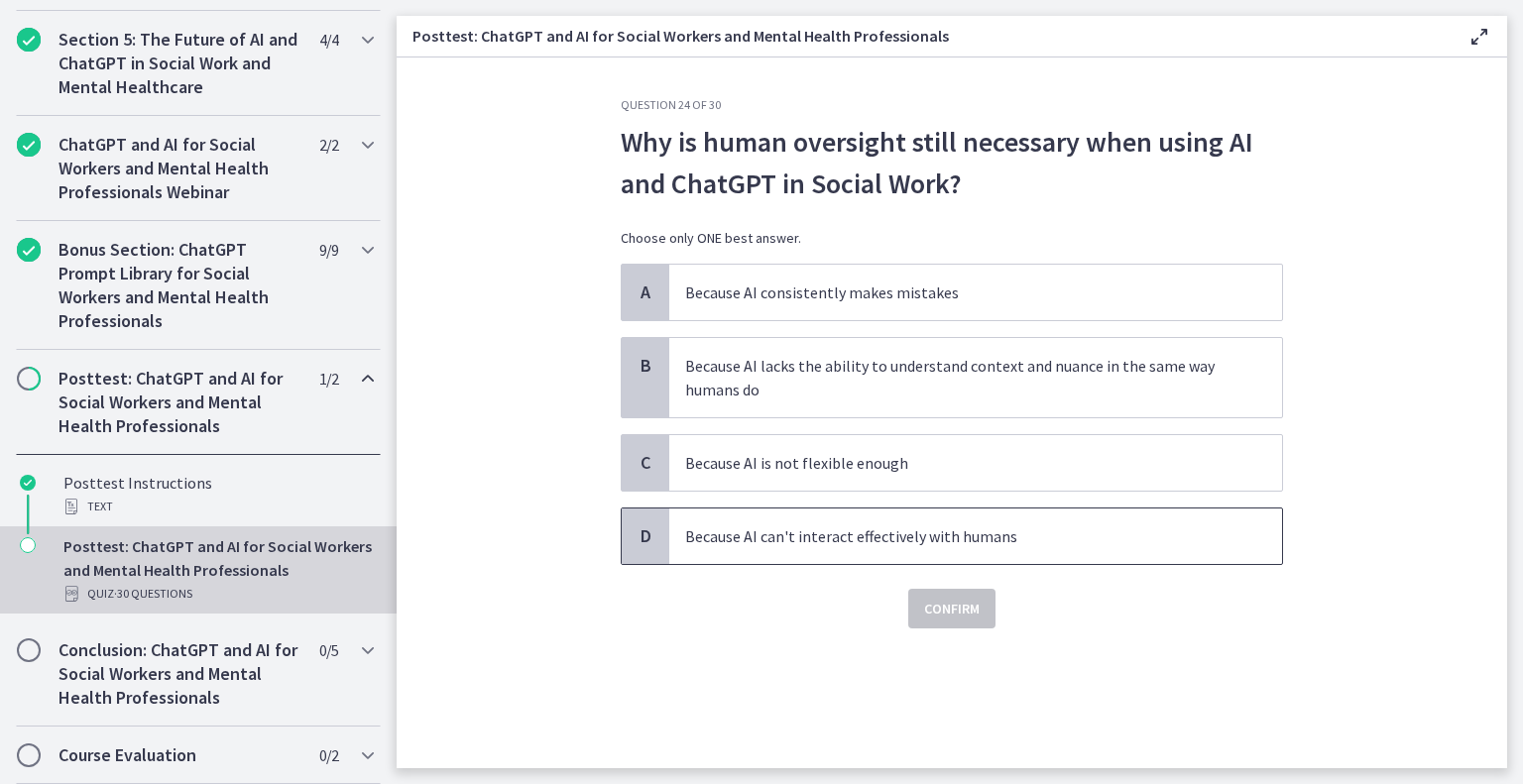 click on "Because AI can't interact effectively with humans" at bounding box center (956, 536) 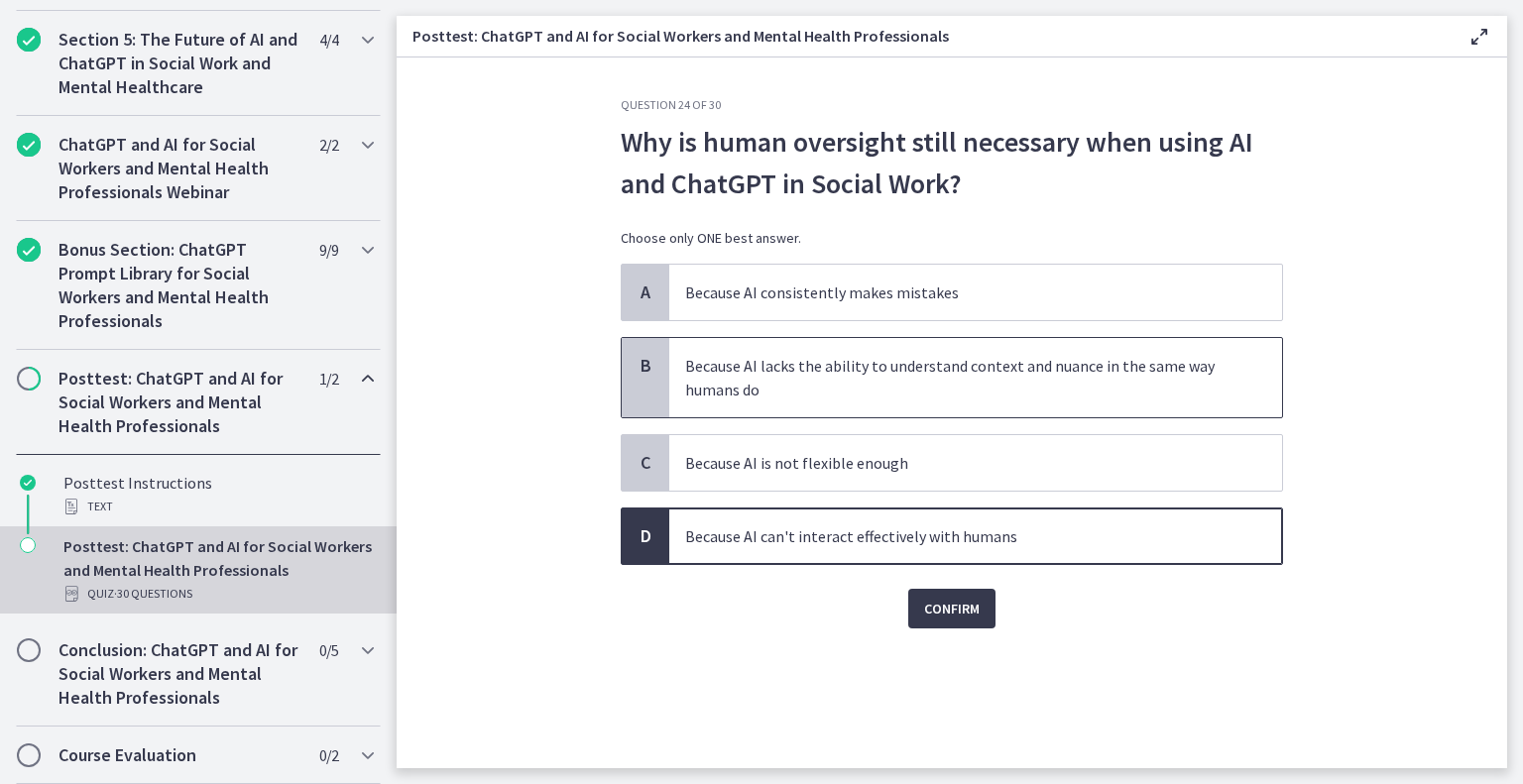 click on "Because AI lacks the ability to understand context and nuance in the same way humans do" at bounding box center (956, 378) 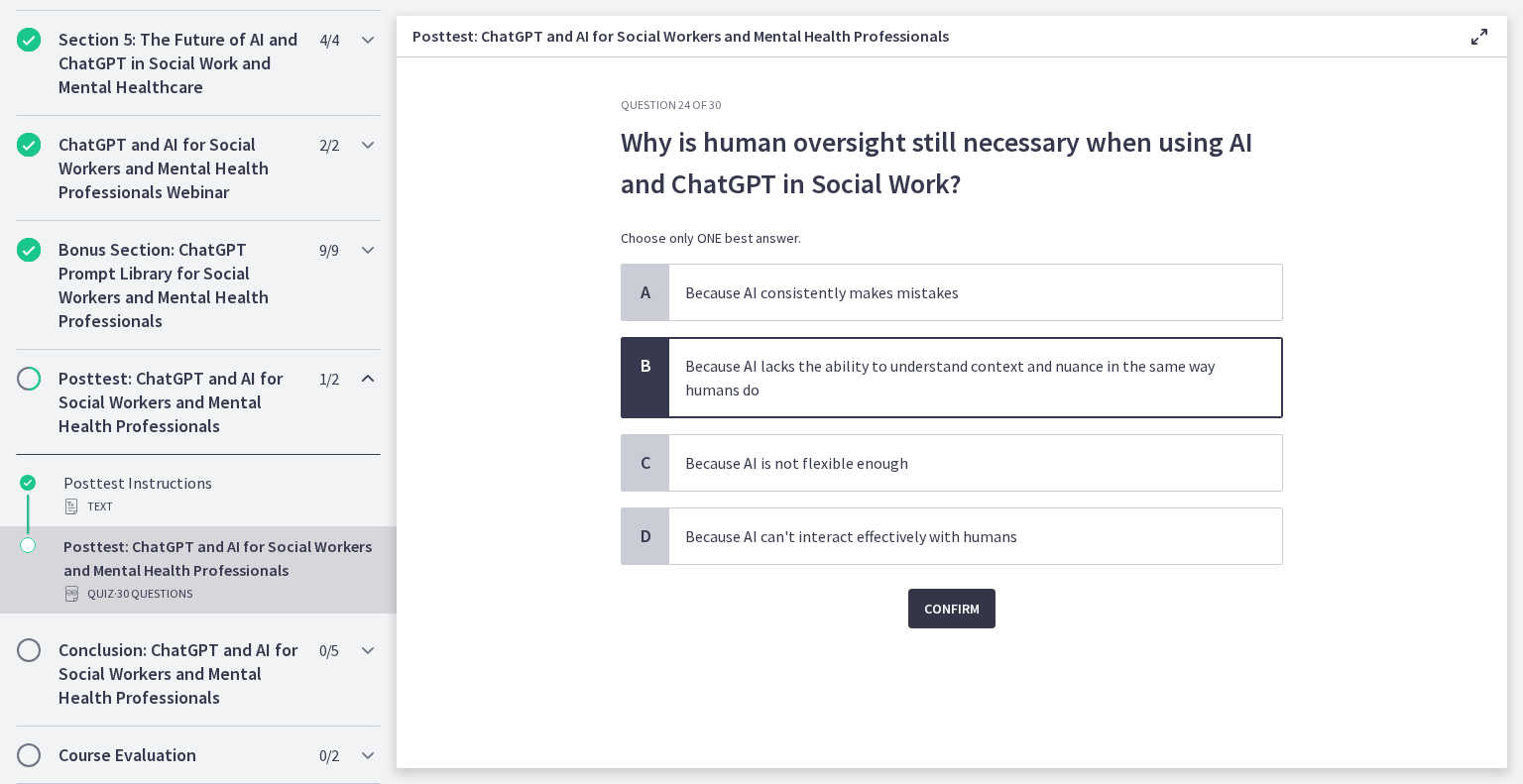 click on "Confirm" at bounding box center (952, 609) 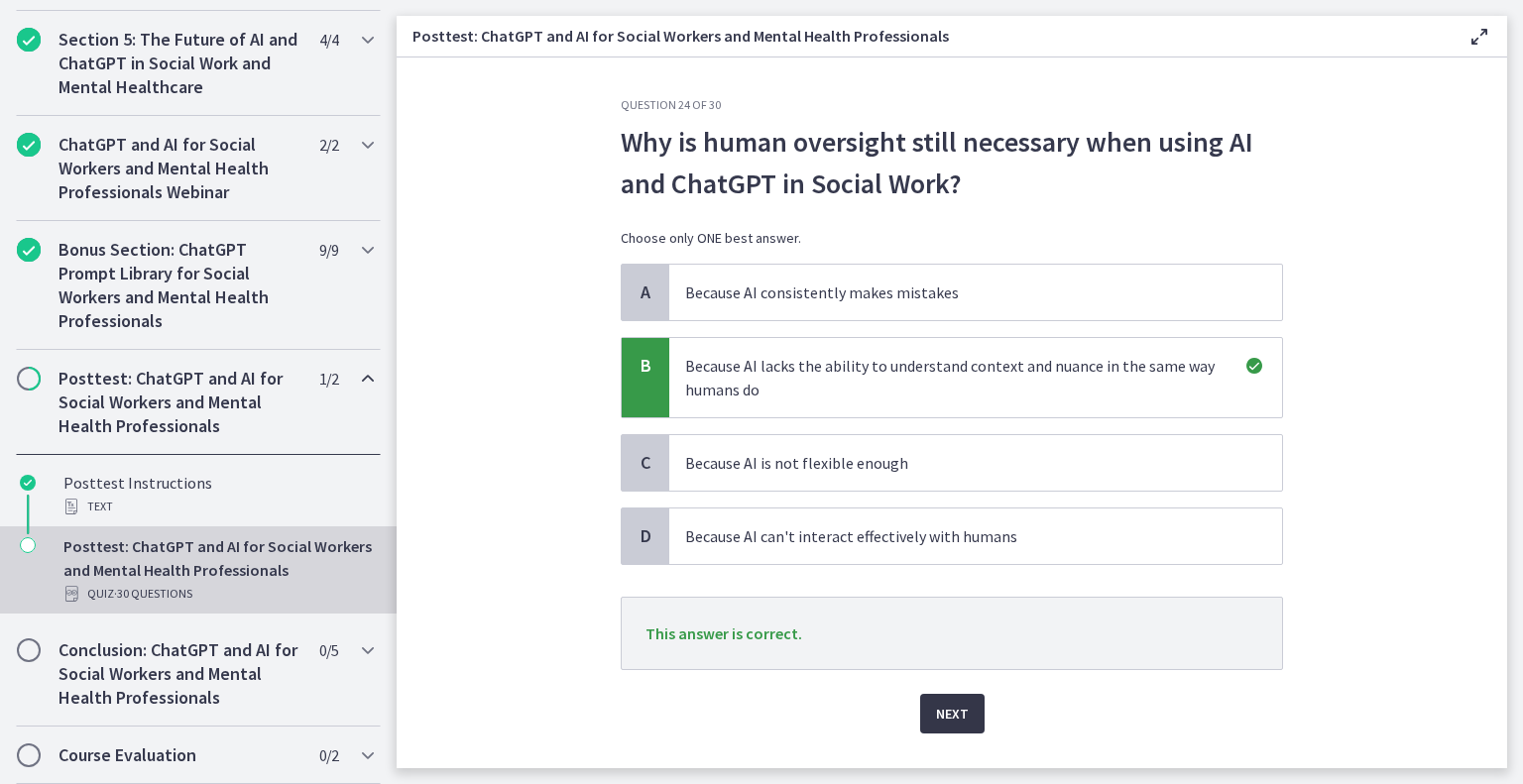 click on "Next" at bounding box center [952, 714] 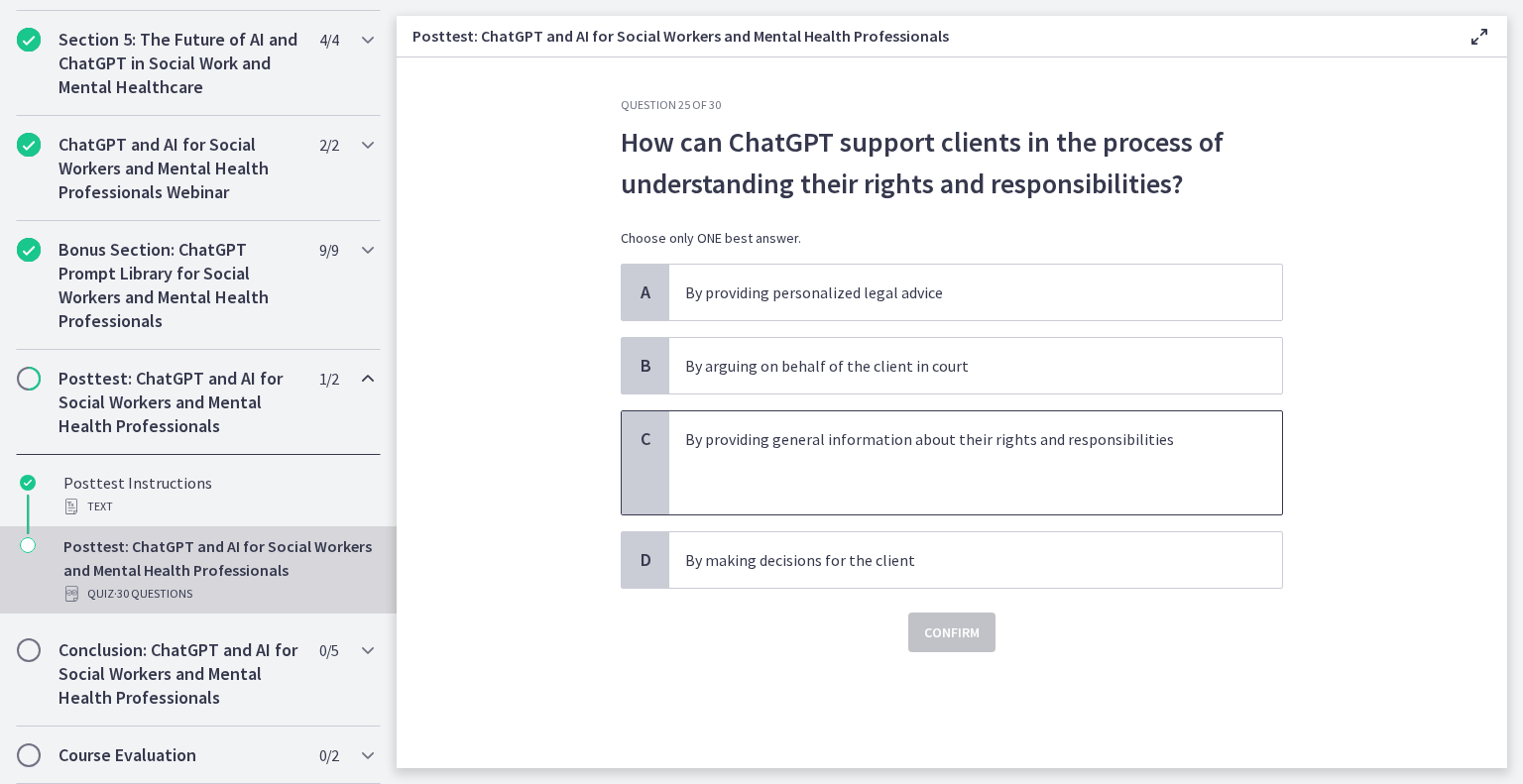 click on "By providing general information about their rights and responsibilities" at bounding box center (956, 439) 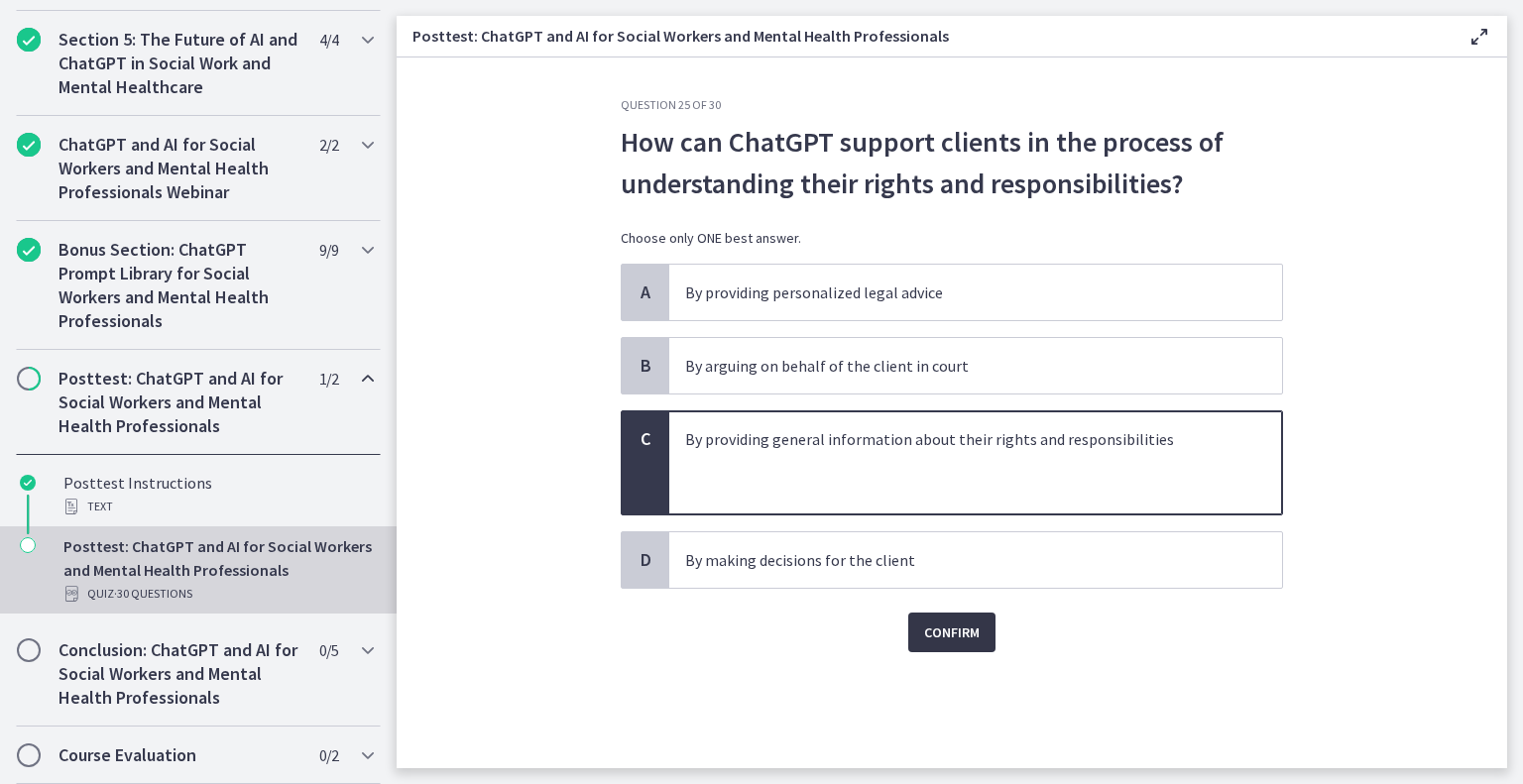 click on "Confirm" at bounding box center (952, 632) 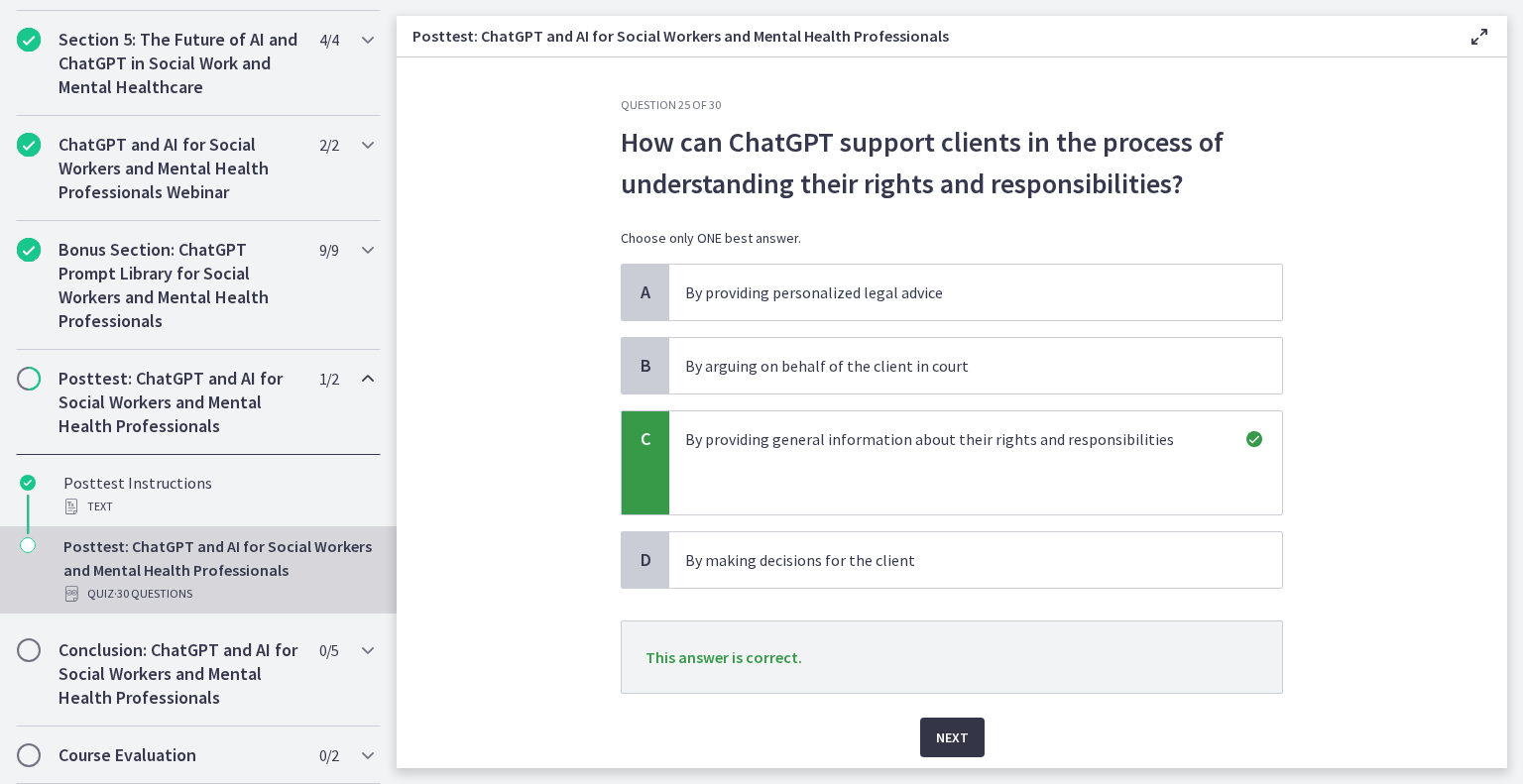 click on "Next" at bounding box center [952, 737] 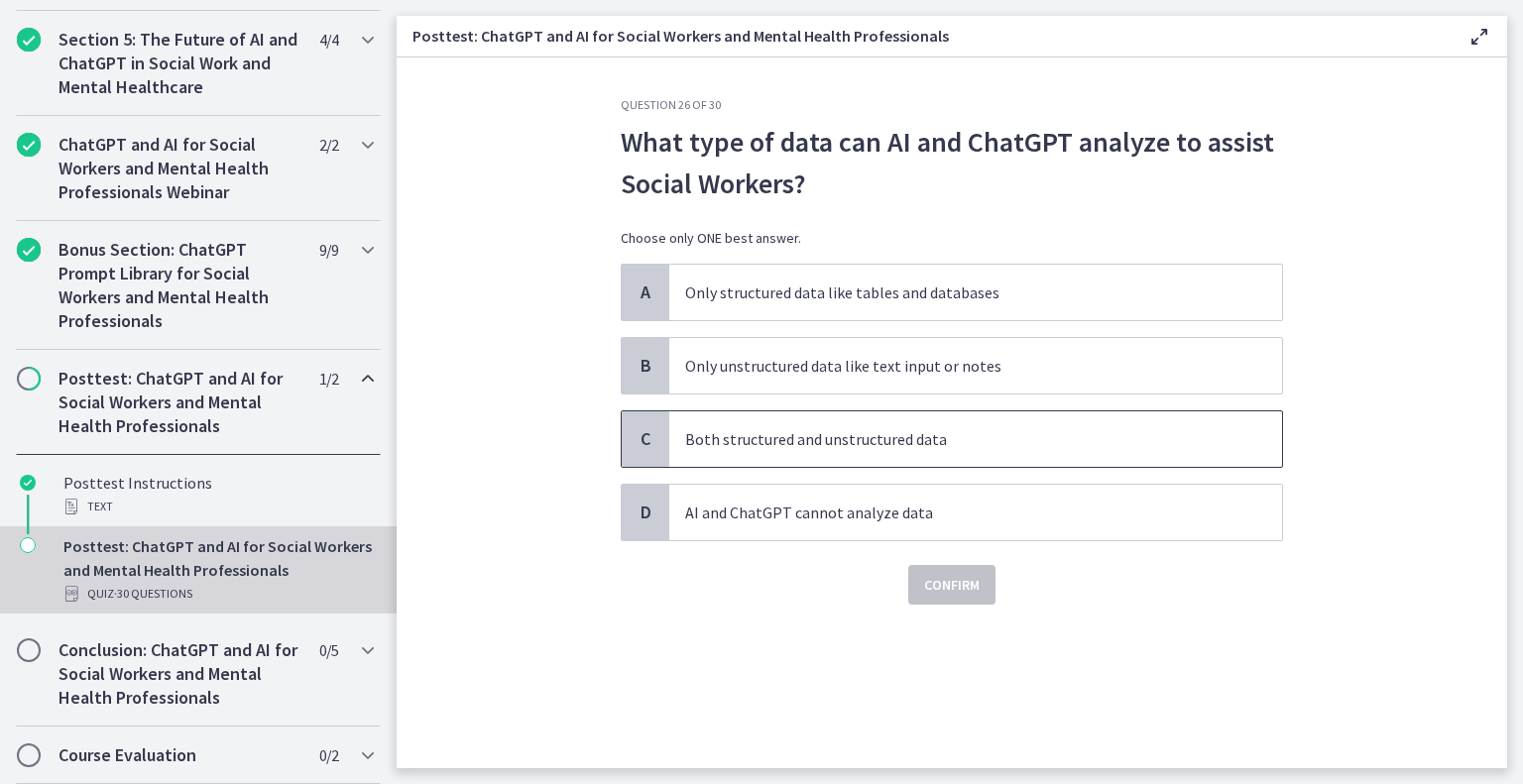 click on "Both structured and unstructured data" at bounding box center [956, 439] 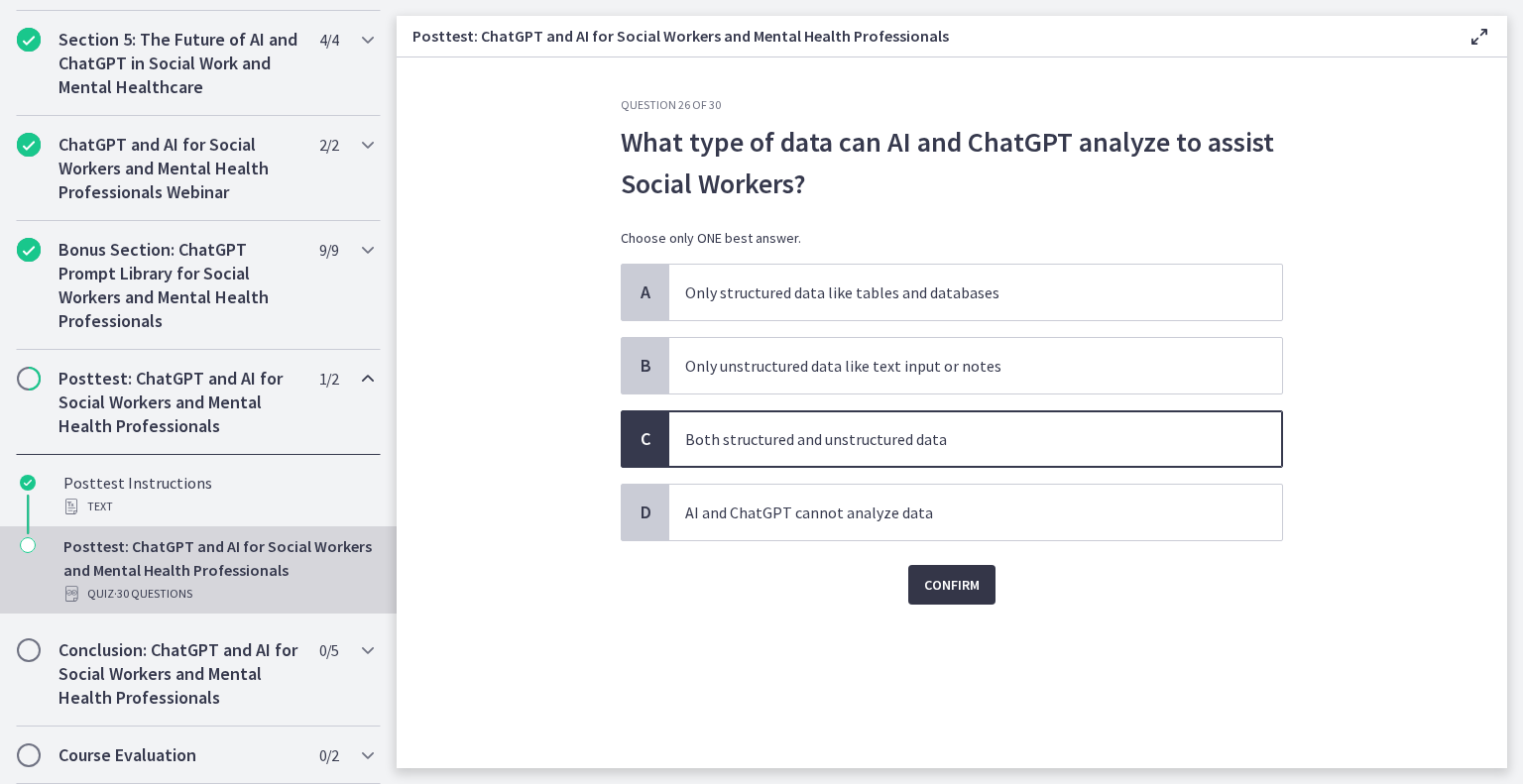 click on "Confirm" at bounding box center (952, 585) 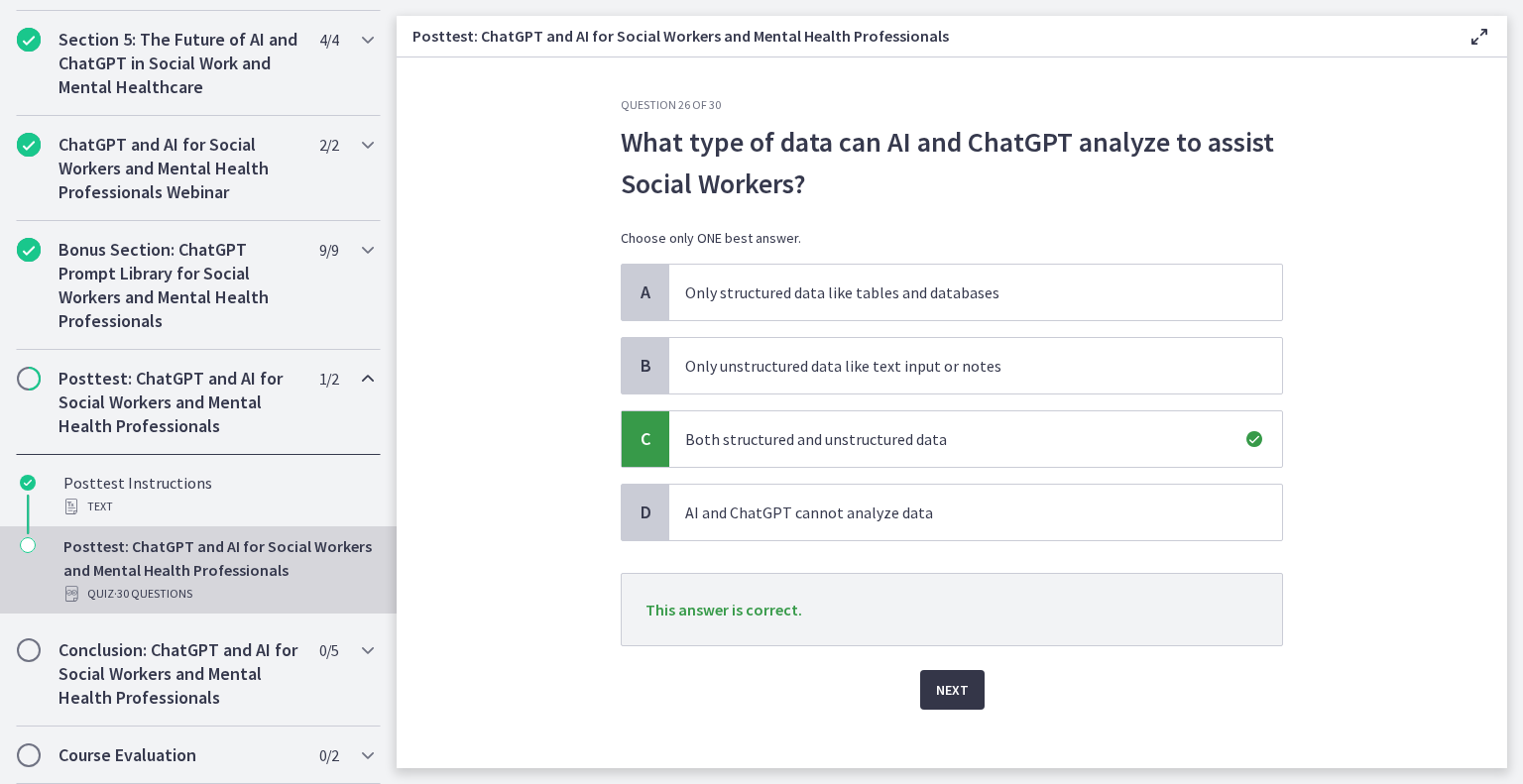 click on "Next" at bounding box center [952, 690] 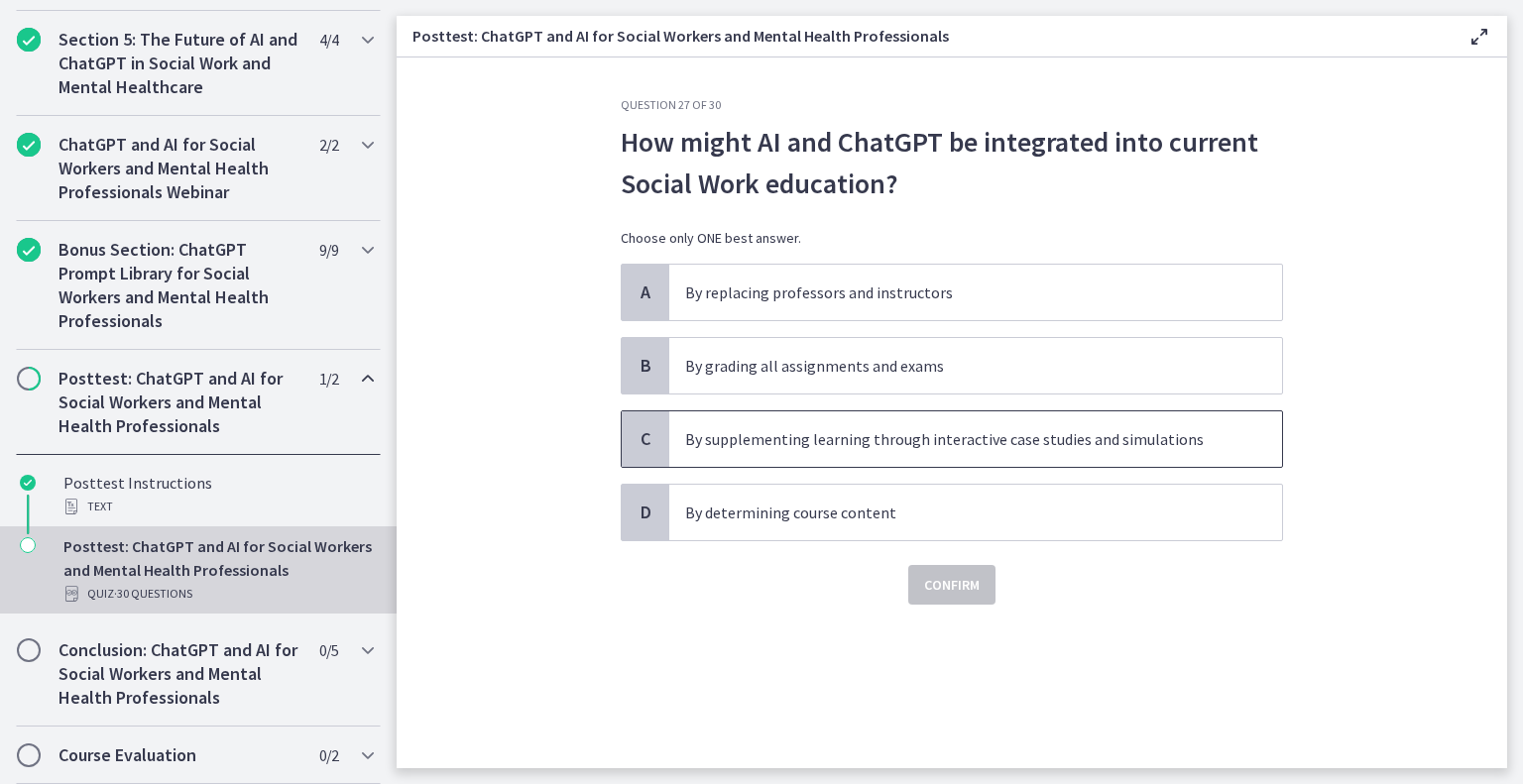 click on "By supplementing learning through interactive case studies and simulations" at bounding box center (956, 439) 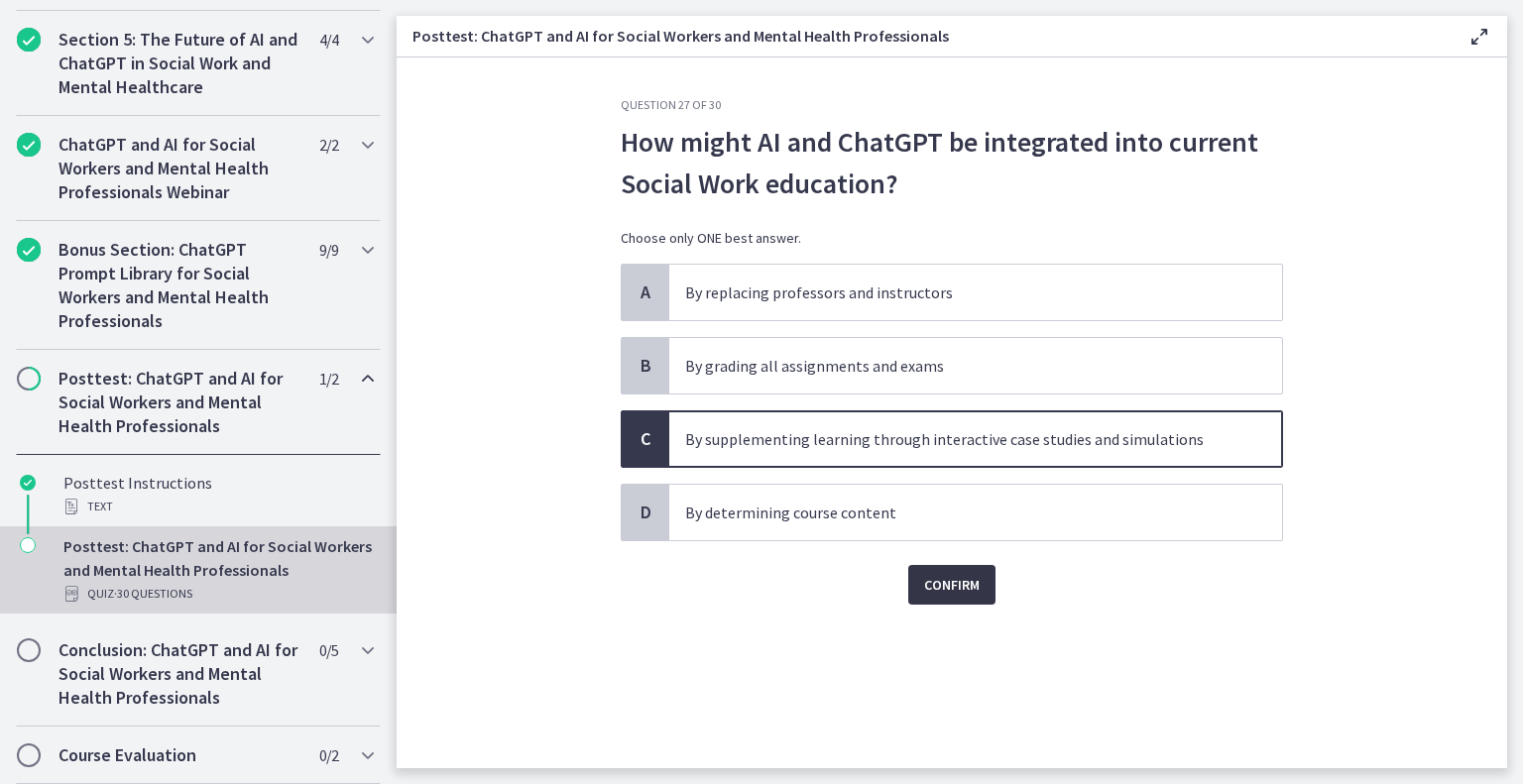 click on "Confirm" at bounding box center [952, 585] 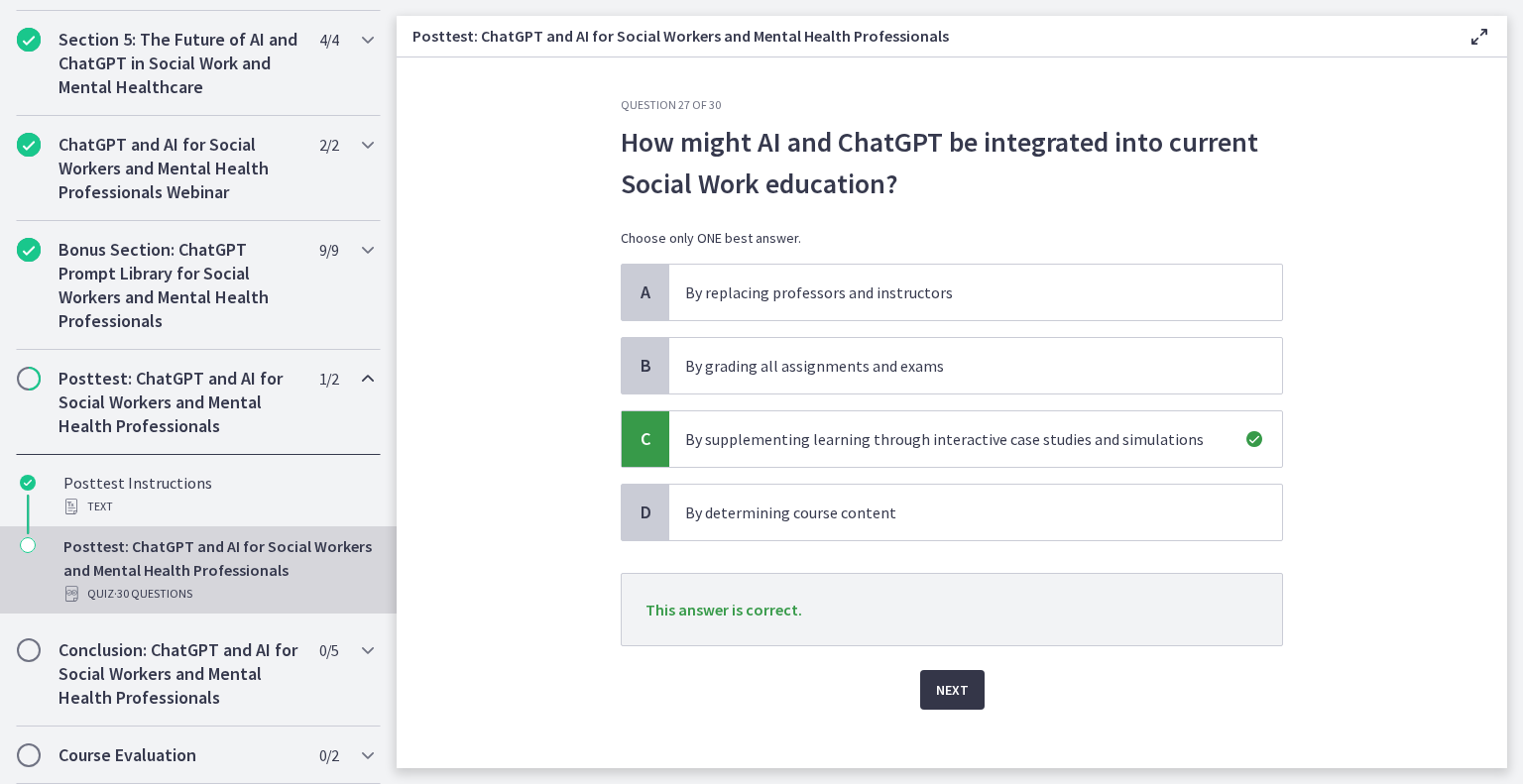 click on "Next" at bounding box center (952, 690) 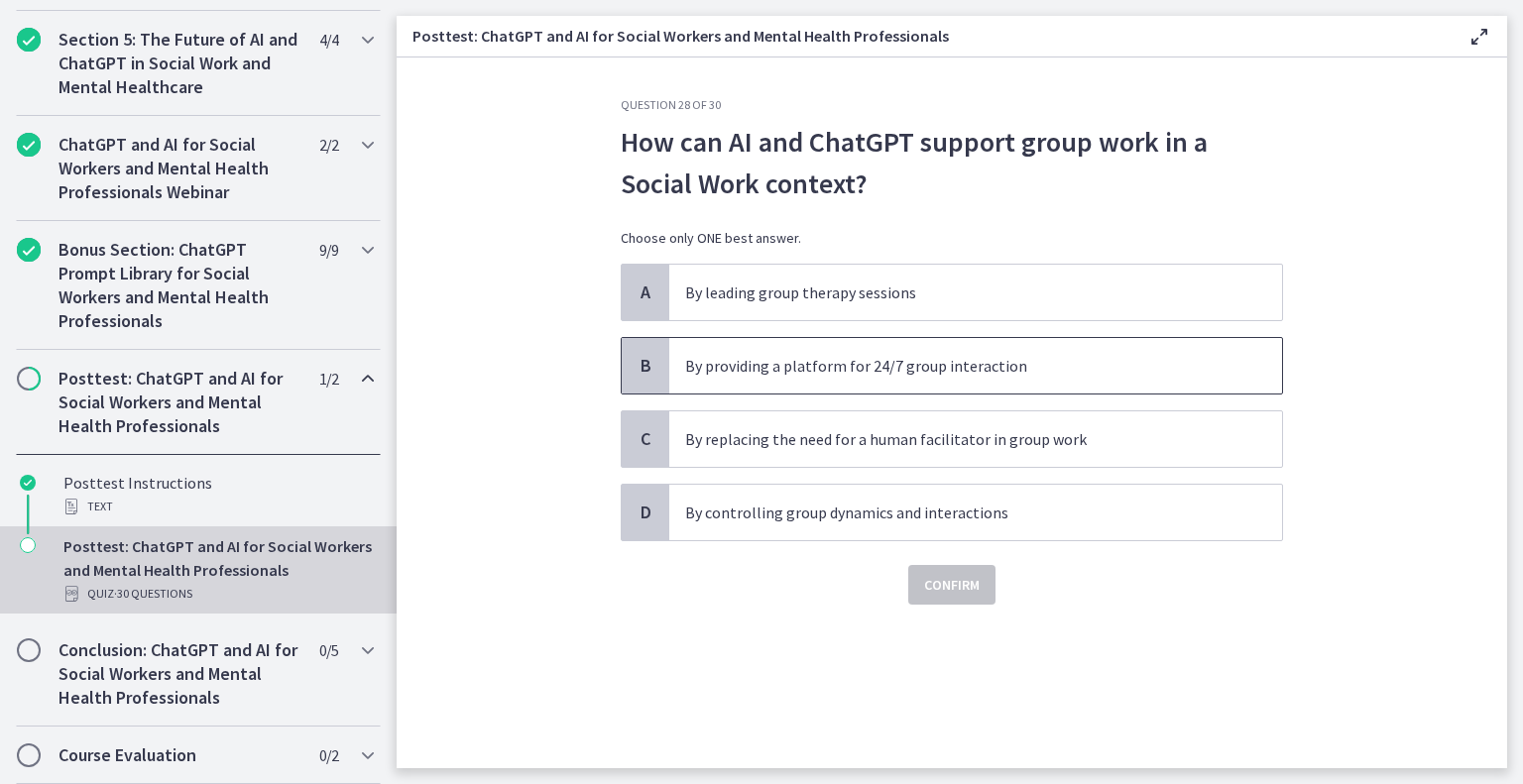 click on "By providing a platform for 24/7 group interaction" at bounding box center [956, 366] 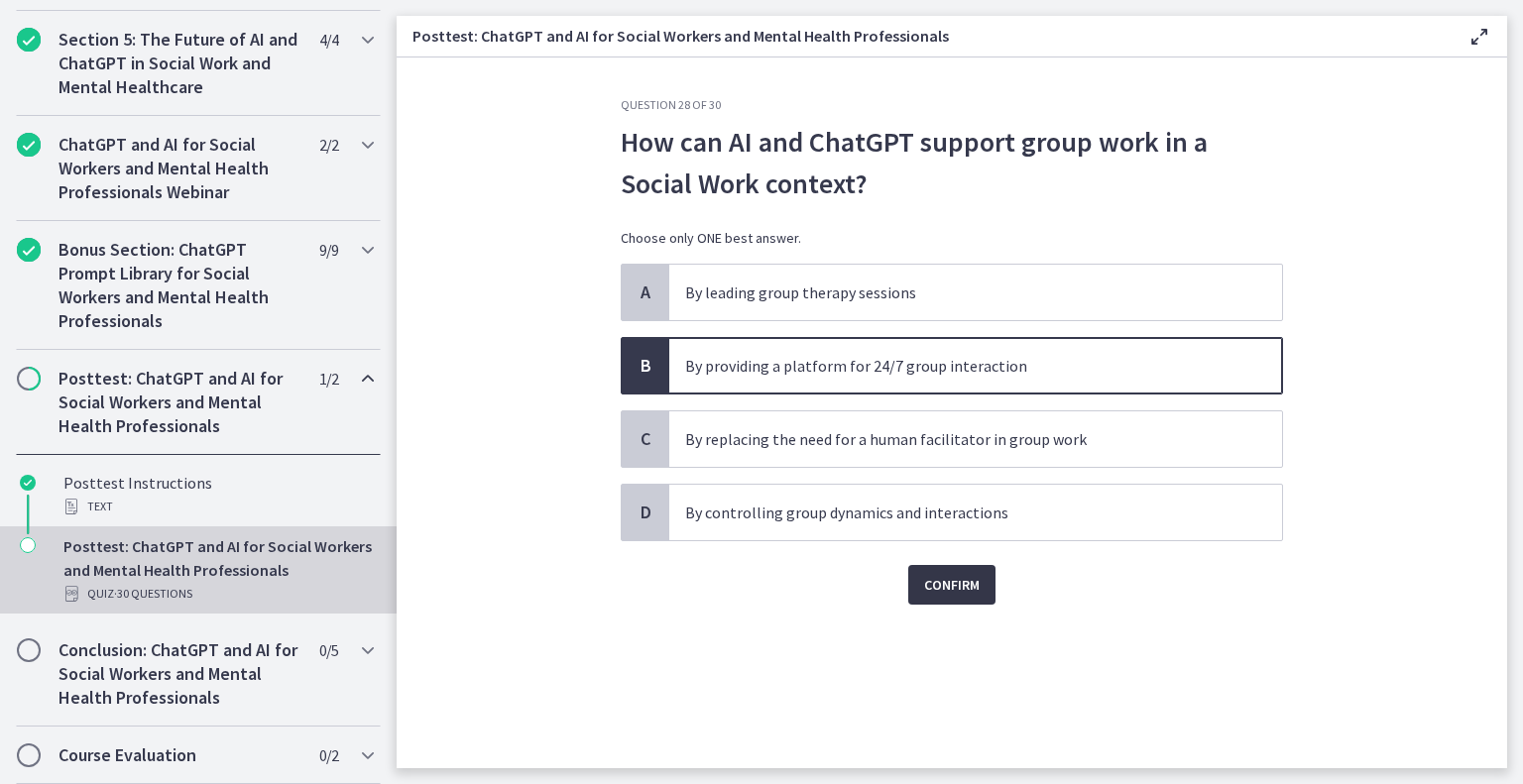 click on "Confirm" at bounding box center [952, 585] 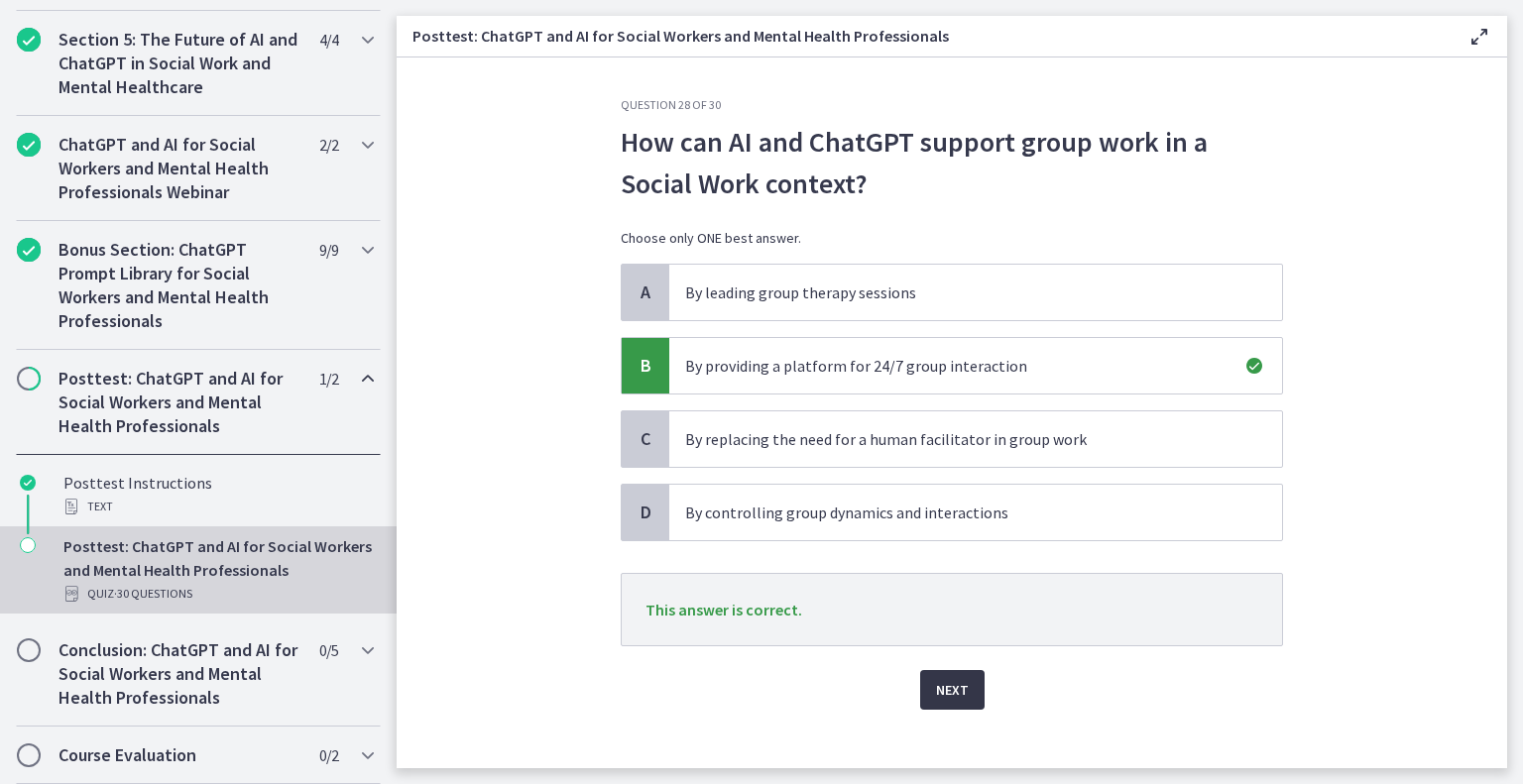 click on "Next" at bounding box center (952, 690) 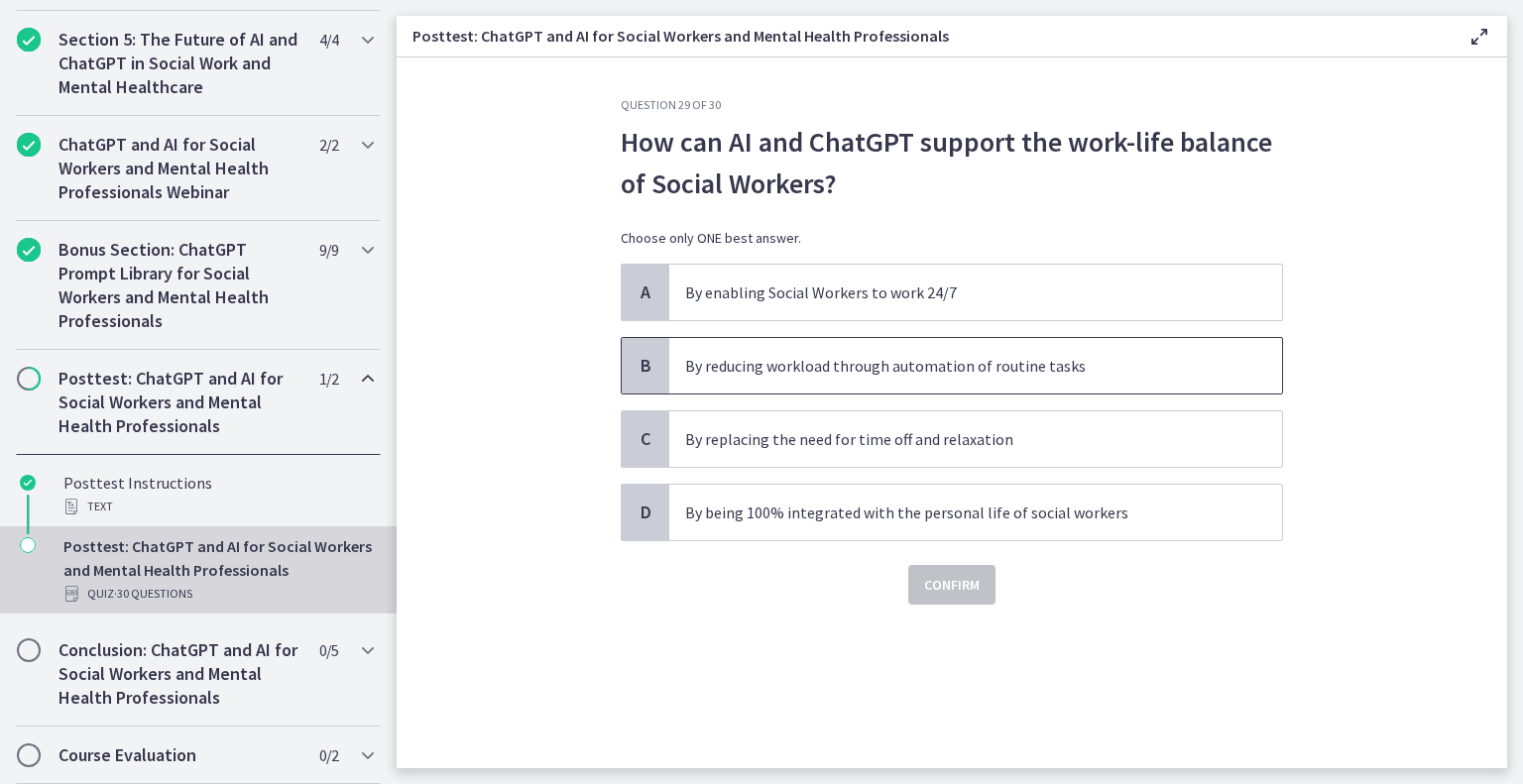 click on "By reducing workload through automation of routine tasks" at bounding box center [956, 366] 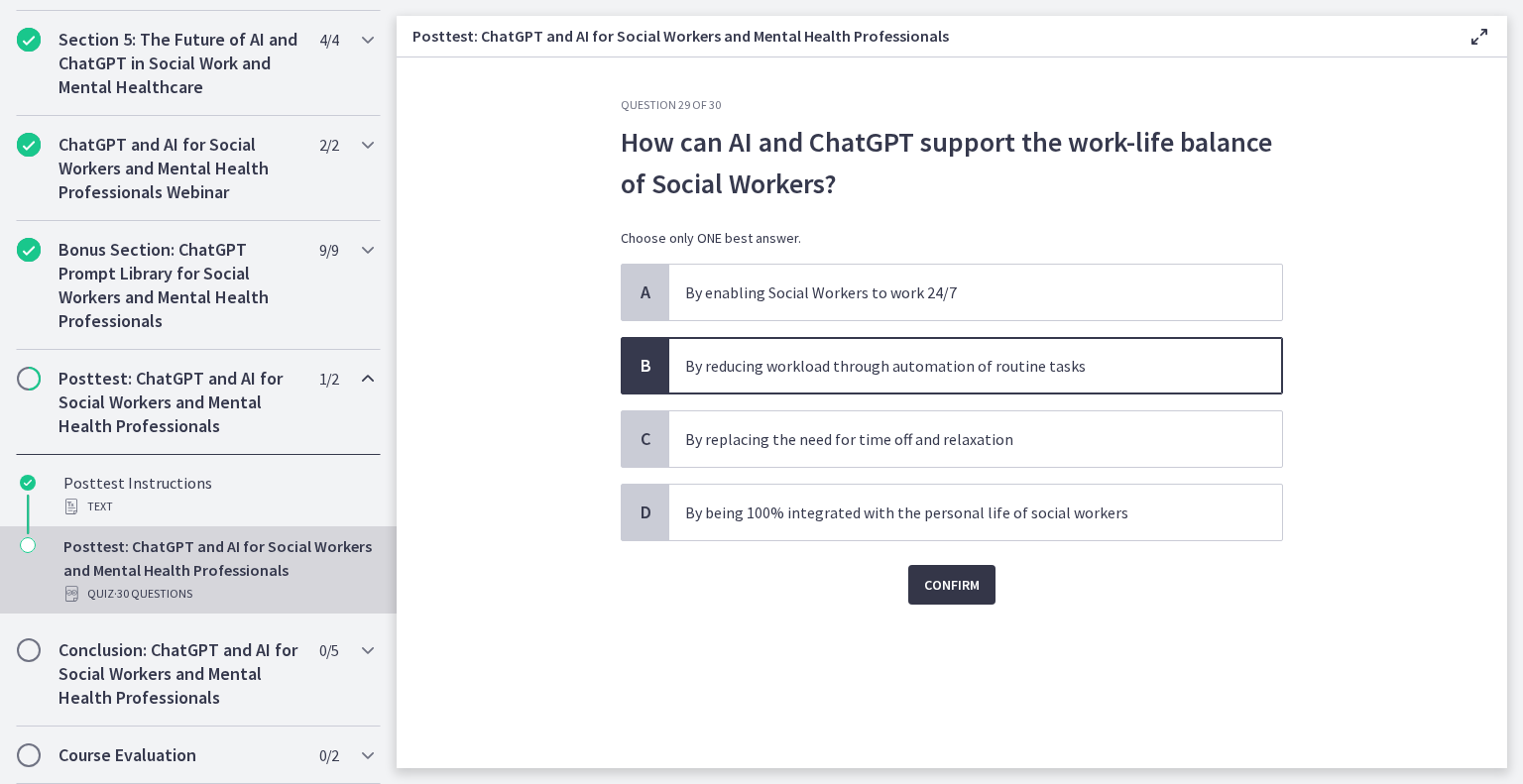 click on "Confirm" at bounding box center [952, 585] 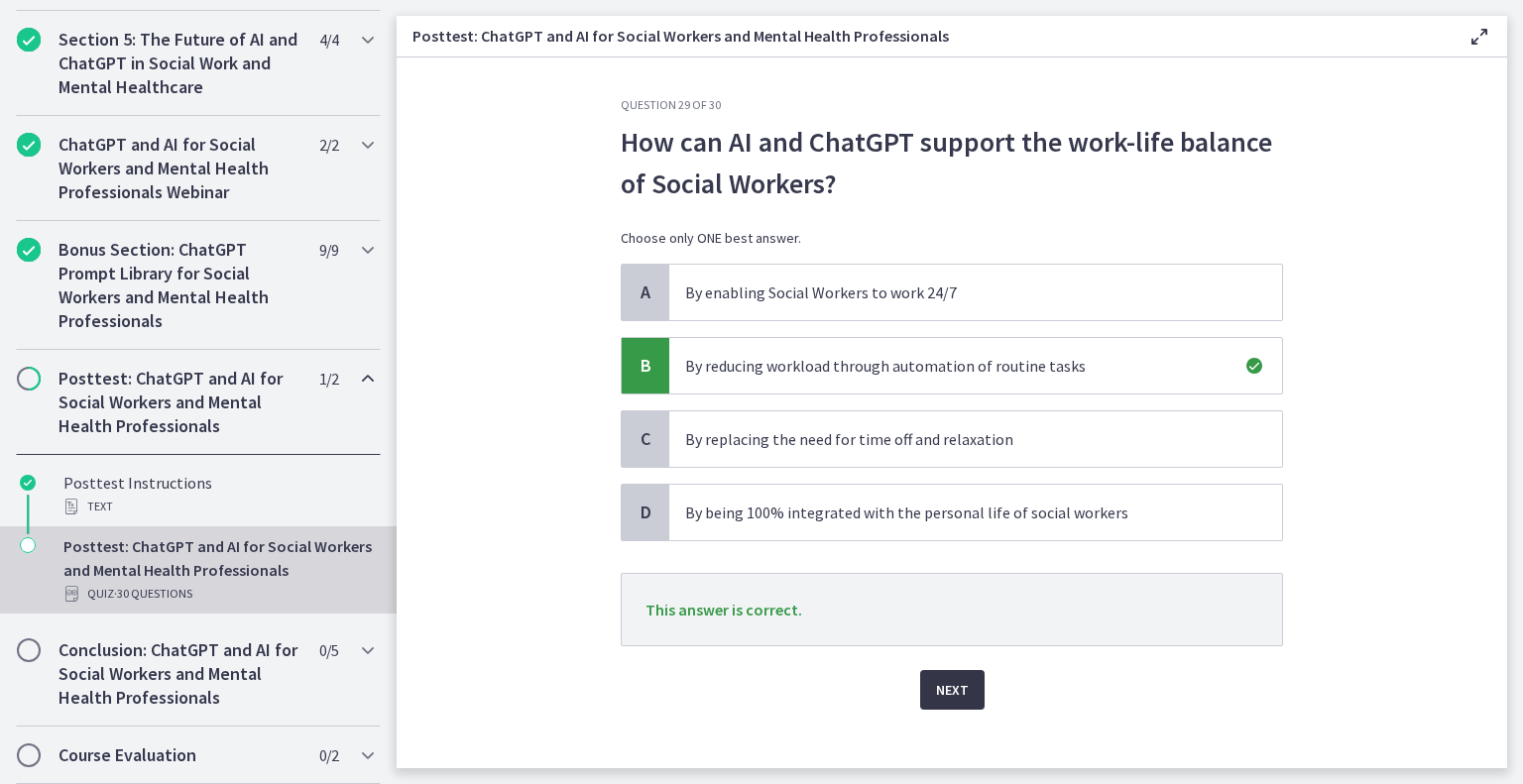click on "Next" at bounding box center [952, 690] 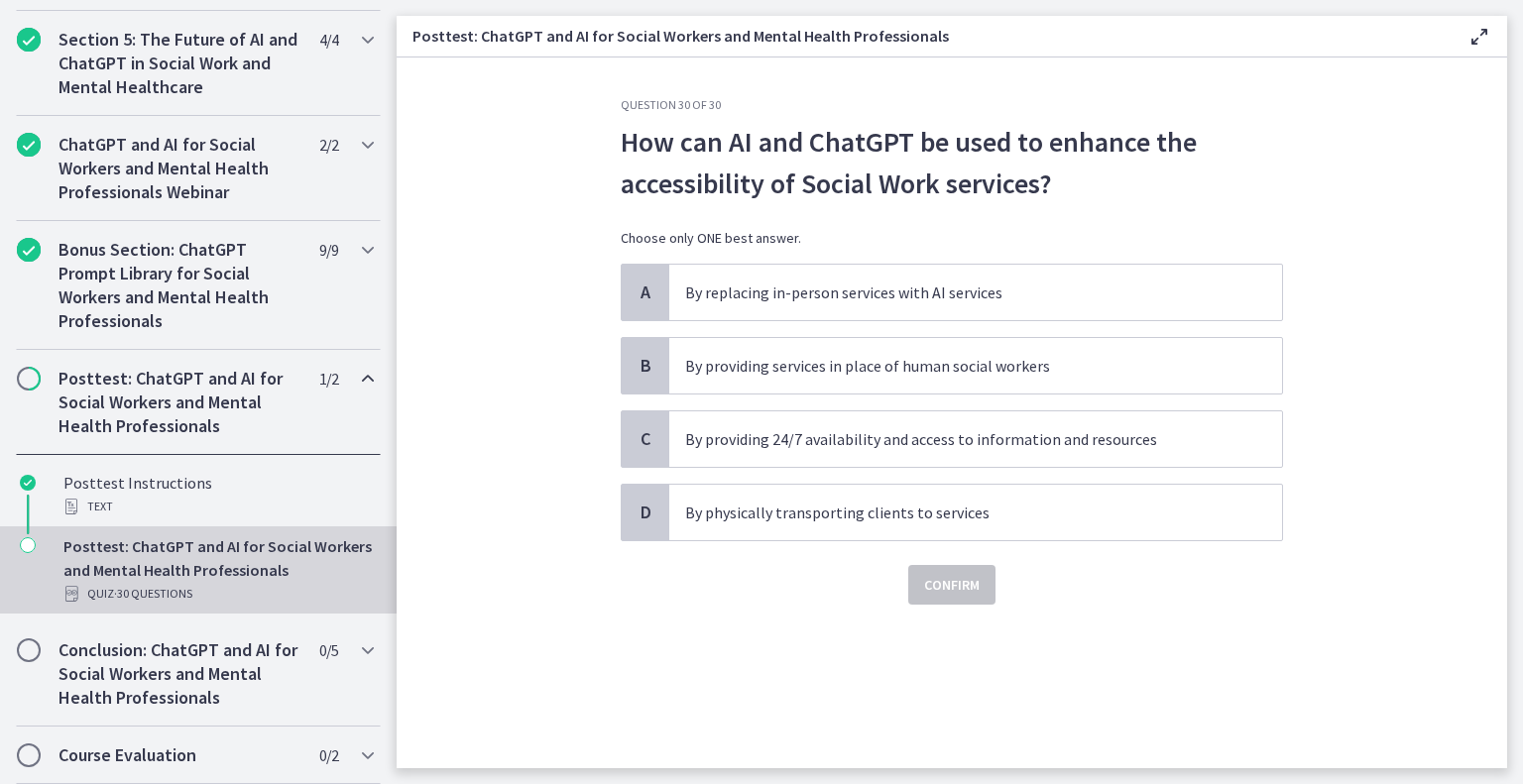 click on "Question   30   of   30
How can AI and ChatGPT be used to enhance the accessibility of Social Work services?
Choose only ONE best answer.
A
By replacing in-person services with AI services
B
By providing services in place of human social workers
C
By providing 24/7 availability and access to information and resources
D
By physically transporting clients to services
Confirm" 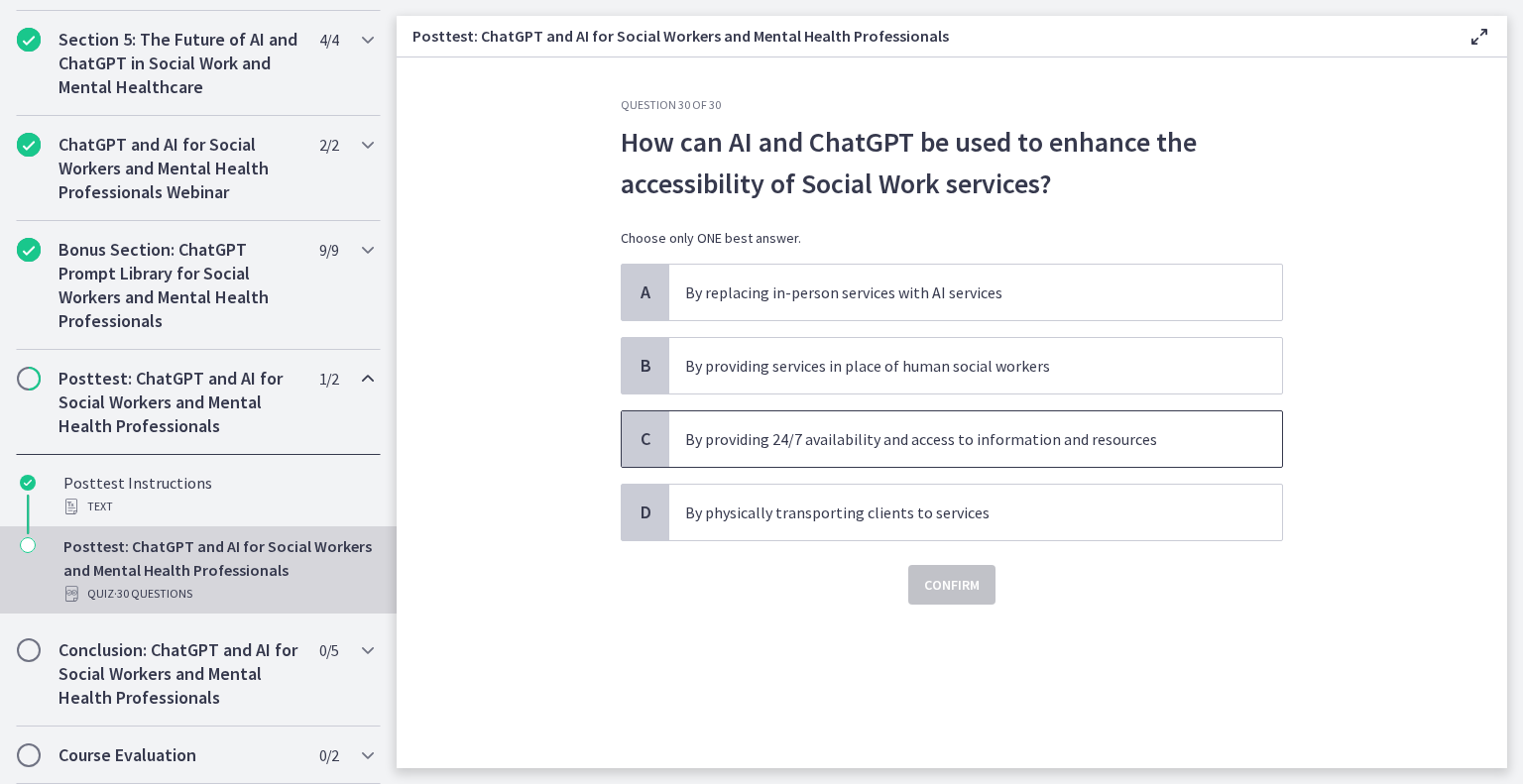 click on "By providing 24/7 availability and access to information and resources" at bounding box center (956, 439) 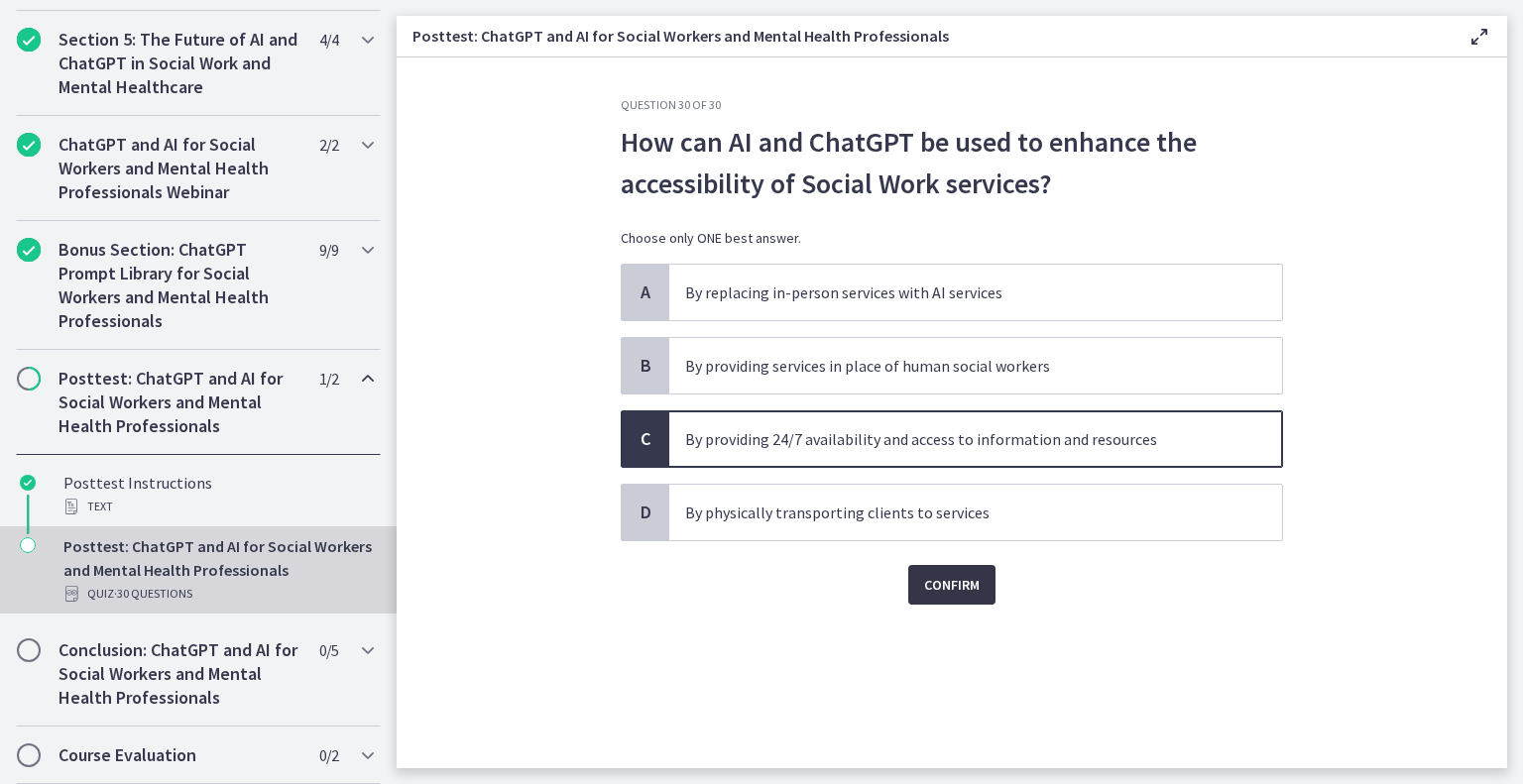 click on "Confirm" at bounding box center [952, 585] 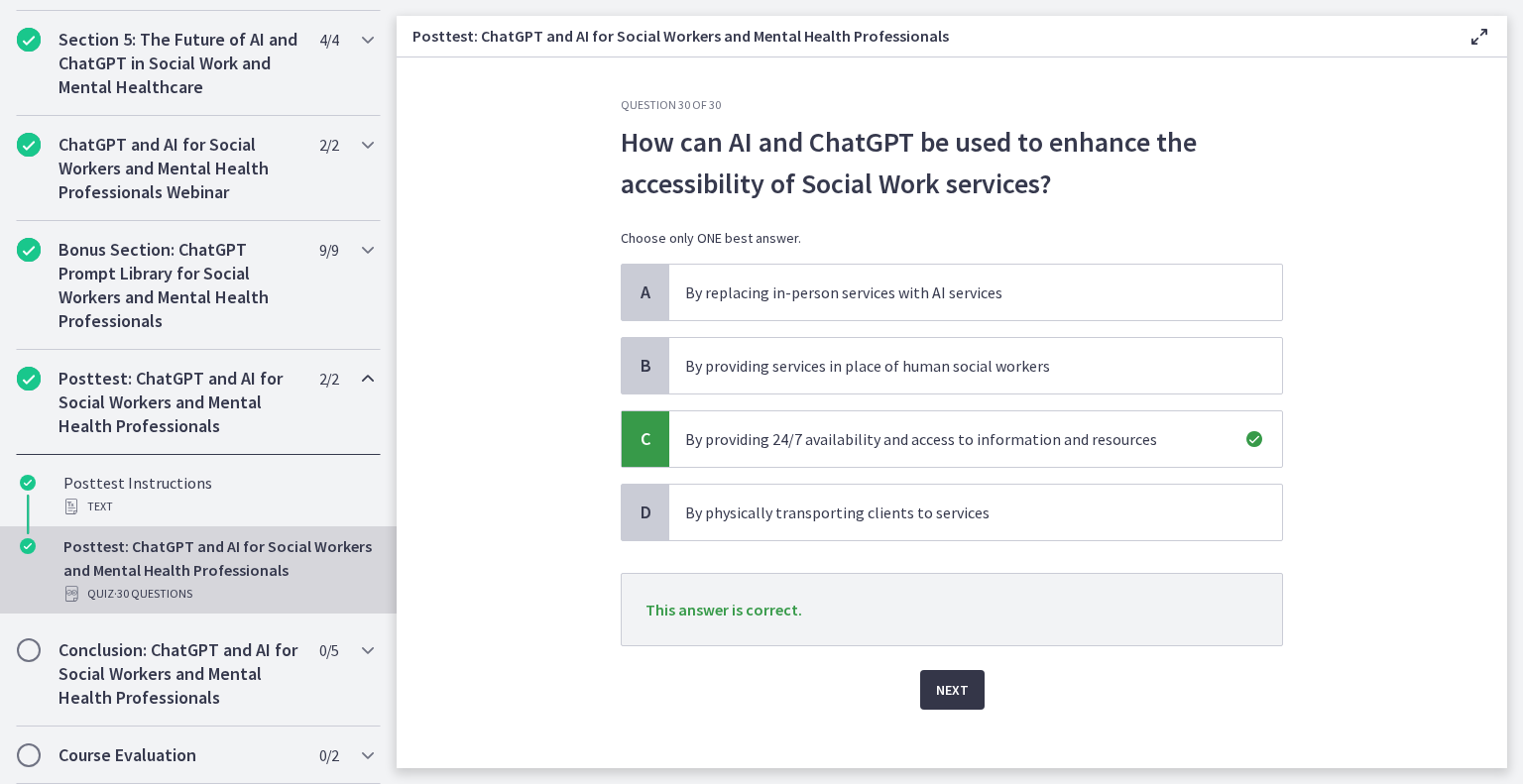 click on "Next" at bounding box center (952, 690) 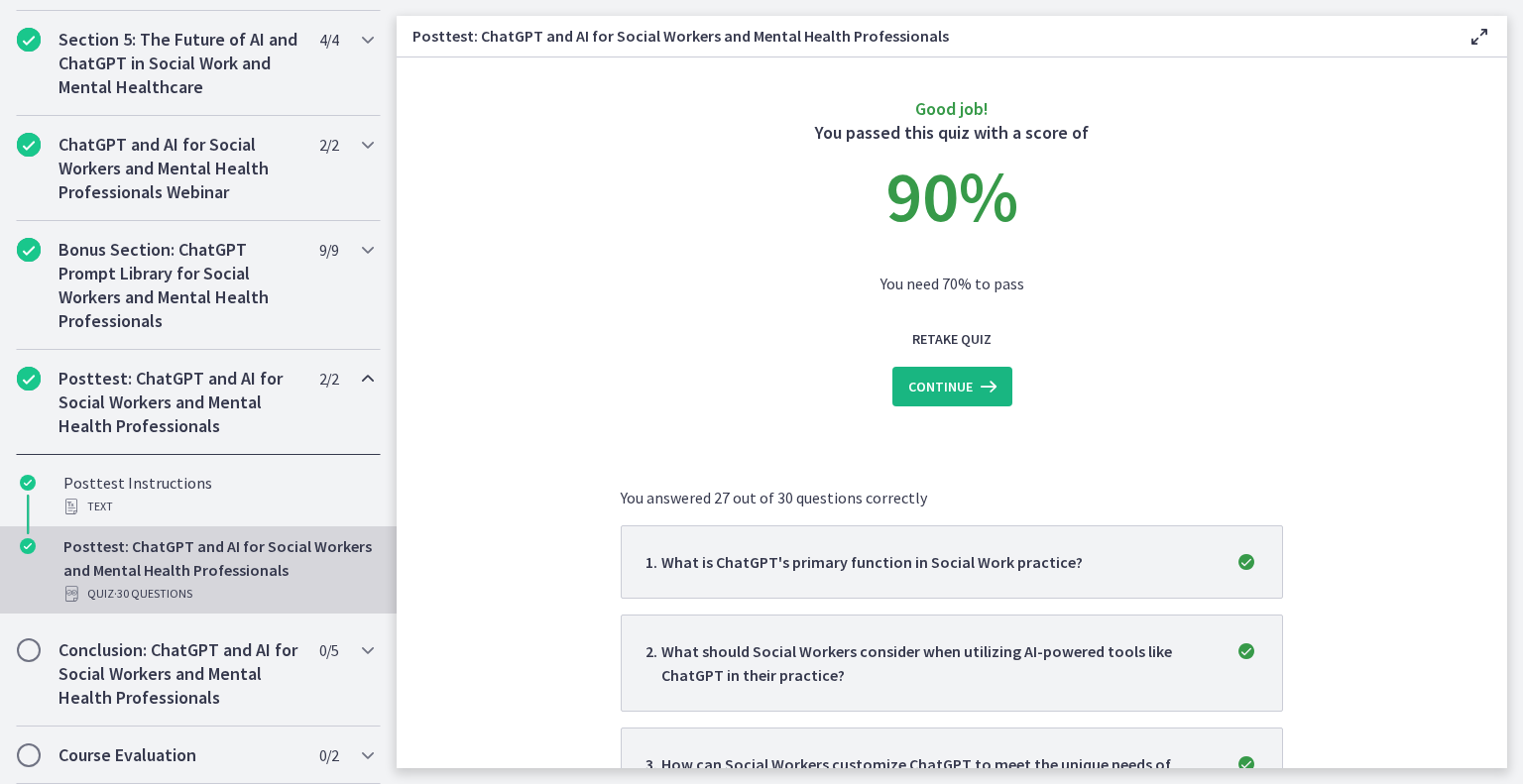 click on "Continue" at bounding box center (940, 387) 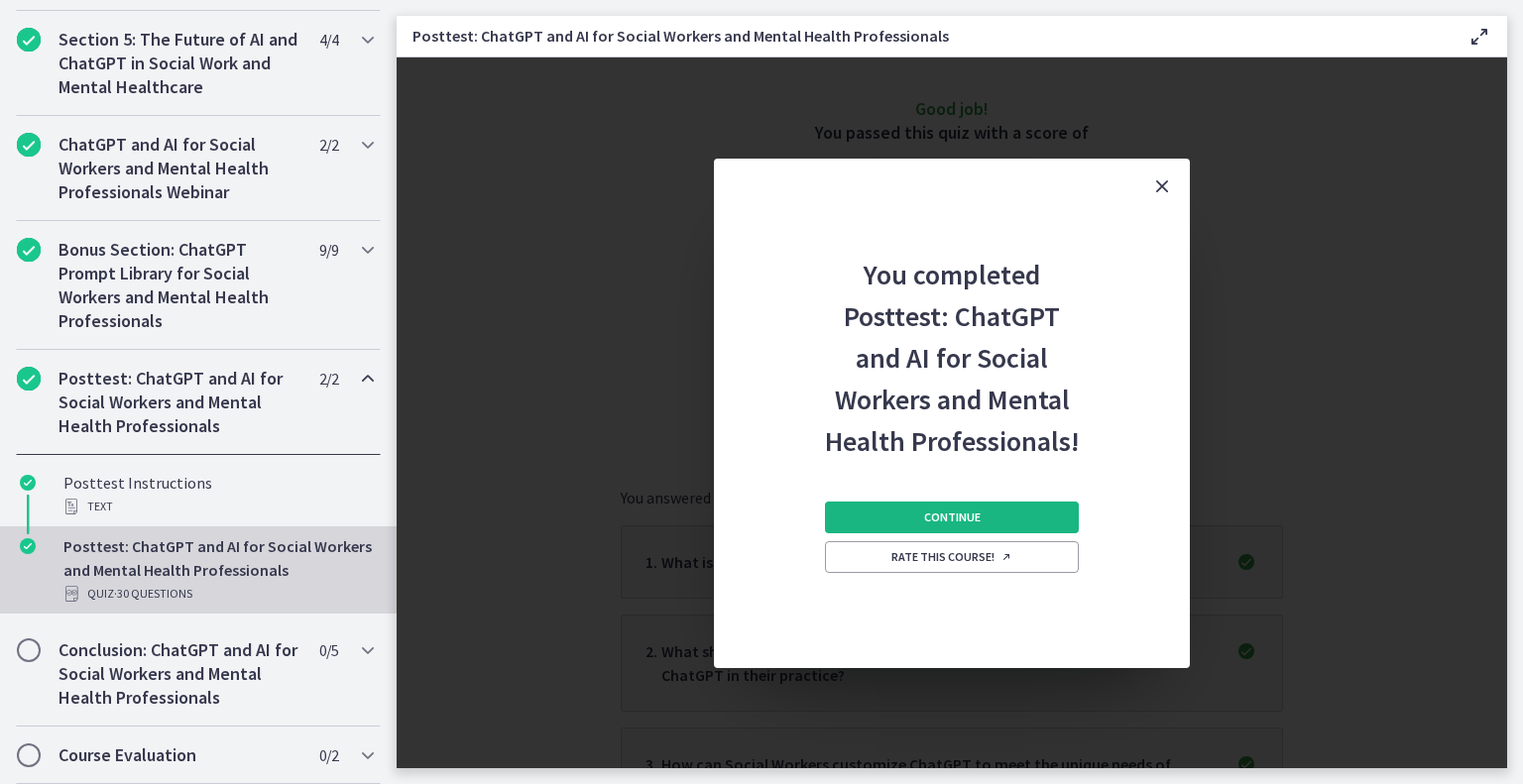 click on "Continue" at bounding box center (952, 517) 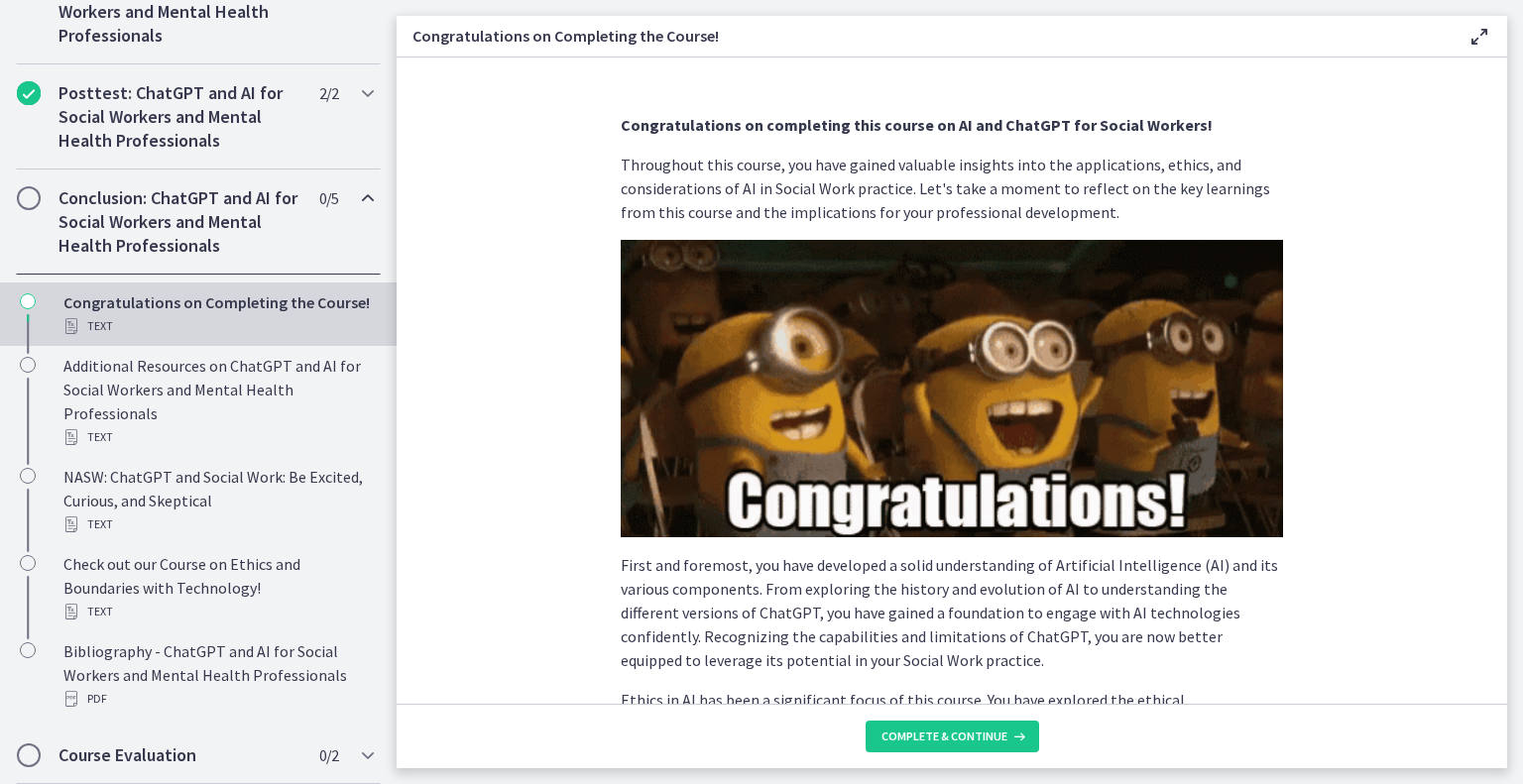 scroll, scrollTop: 1190, scrollLeft: 0, axis: vertical 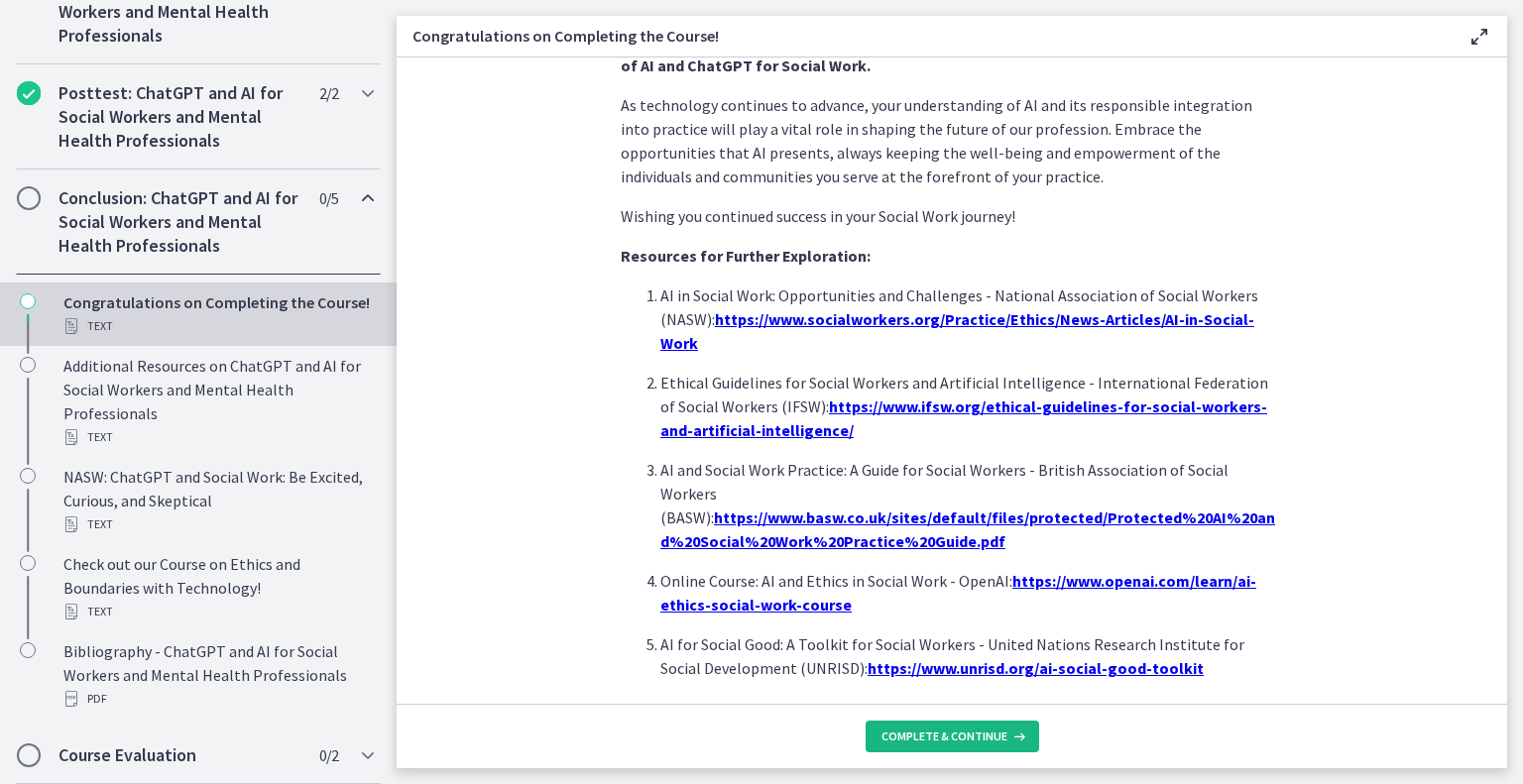 click on "Complete & continue" at bounding box center [944, 736] 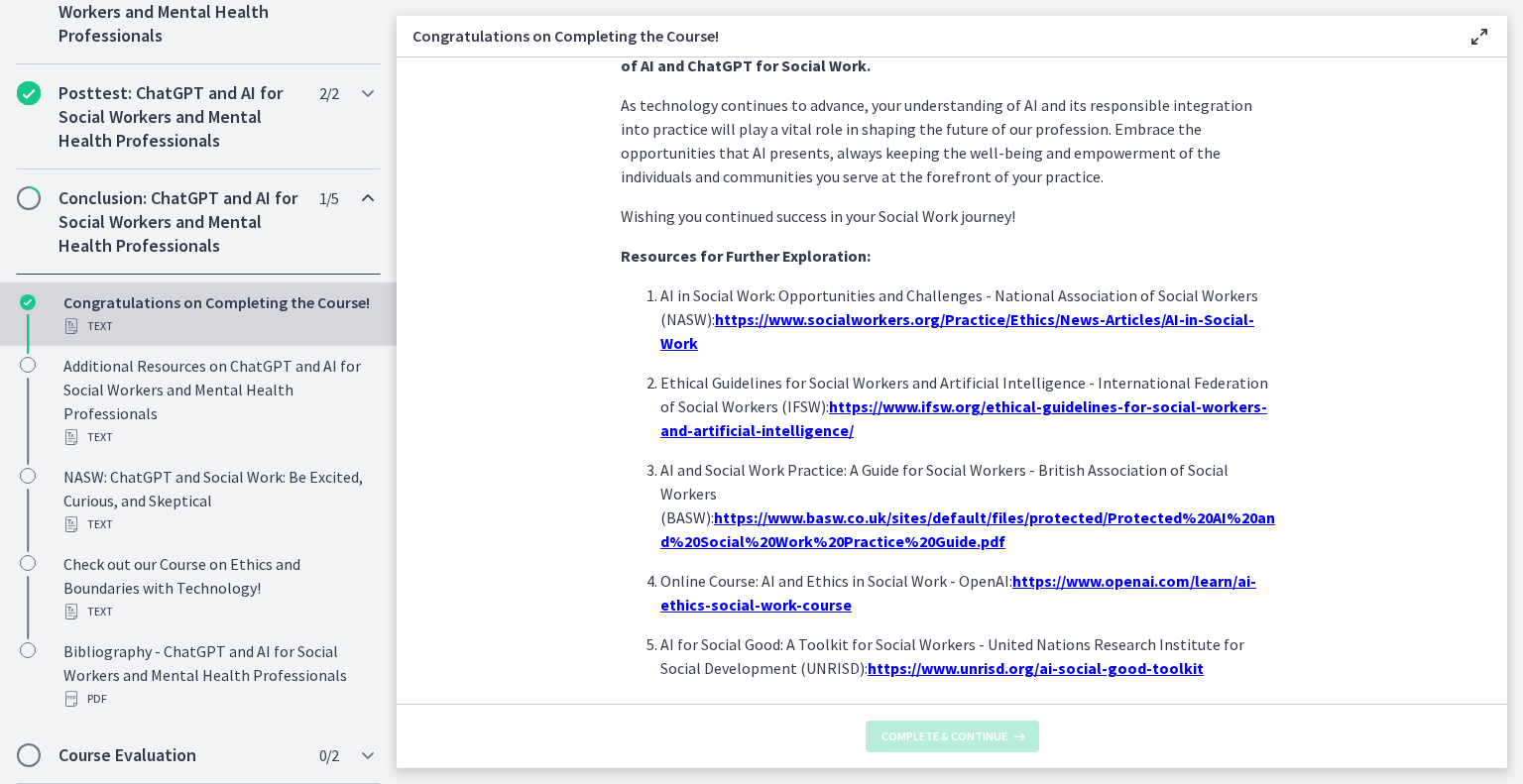 scroll, scrollTop: 0, scrollLeft: 0, axis: both 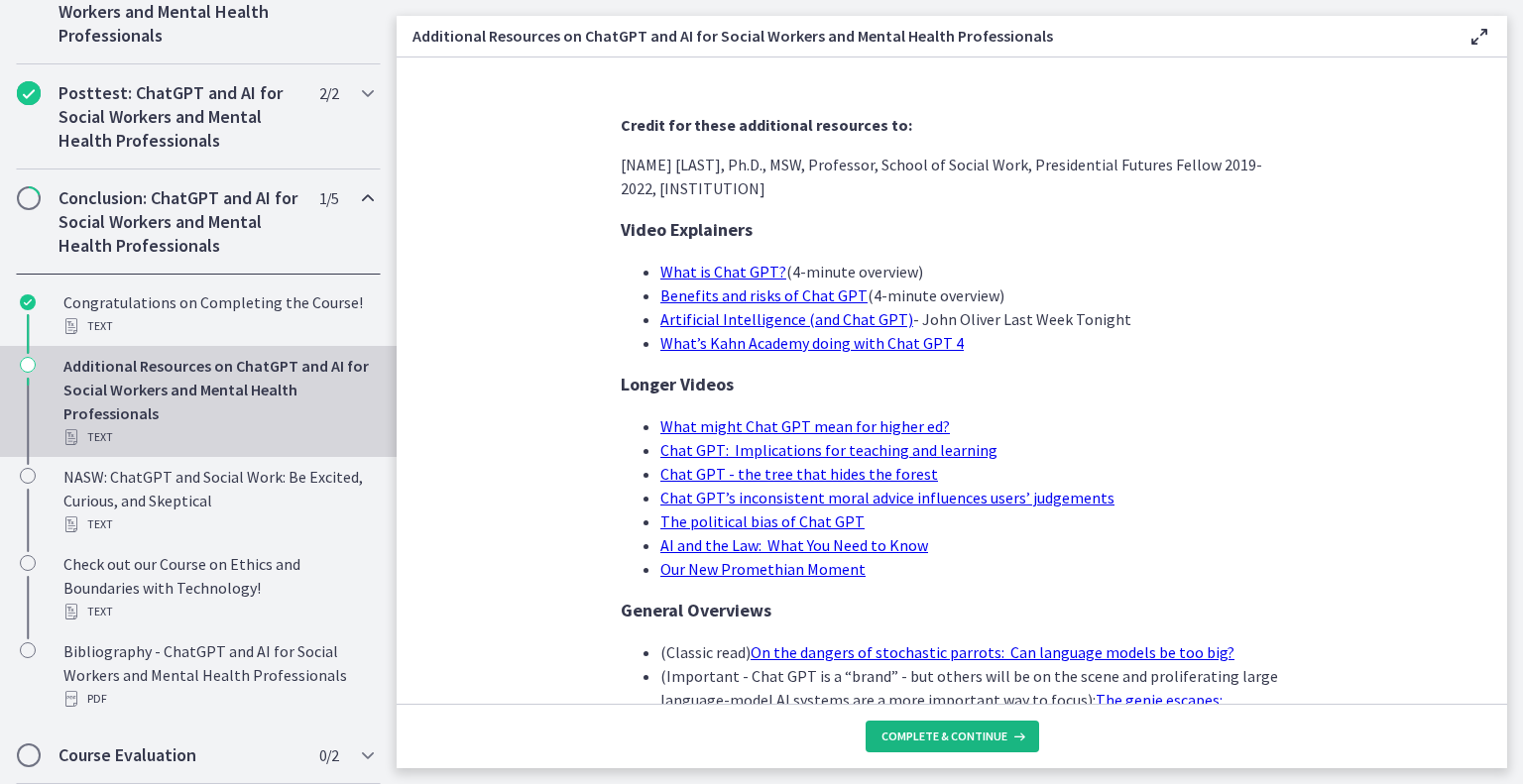 click on "Complete & continue" at bounding box center (944, 736) 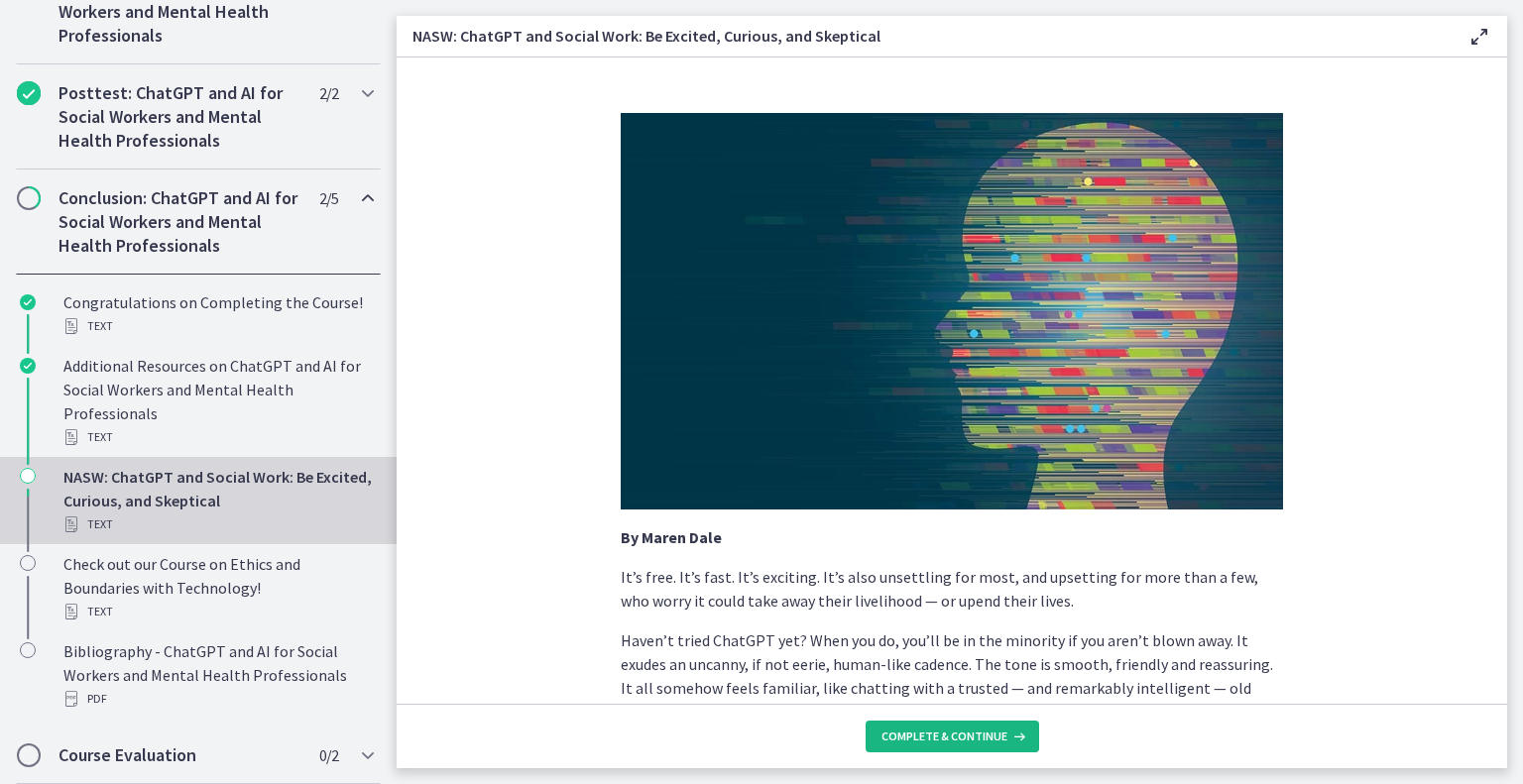click on "Complete & continue" at bounding box center (944, 736) 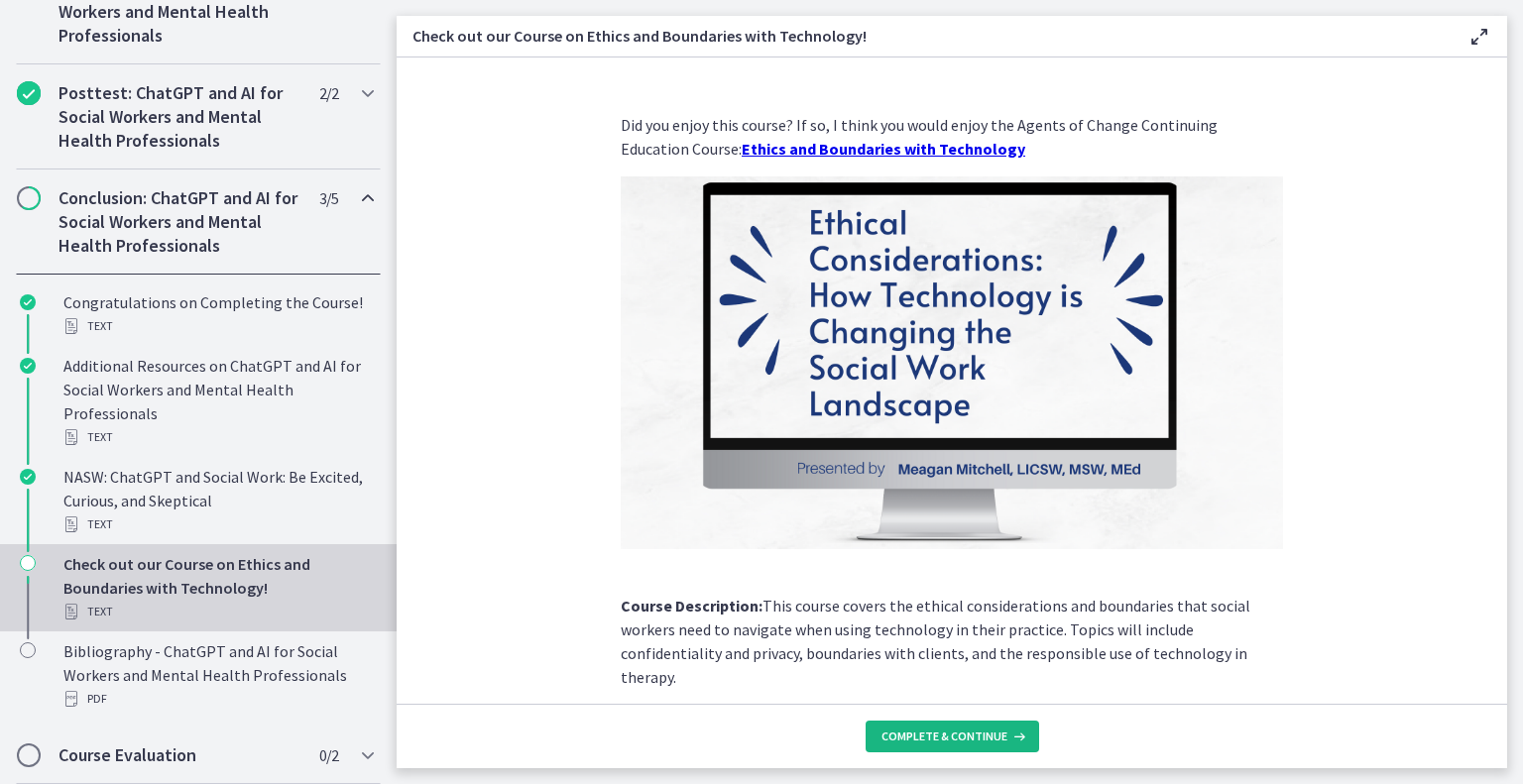 click on "Complete & continue" at bounding box center (944, 736) 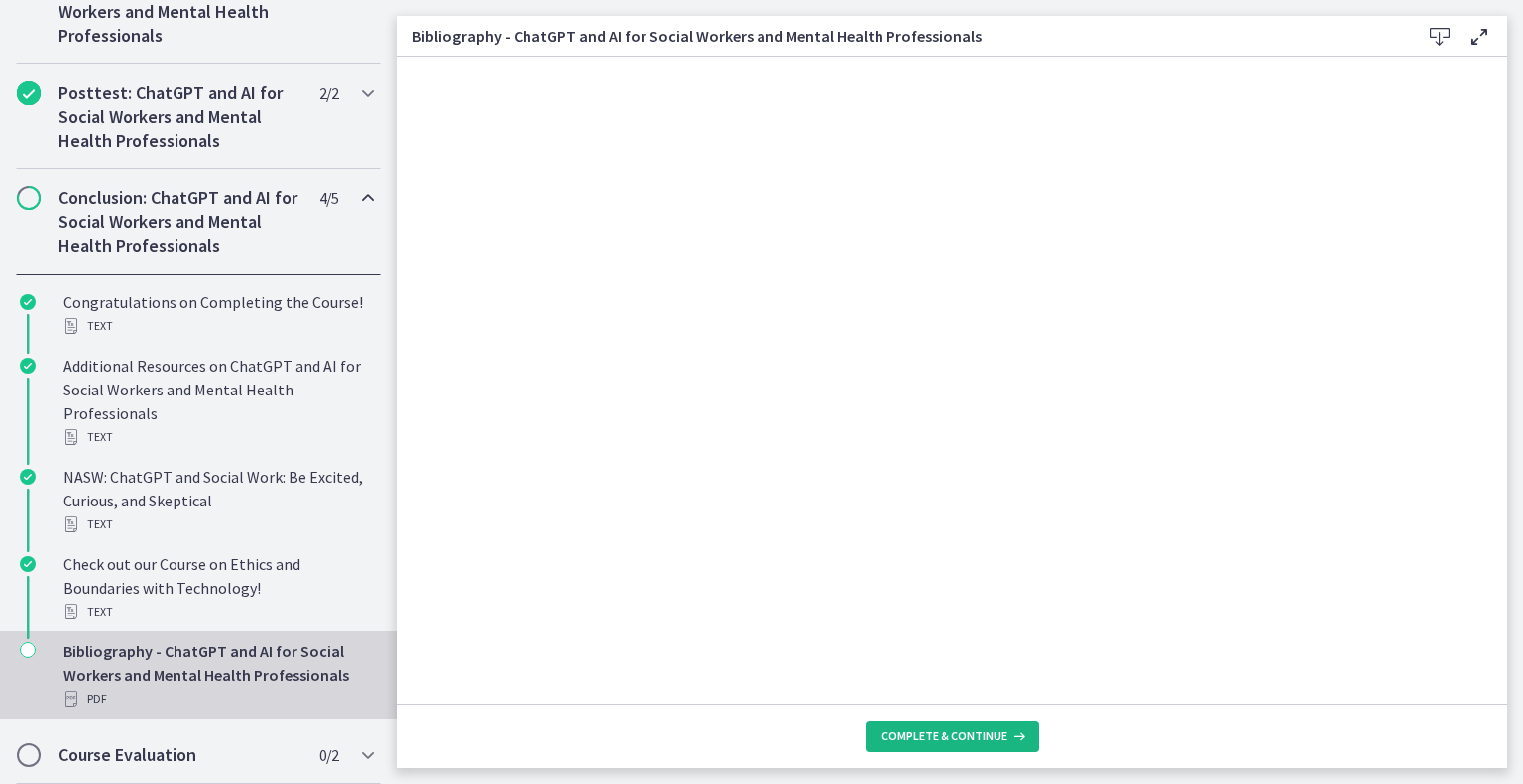 click on "Complete & continue" at bounding box center [944, 736] 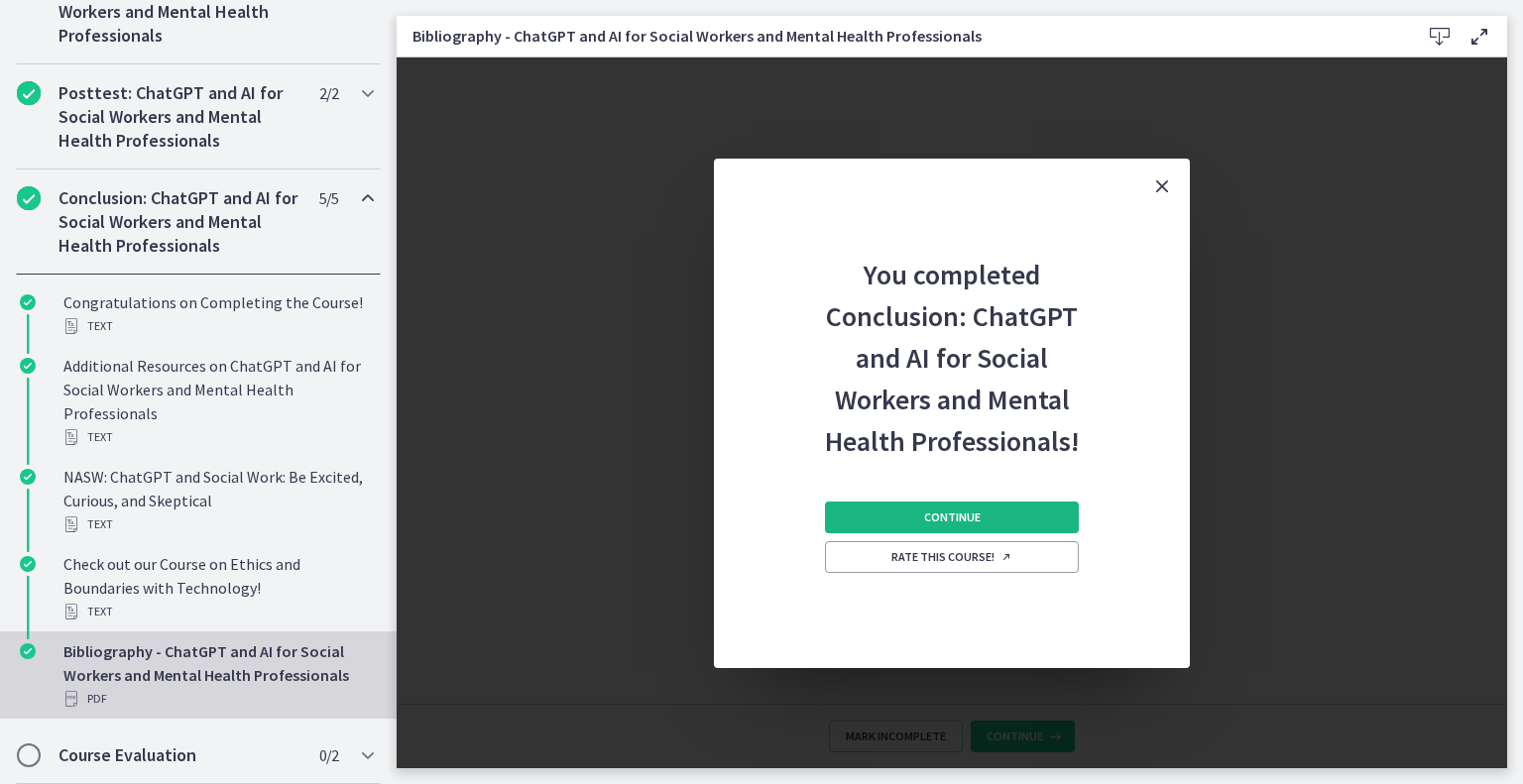 click on "Continue" at bounding box center [952, 517] 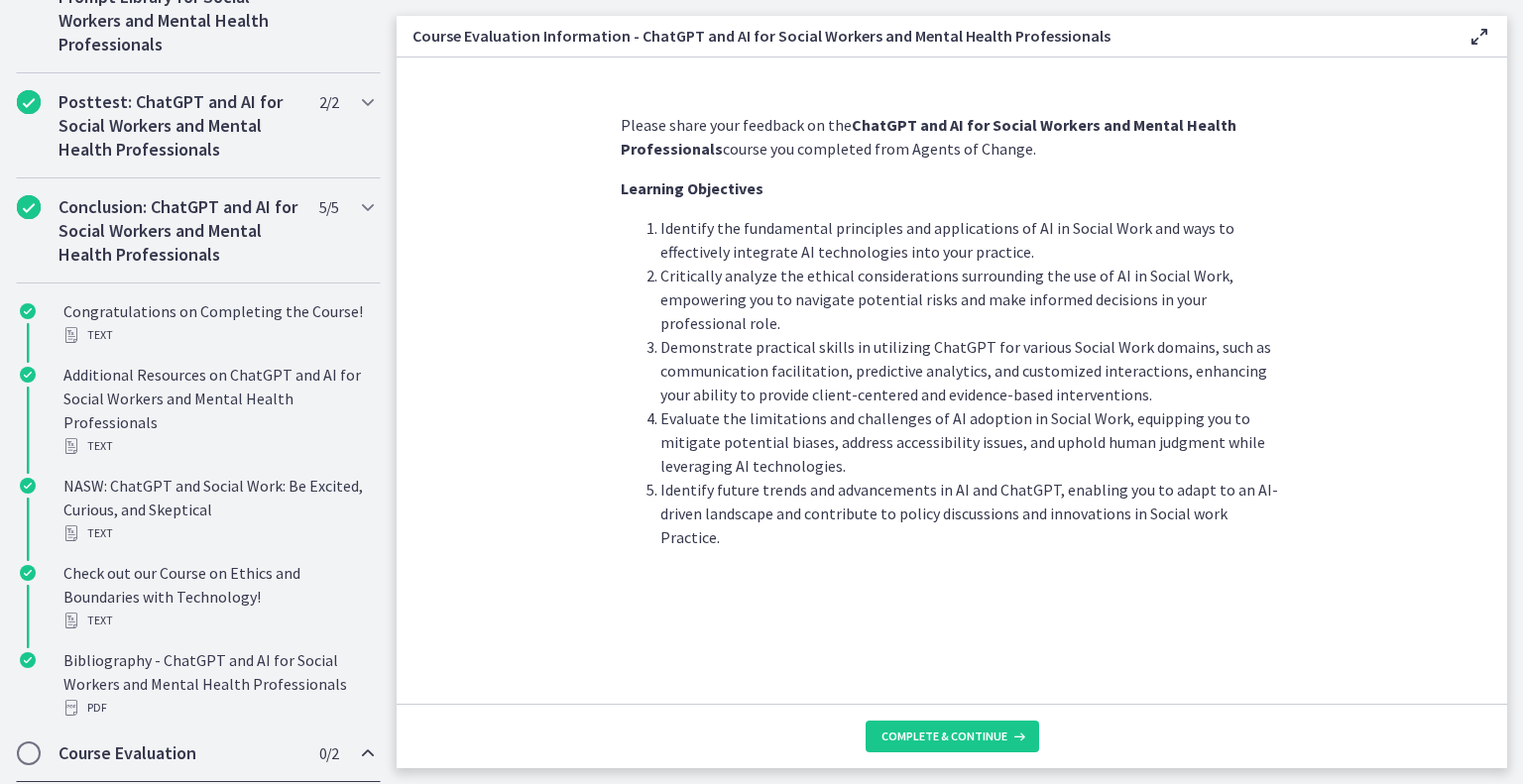 scroll, scrollTop: 929, scrollLeft: 0, axis: vertical 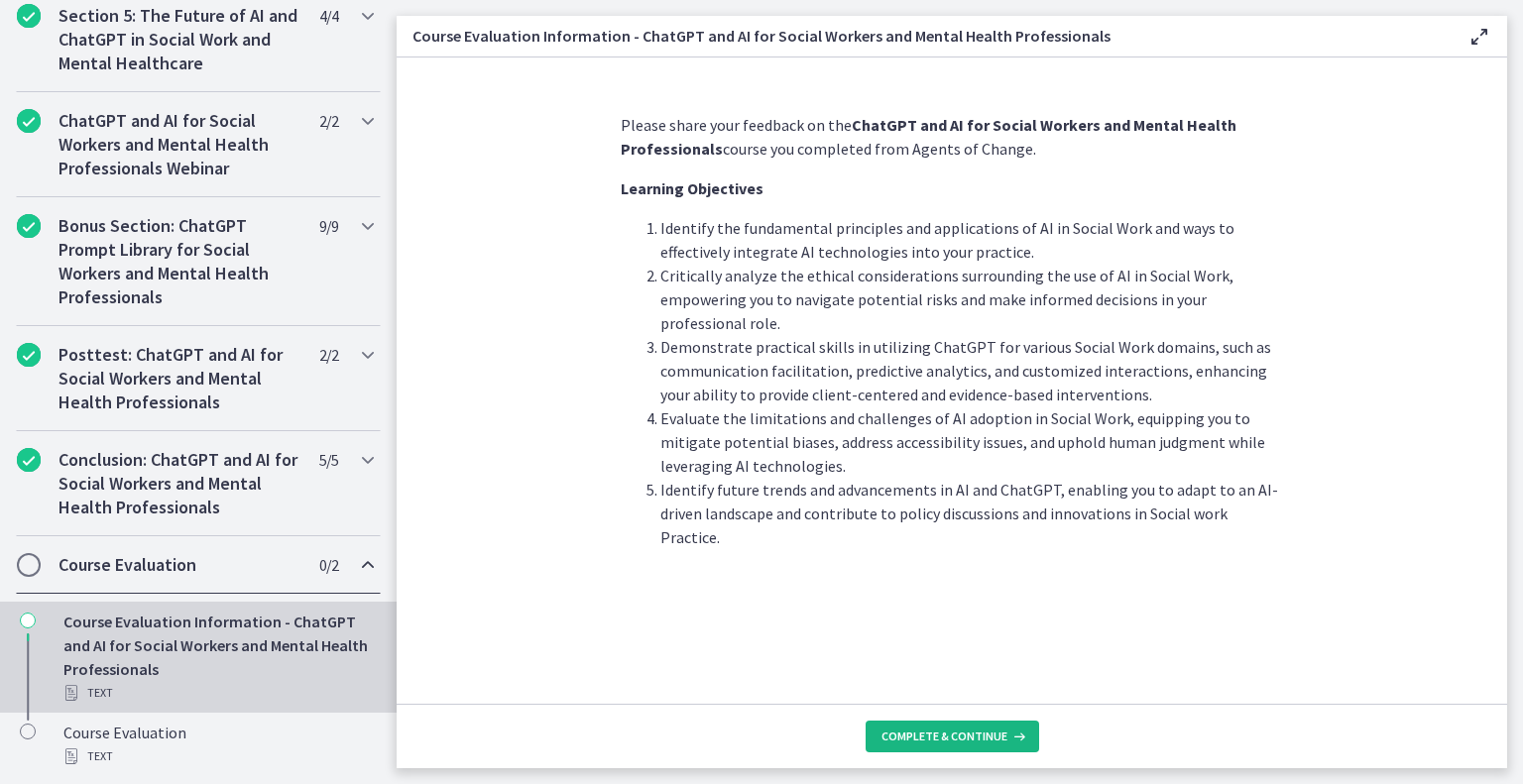 click on "Complete & continue" at bounding box center (944, 736) 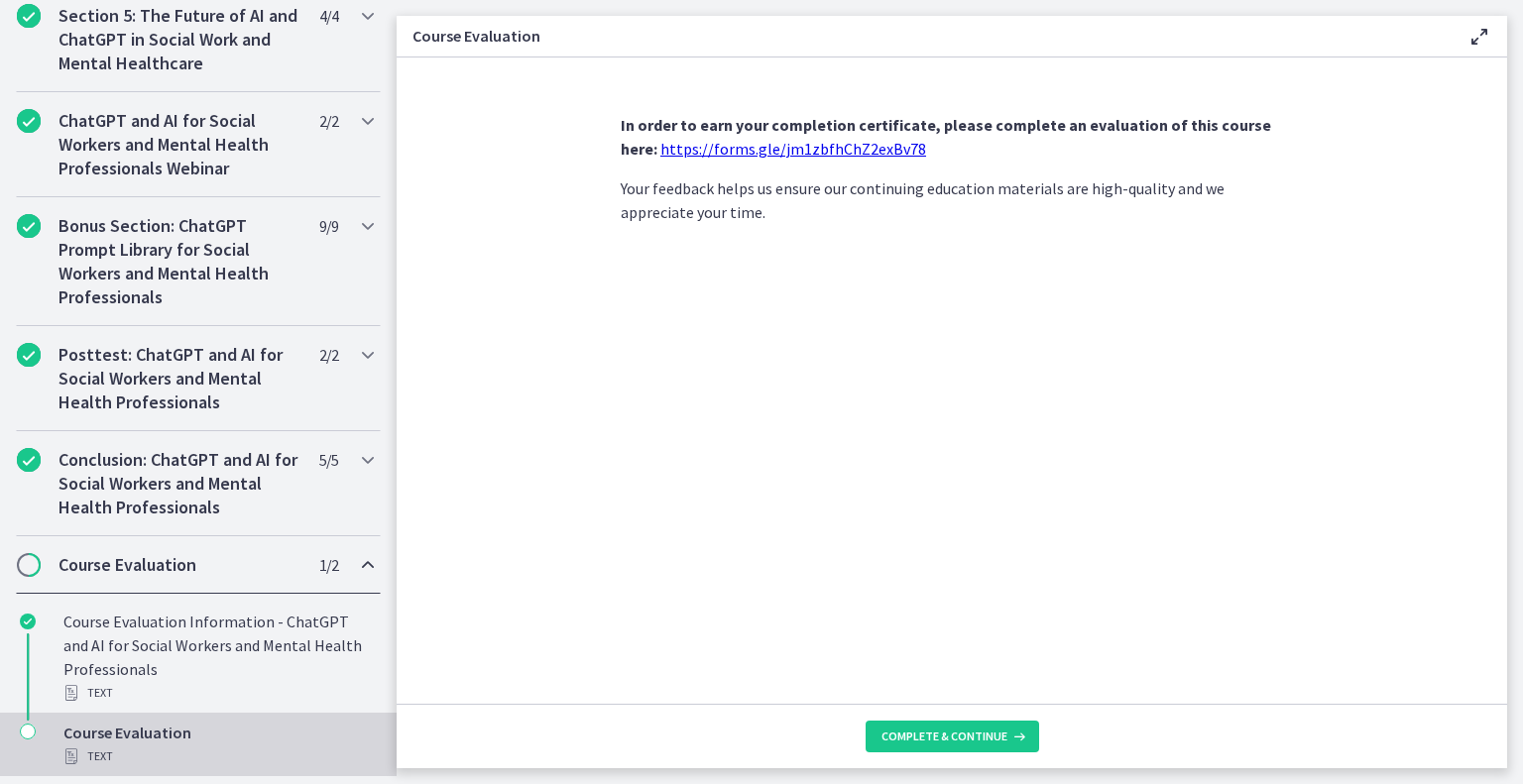 click on "https://forms.gle/jm1zbfhChZ2exBv78" at bounding box center [793, 149] 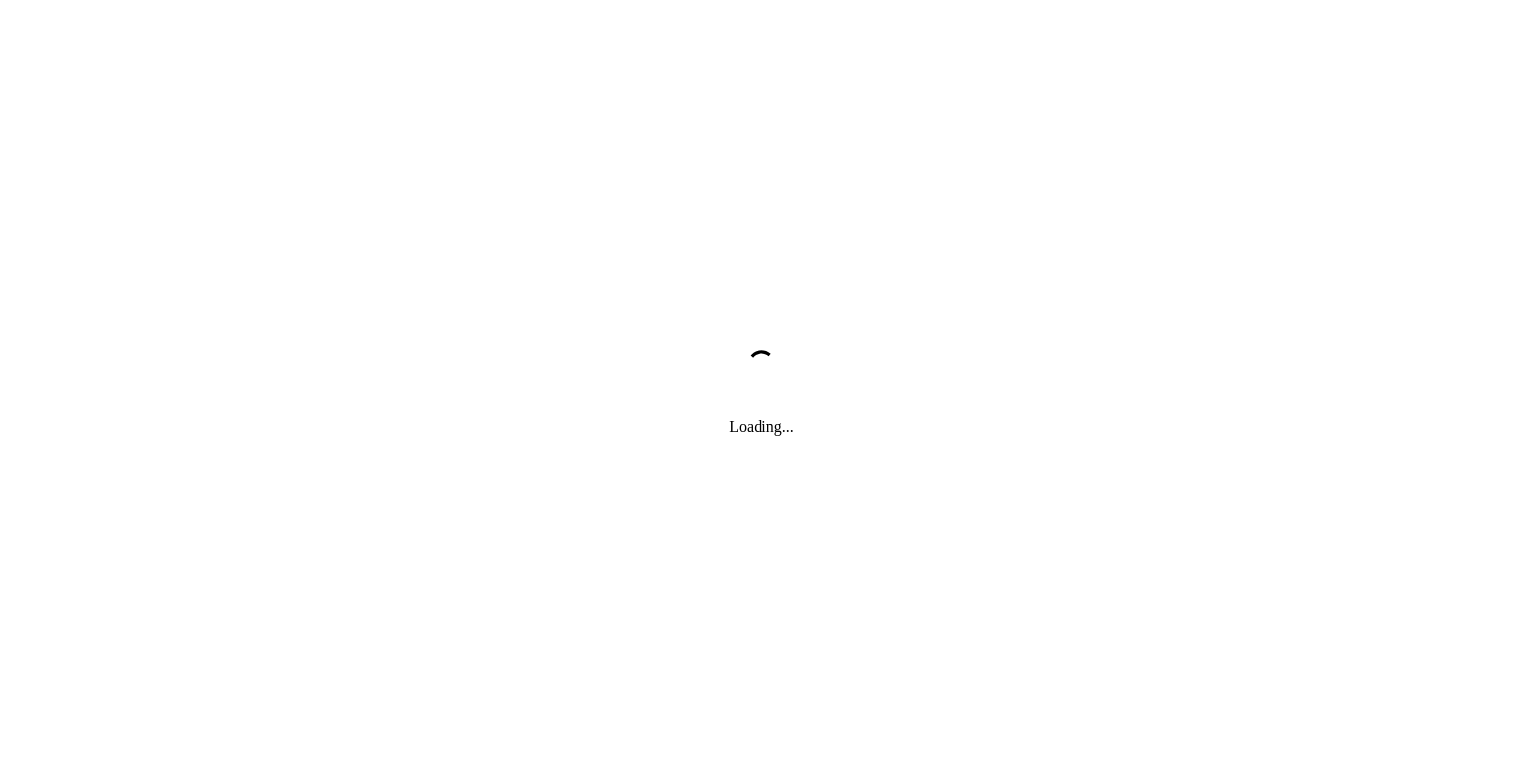 scroll, scrollTop: 0, scrollLeft: 0, axis: both 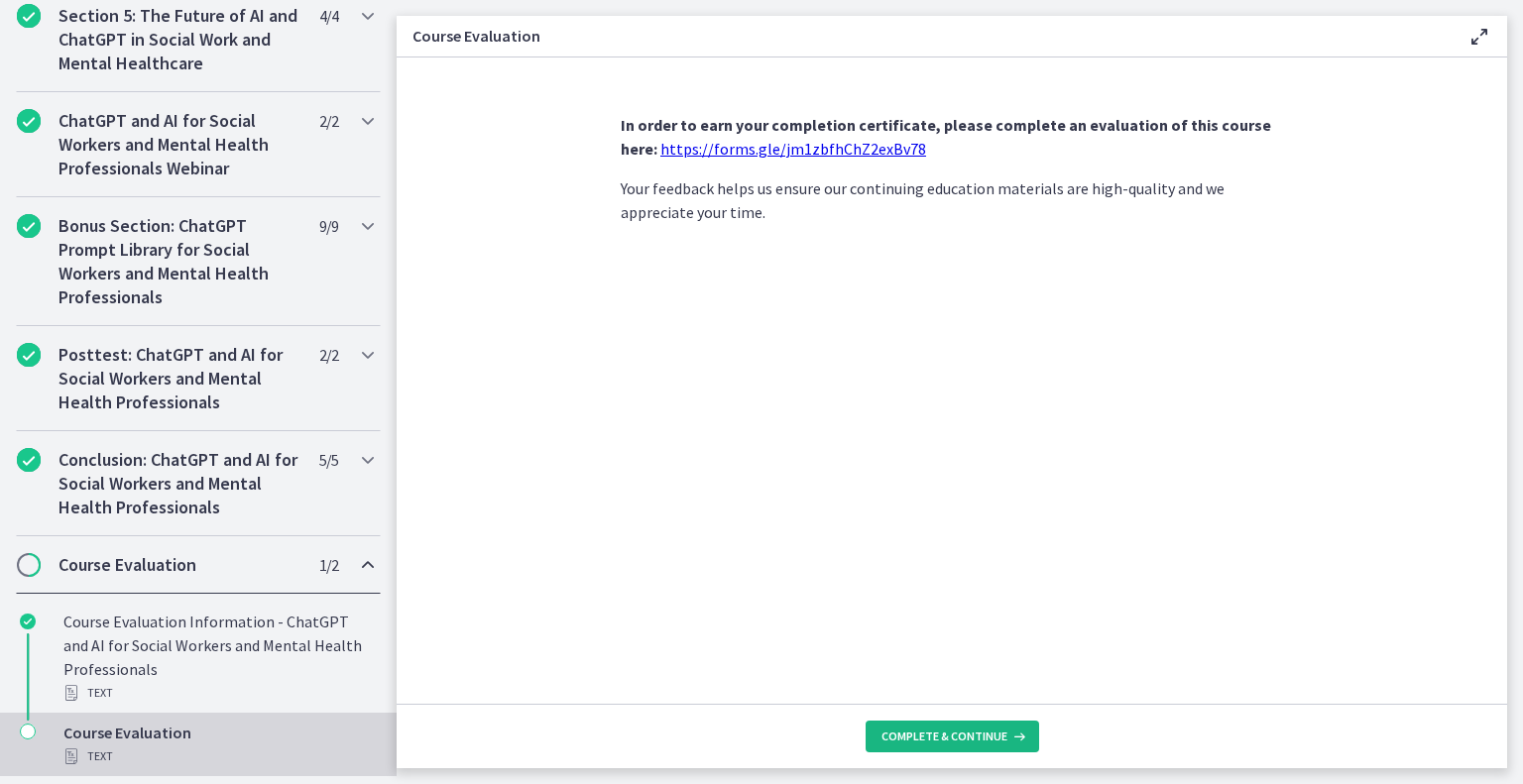 click on "Complete & continue" at bounding box center [944, 736] 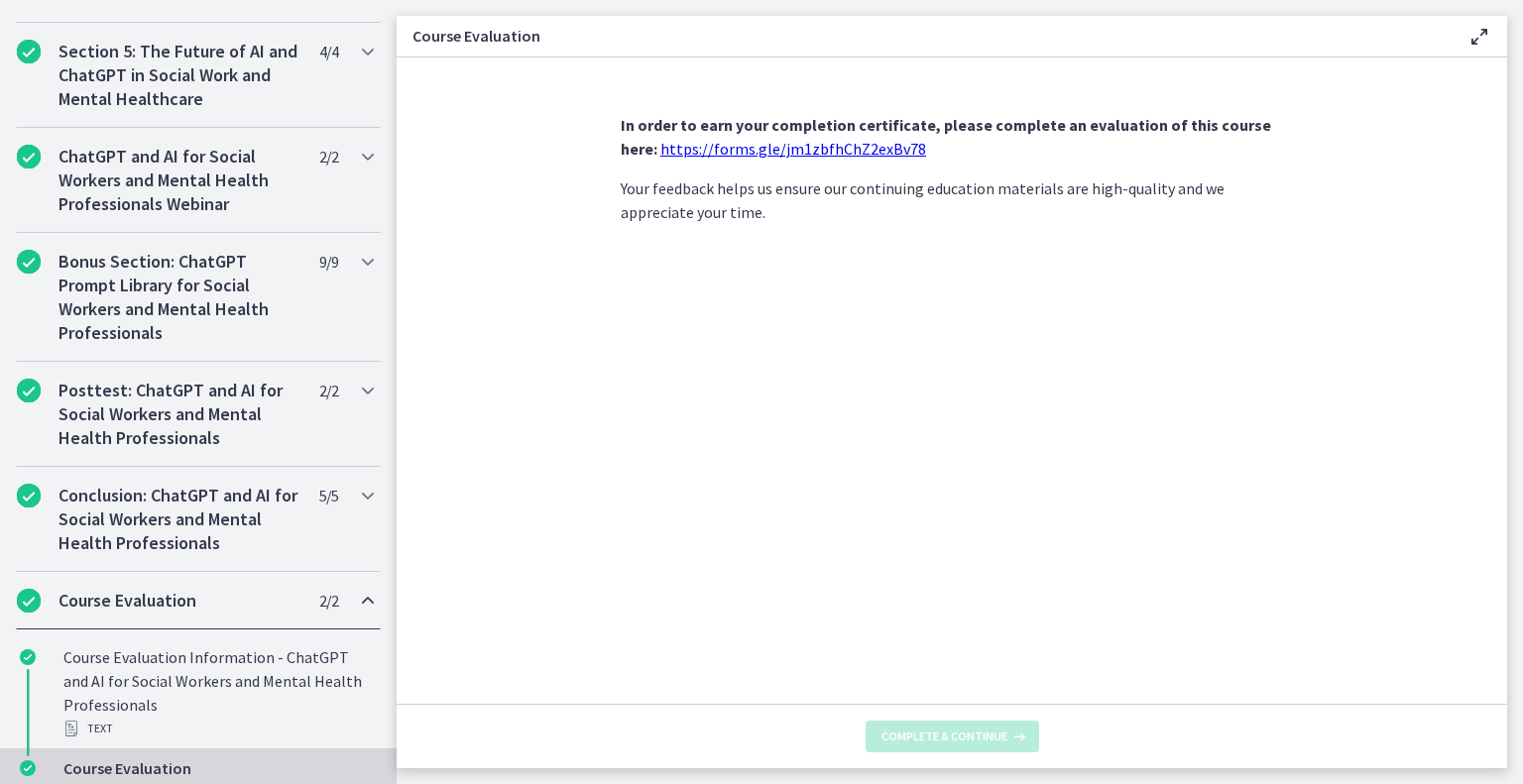 scroll, scrollTop: 1036, scrollLeft: 0, axis: vertical 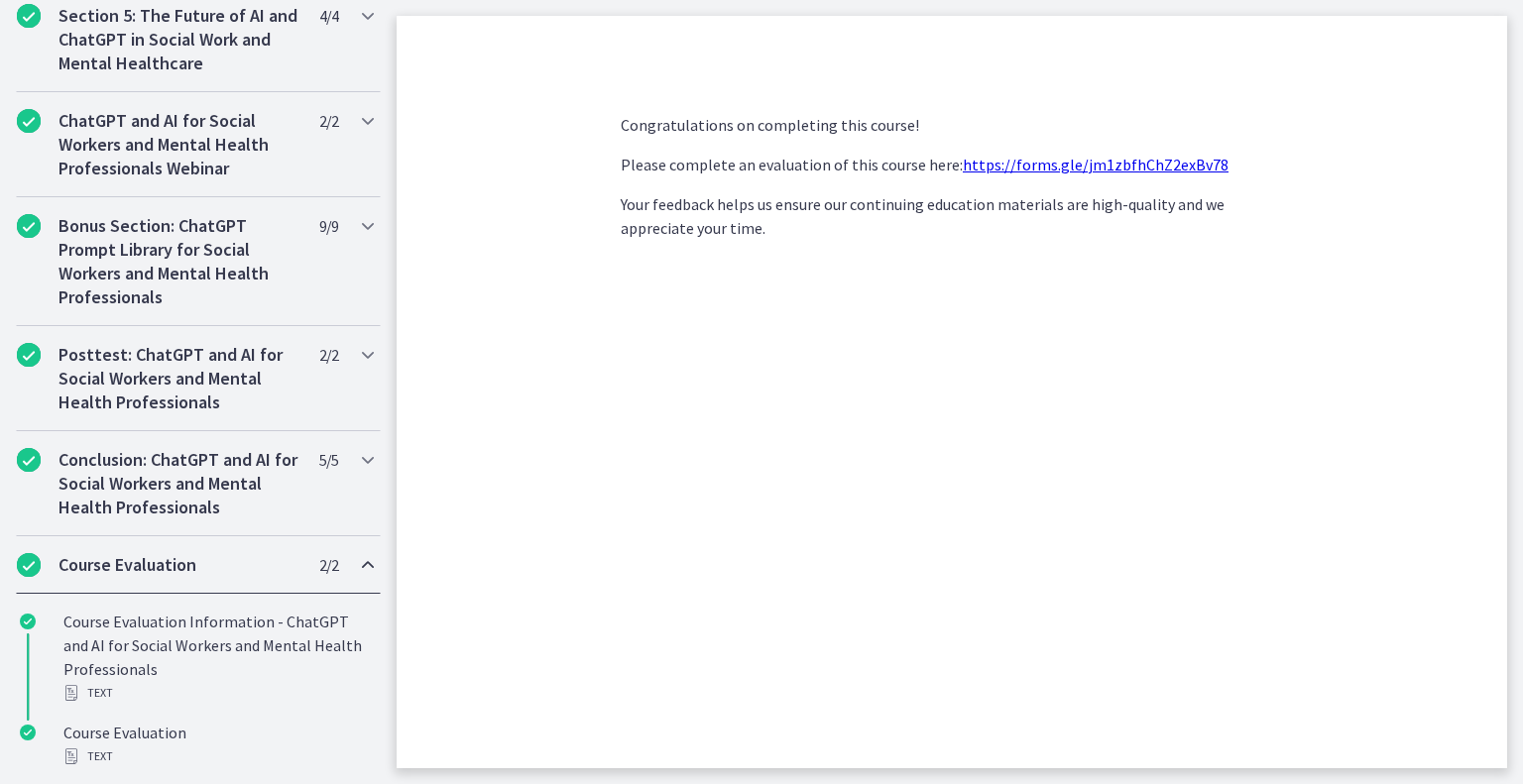click on "Congratulations on completing this course! Please complete an evaluation of this course here:  https://forms.gle/jm1zbfhChZ2exBv78   Your feedback helps us ensure our continuing education materials are high-quality and we appreciate your time." at bounding box center [952, 412] 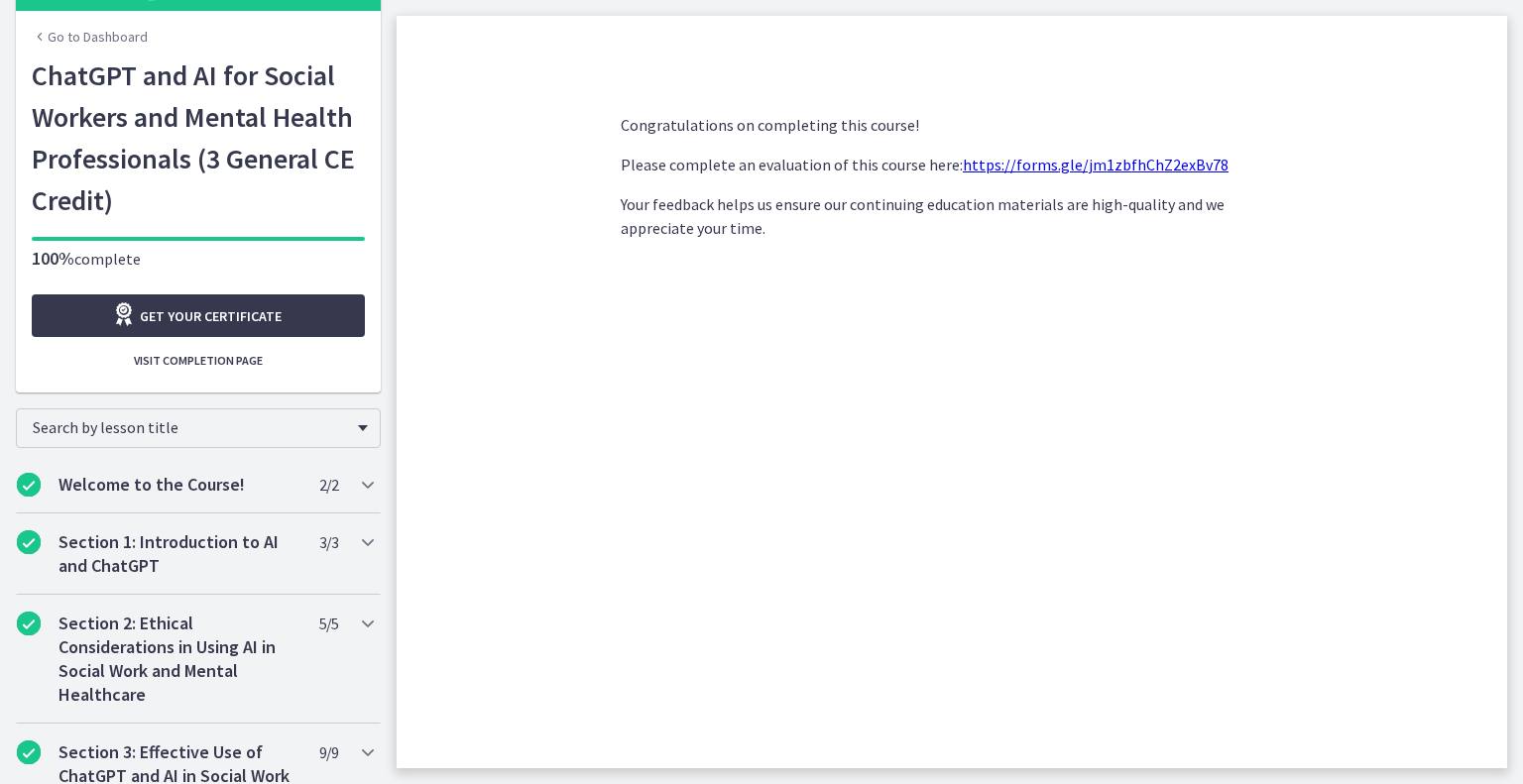 scroll, scrollTop: 0, scrollLeft: 0, axis: both 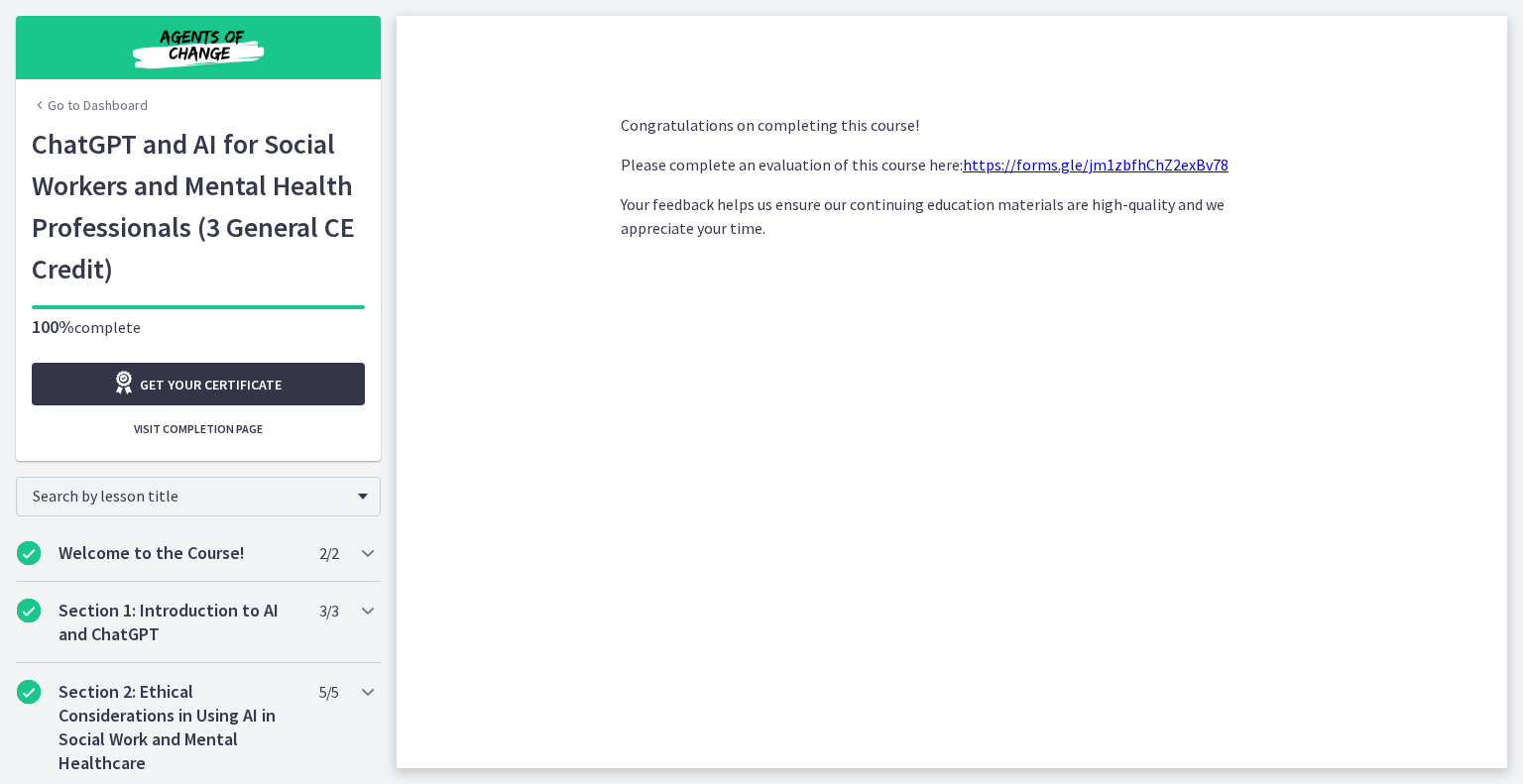 click on "Get your certificate" at bounding box center (210, 385) 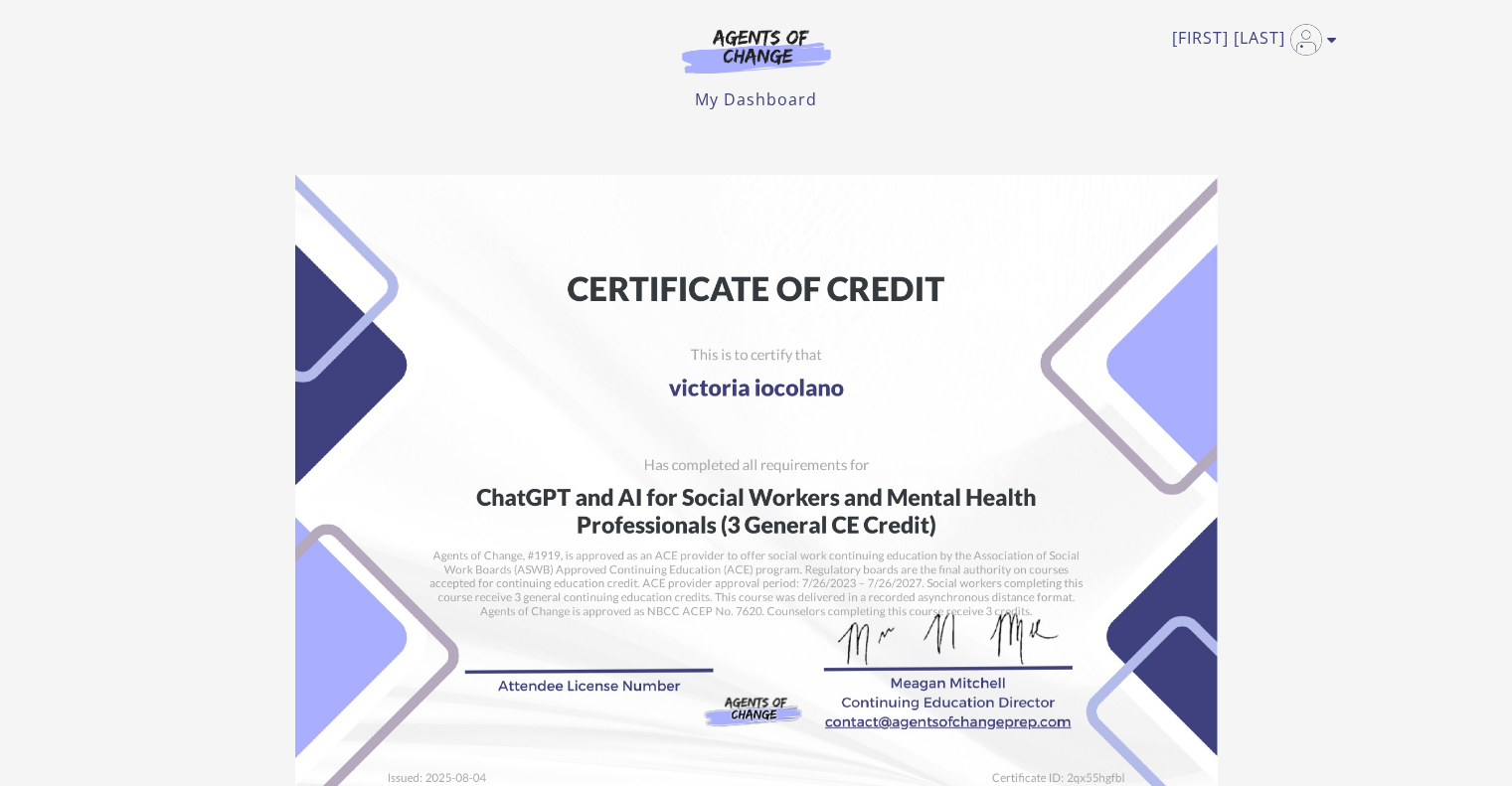 scroll, scrollTop: 0, scrollLeft: 0, axis: both 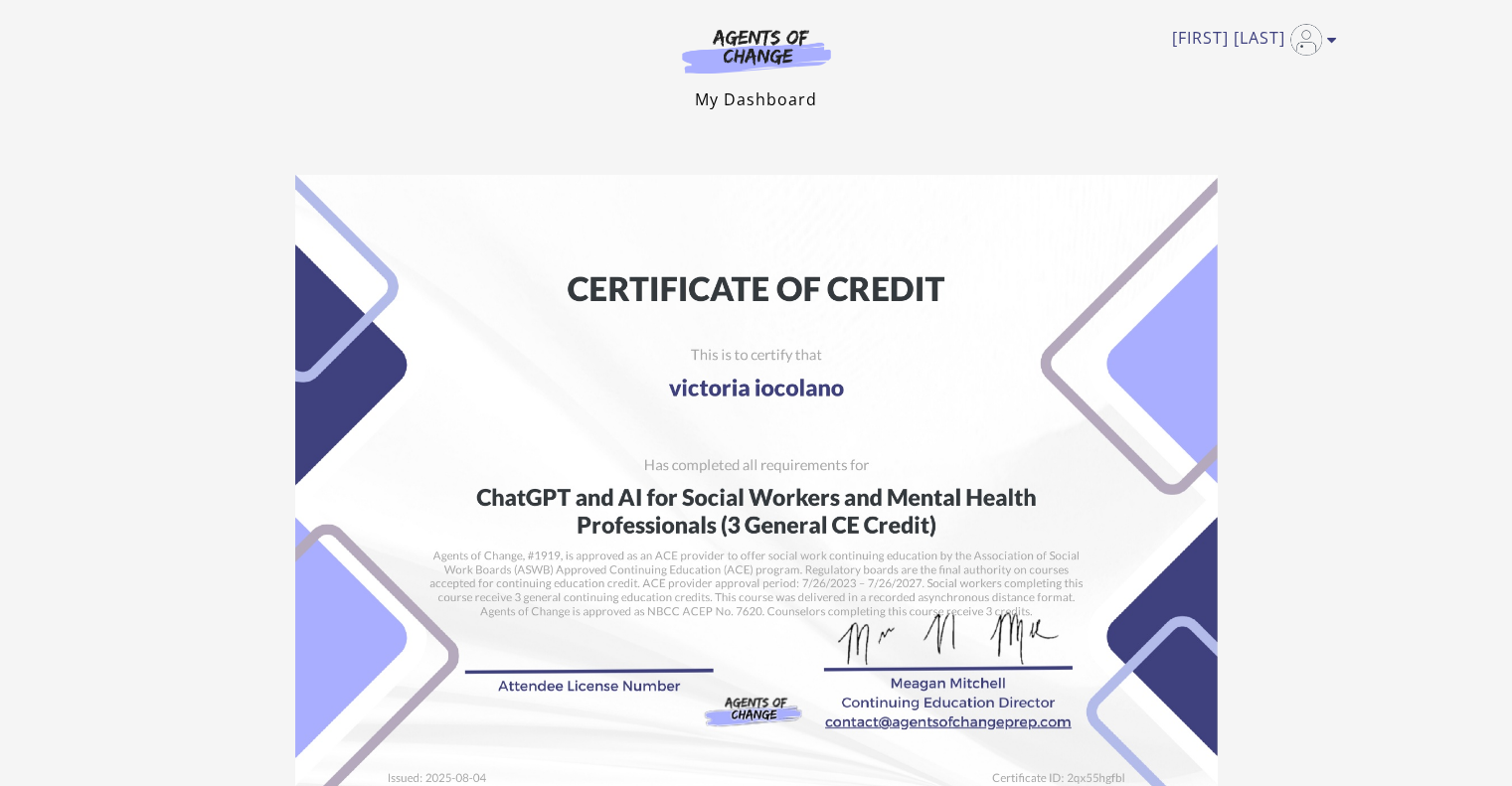 click on "My Dashboard" at bounding box center [756, 99] 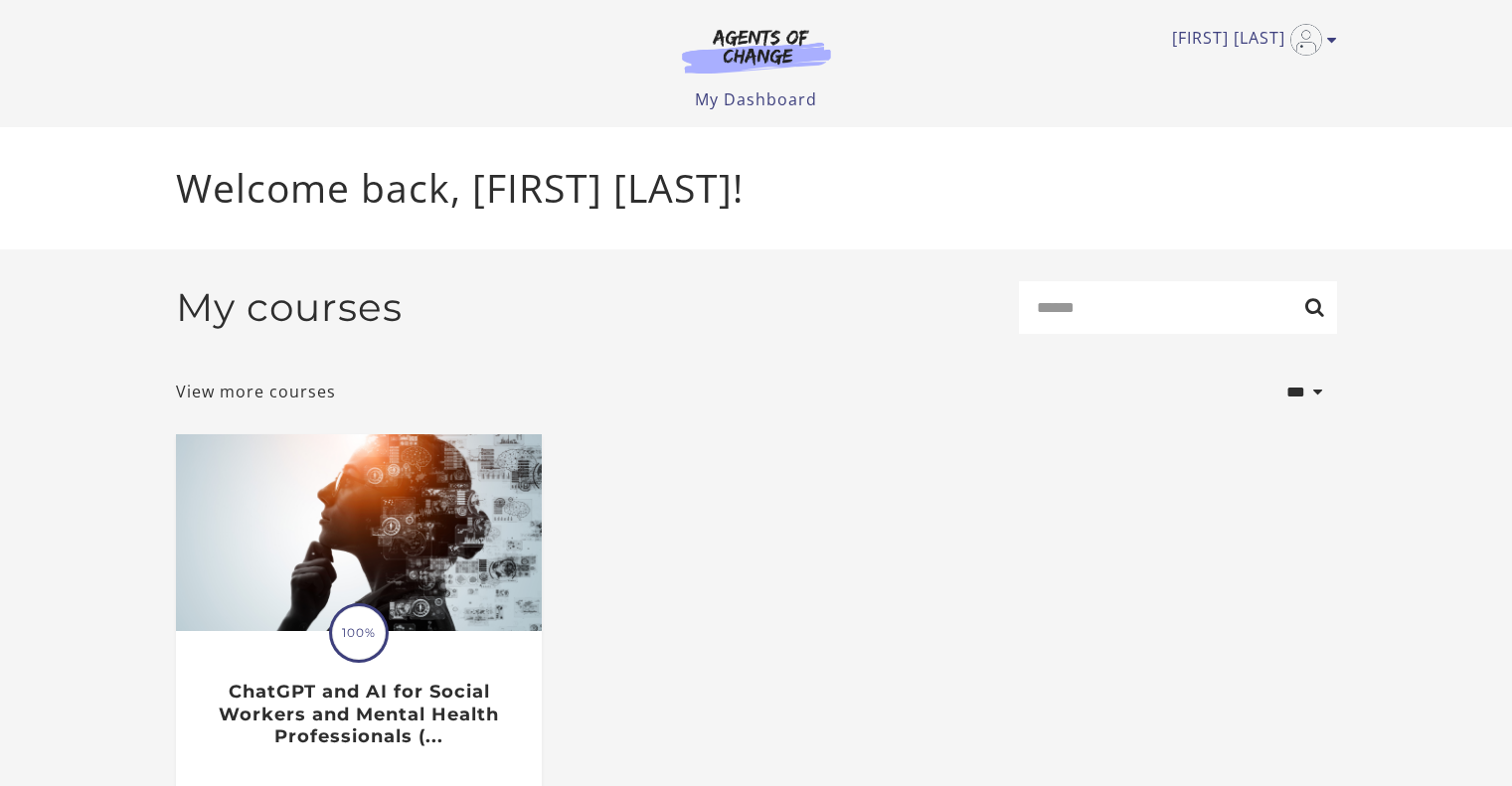 scroll, scrollTop: 0, scrollLeft: 0, axis: both 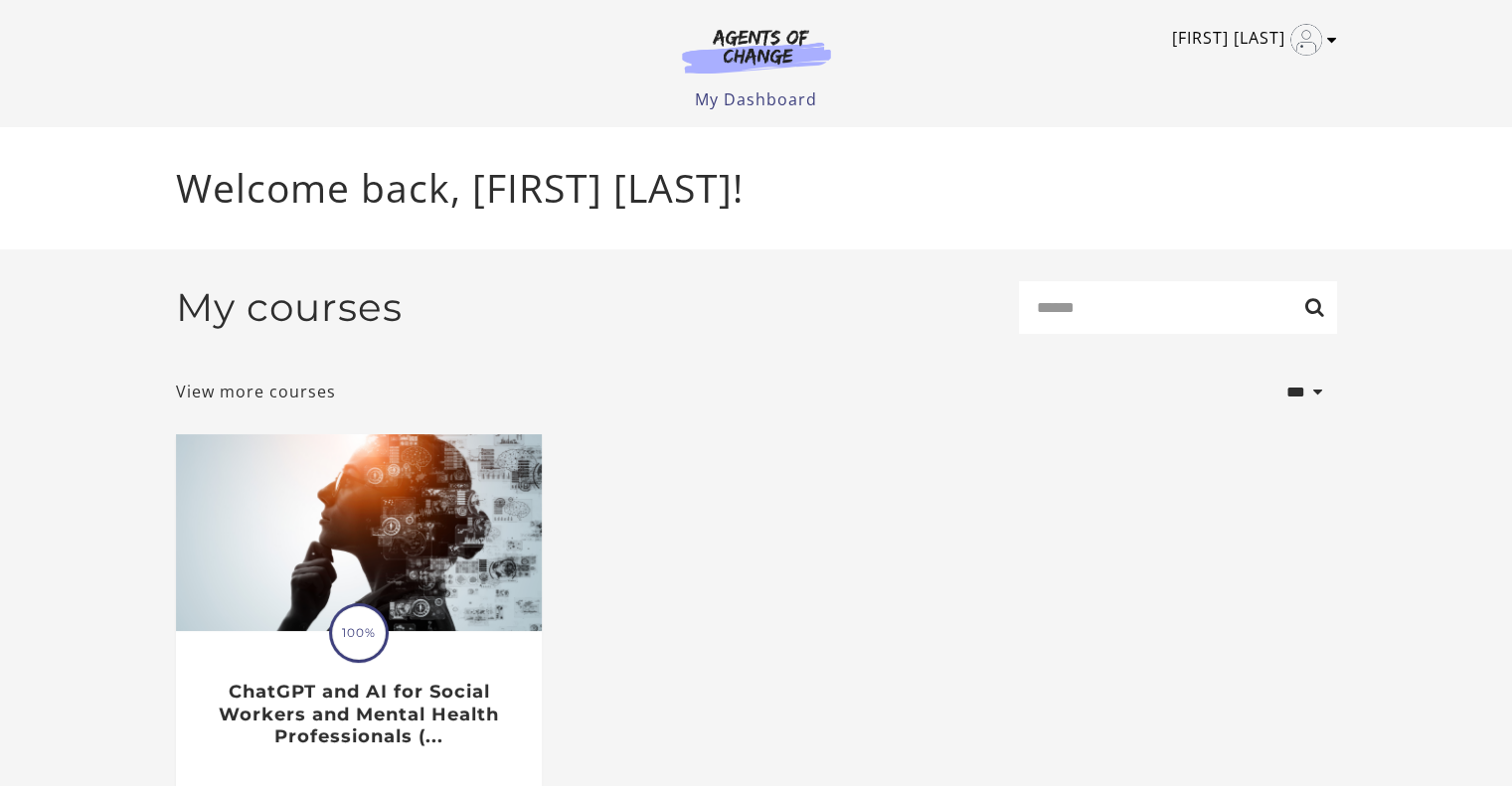 click on "[FIRST] [LAST]" at bounding box center [1250, 40] 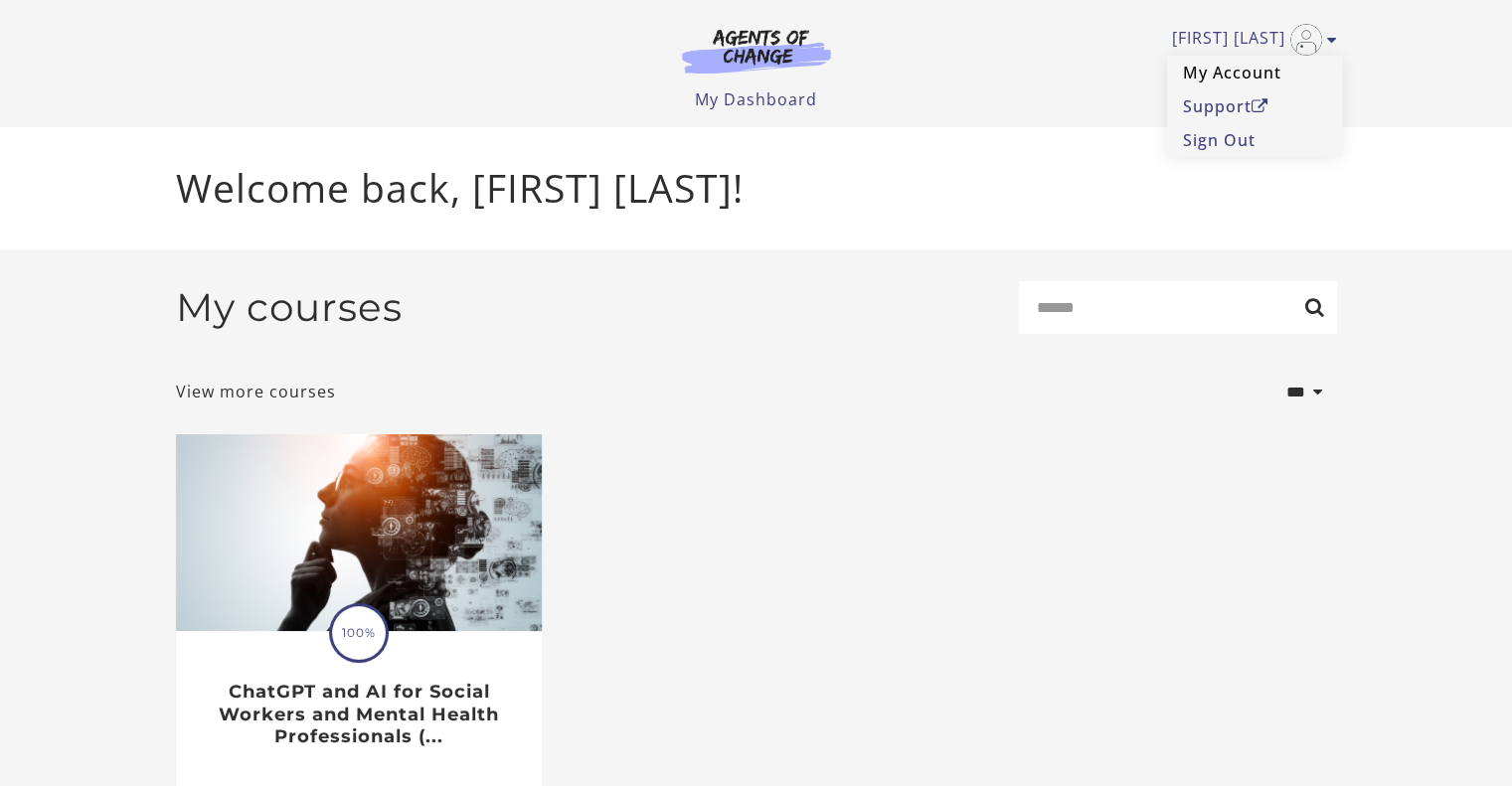 click on "My Account" at bounding box center [1255, 73] 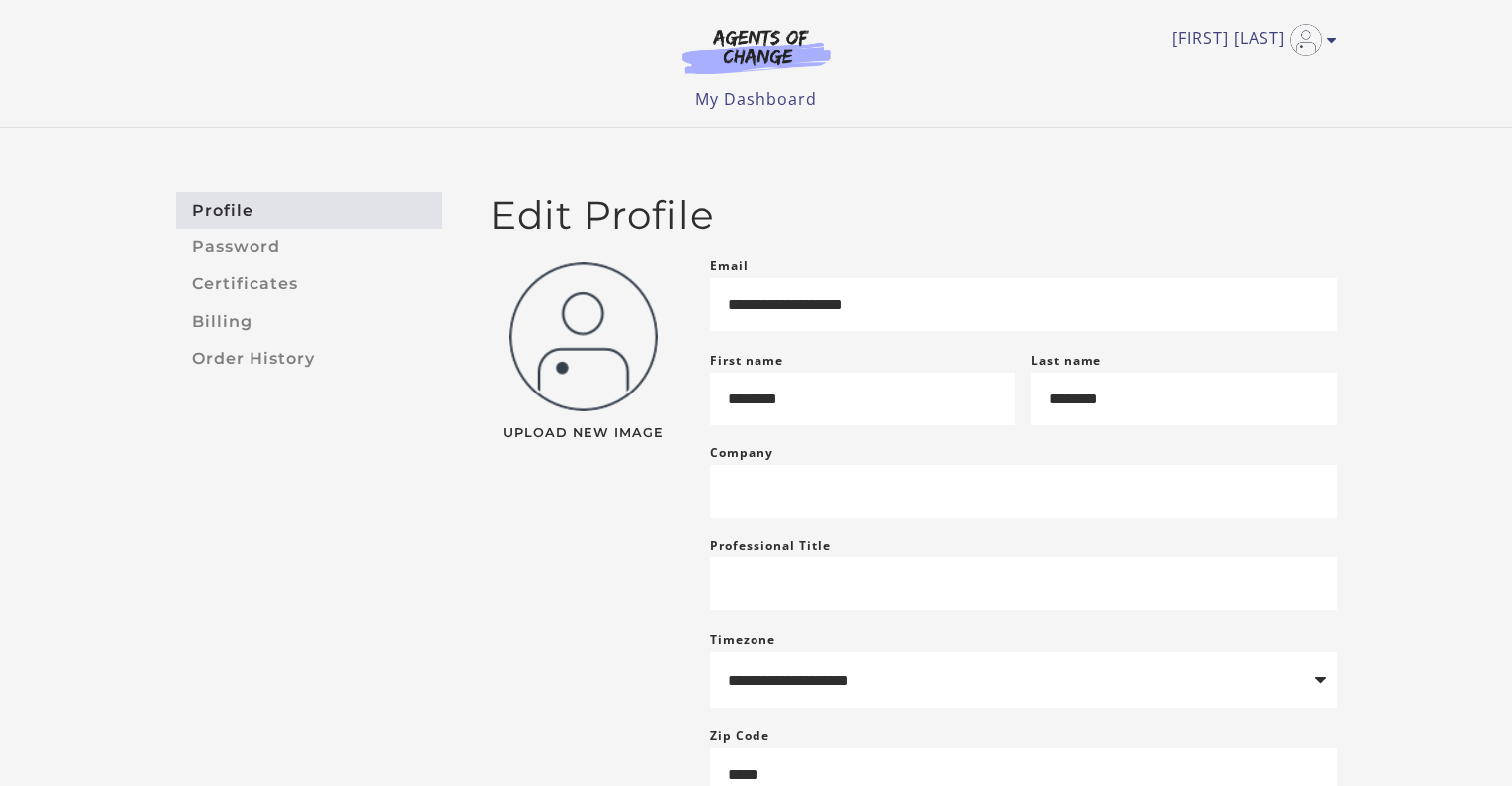scroll, scrollTop: 0, scrollLeft: 0, axis: both 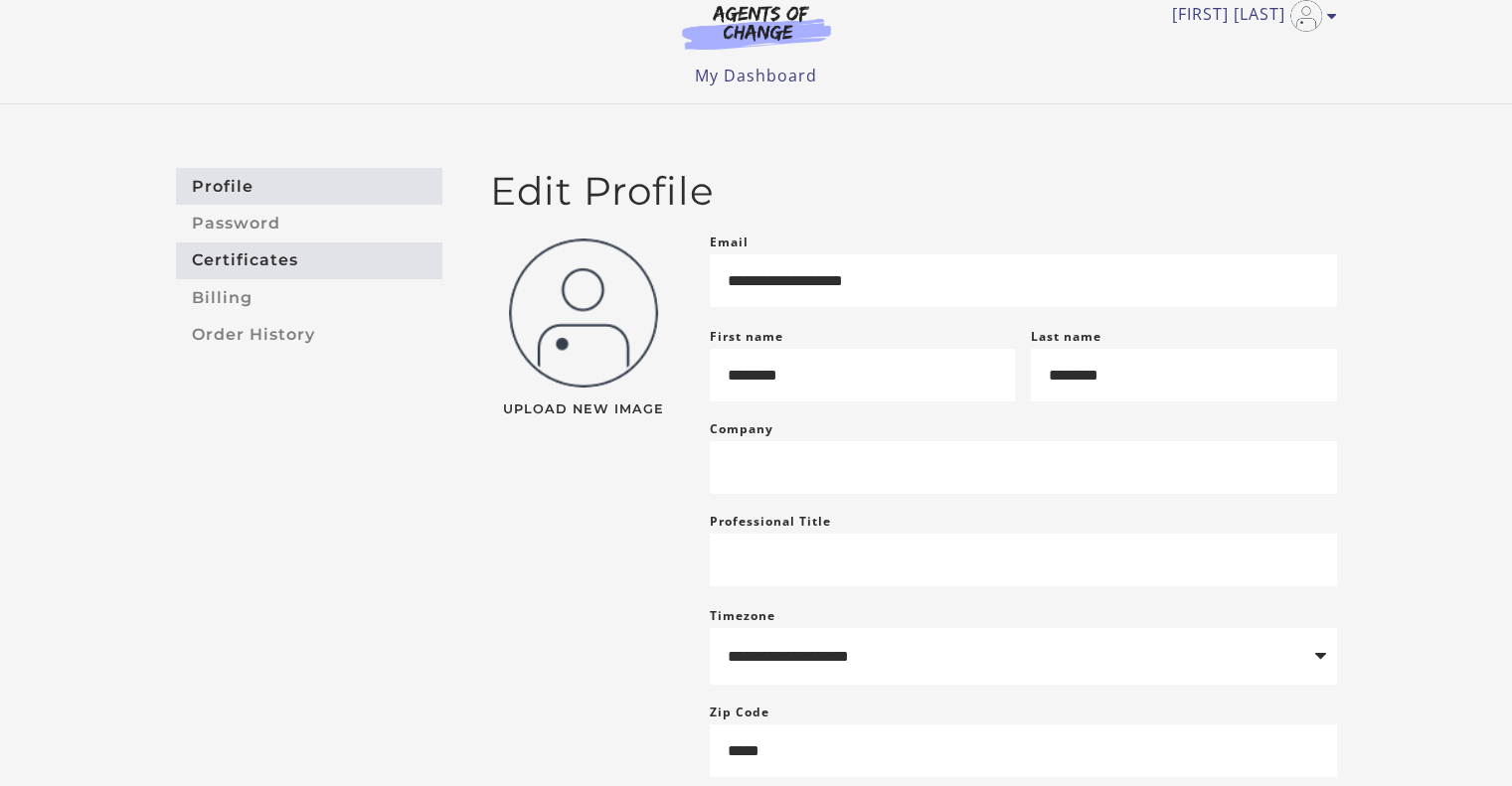 click on "Certificates" at bounding box center (309, 260) 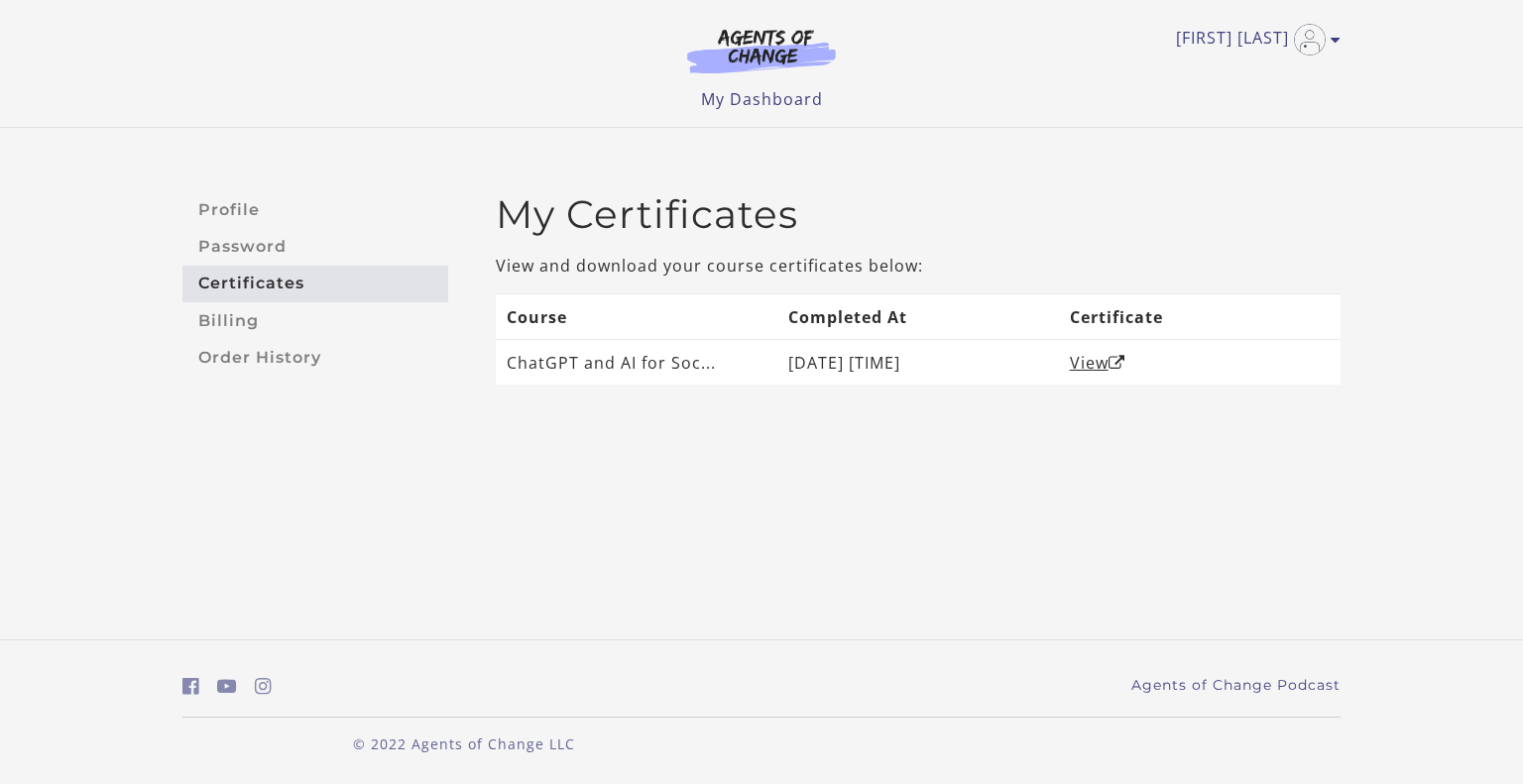 scroll, scrollTop: 0, scrollLeft: 0, axis: both 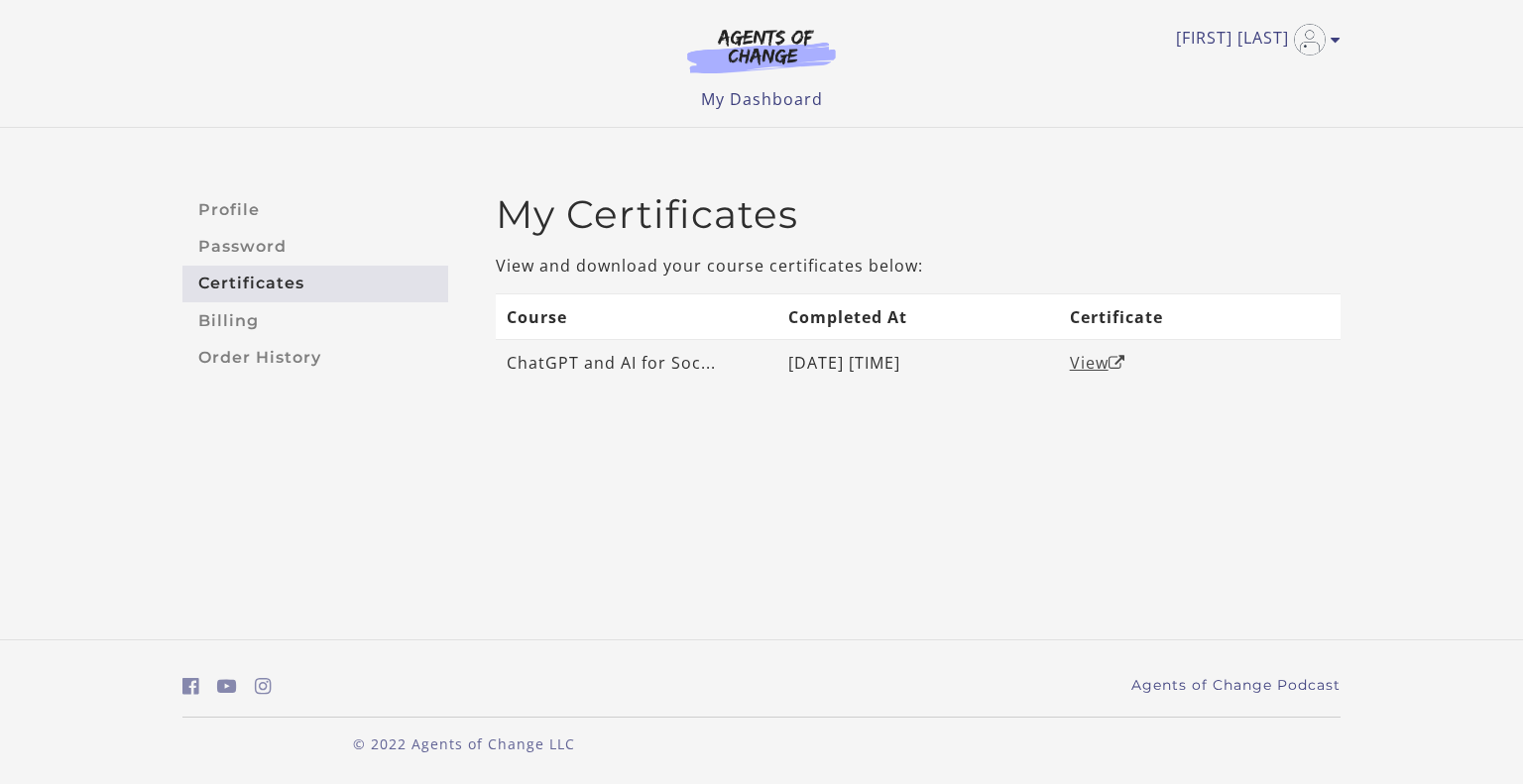 click on "View" at bounding box center (1098, 363) 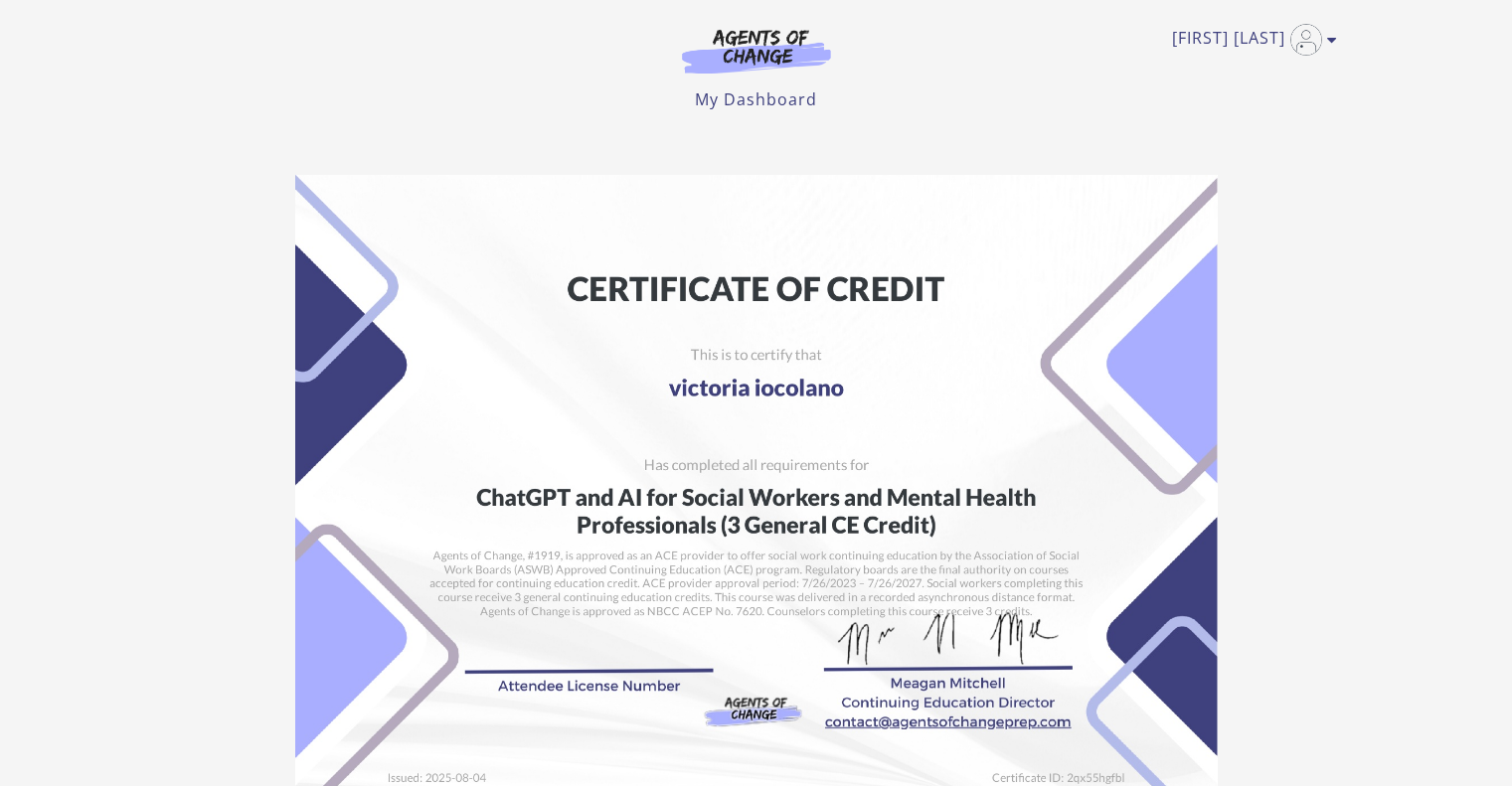 scroll, scrollTop: 0, scrollLeft: 0, axis: both 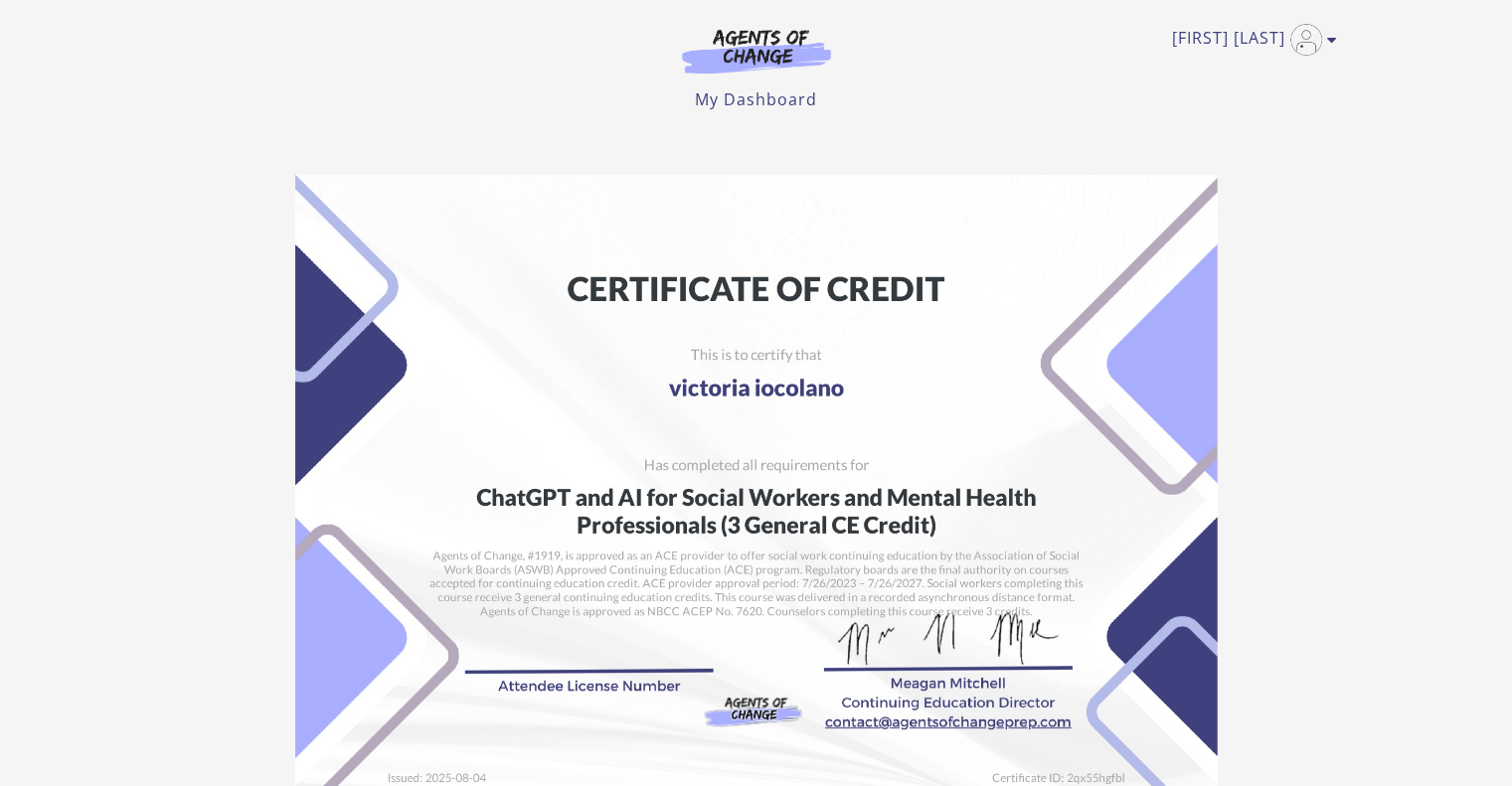click at bounding box center (756, 500) 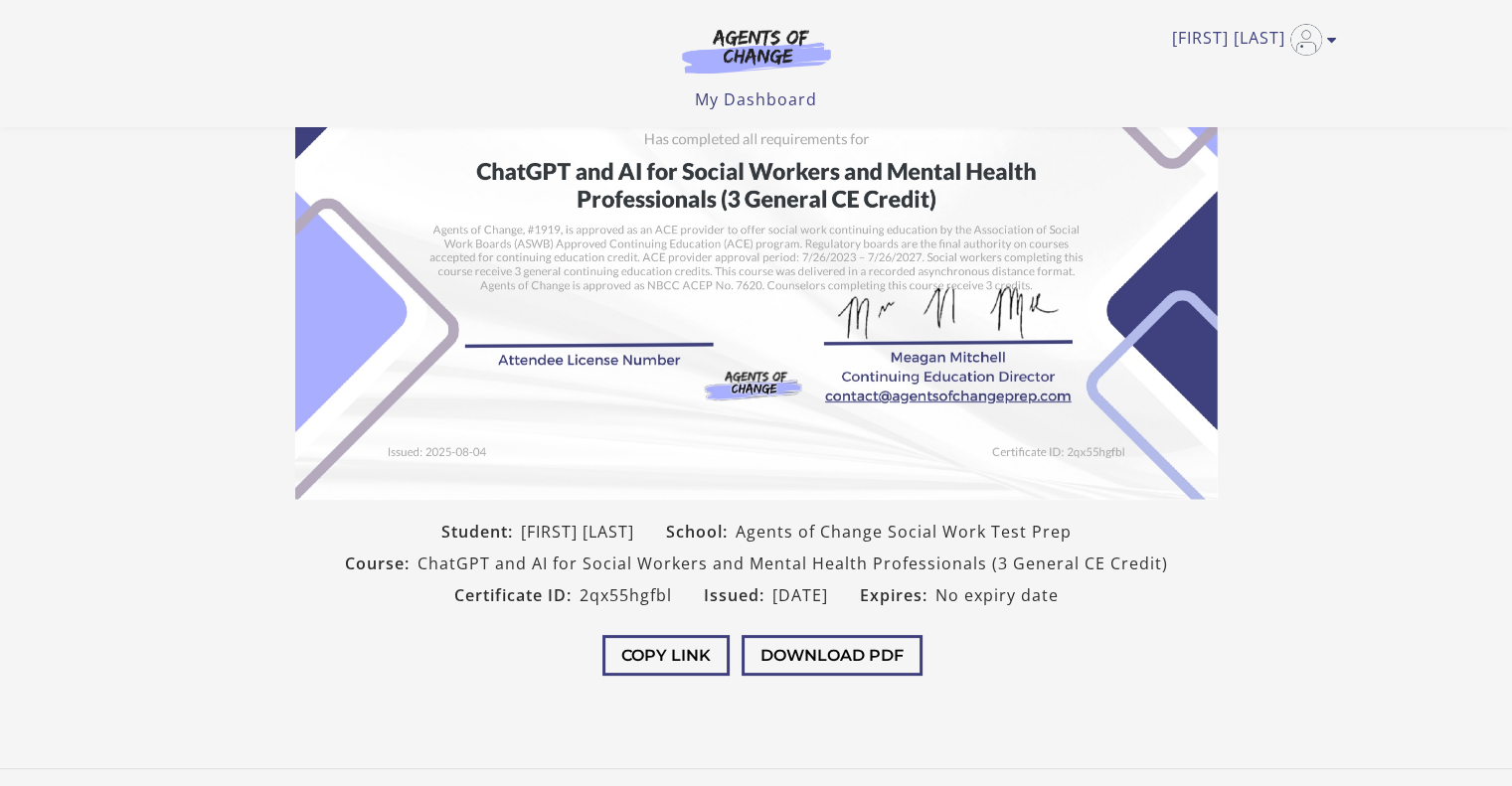scroll, scrollTop: 370, scrollLeft: 0, axis: vertical 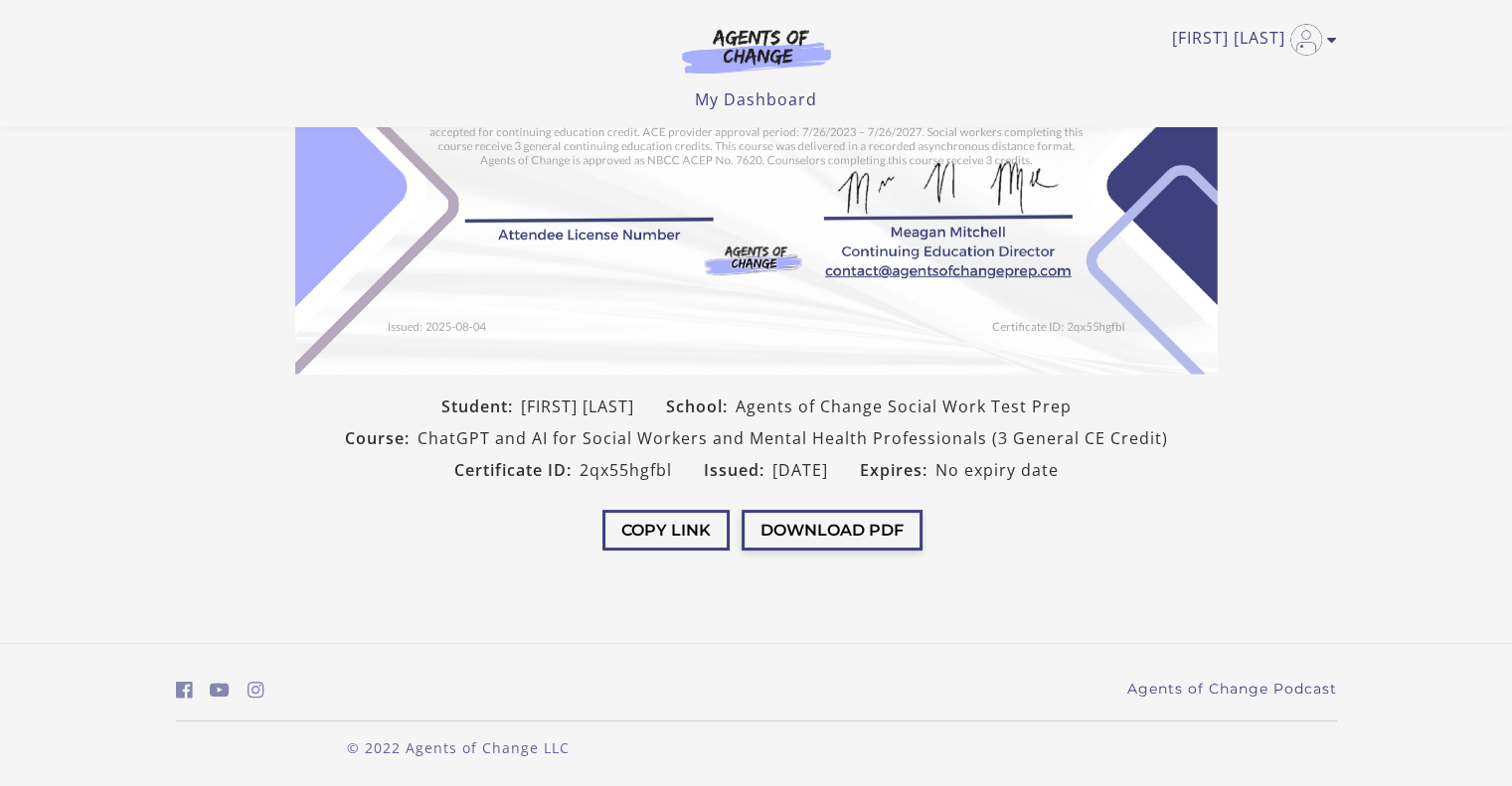 click on "Download PDF" at bounding box center [832, 530] 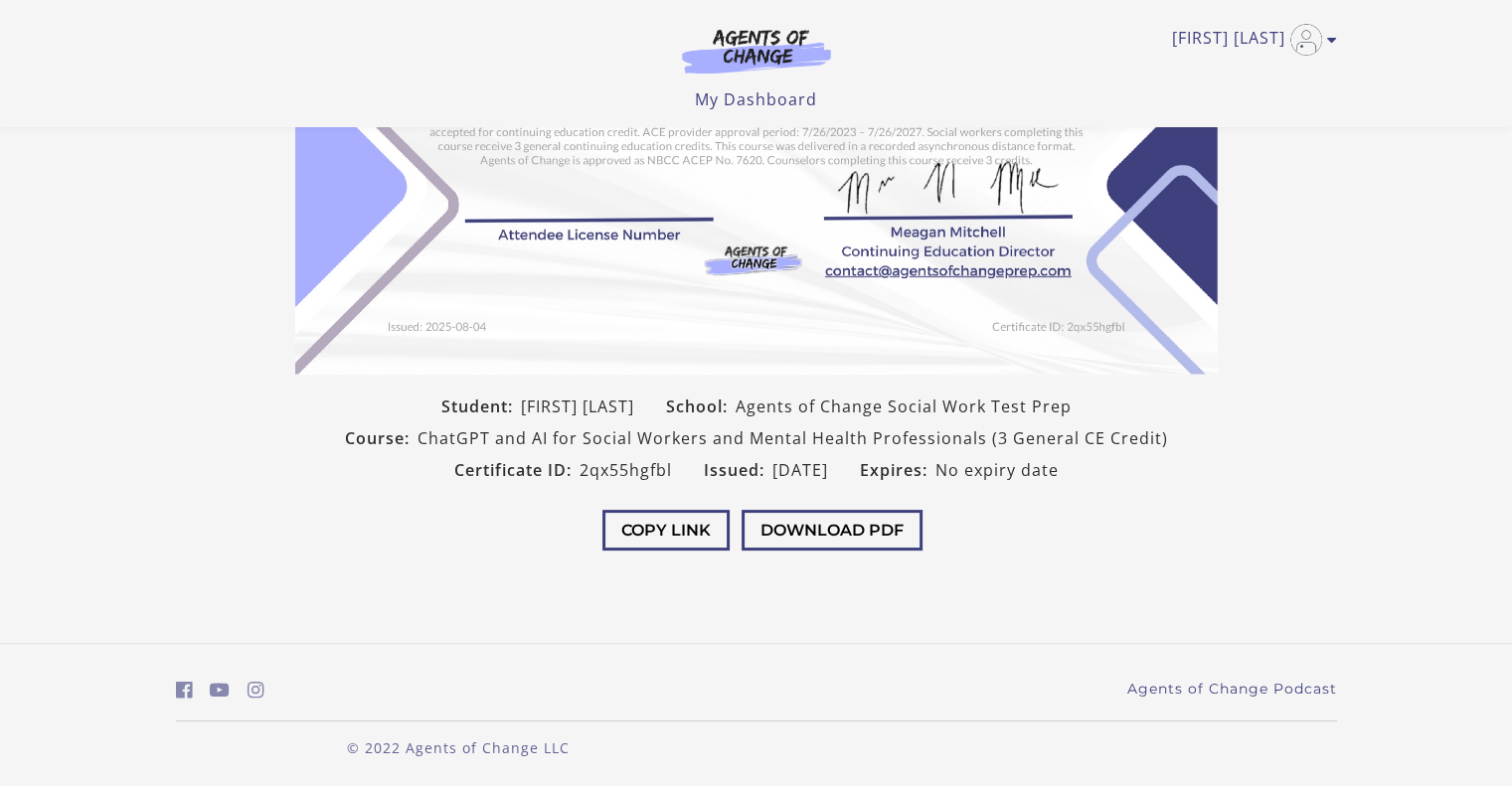 click on "Student:
[FIRST] [LAST]
School:
Agents of Change Social Work Test Prep
Course:
ChatGPT and AI for Social Workers and Mental Health Professionals (3 General CE Credit)
Certificate ID:
[CERT_ID]
Issued:
[DATE]
Expires:
No expiry date
Copy Link
Download PDF" at bounding box center (756, 143) 